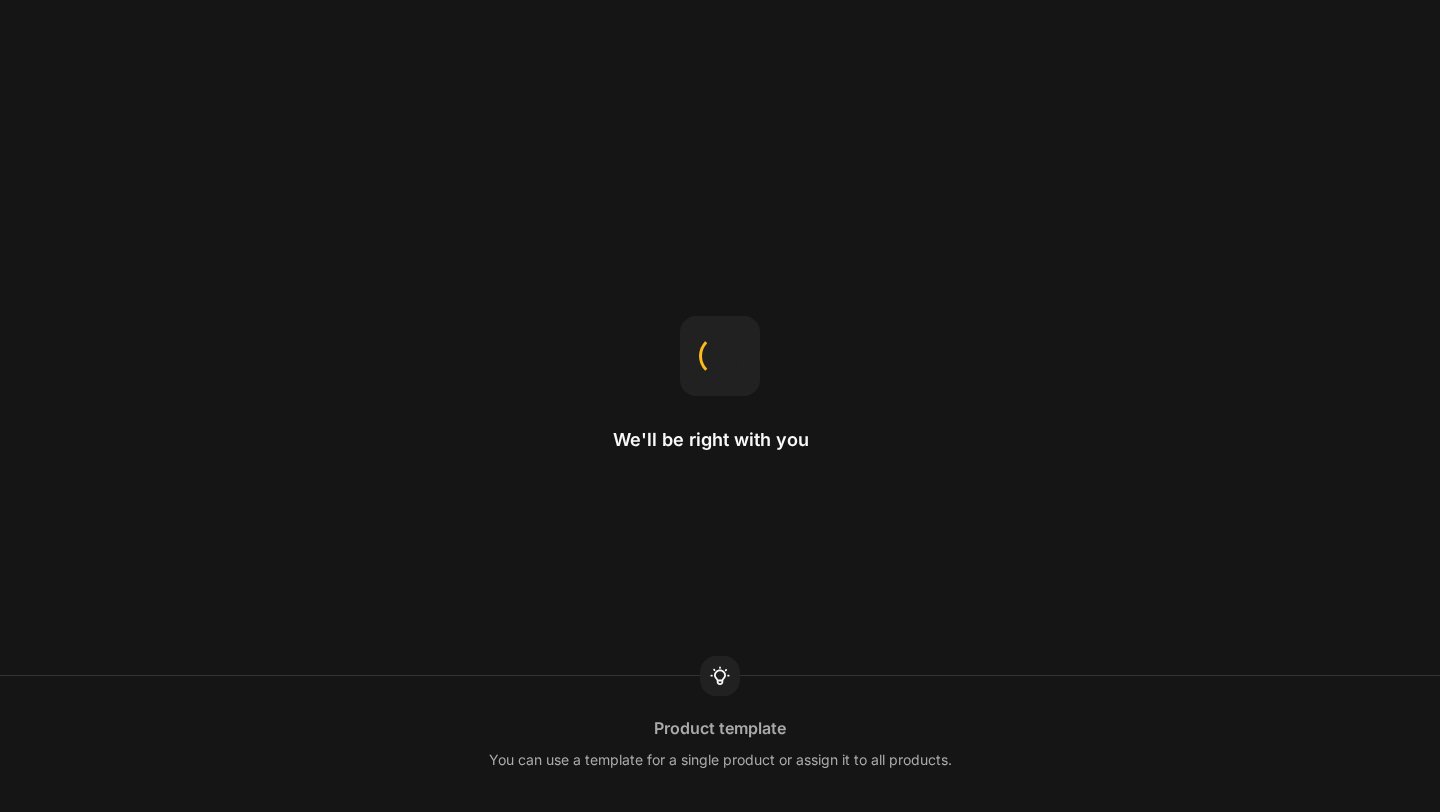 scroll, scrollTop: 0, scrollLeft: 0, axis: both 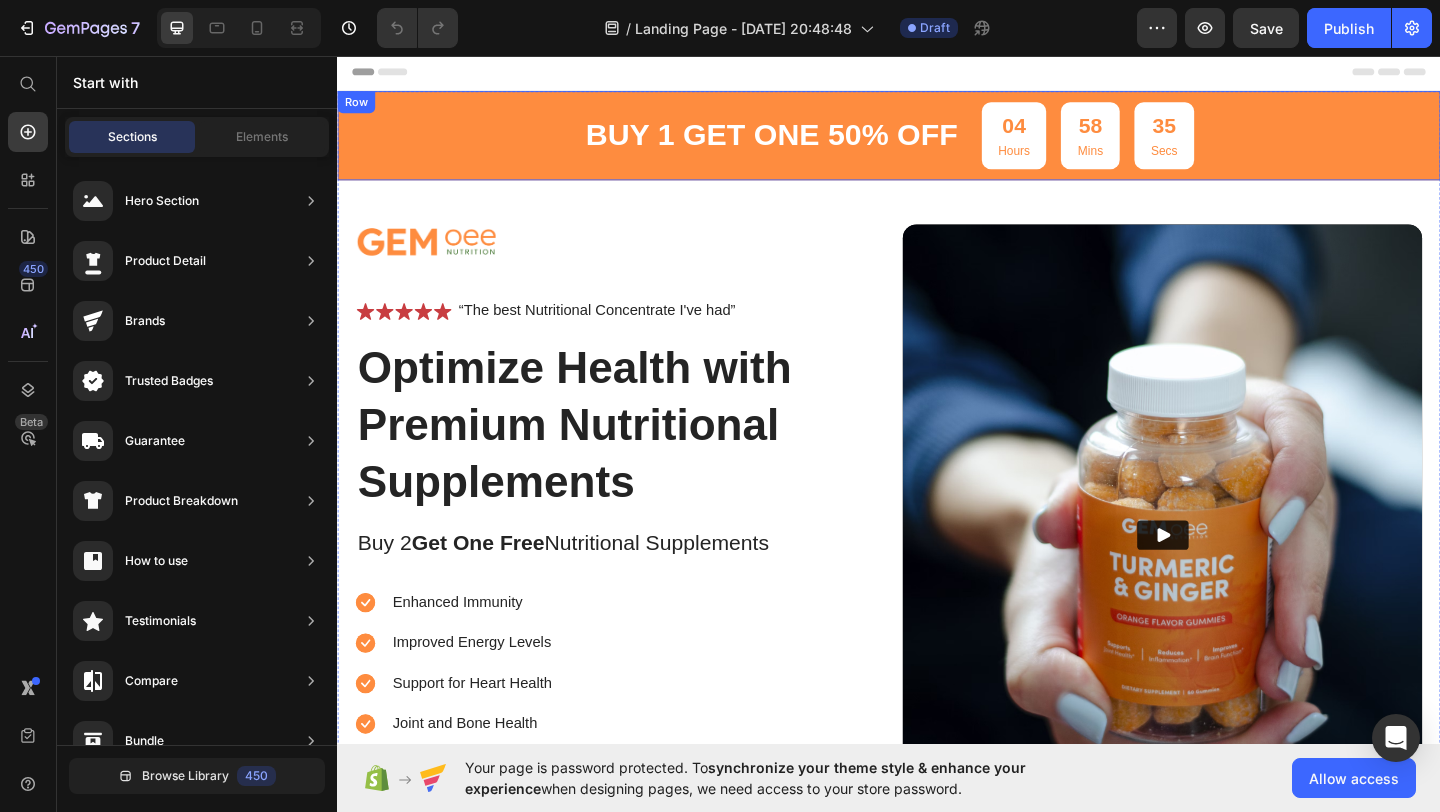 click on "buy 1 get one 50% OFF Text Block 04 Hours 58 Mins 35 Secs Countdown Timer Row" at bounding box center (937, 142) 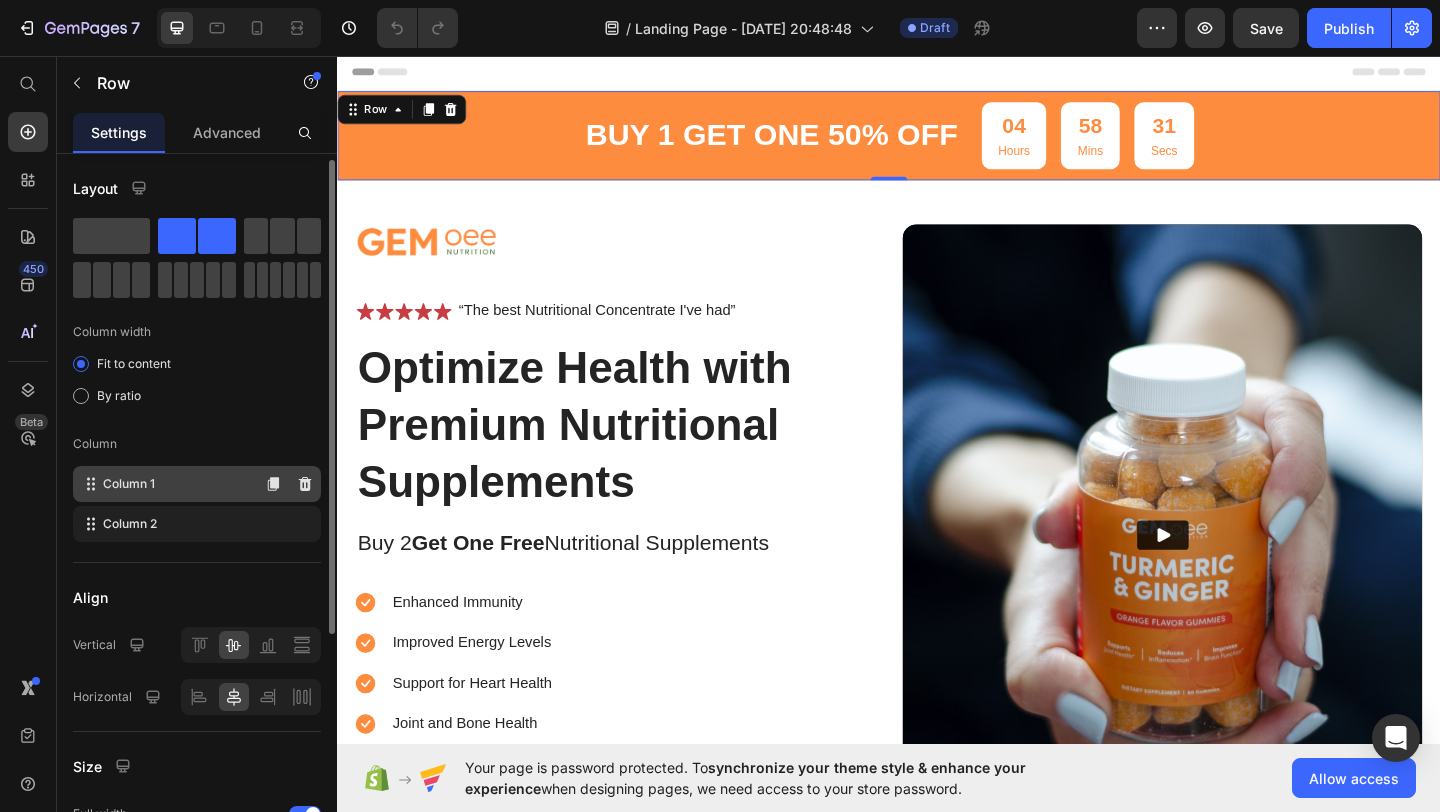 scroll, scrollTop: 362, scrollLeft: 0, axis: vertical 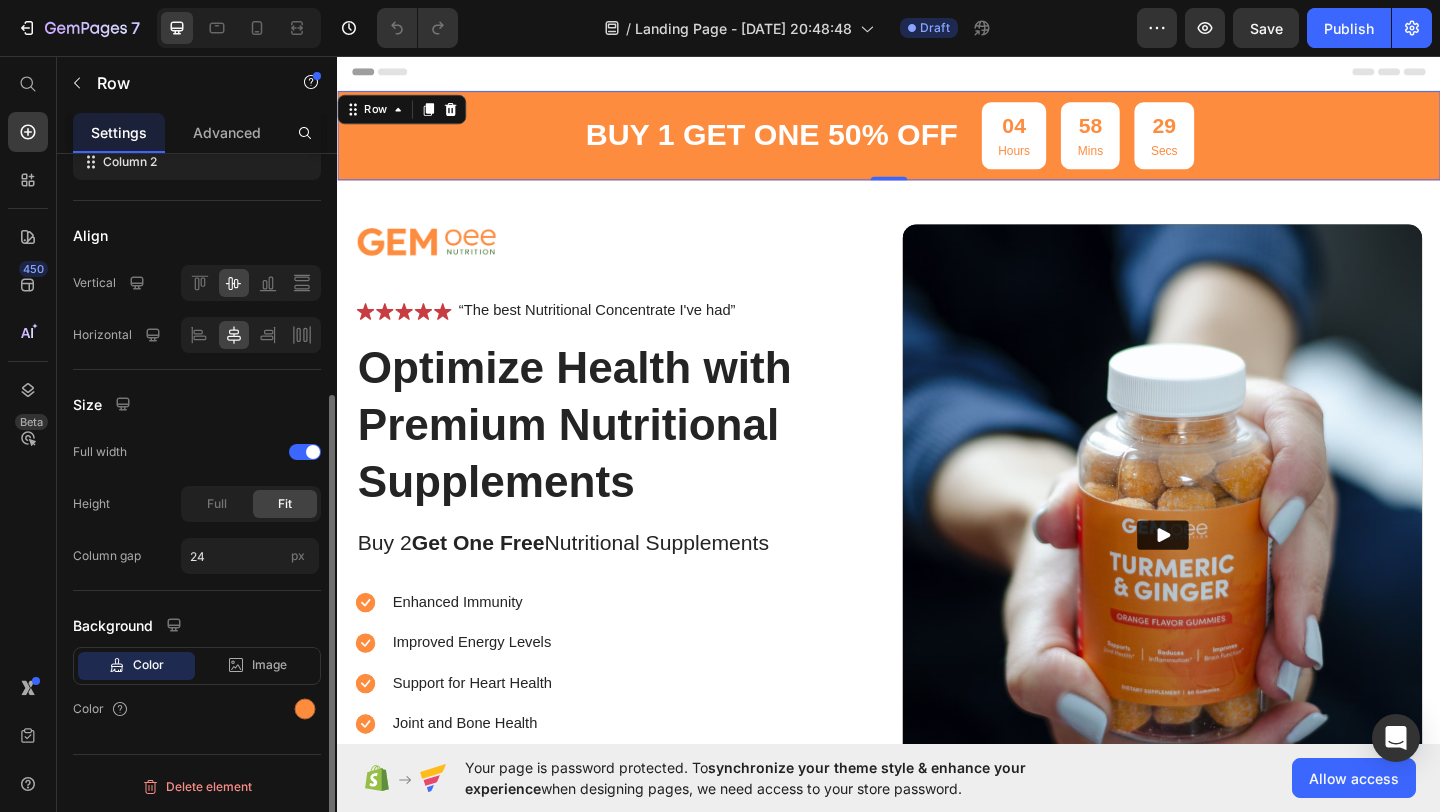 click on "Background Color Image Video  Color" 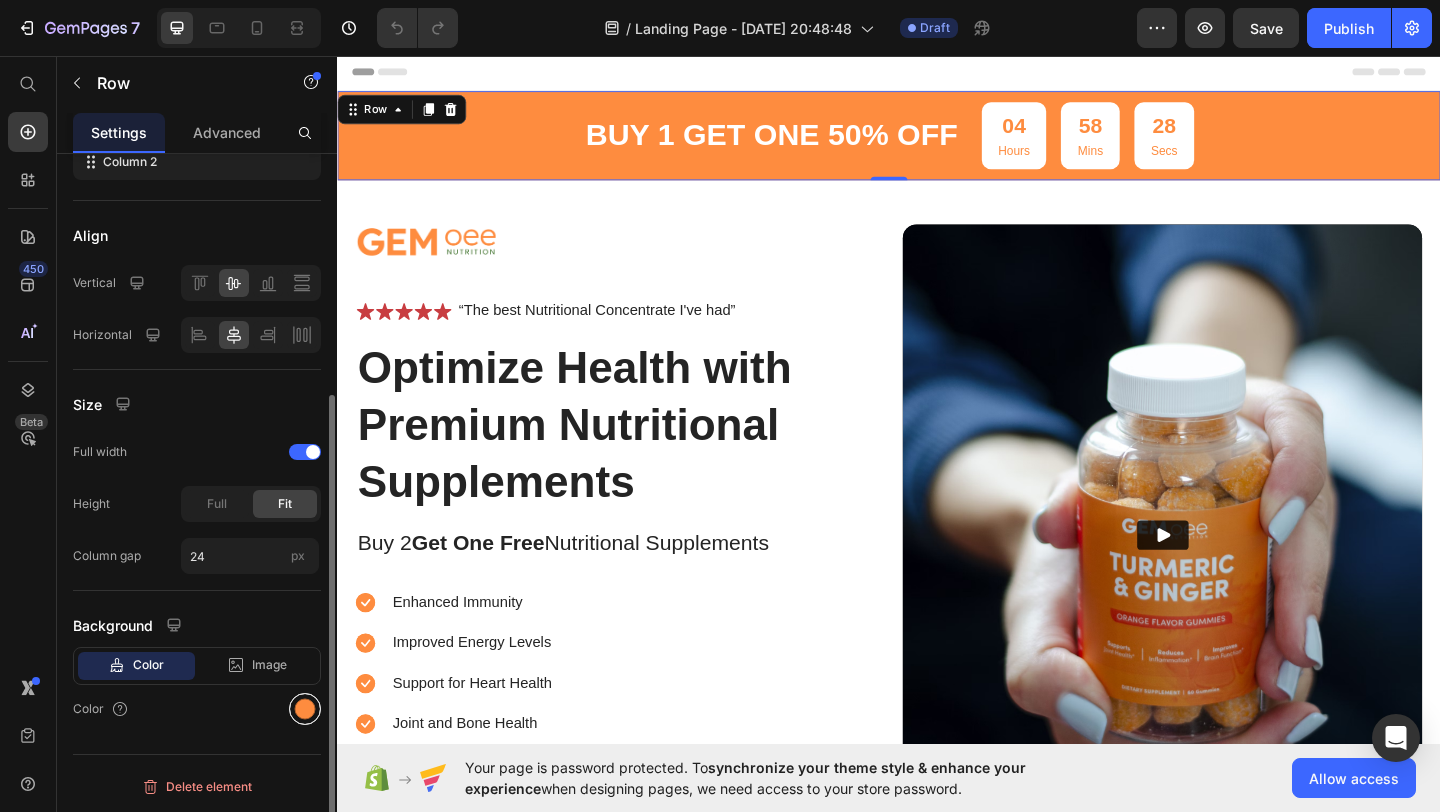 click at bounding box center (305, 709) 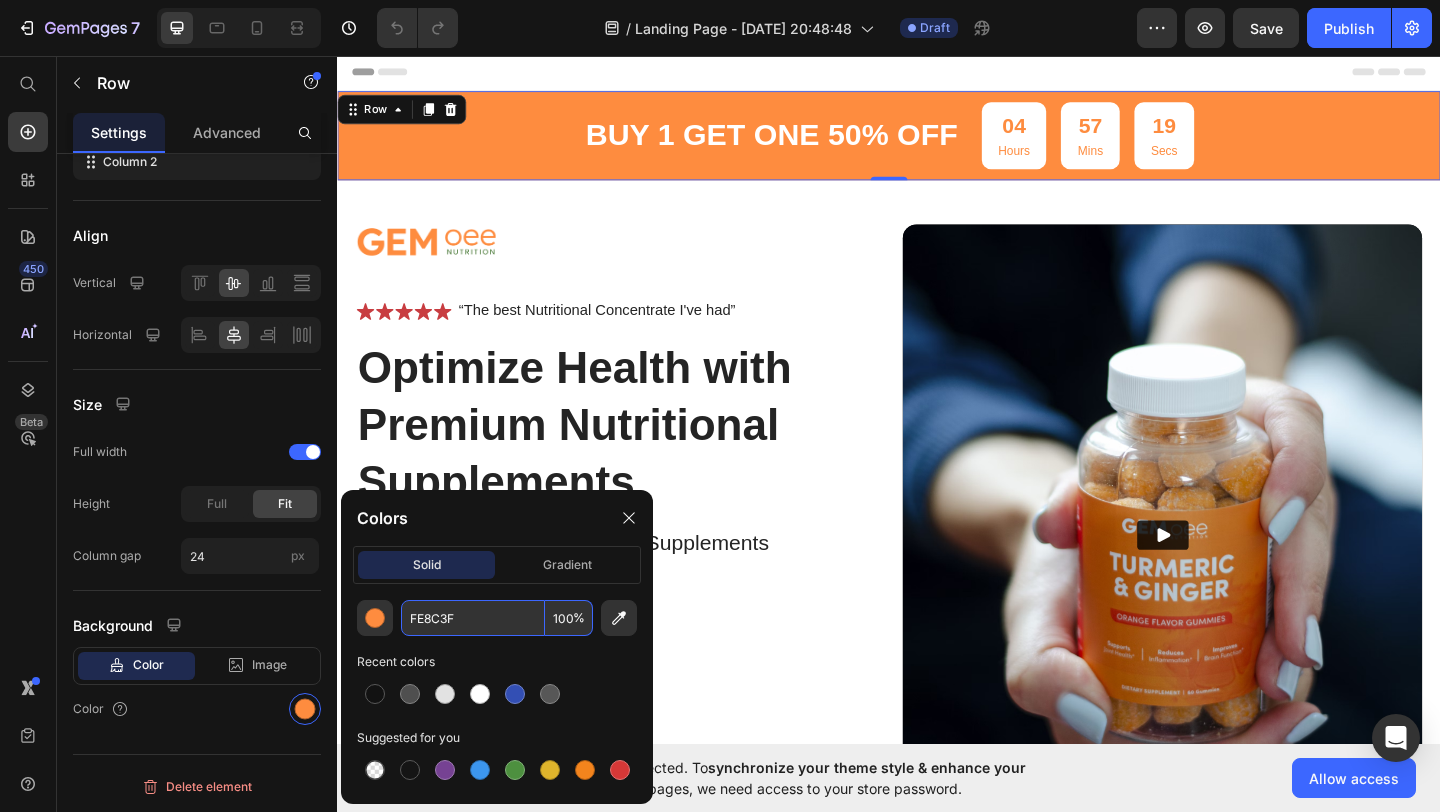 click on "FE8C3F" at bounding box center (473, 618) 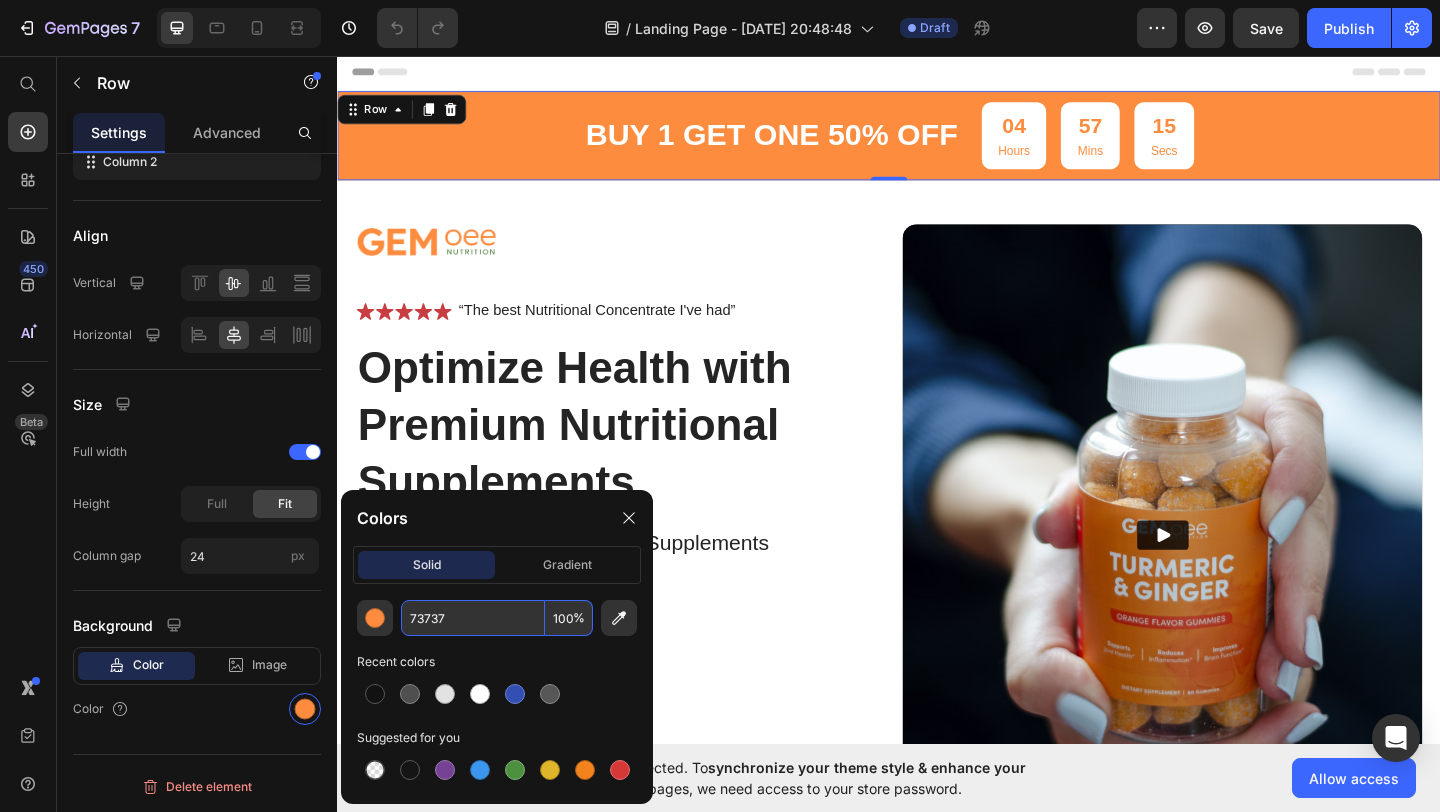 type on "737373" 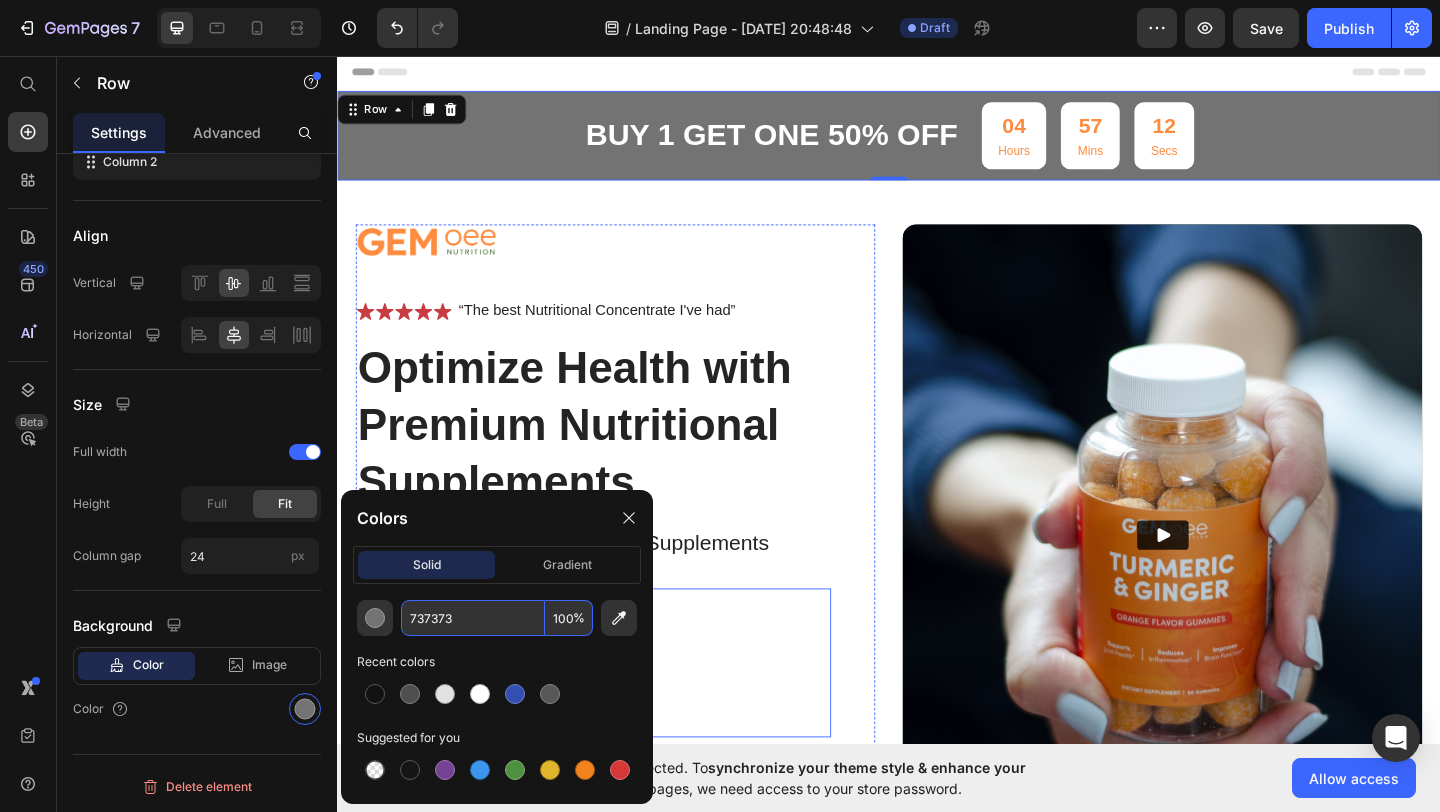 click on "Enhanced Immunity
Improved Energy Levels
Support for Heart Health
Joint and [MEDICAL_DATA]" at bounding box center (615, 716) 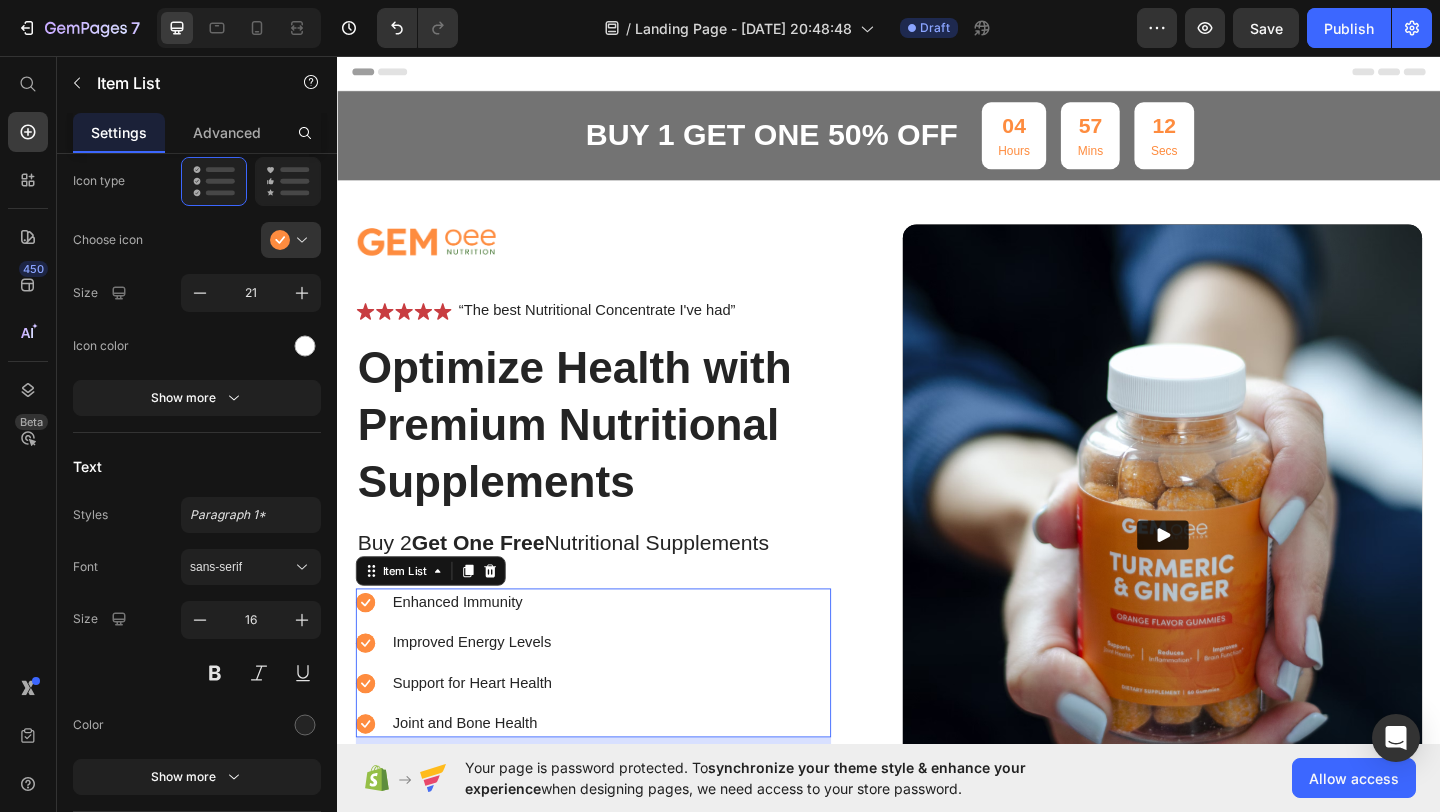 scroll, scrollTop: 0, scrollLeft: 0, axis: both 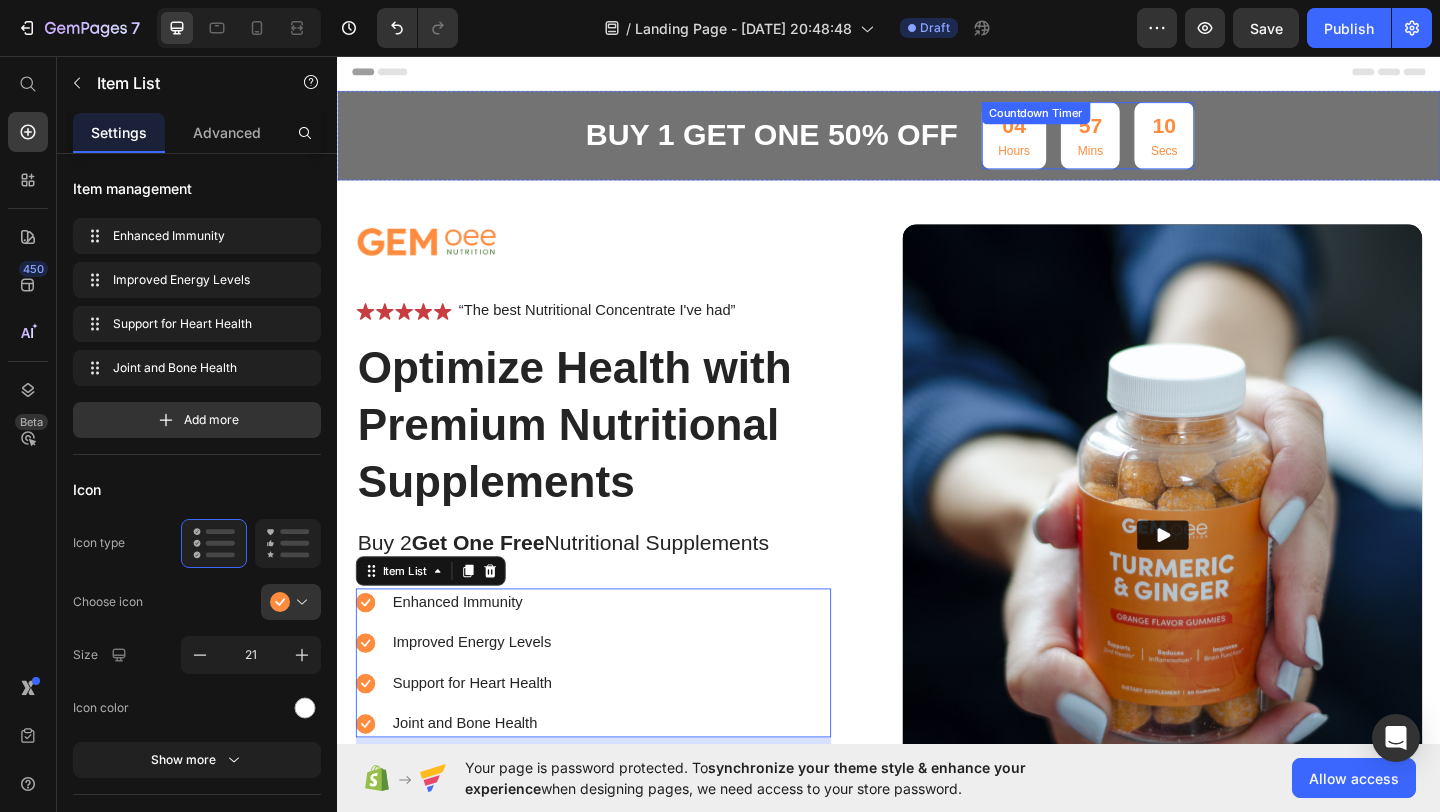 click on "Hours" at bounding box center (1073, 159) 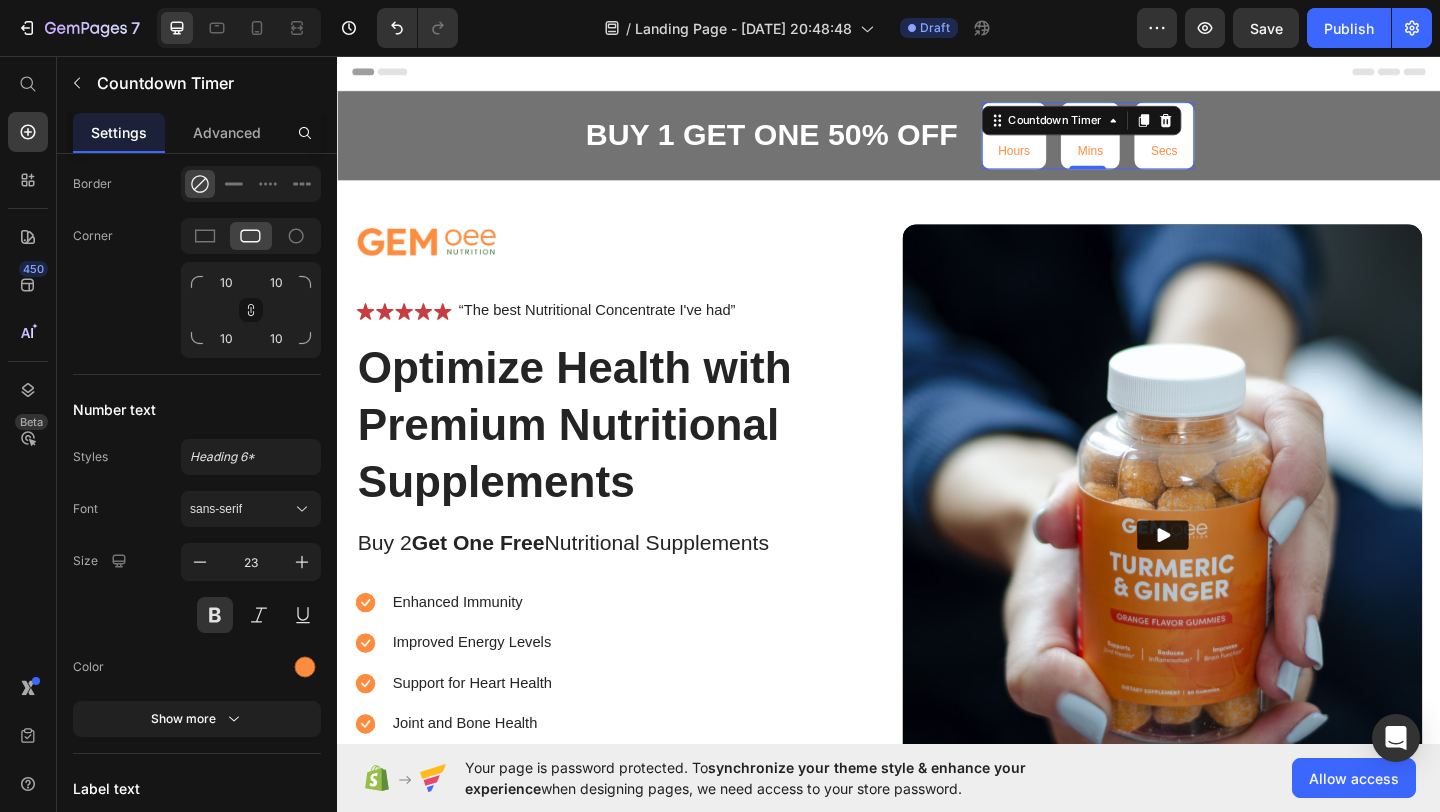 scroll, scrollTop: 1763, scrollLeft: 0, axis: vertical 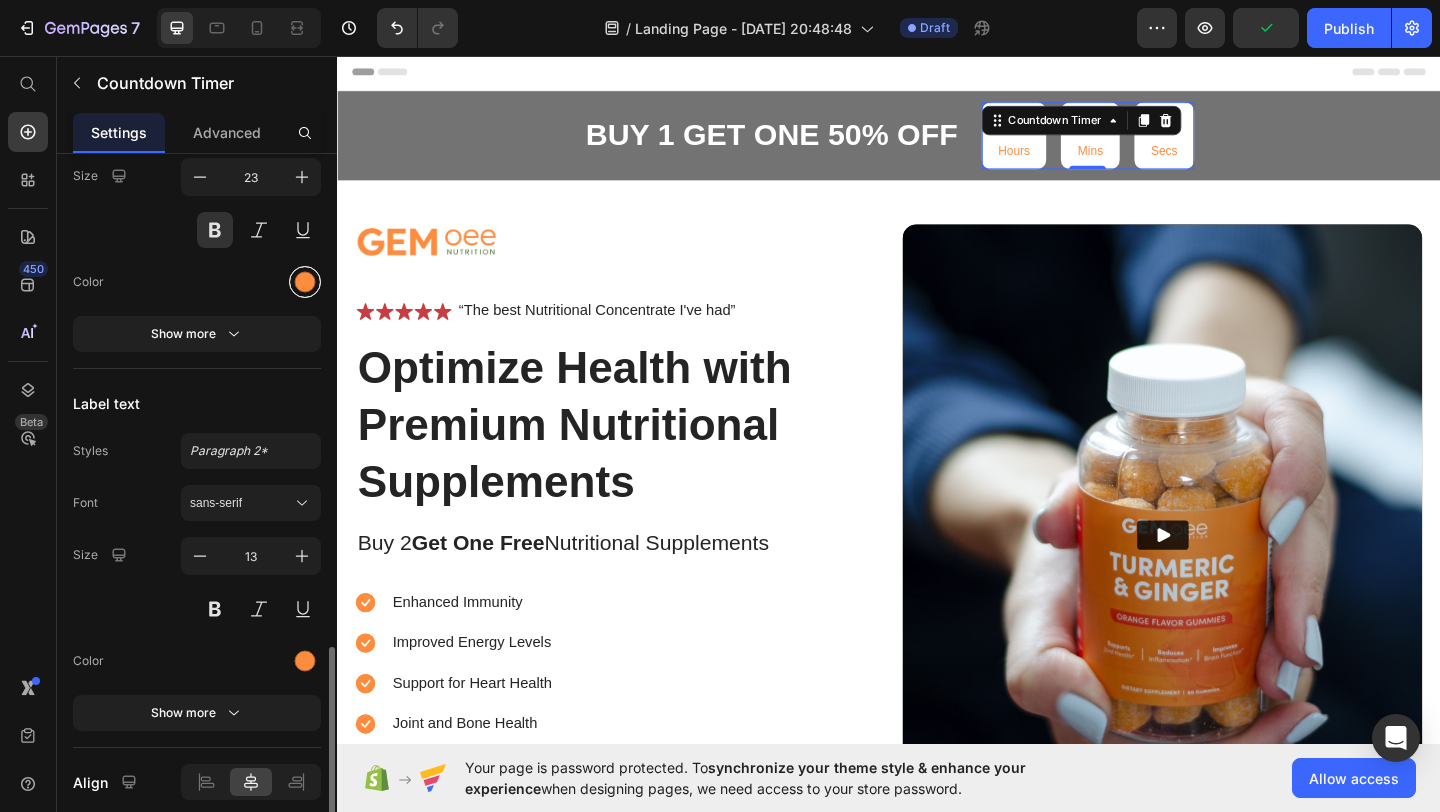 click at bounding box center [305, 282] 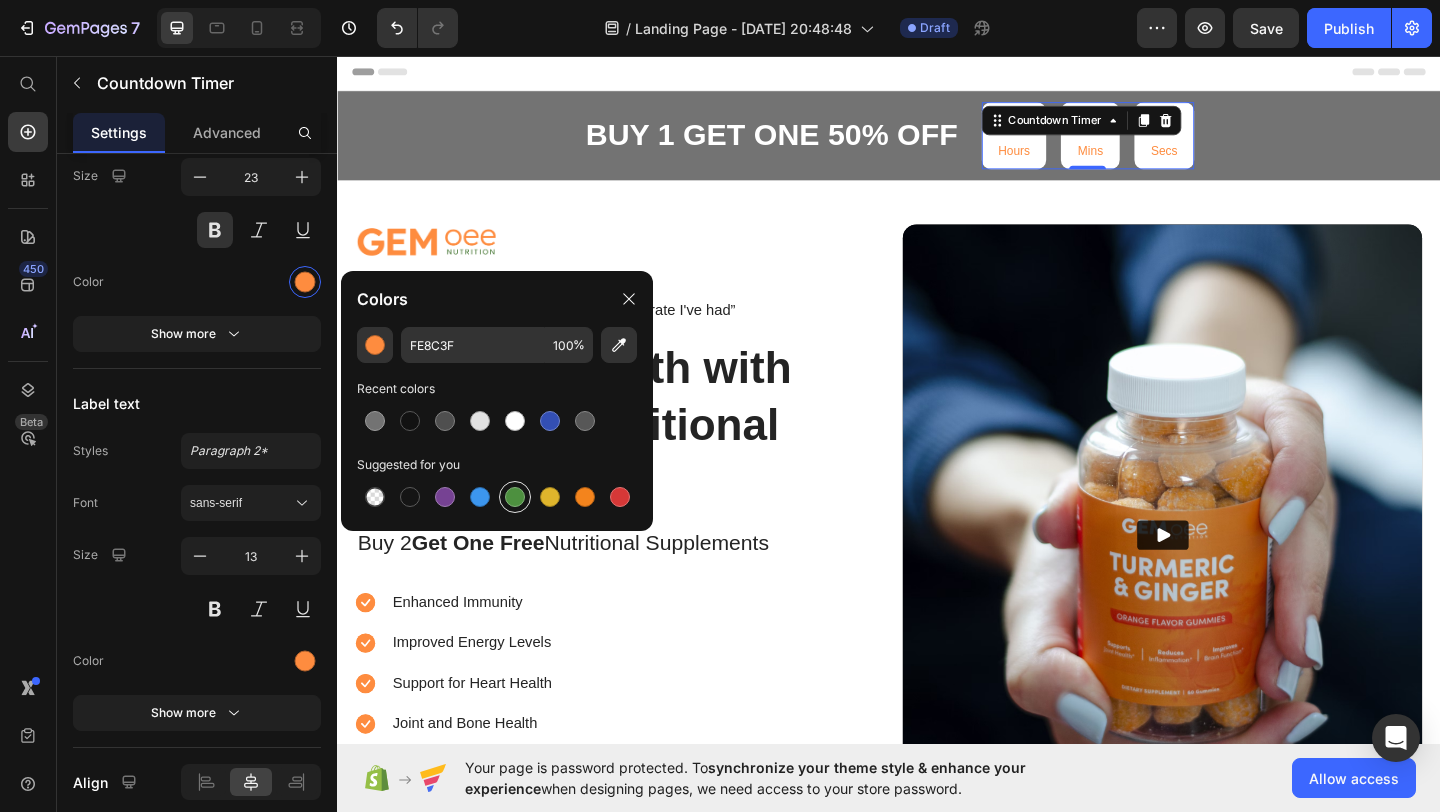 click at bounding box center (515, 497) 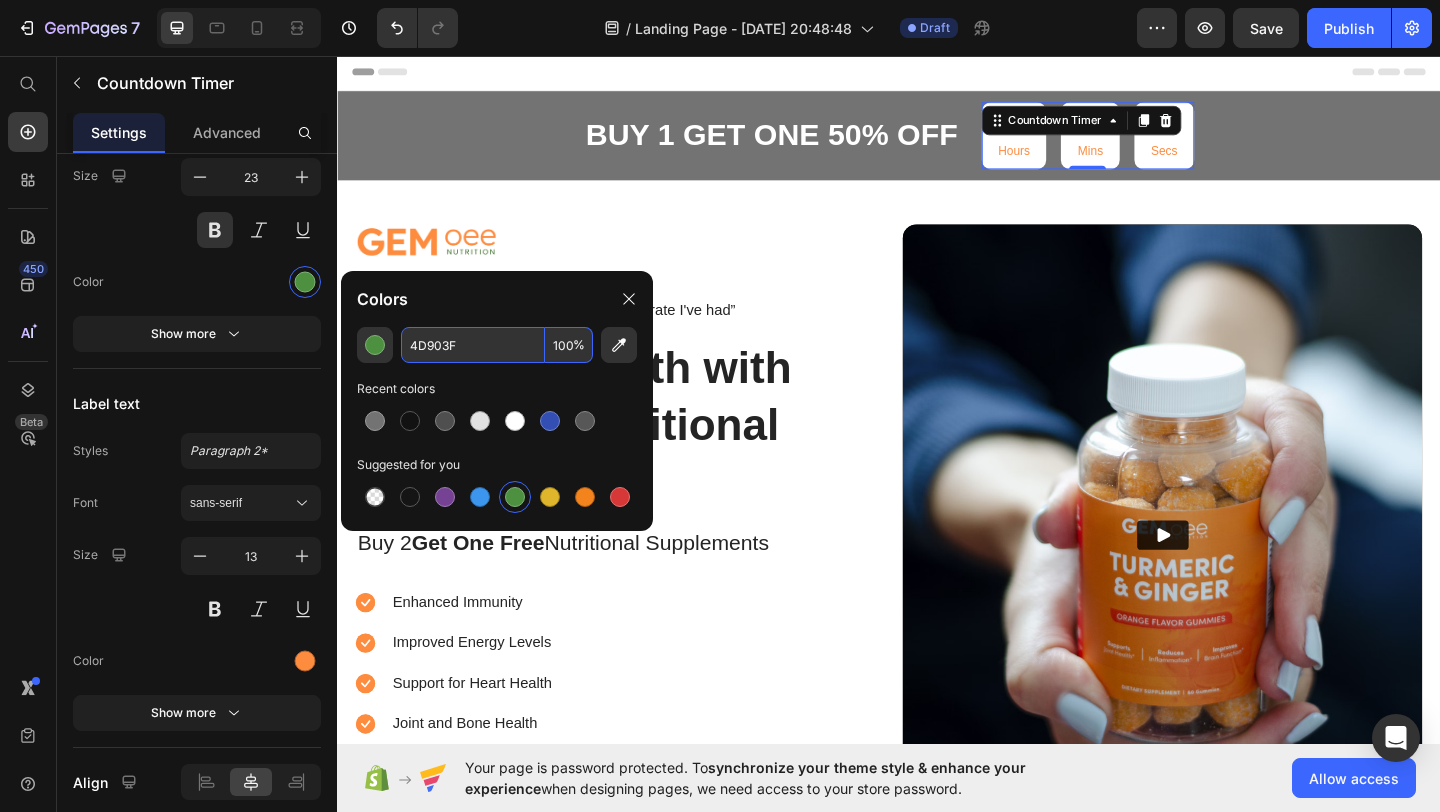 click on "4D903F" at bounding box center (473, 345) 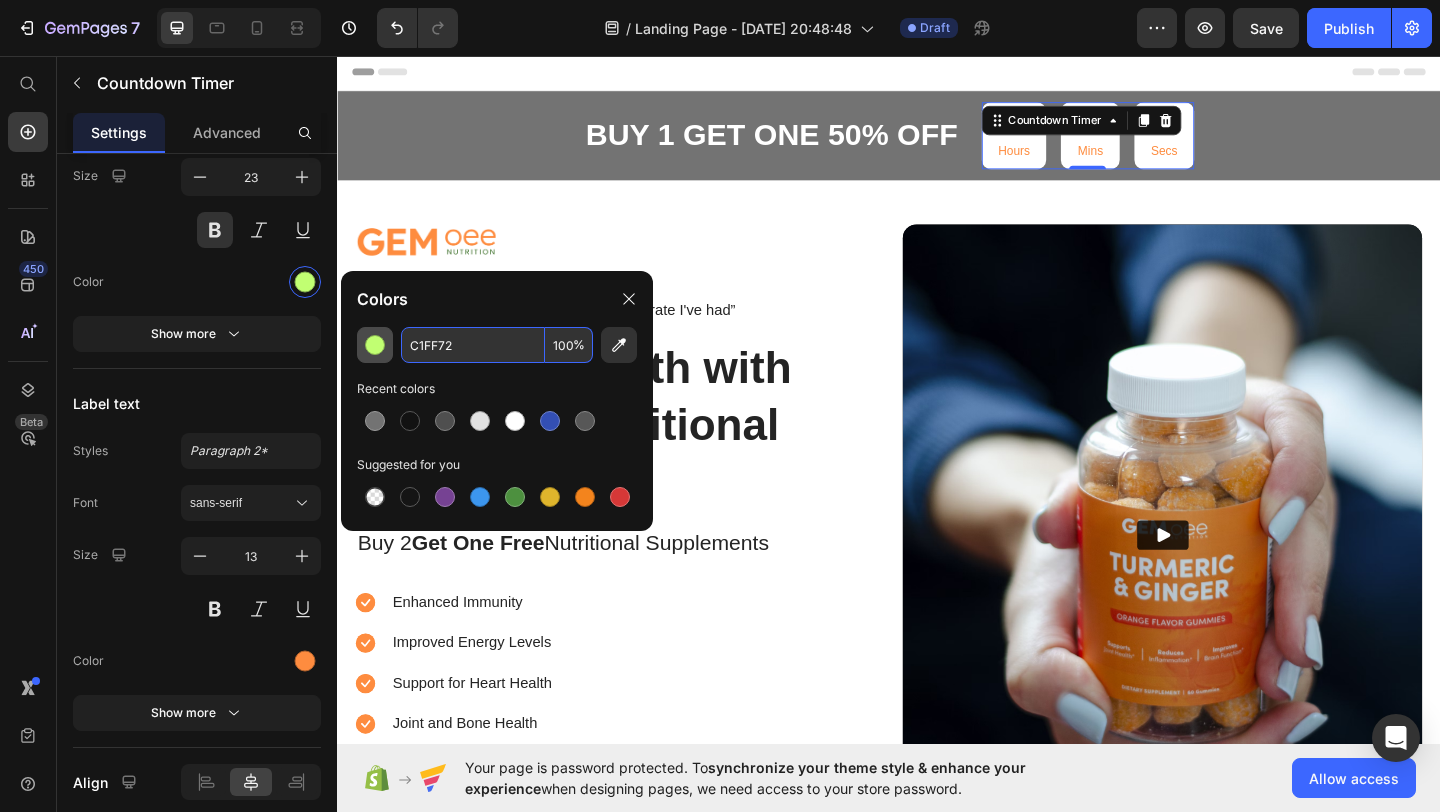 type on "C1FF72" 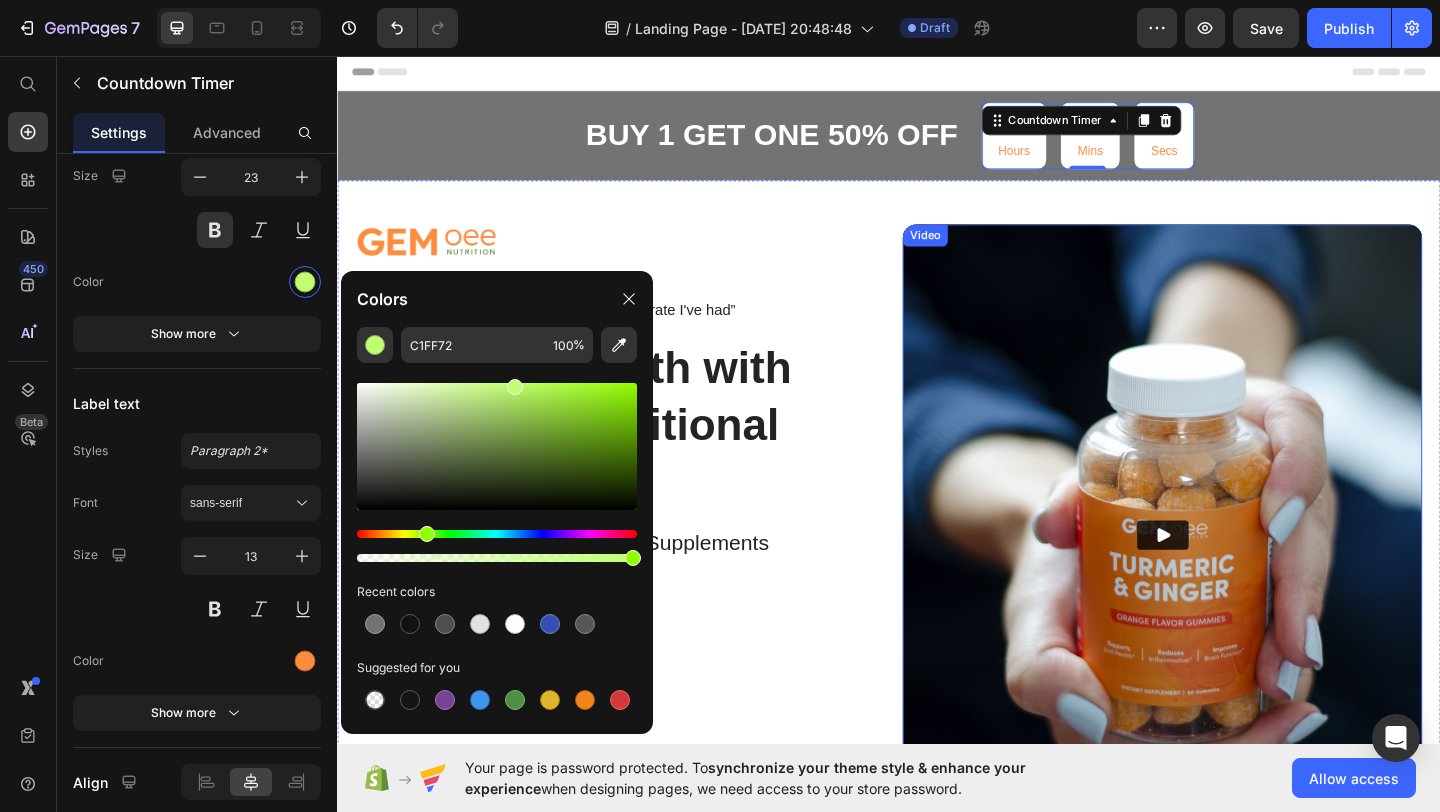click at bounding box center [1234, 577] 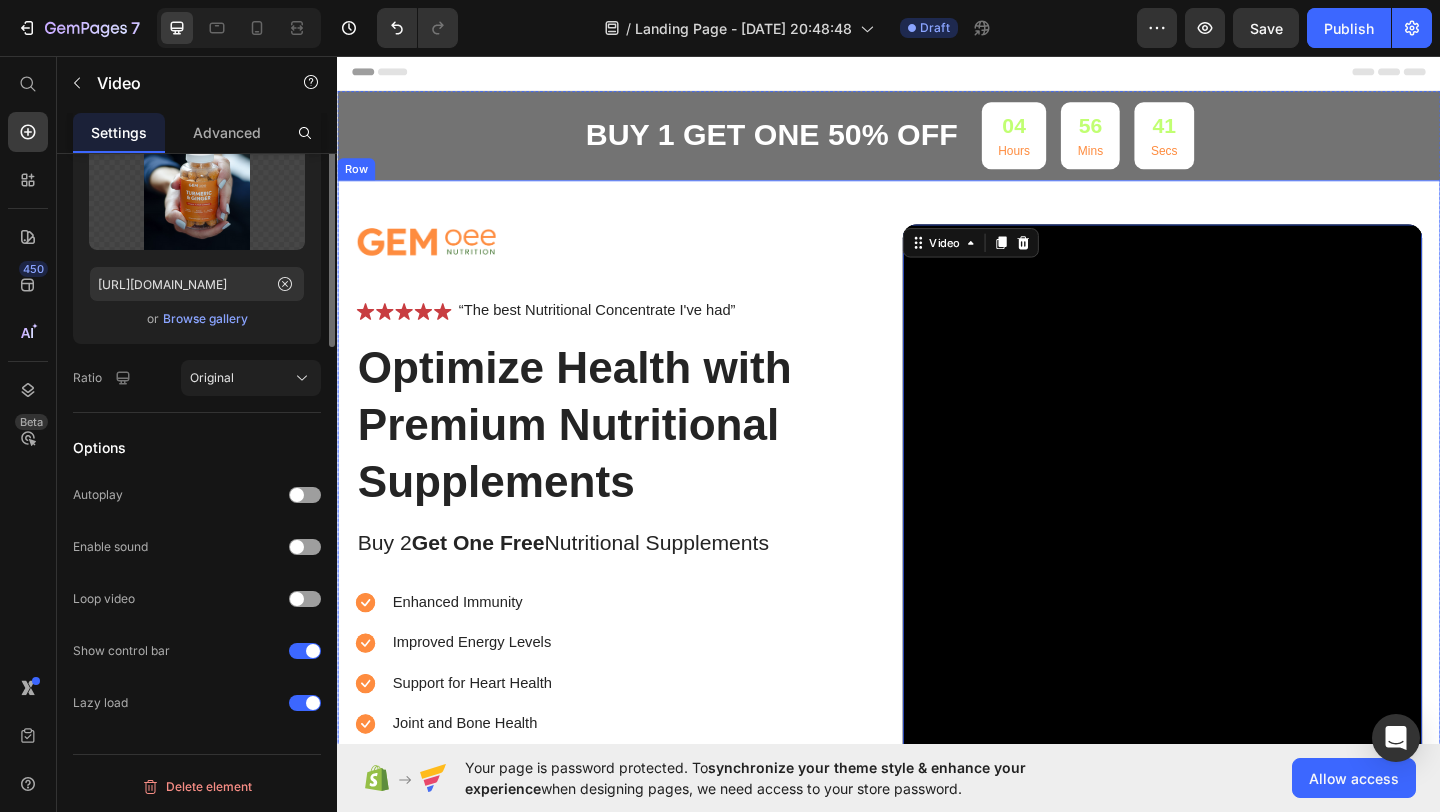 scroll, scrollTop: 0, scrollLeft: 0, axis: both 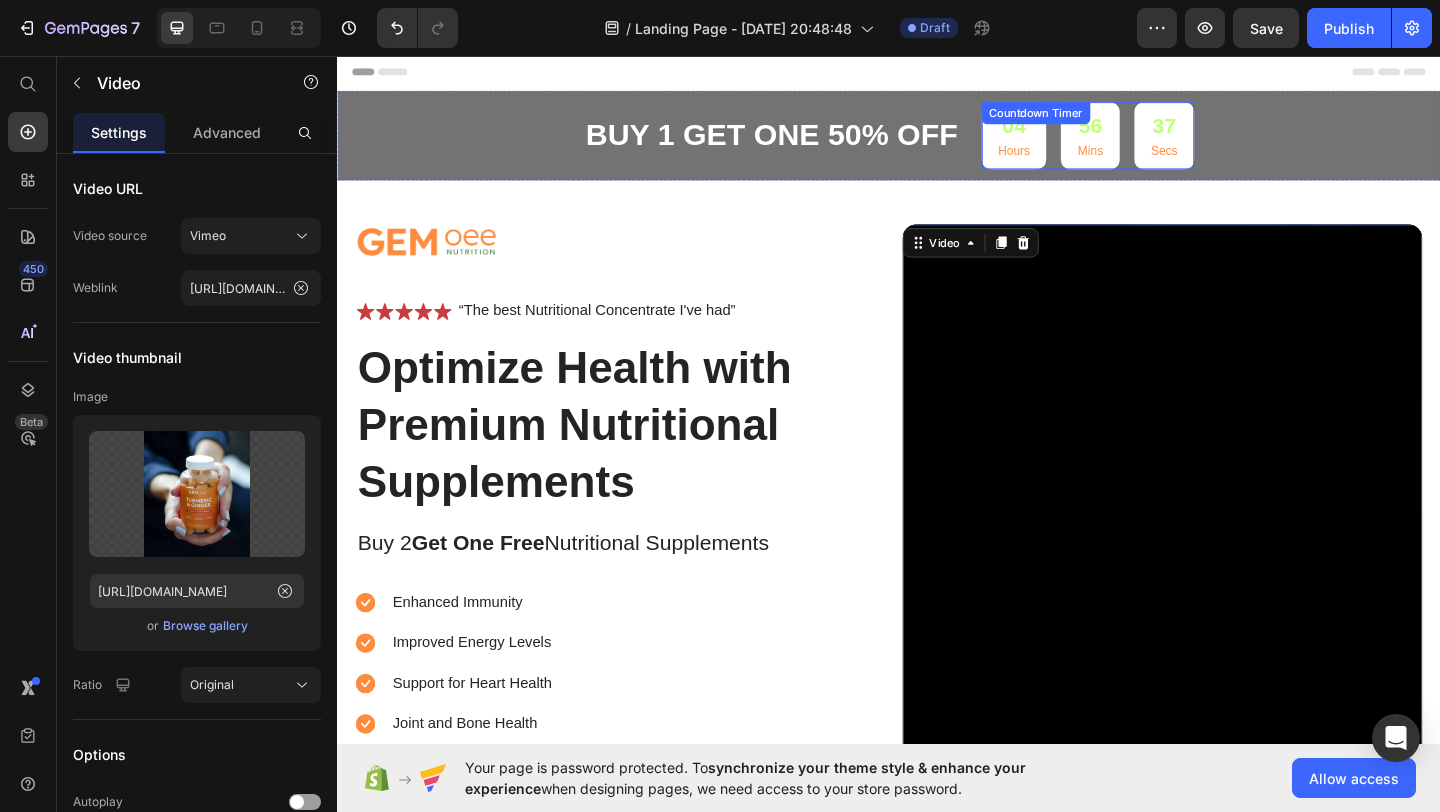 click on "Hours" at bounding box center (1073, 159) 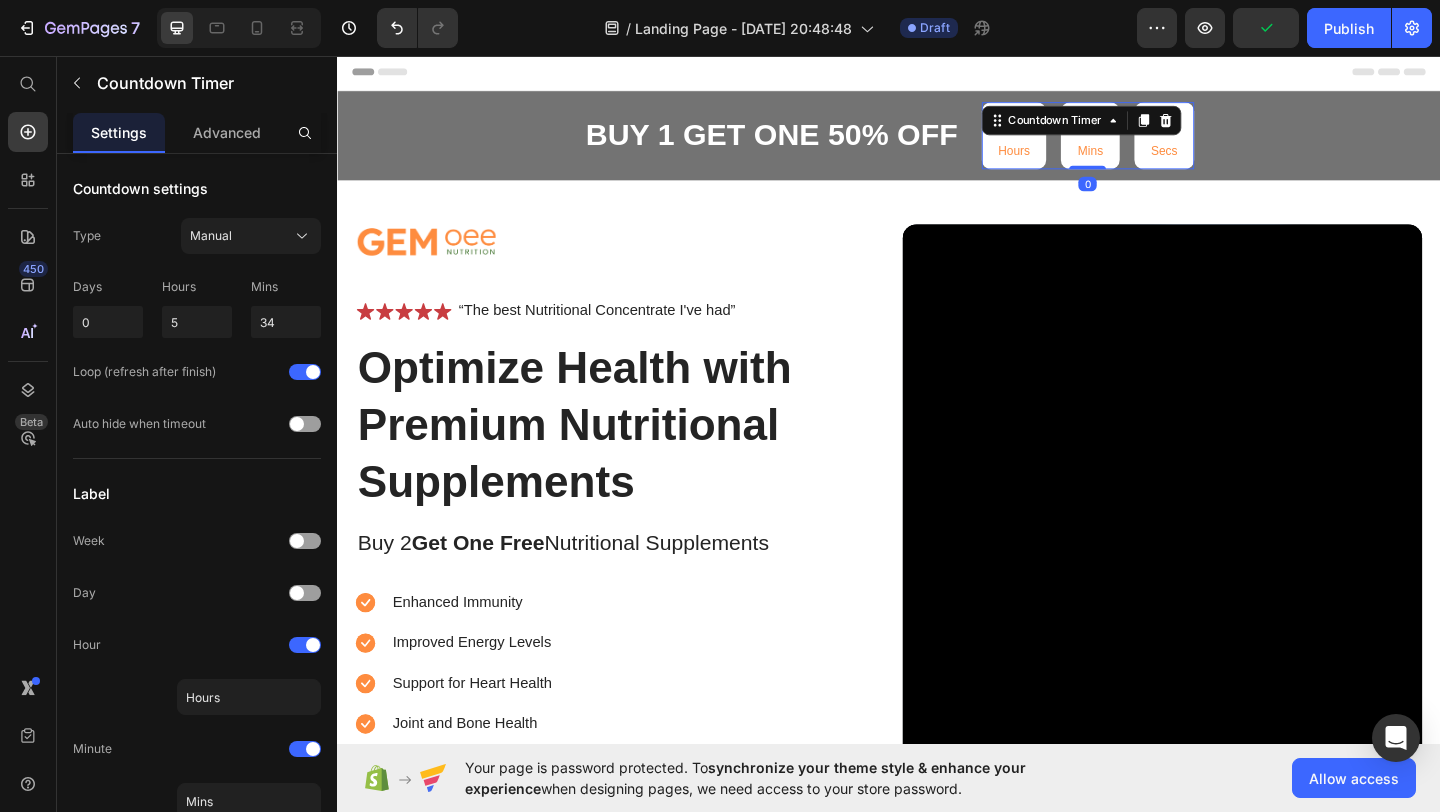 click on "Hours" at bounding box center (1073, 159) 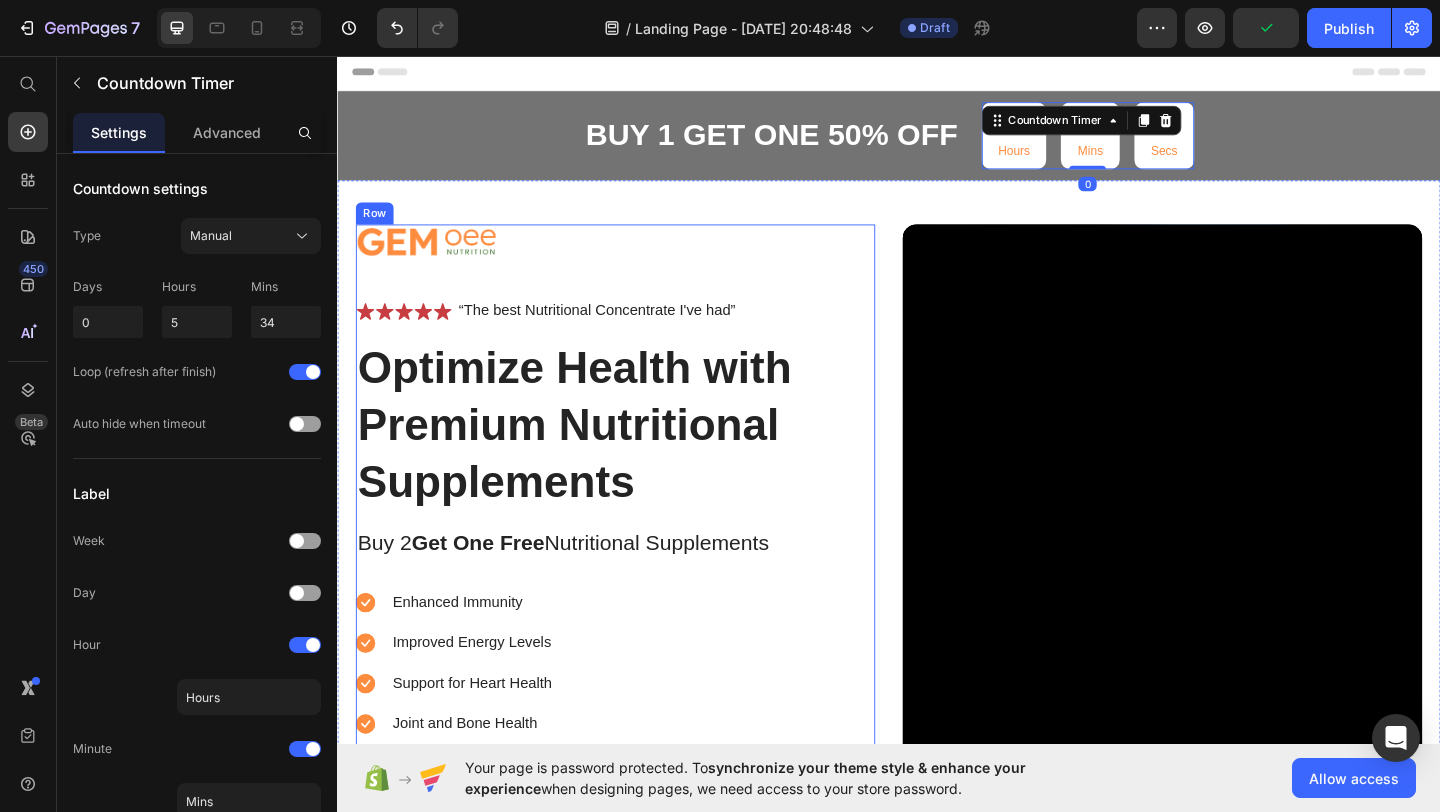 click on "Image
Icon
Icon
Icon
Icon
Icon Icon List “The best Nutritional Concentrate I've had” Text Block Row Optimize Health with Premium Nutritional Supplements Heading Buy 2  Get One Free  Nutritional Supplements Text Block
Enhanced Immunity
Improved Energy Levels
Support for Heart Health
Joint and [MEDICAL_DATA] Item List Instant Health Boost Button
Icon Try it & love it for  30 days or your money back Text Block Row" at bounding box center (615, 591) 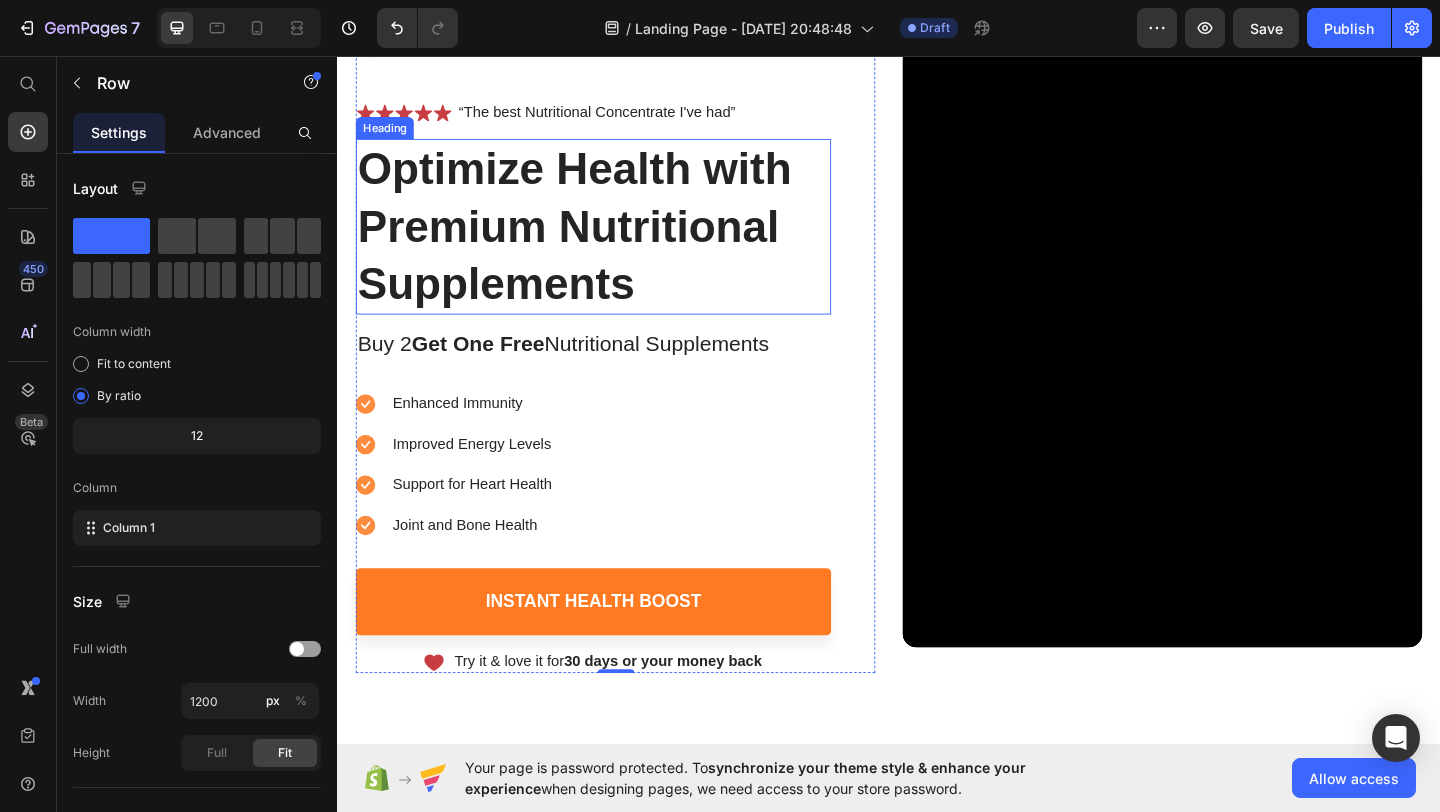 scroll, scrollTop: 266, scrollLeft: 0, axis: vertical 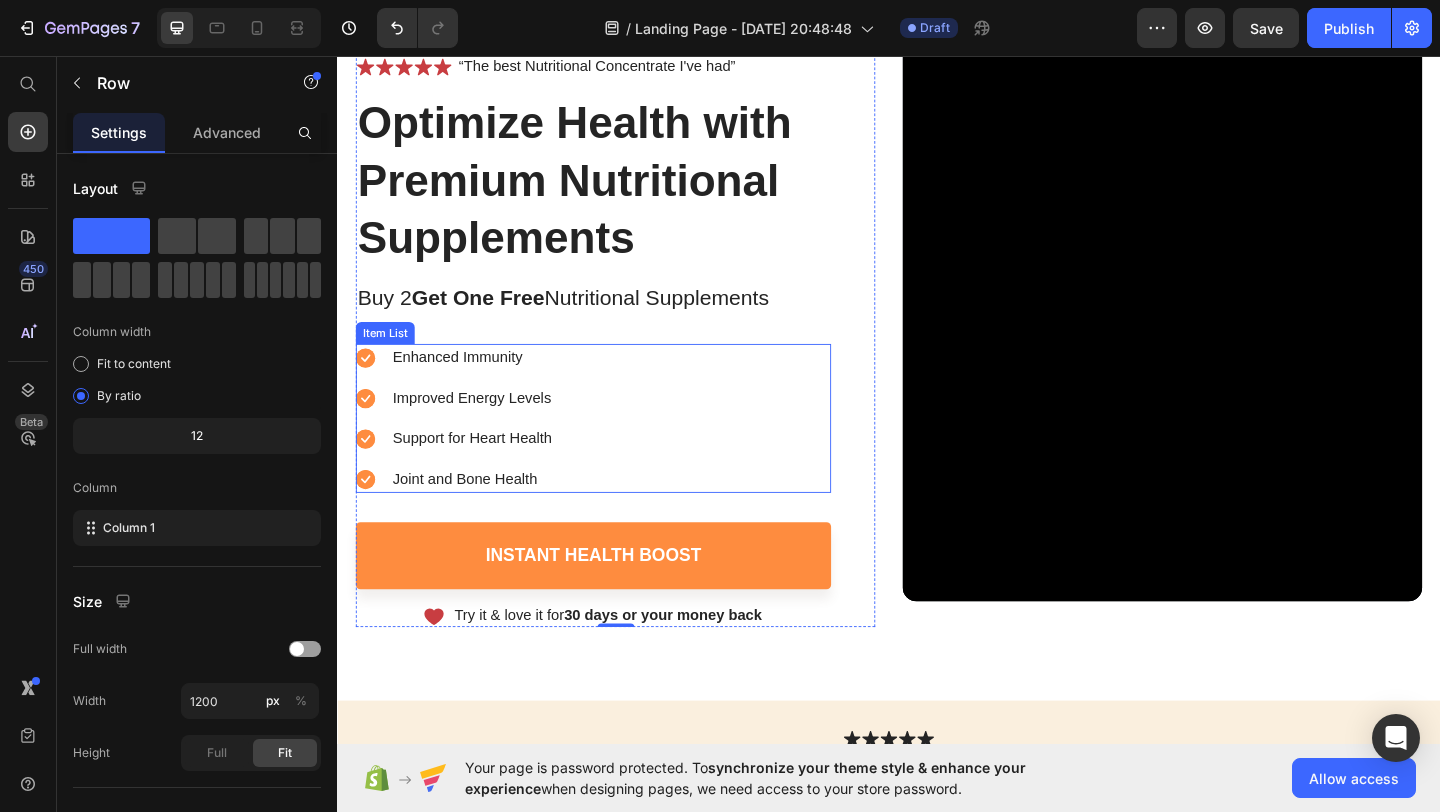click 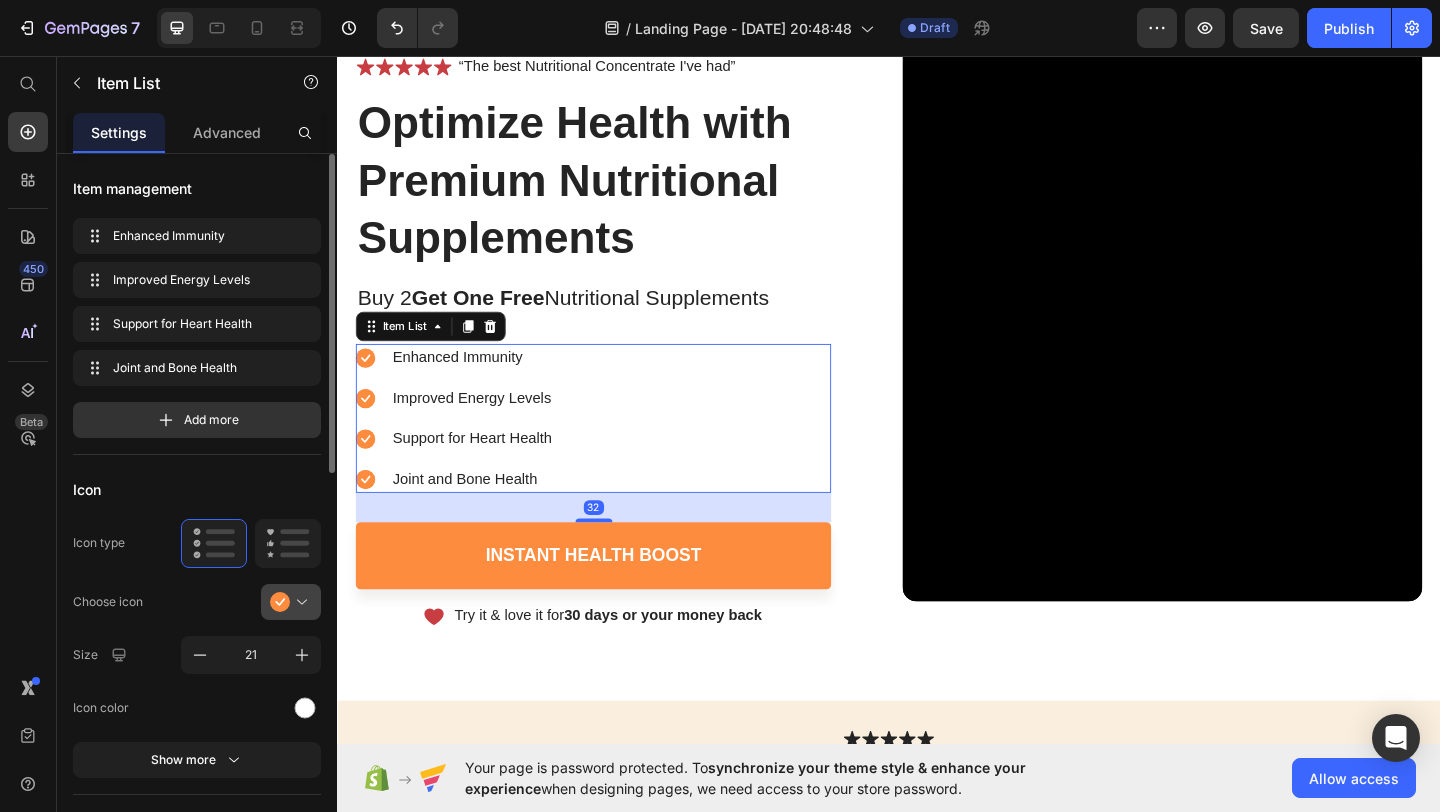 click at bounding box center (299, 602) 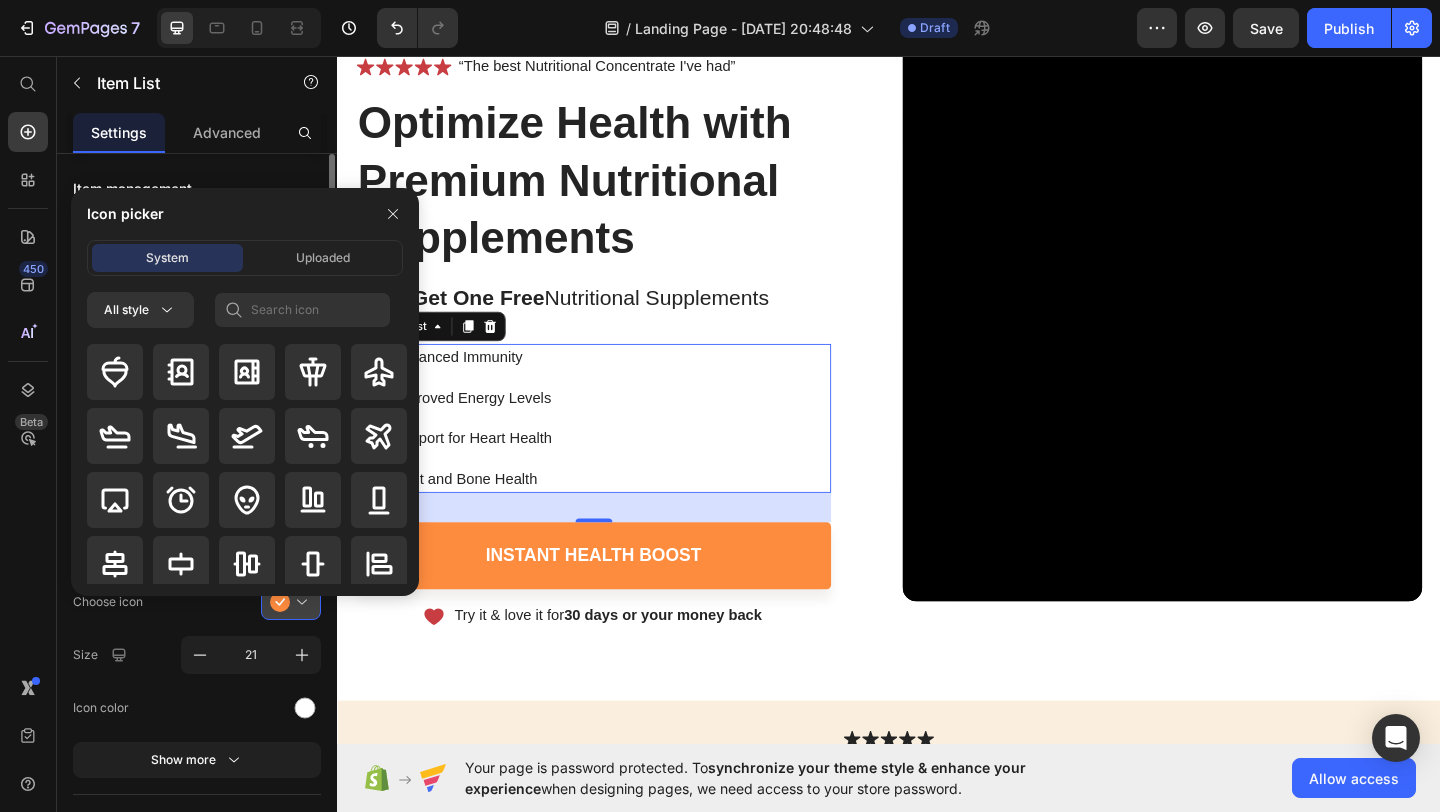 click at bounding box center [299, 602] 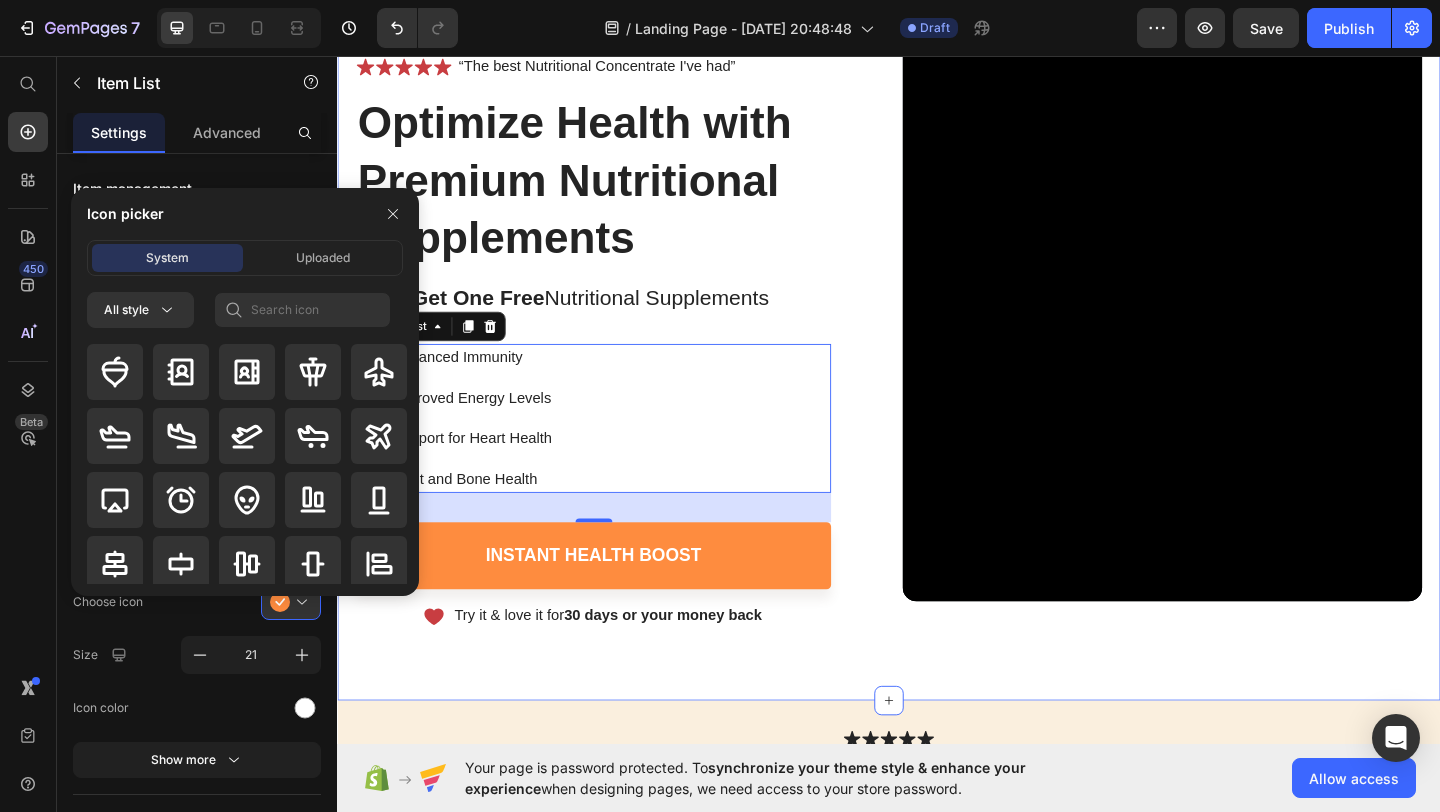 click on "buy 1 get one 50% OFF Text Block 04 Hours 56 Mins 25 Secs Countdown Timer Row Image
Icon
Icon
Icon
Icon
Icon Icon List “The best Nutritional Concentrate I've had” Text Block Row Optimize Health with Premium Nutritional Supplements Heading Buy 2  Get One Free  Nutritional Supplements Text Block
Enhanced Immunity
Improved Energy Levels
Support for Heart Health
Joint and [MEDICAL_DATA] Item List   32 Instant Health Boost Button
Icon Try it & love it for  30 days or your money back Text Block Row Row Video Row Section 1" at bounding box center [937, 292] 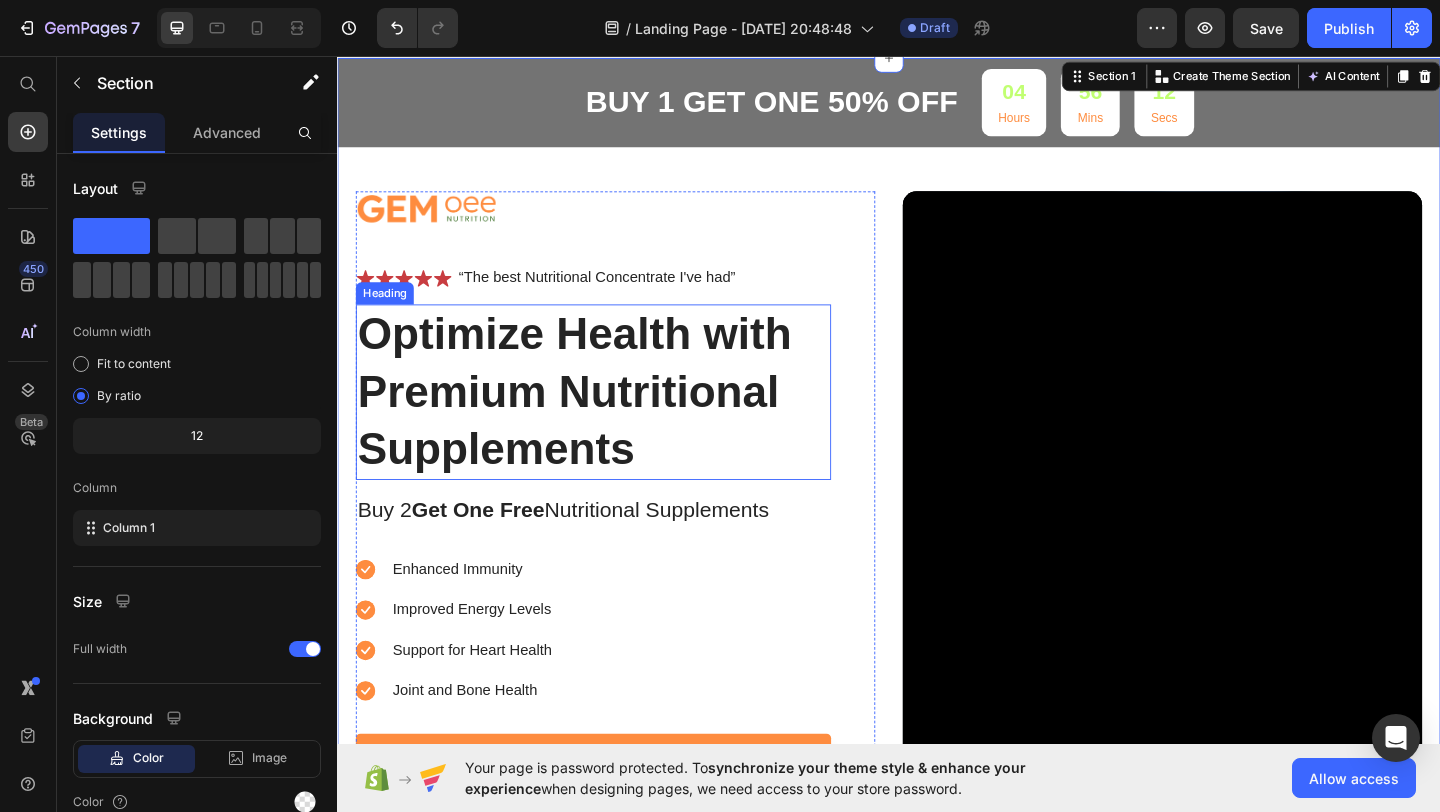 scroll, scrollTop: 41, scrollLeft: 0, axis: vertical 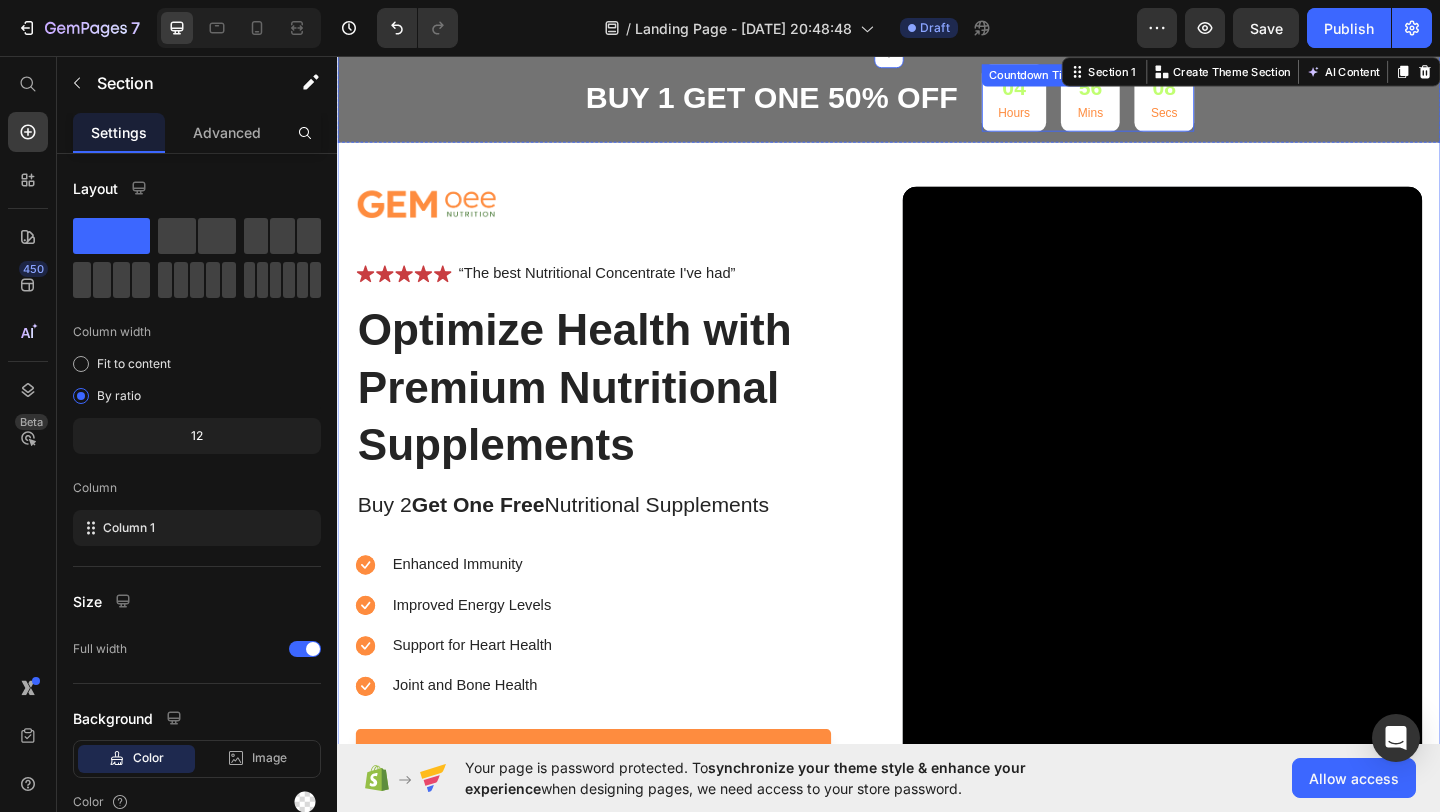 click on "04" at bounding box center [1073, 91] 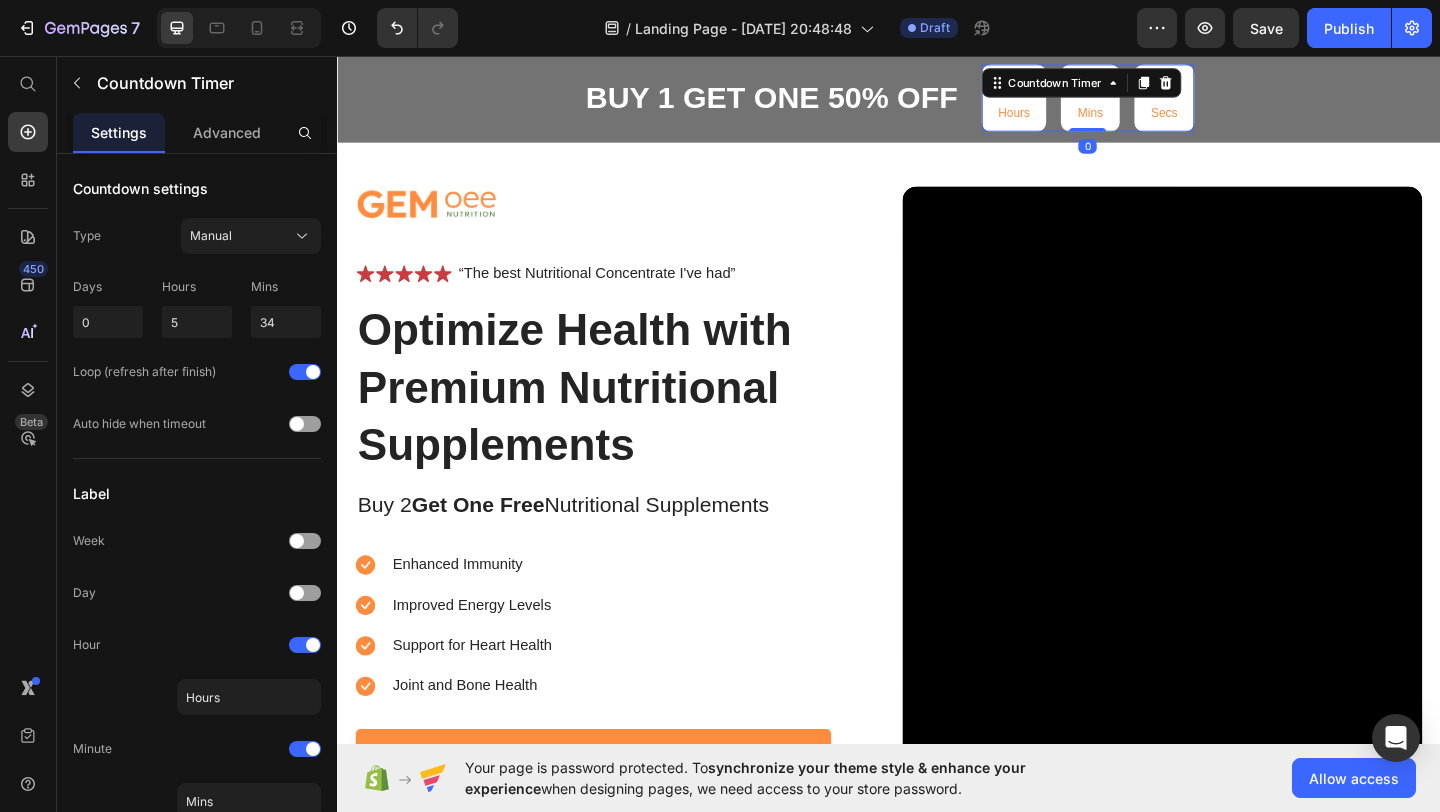 click on "Hours" at bounding box center (1073, 118) 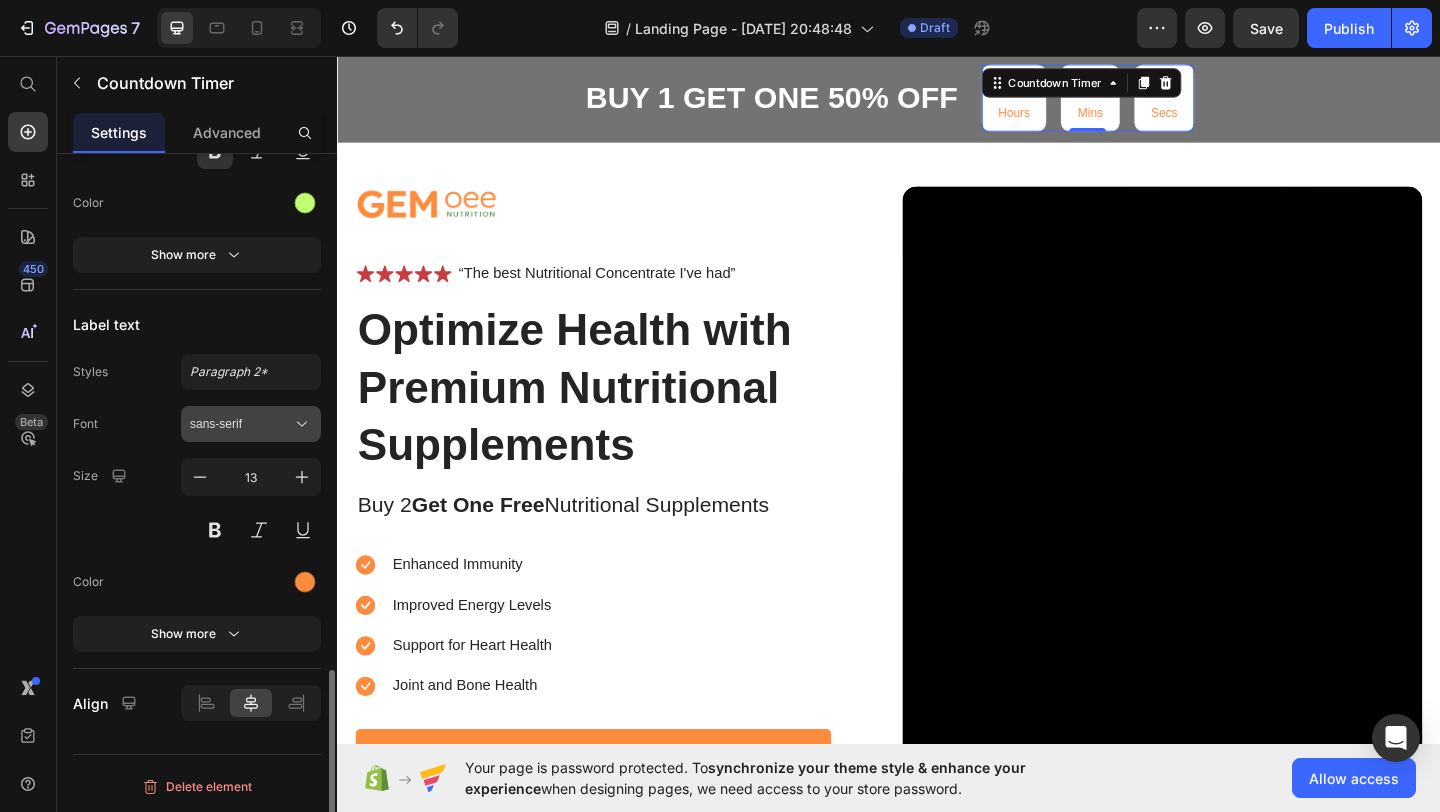 scroll, scrollTop: 1809, scrollLeft: 0, axis: vertical 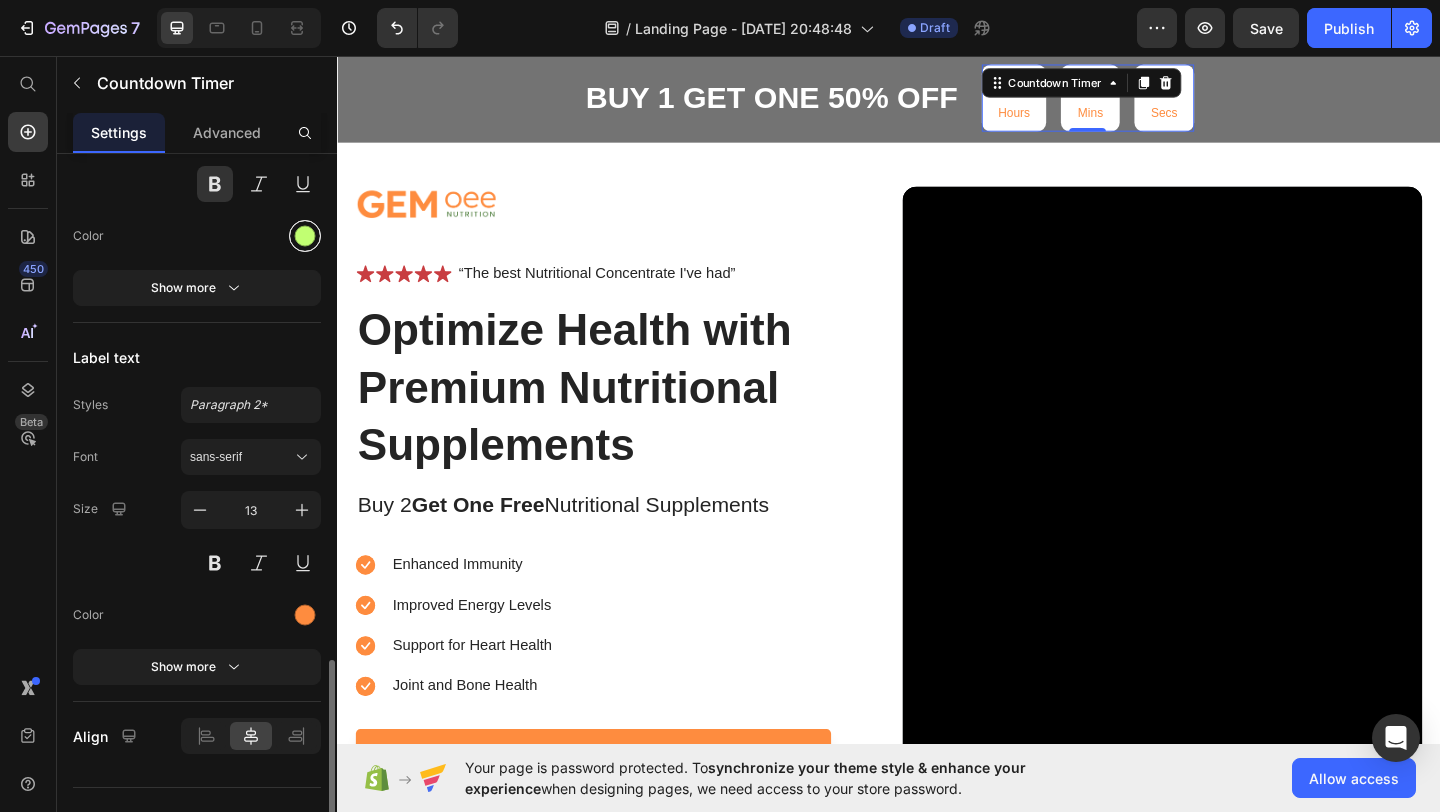 click at bounding box center [305, 236] 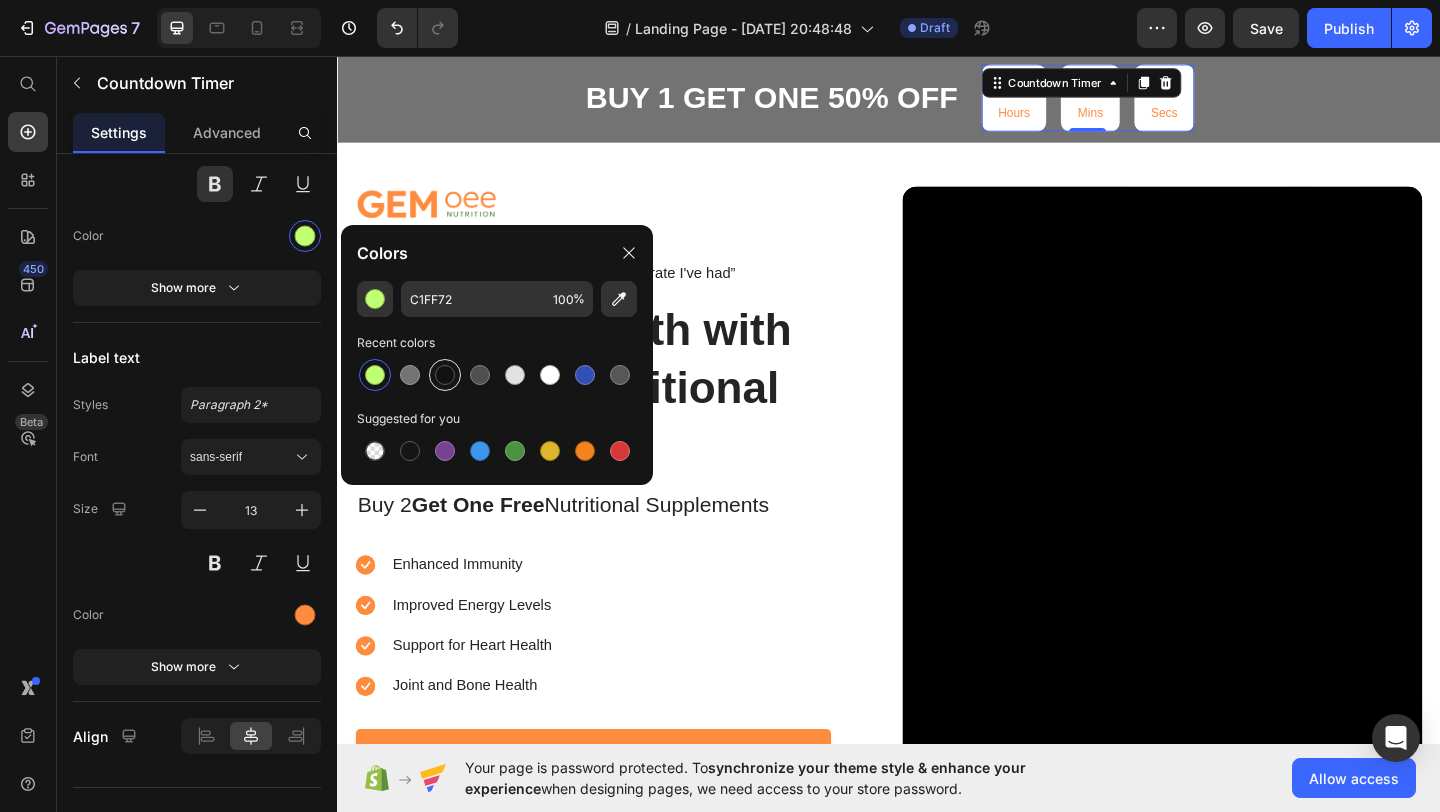 click at bounding box center [445, 375] 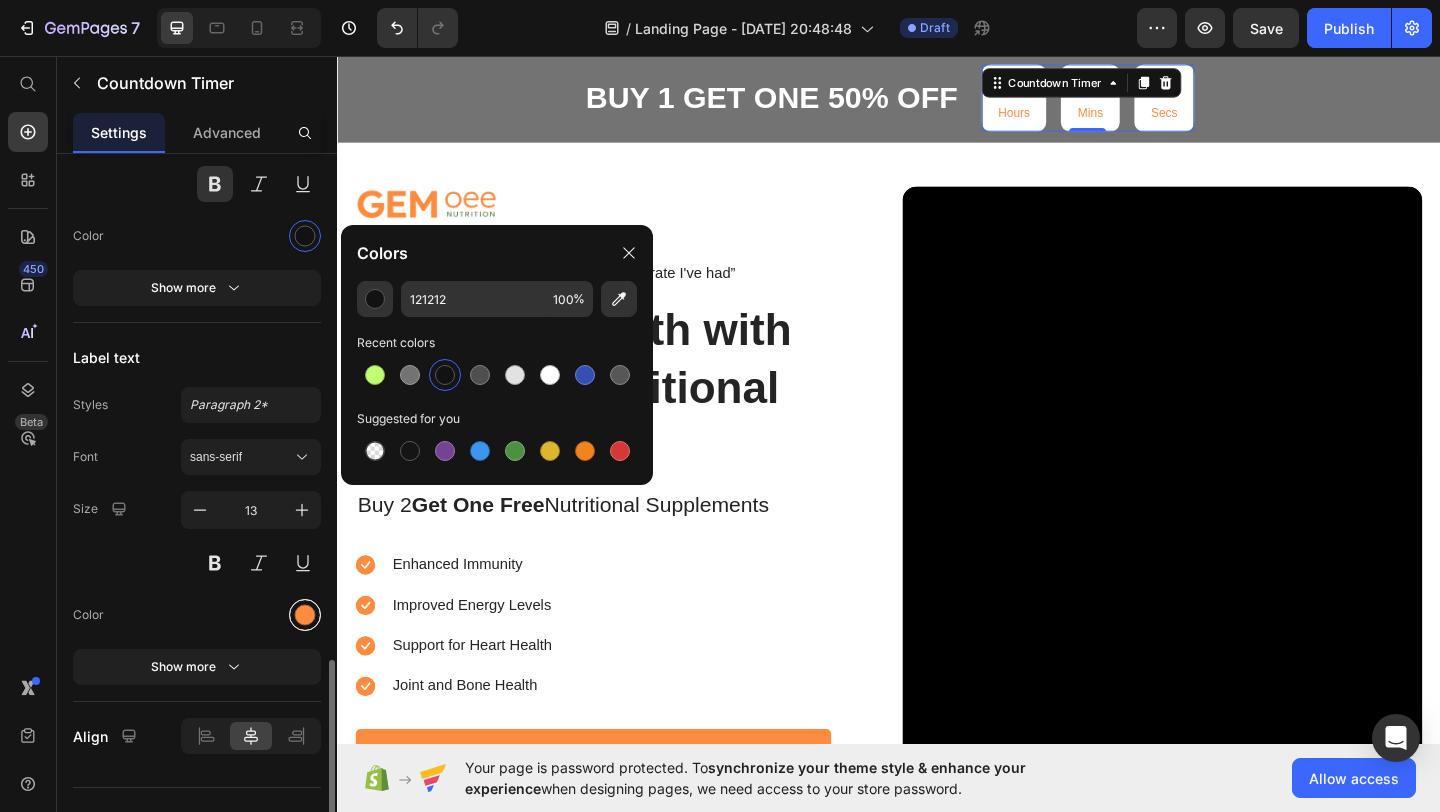 click at bounding box center (305, 615) 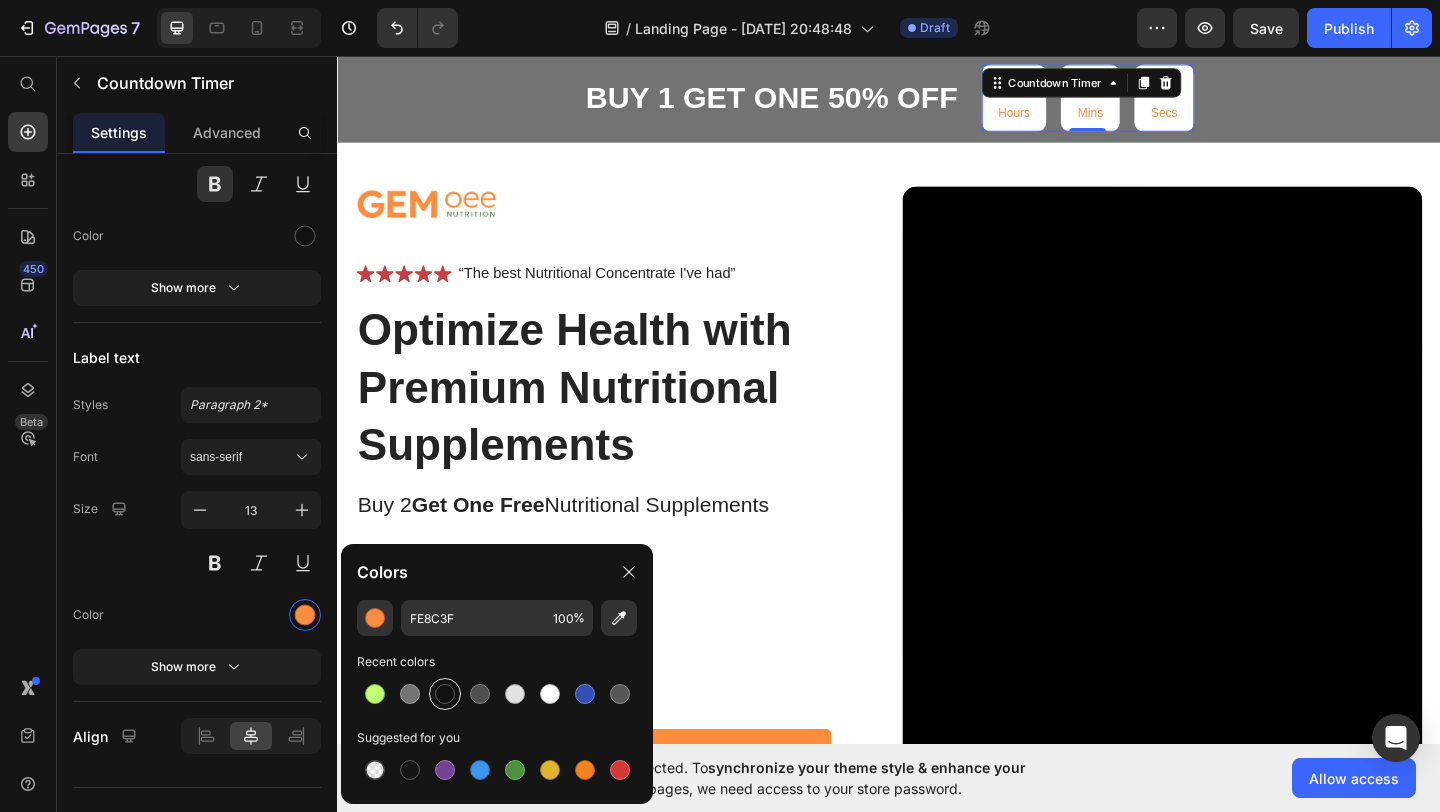 click at bounding box center [445, 694] 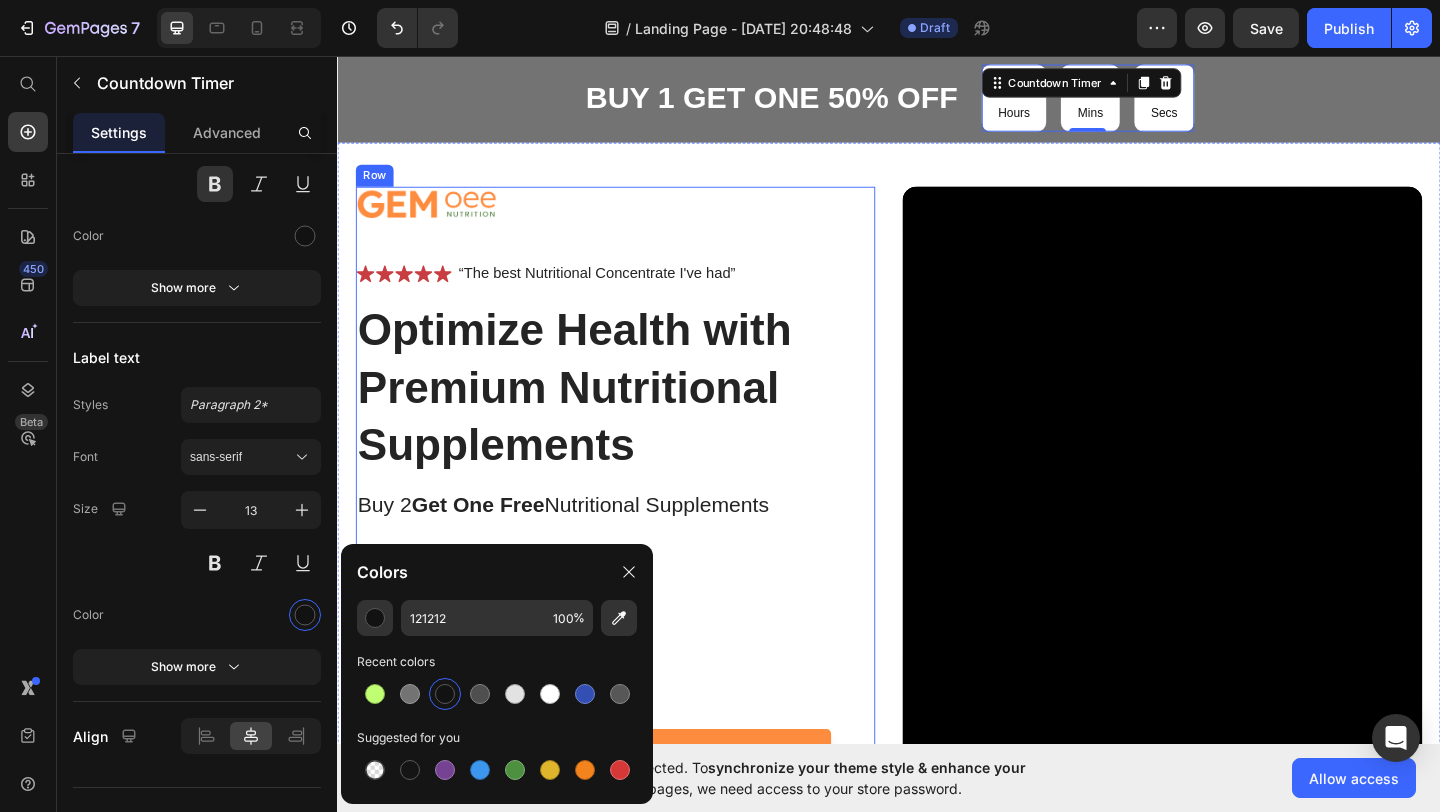 click on "Enhanced Immunity
Improved Energy Levels
Support for Heart Health
Joint and [MEDICAL_DATA]" at bounding box center (615, 675) 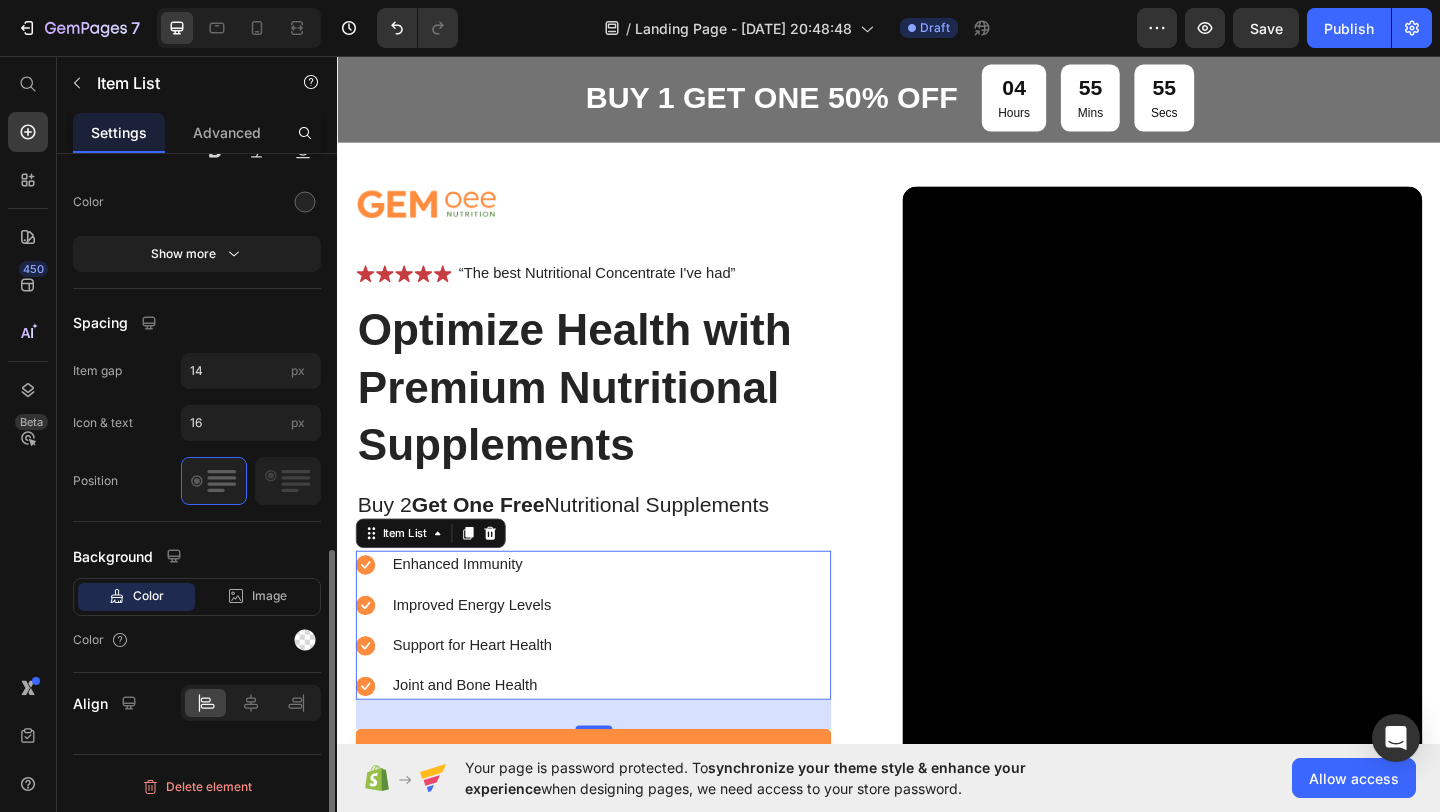 scroll, scrollTop: 0, scrollLeft: 0, axis: both 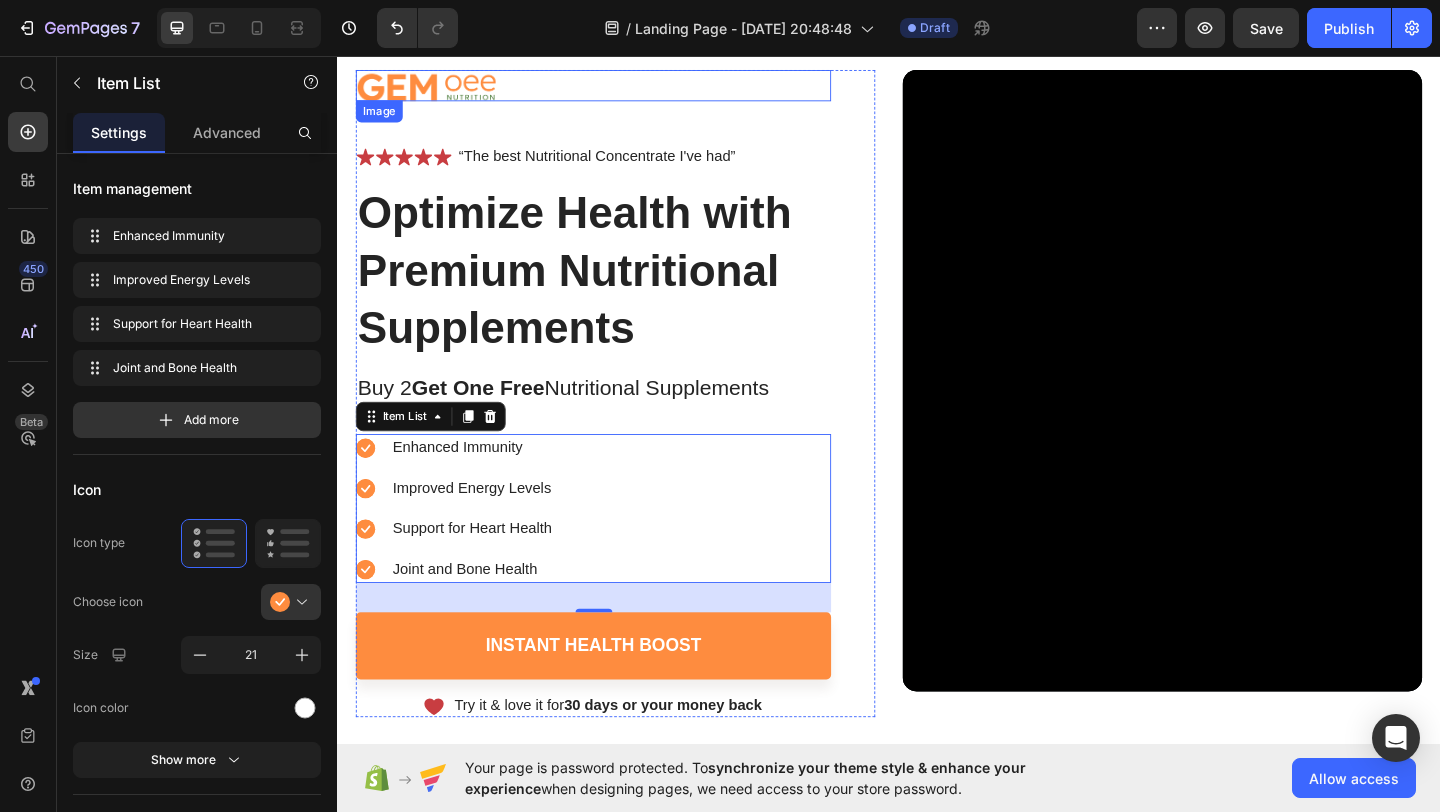 click at bounding box center [615, 88] 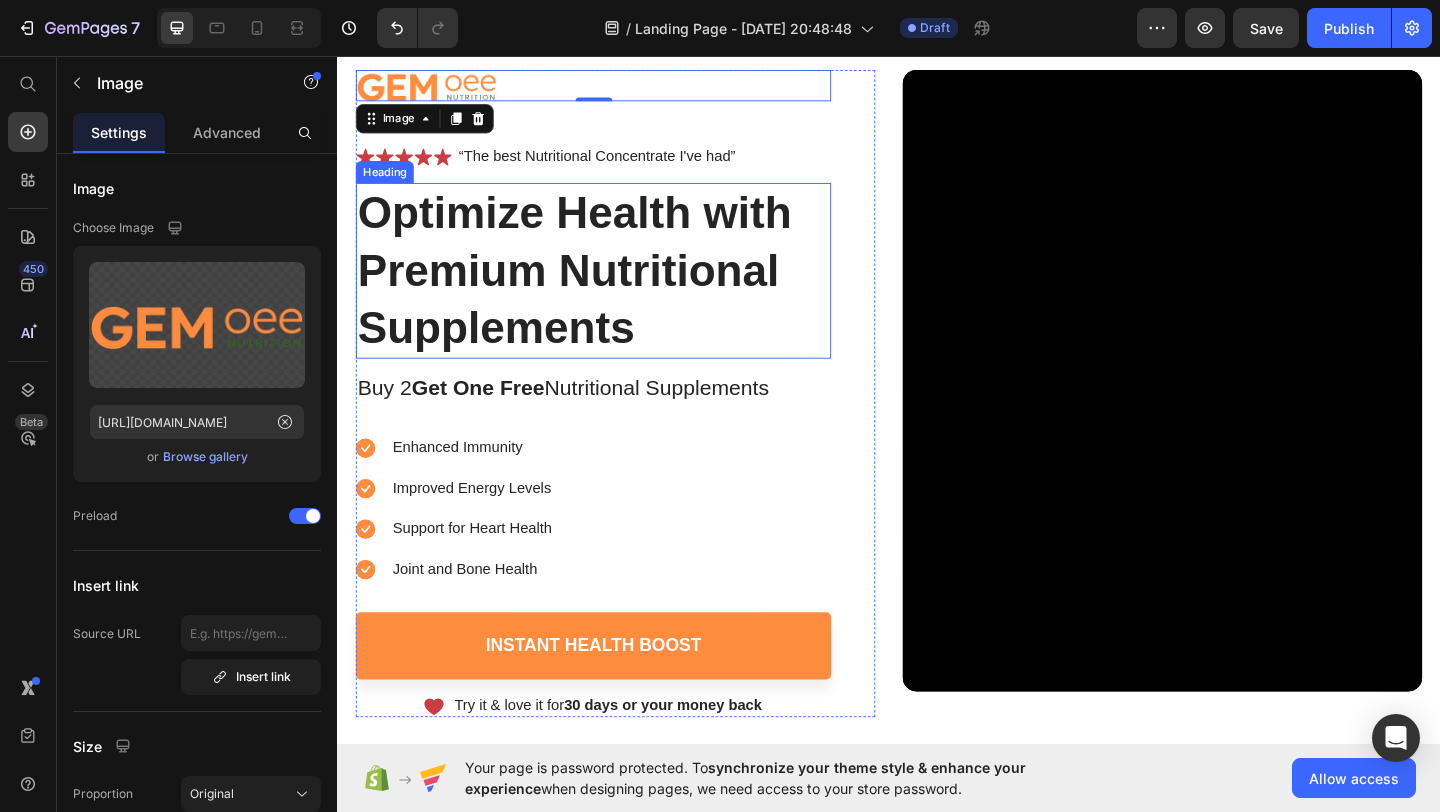 scroll, scrollTop: 172, scrollLeft: 0, axis: vertical 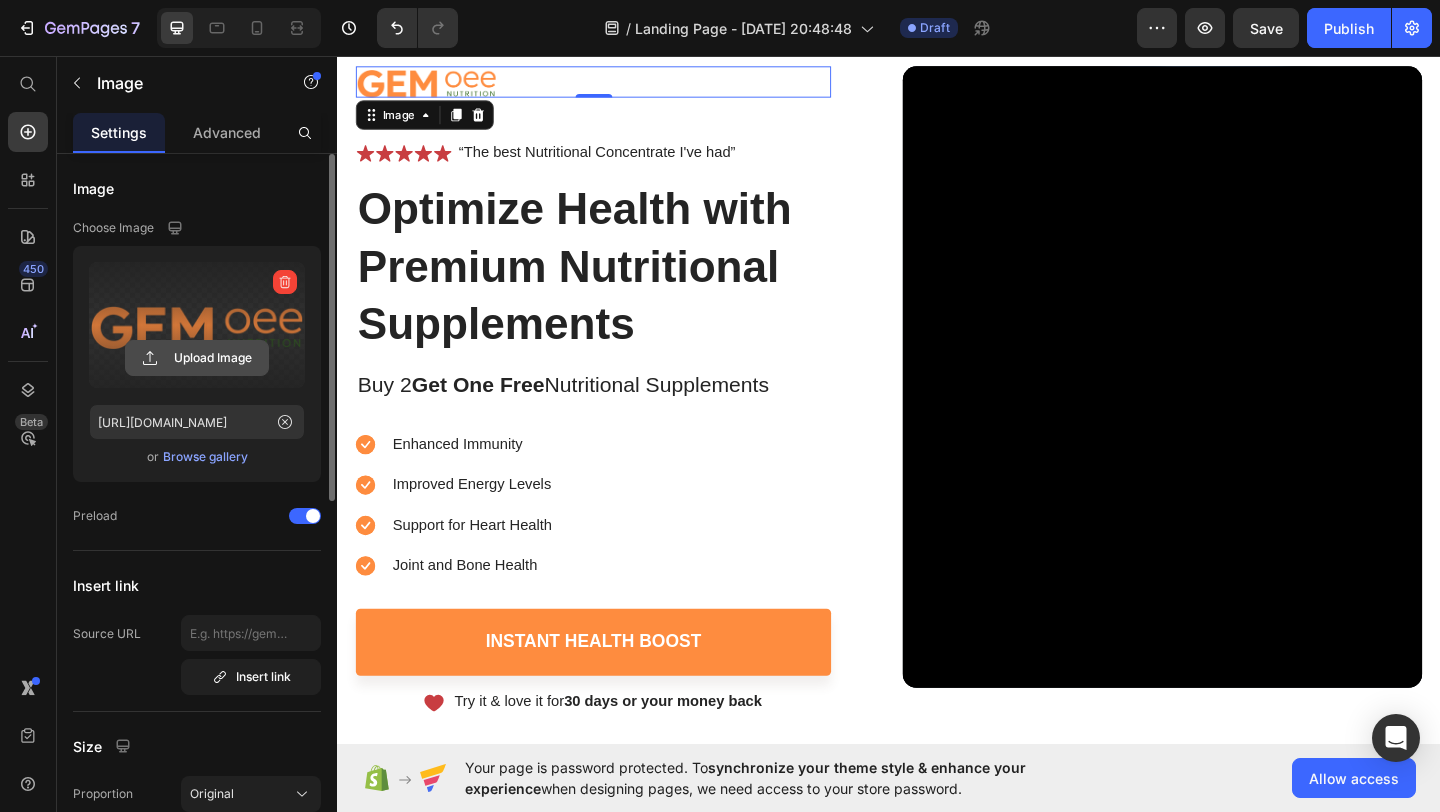 click 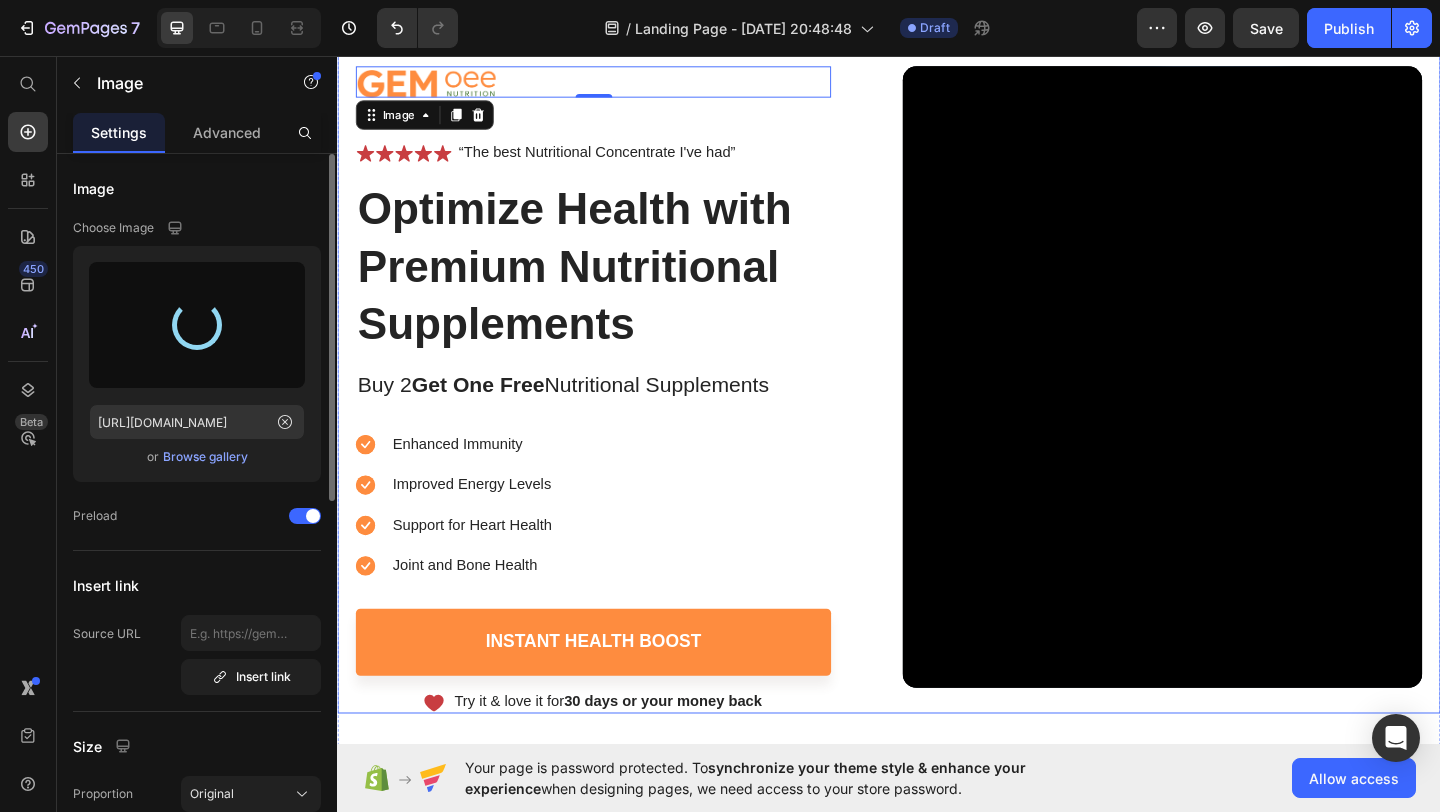 type on "[URL][DOMAIN_NAME]" 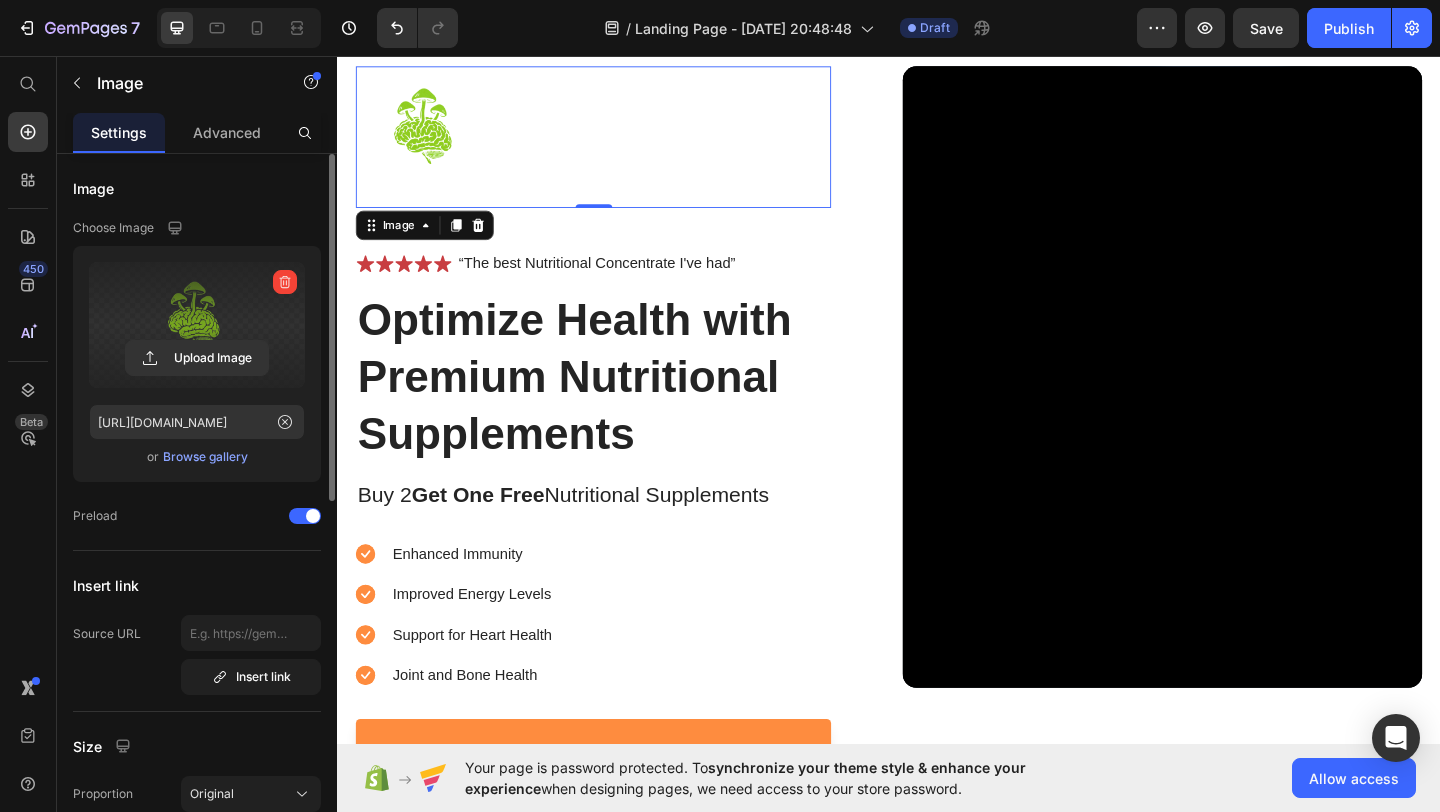 click at bounding box center [615, 144] 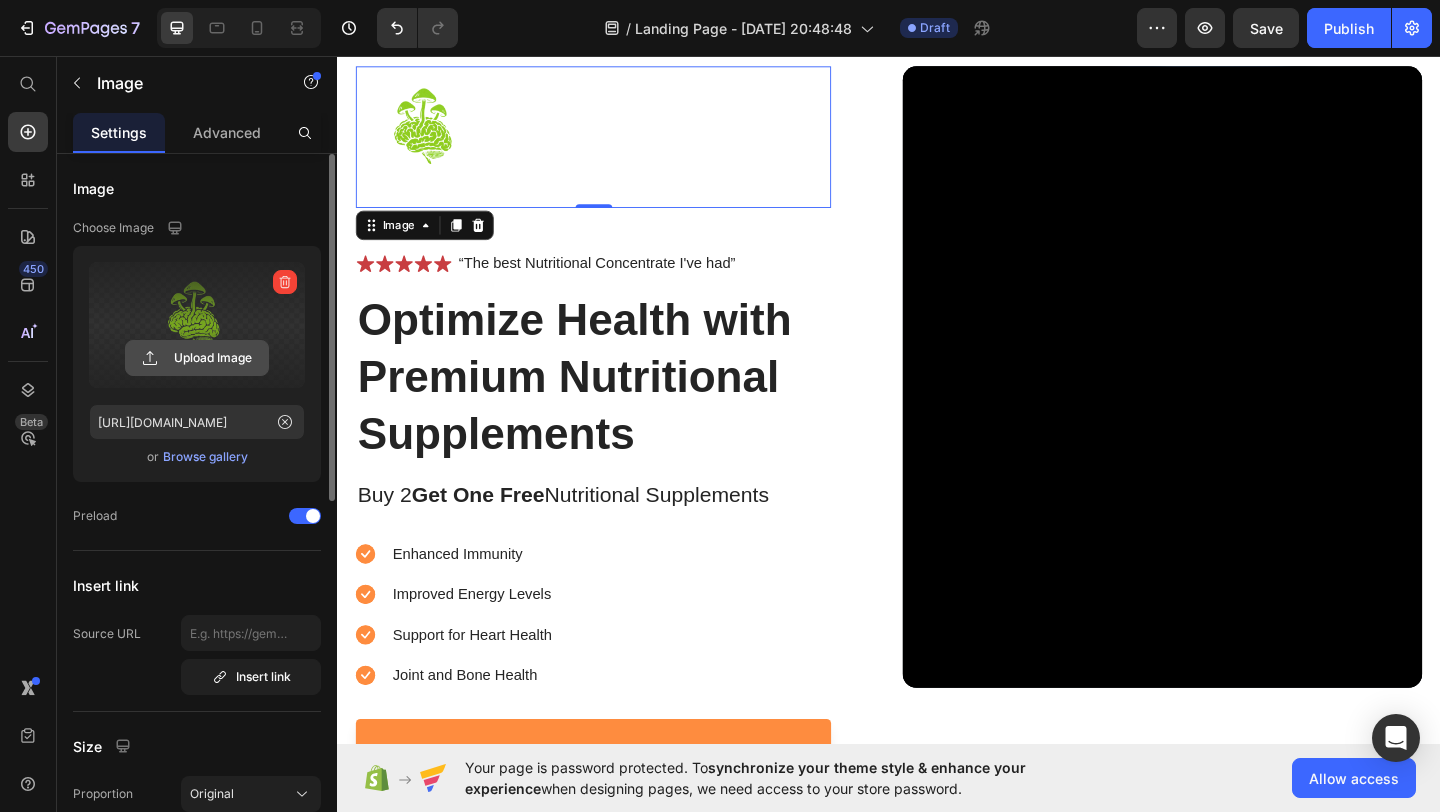 click 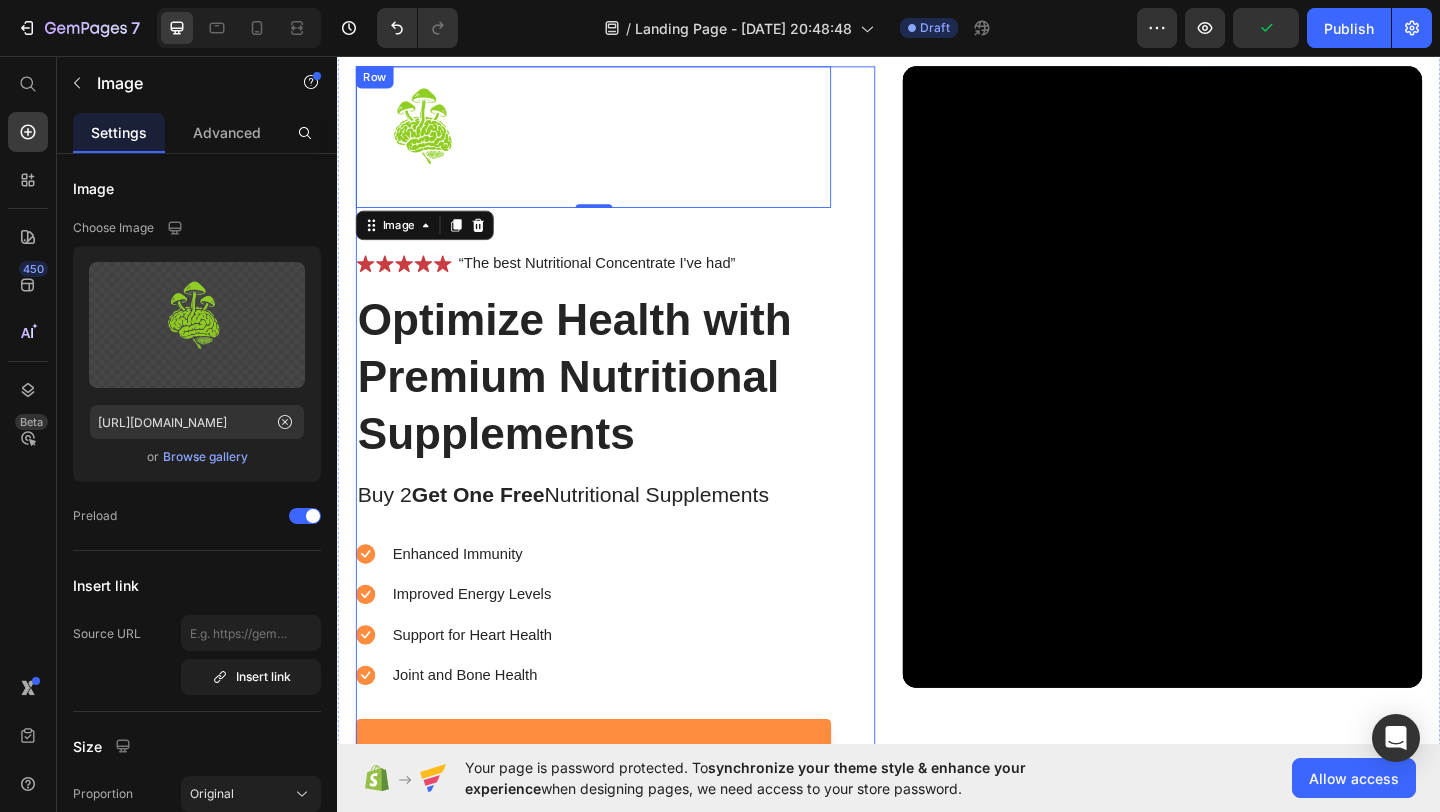 click on "Image   0
Icon
Icon
Icon
Icon
Icon Icon List “The best Nutritional Concentrate I've had” Text Block Row Optimize Health with Premium Nutritional Supplements Heading Buy 2  Get One Free  Nutritional Supplements Text Block
Enhanced Immunity
Improved Energy Levels
Support for Heart Health
Joint and [MEDICAL_DATA] Item List Instant Health Boost Button
Icon Try it & love it for  30 days or your money back Text Block Row" at bounding box center (615, 479) 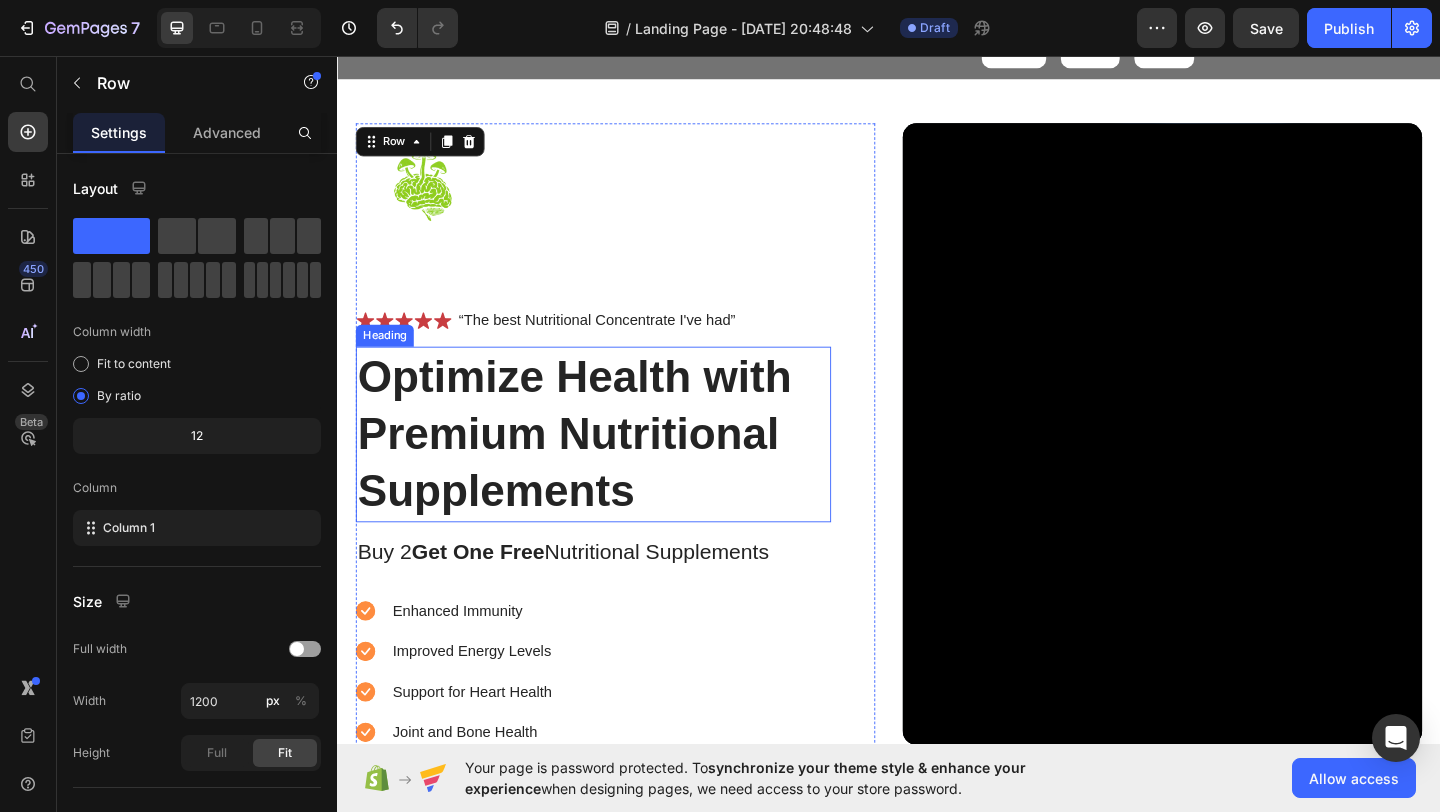 scroll, scrollTop: 114, scrollLeft: 0, axis: vertical 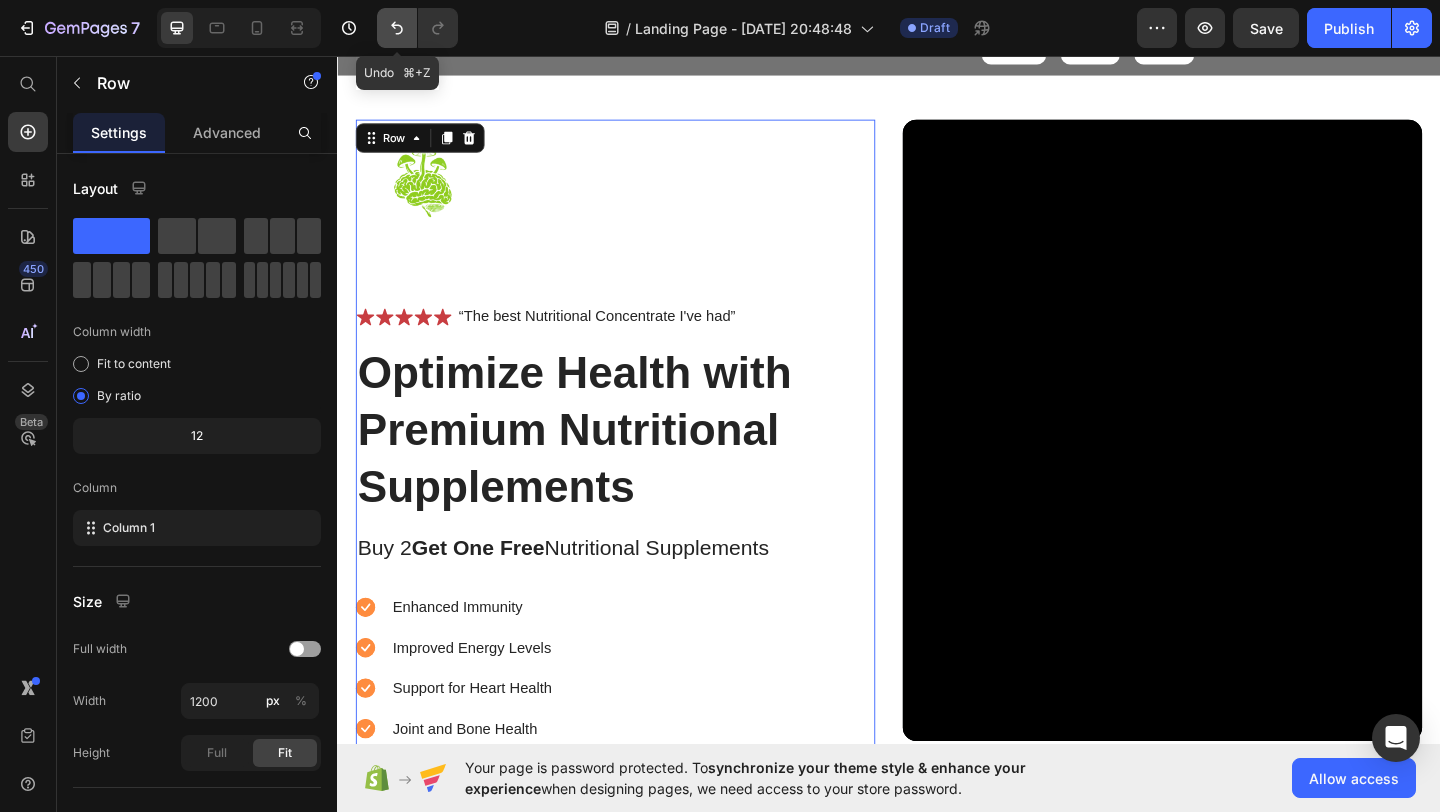 click 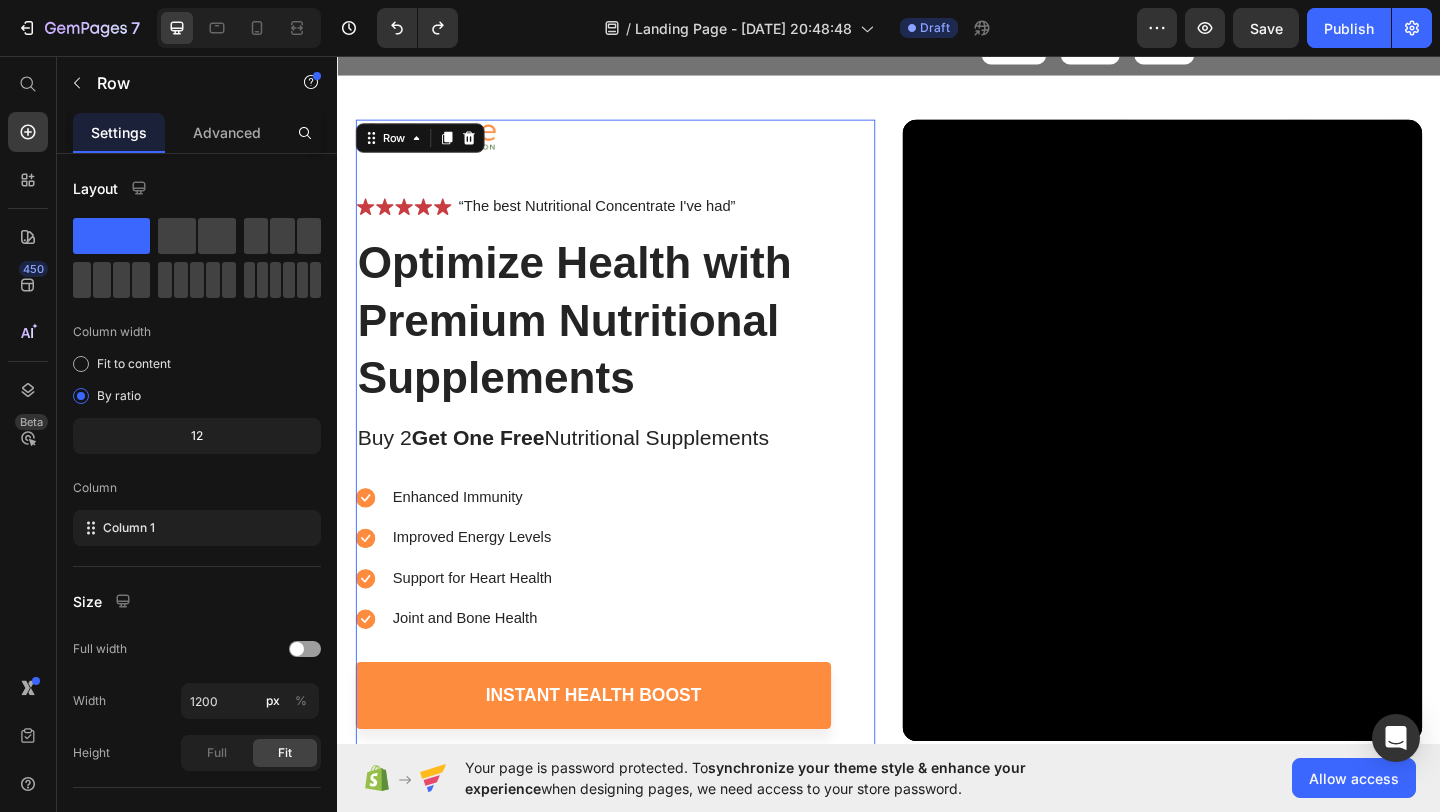 click on "Image
Icon
Icon
Icon
Icon
Icon Icon List “The best Nutritional Concentrate I've had” Text Block Row Optimize Health with Premium Nutritional Supplements Heading Buy 2  Get One Free  Nutritional Supplements Text Block
Enhanced Immunity
Improved Energy Levels
Support for Heart Health
Joint and [MEDICAL_DATA] Item List Instant Health Boost Button
Icon Try it & love it for  30 days or your money back Text Block Row" at bounding box center [615, 477] 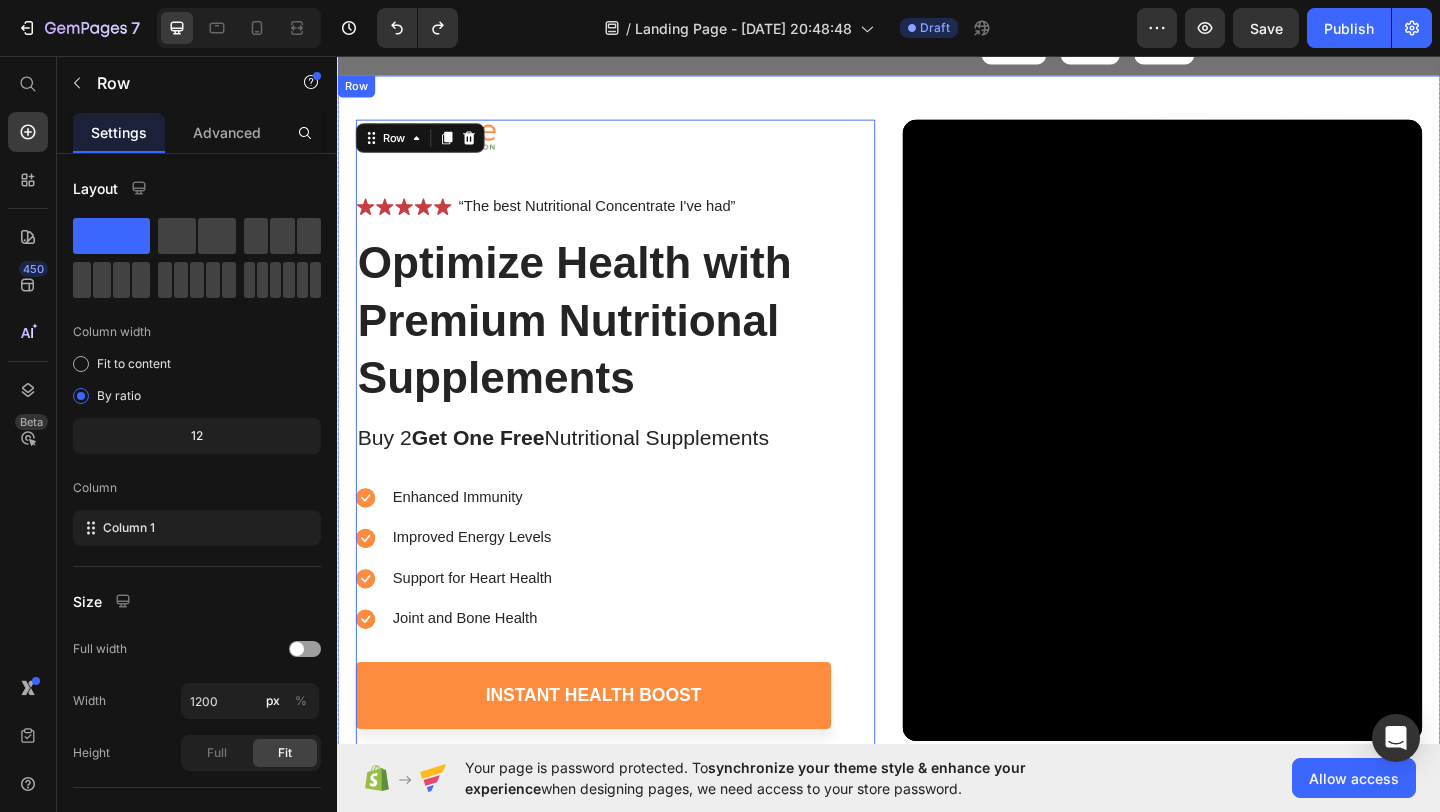 click on "Image
Icon
Icon
Icon
Icon
Icon Icon List “The best Nutritional Concentrate I've had” Text Block Row Optimize Health with Premium Nutritional Supplements Heading Buy 2  Get One Free  Nutritional Supplements Text Block
Enhanced Immunity
Improved Energy Levels
Support for Heart Health
Joint and [MEDICAL_DATA] Item List Instant Health Boost Button
Icon Try it & love it for  30 days or your money back Text Block Row Row   0 Video Row" at bounding box center [937, 453] 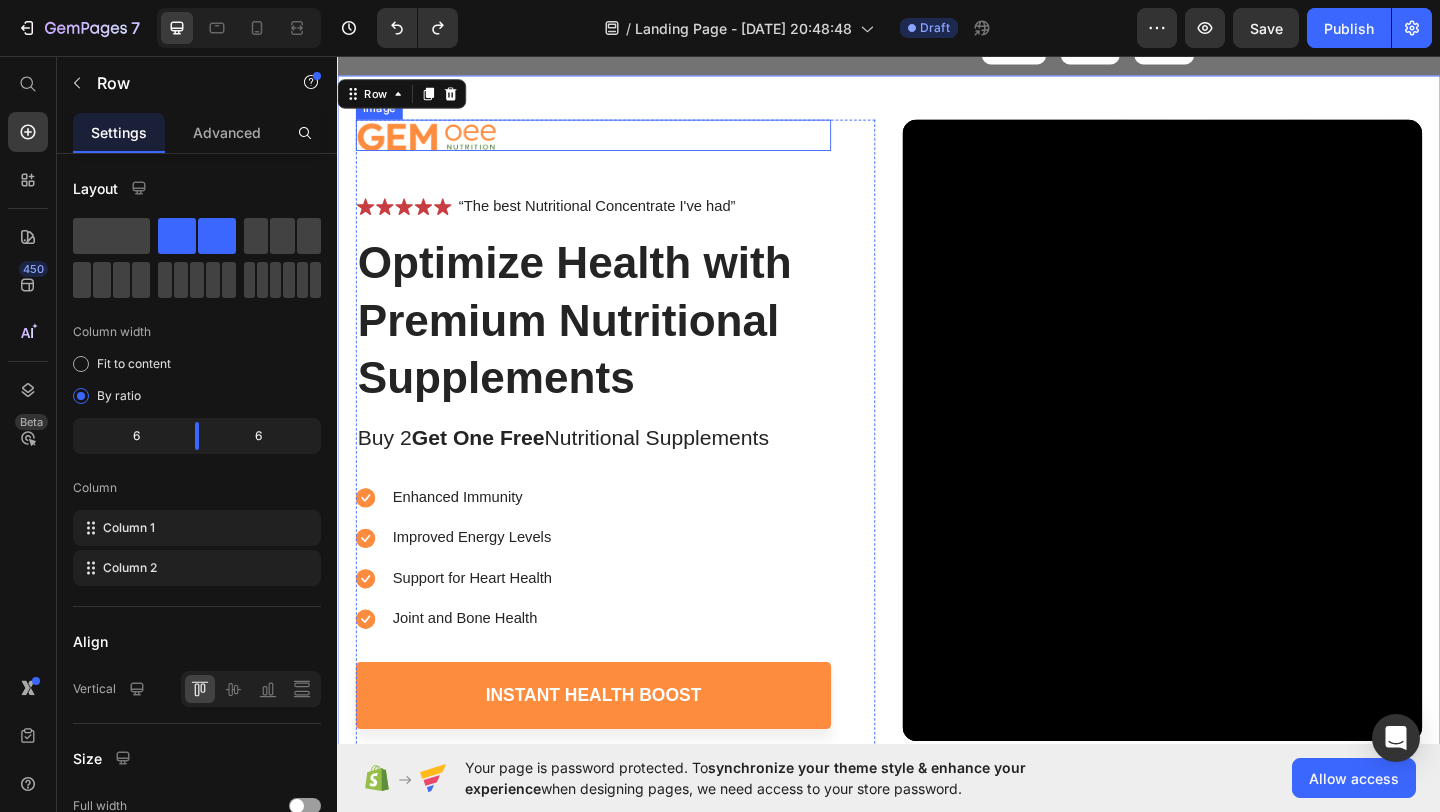 click at bounding box center (615, 142) 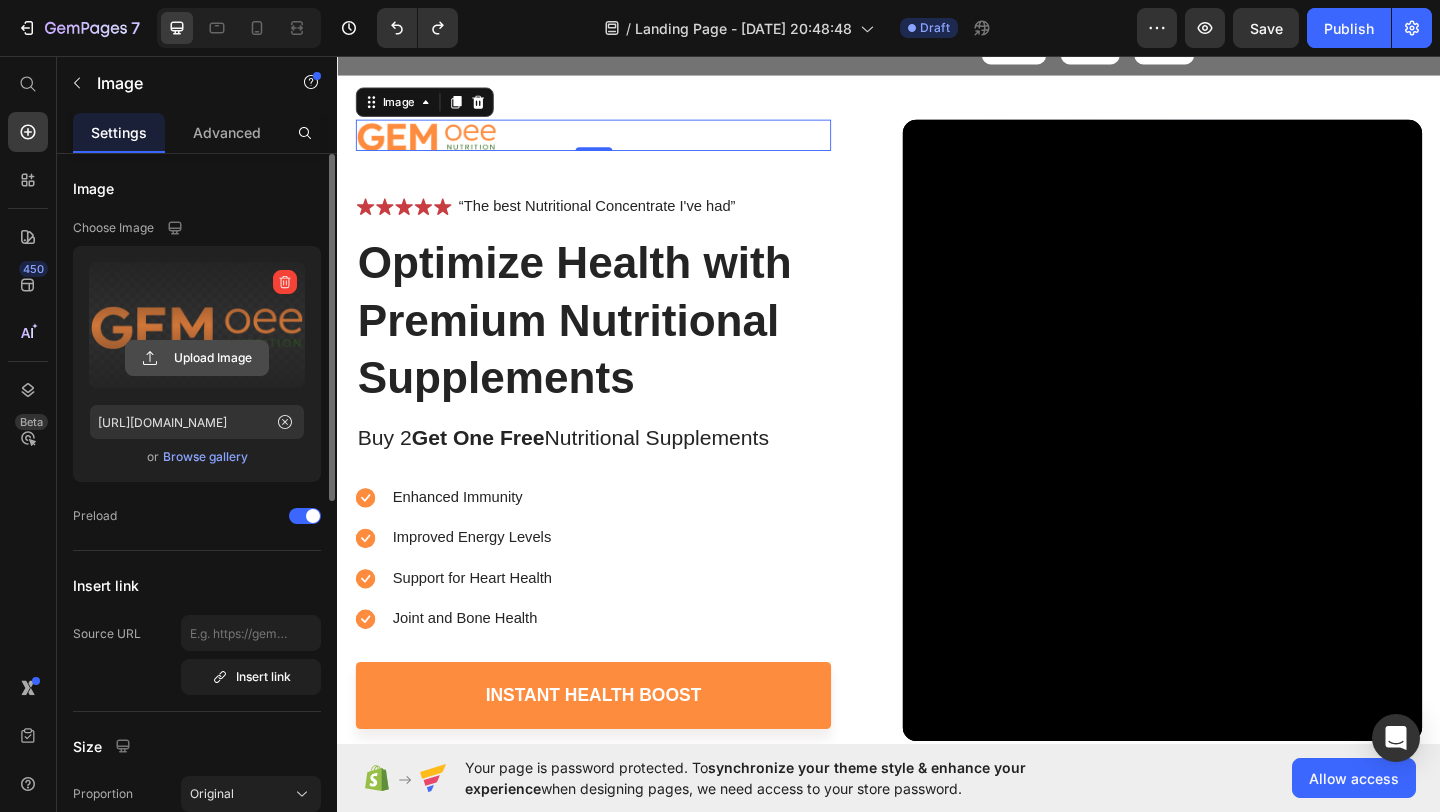 click 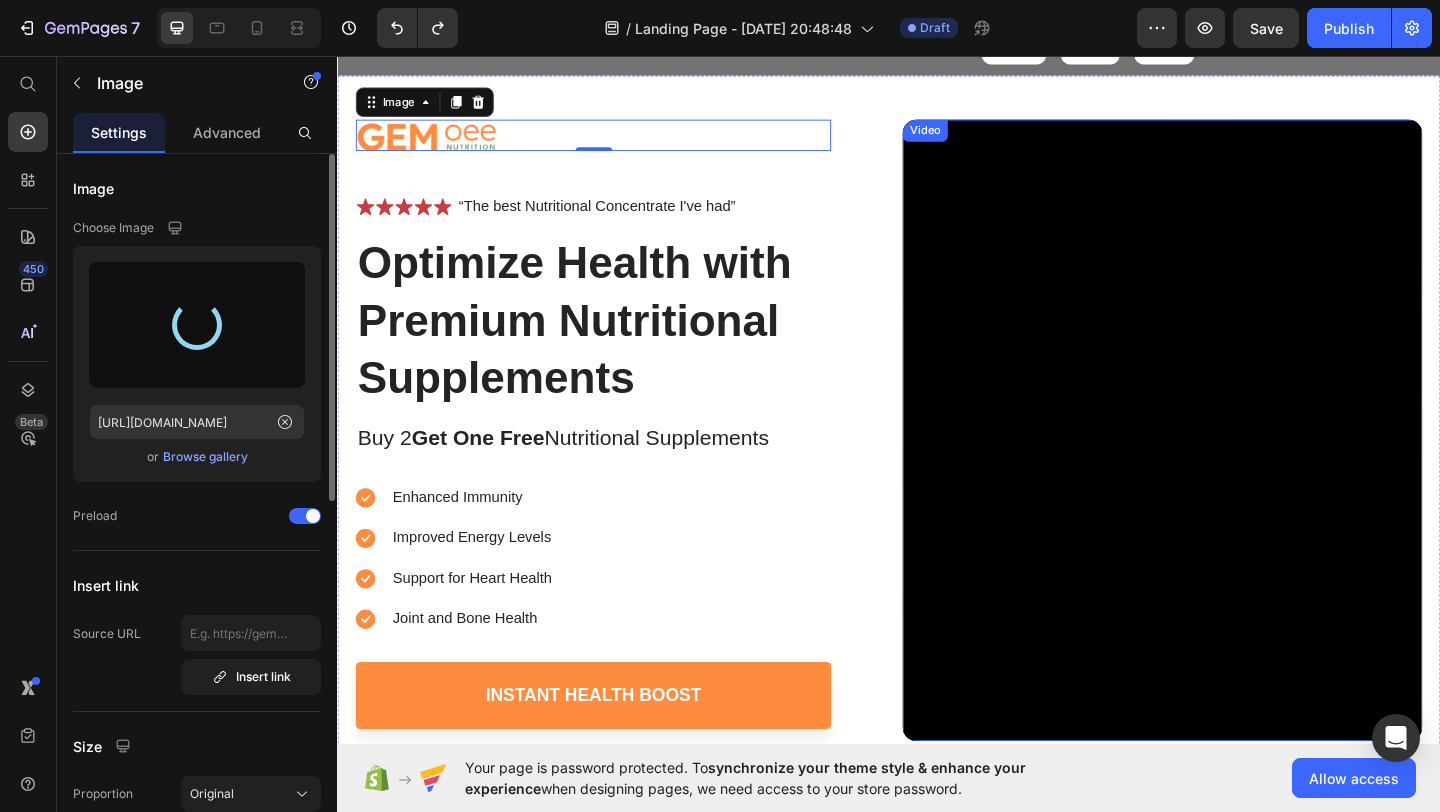 type on "[URL][DOMAIN_NAME]" 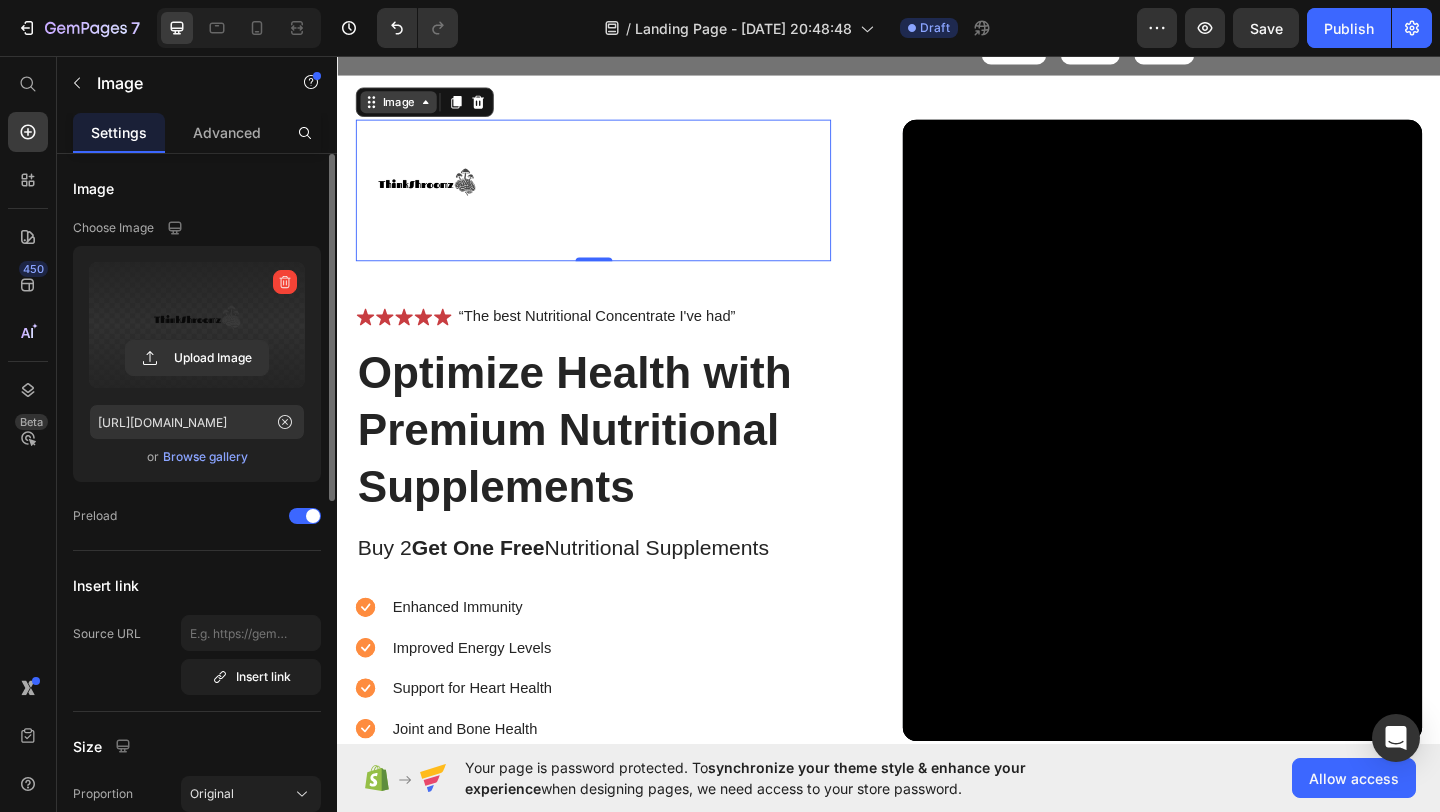 click on "Image" at bounding box center (403, 106) 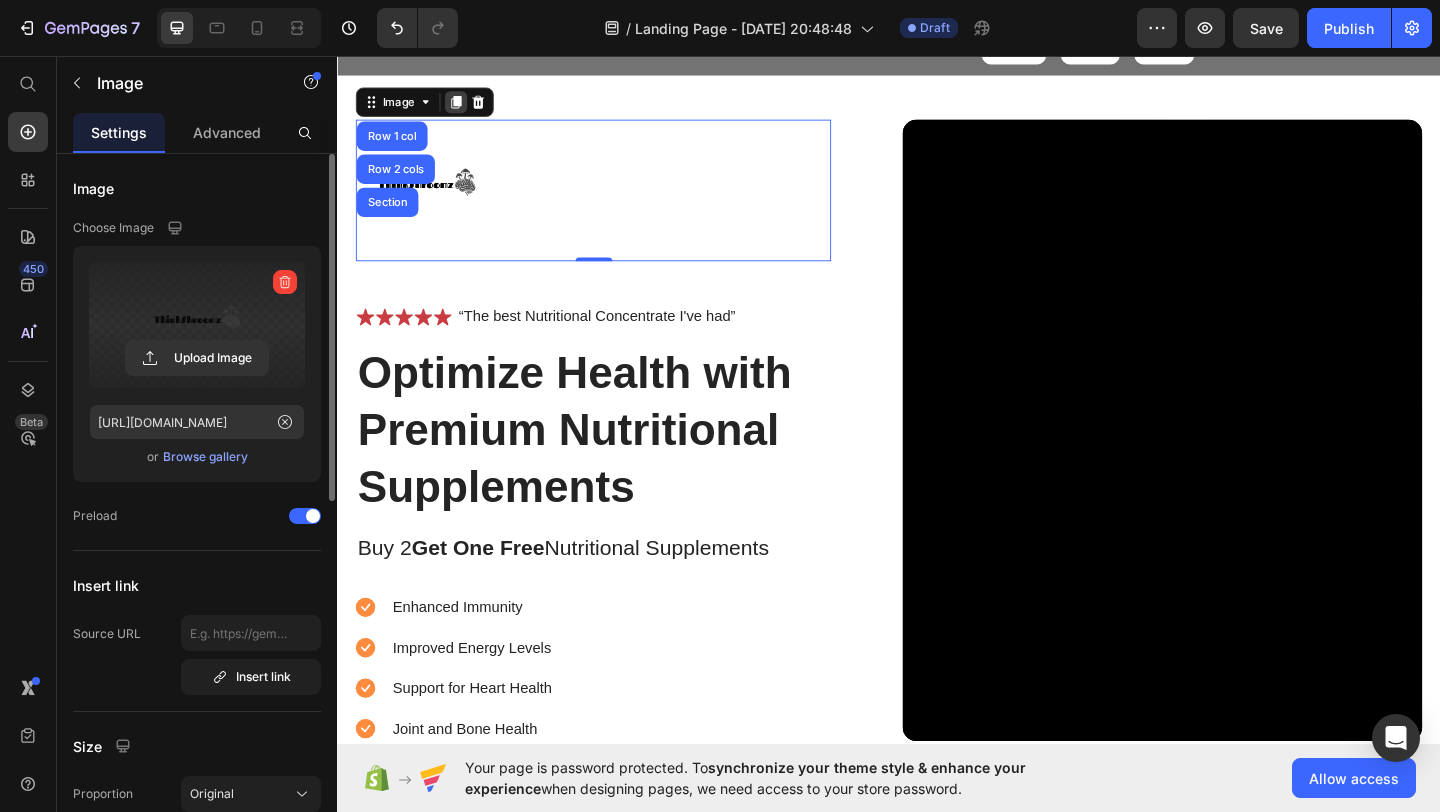 click 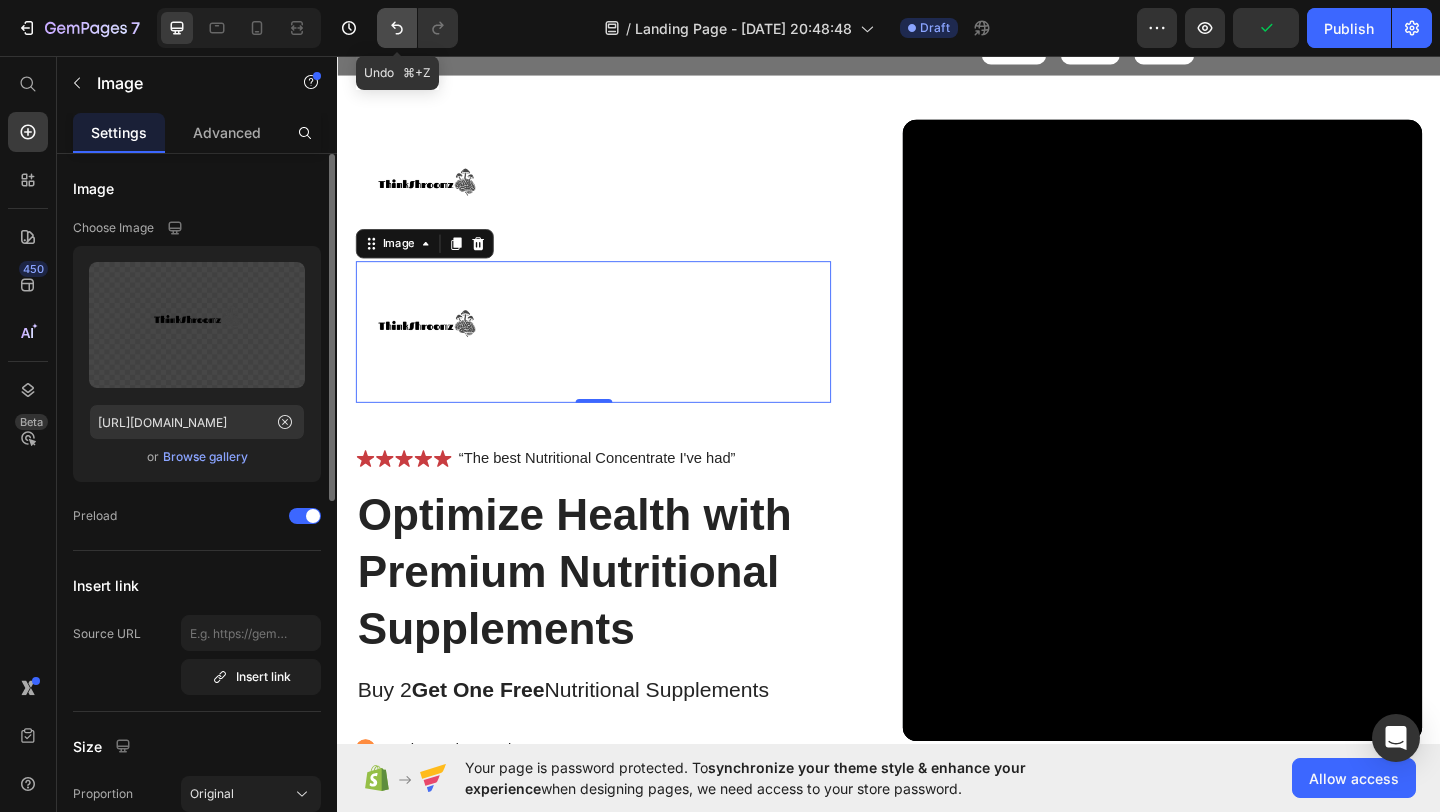 click 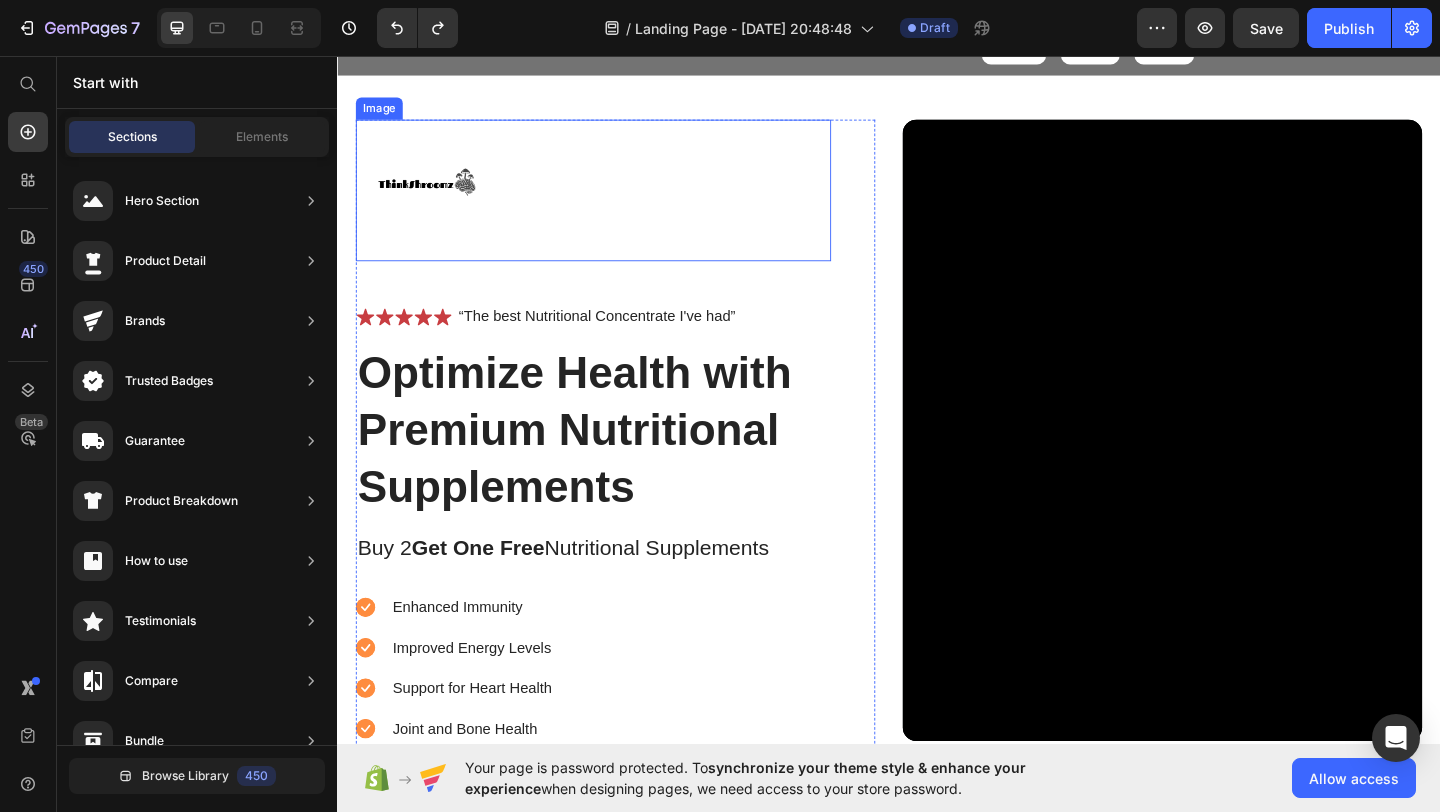 click at bounding box center [615, 202] 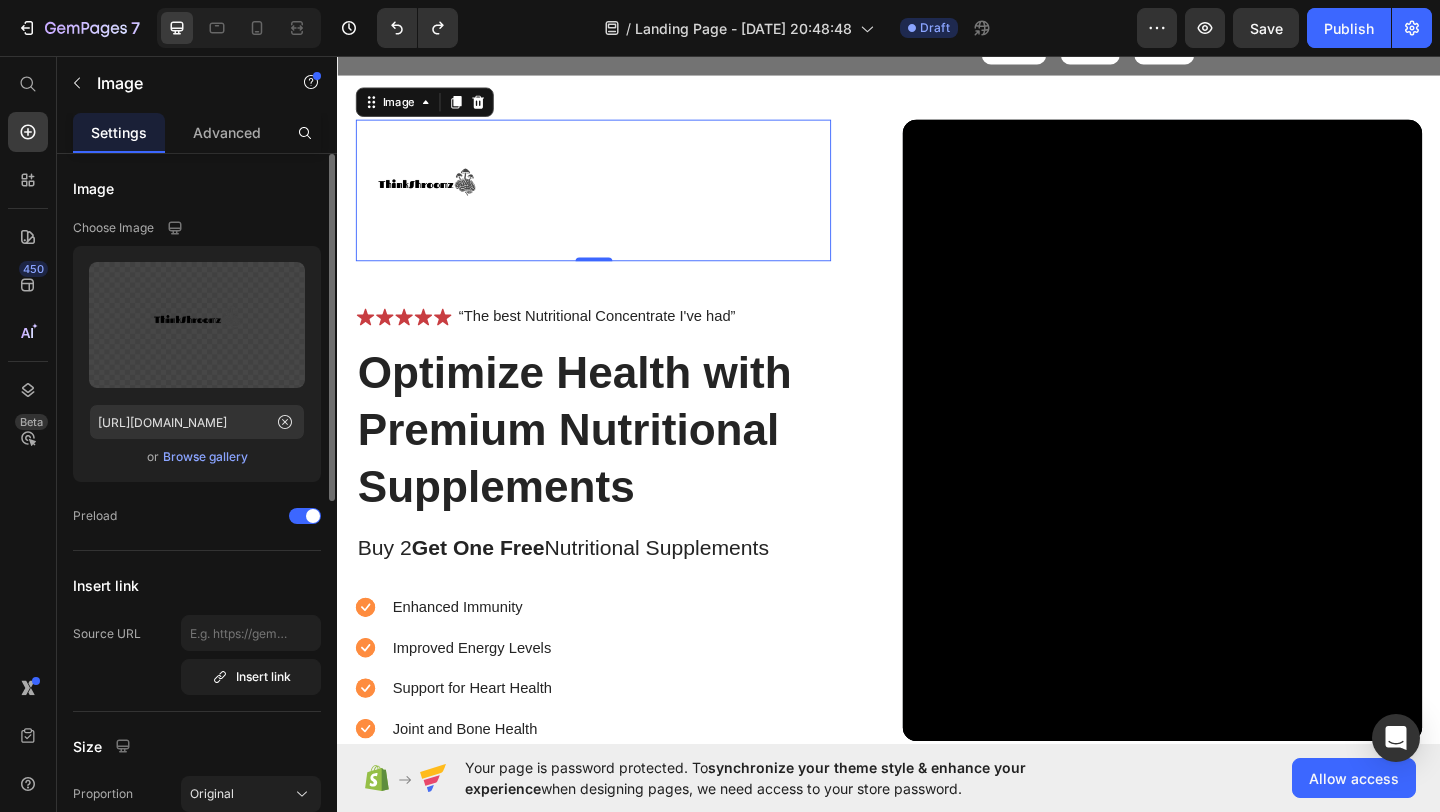 click at bounding box center [615, 202] 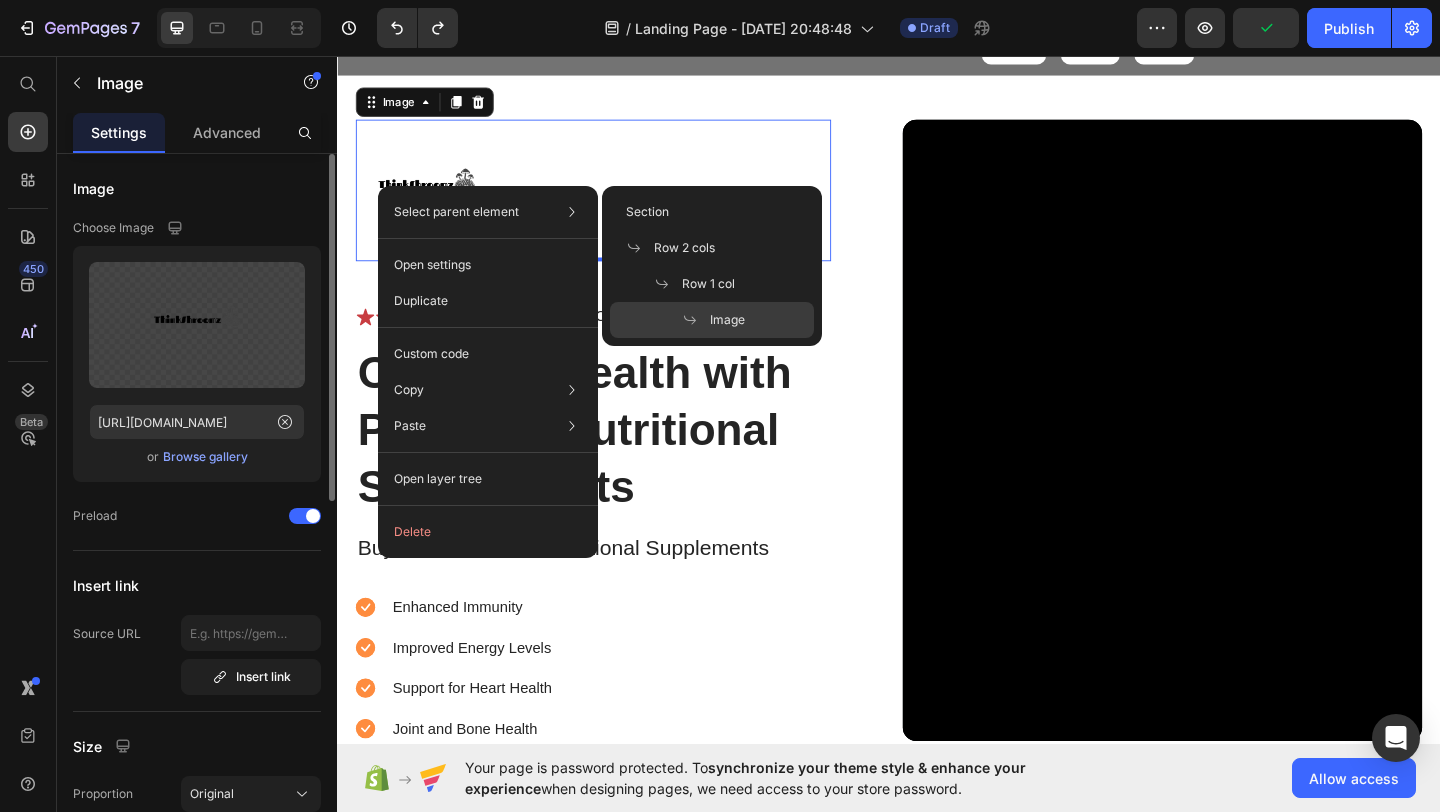click at bounding box center [615, 202] 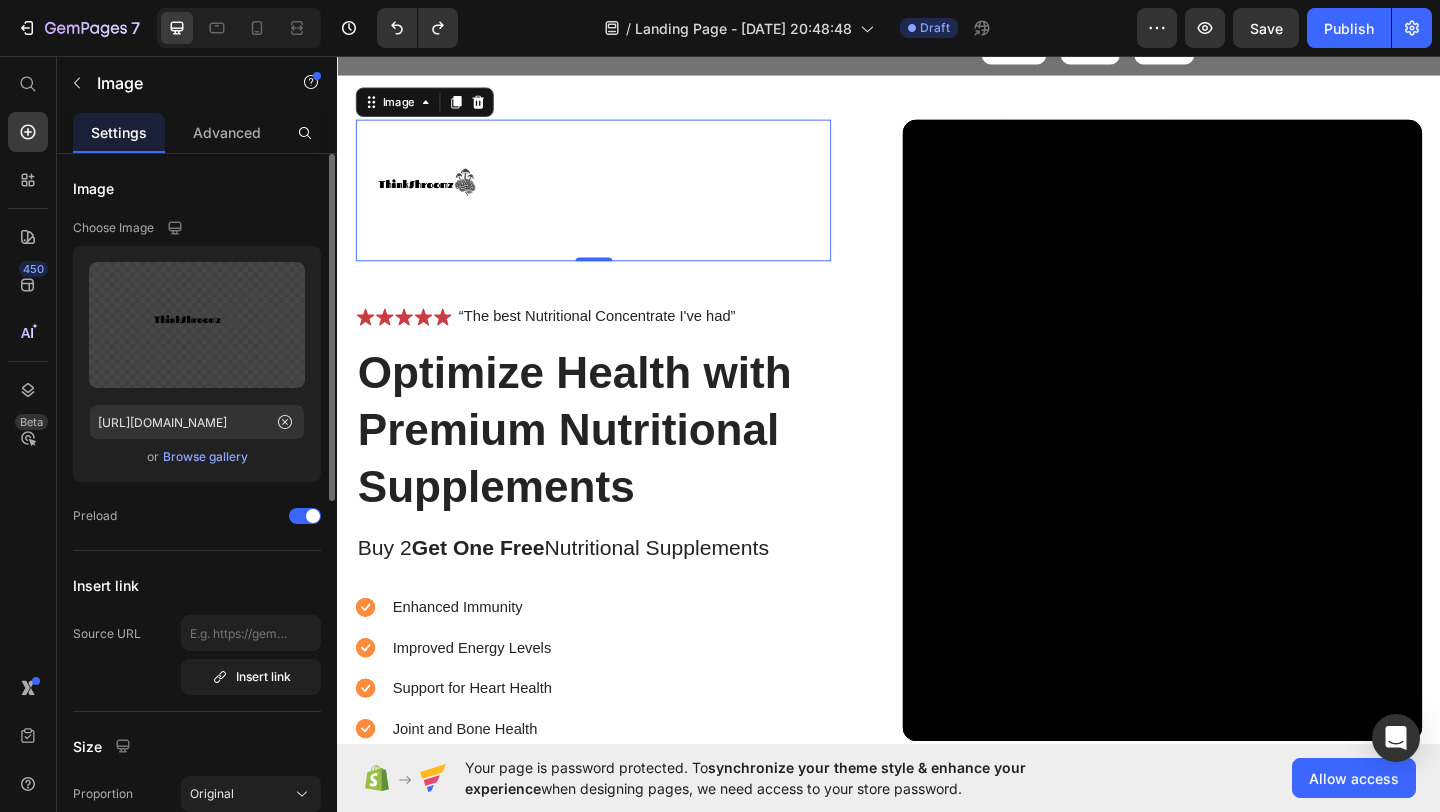 click at bounding box center (615, 202) 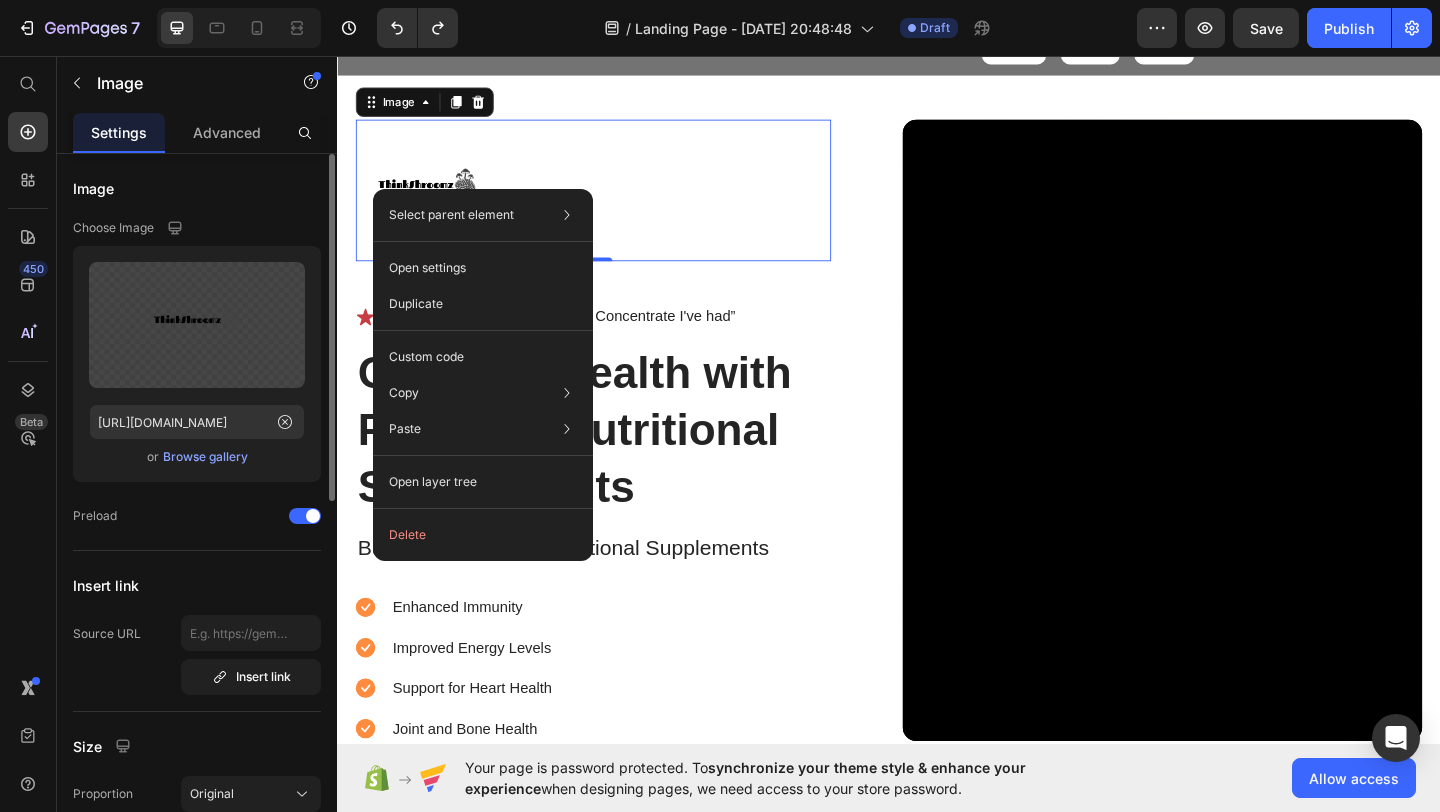 click at bounding box center (615, 202) 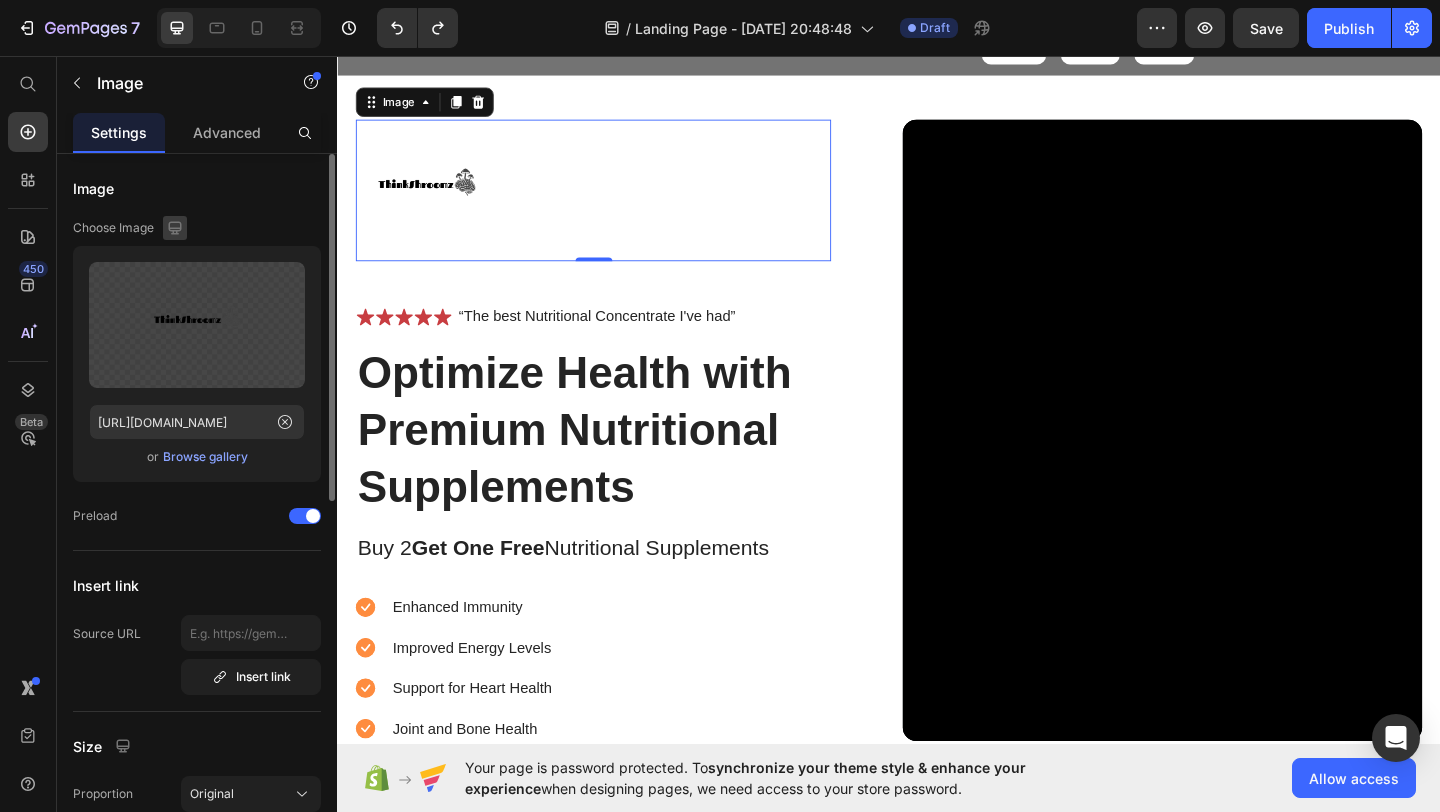 click 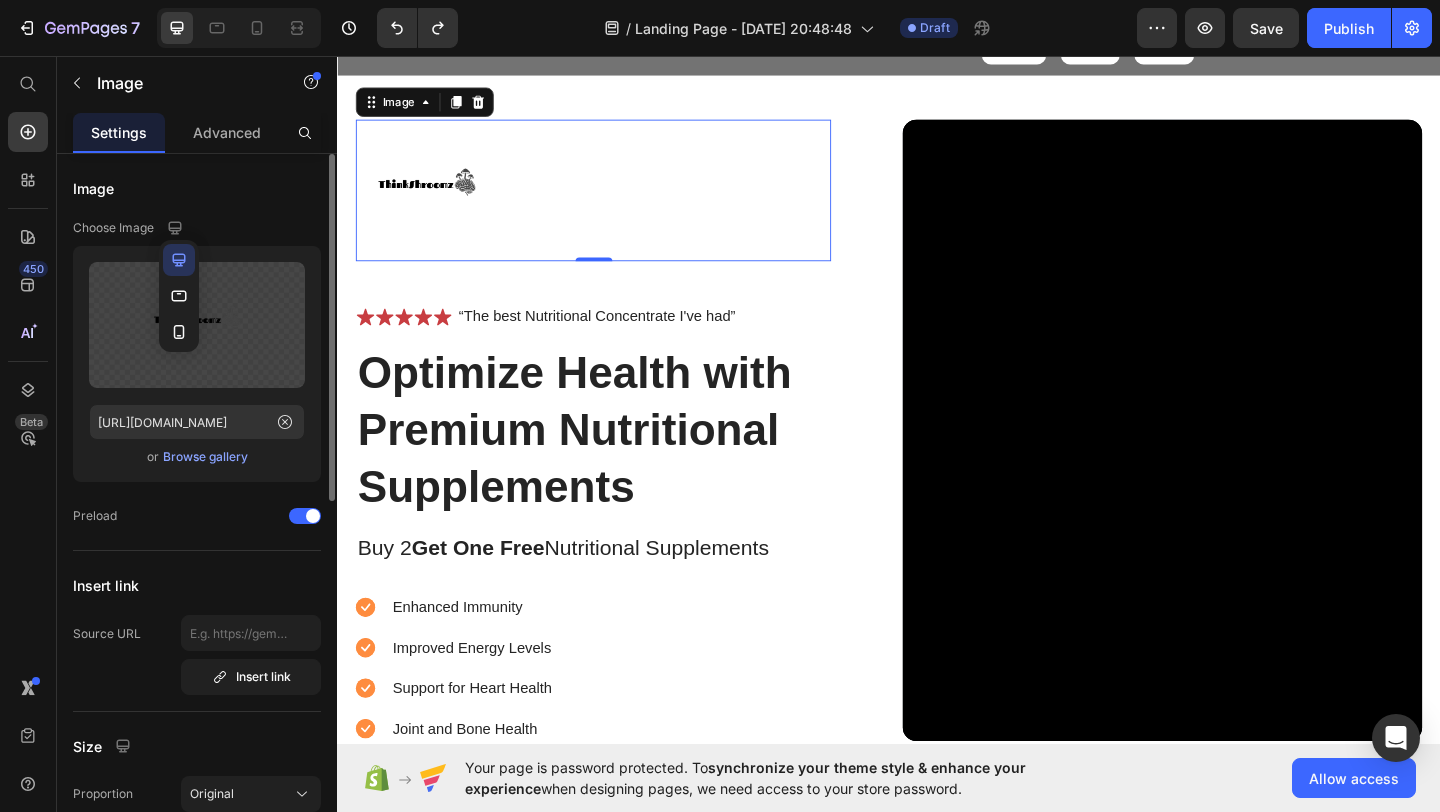 click on "Choose Image" at bounding box center [113, 228] 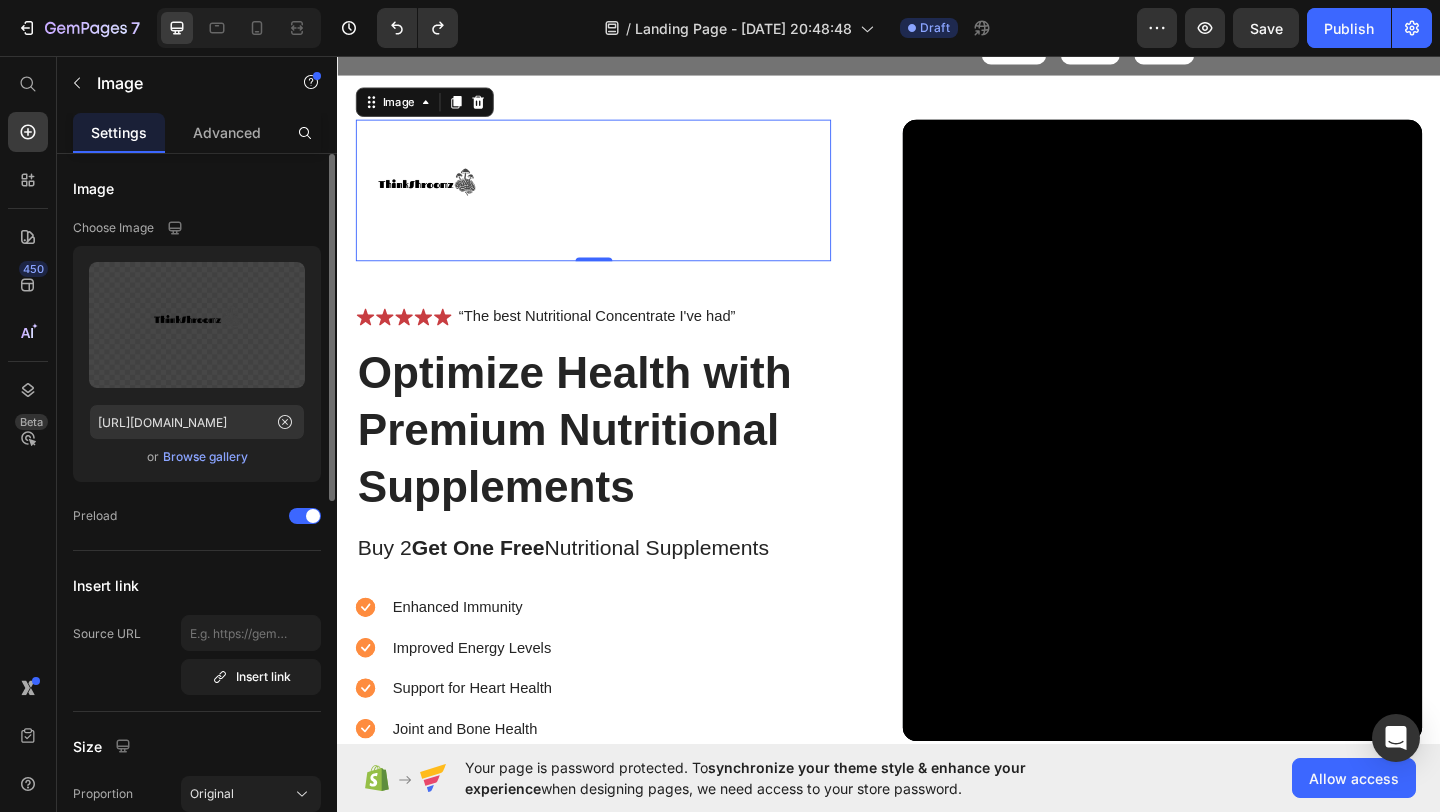 click on "Choose Image" at bounding box center [113, 228] 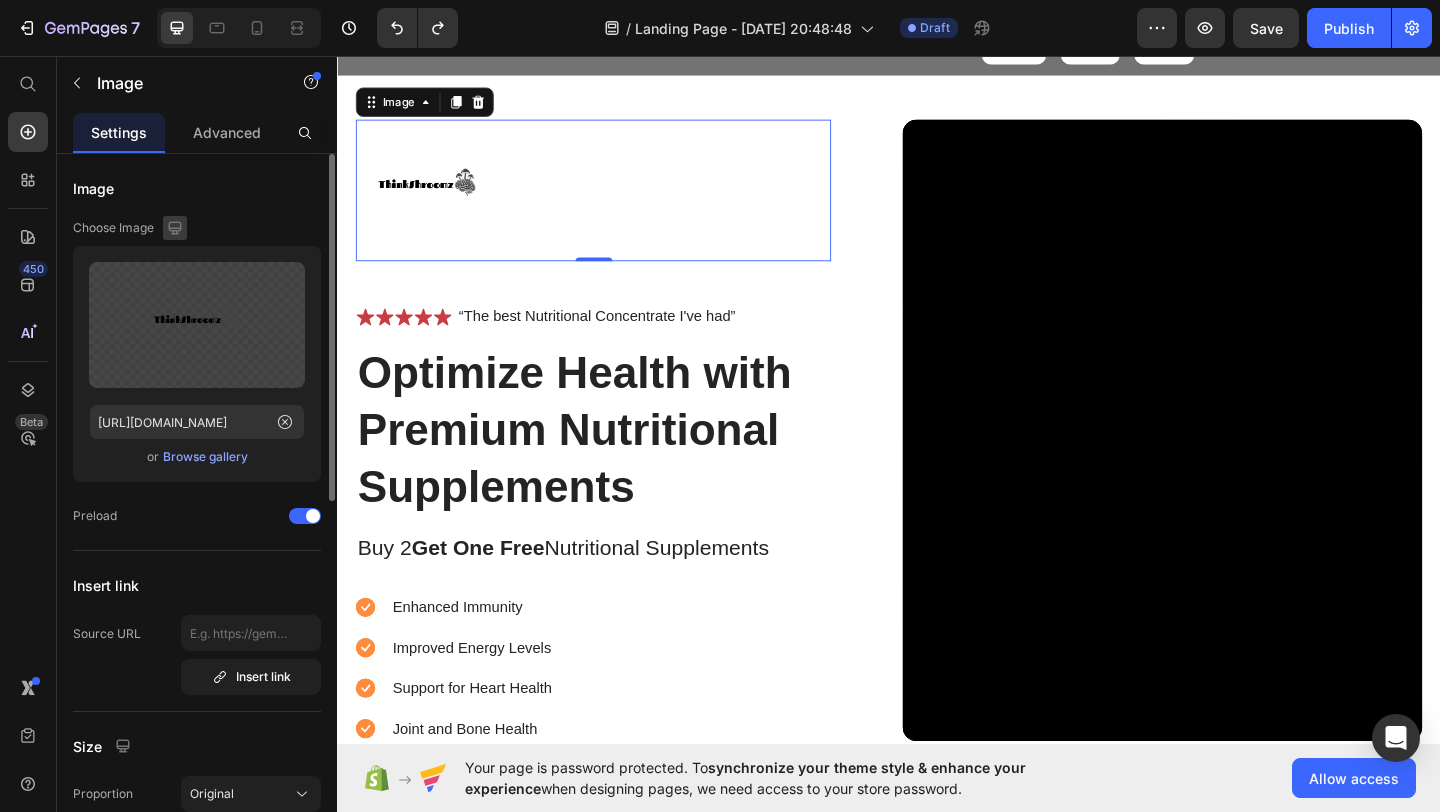 click at bounding box center (175, 228) 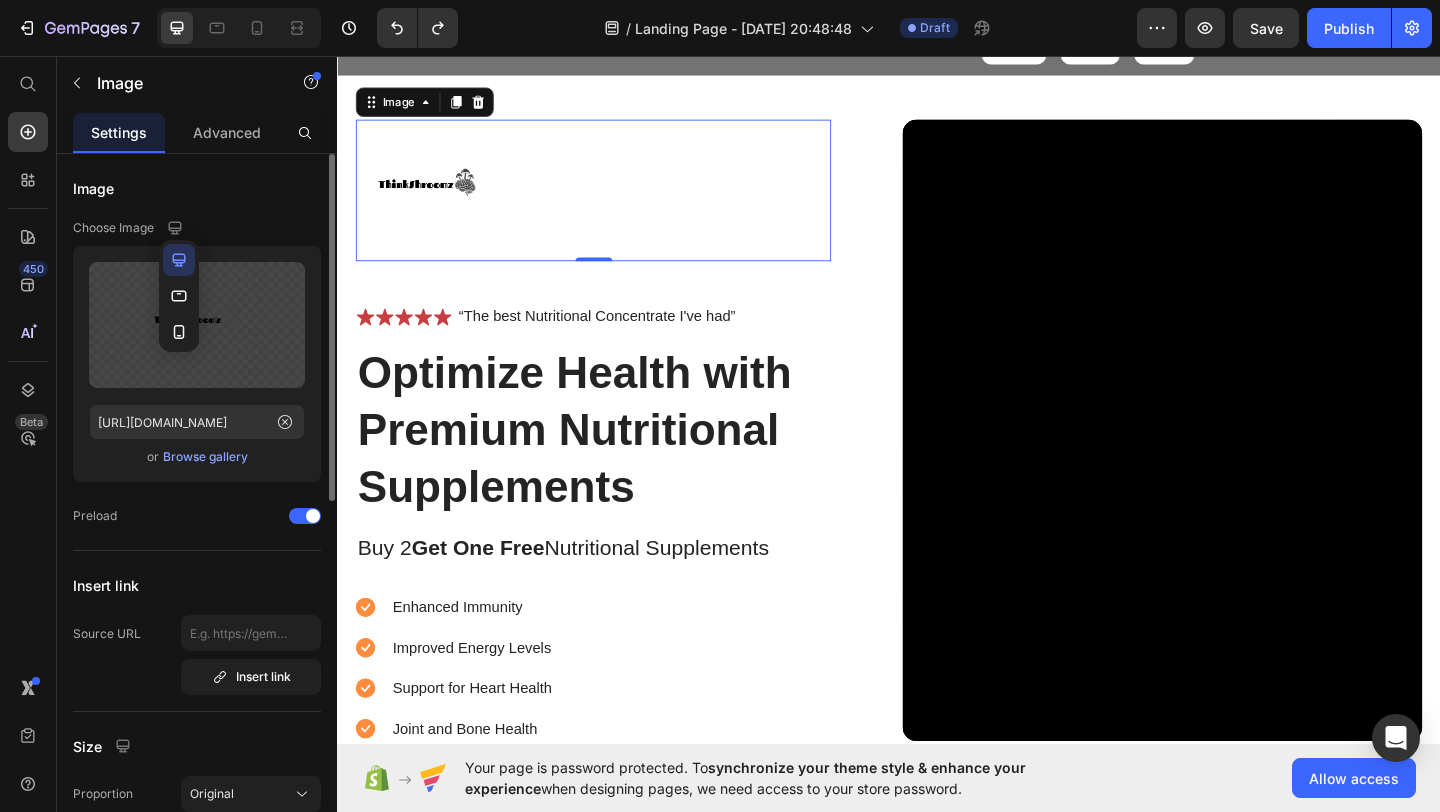 click 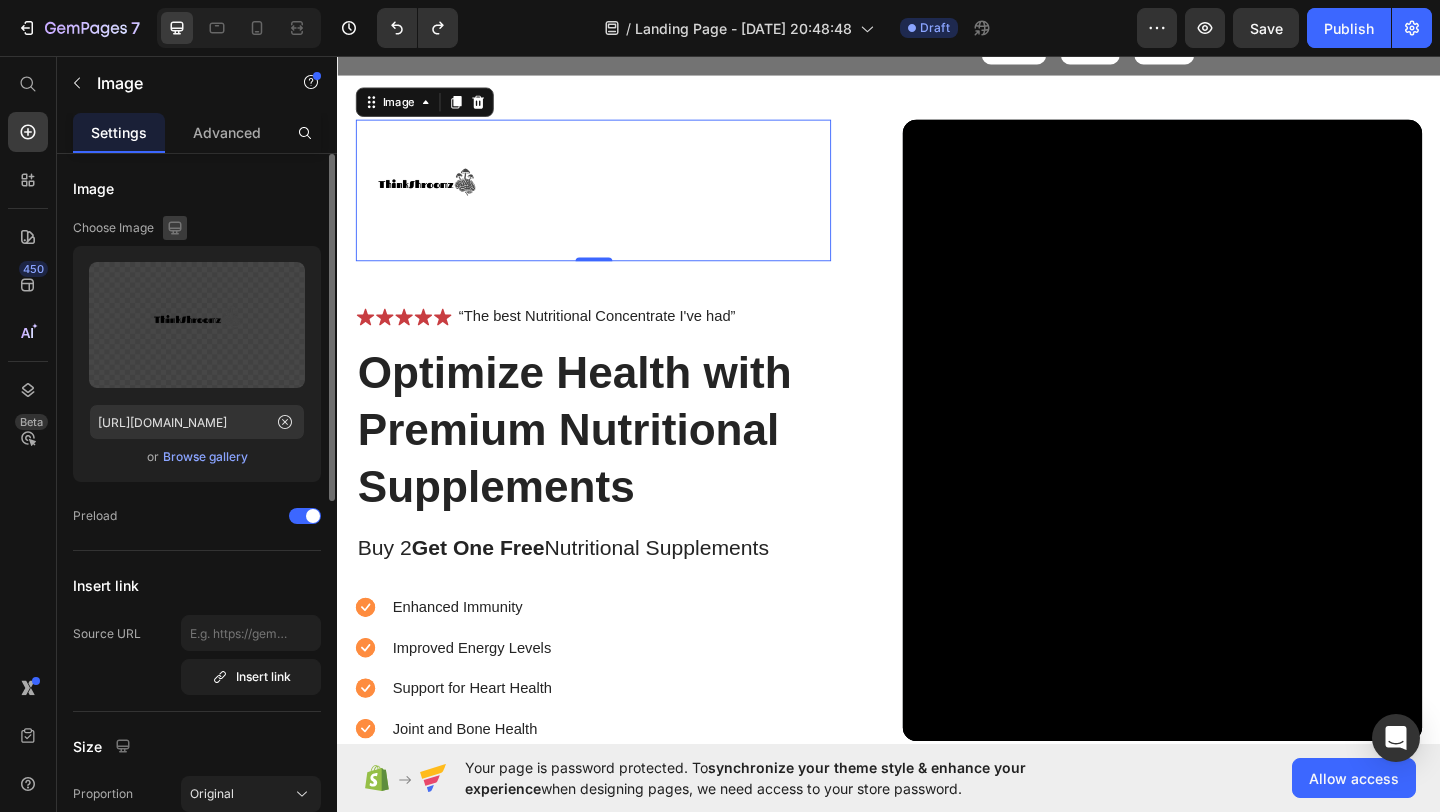 click 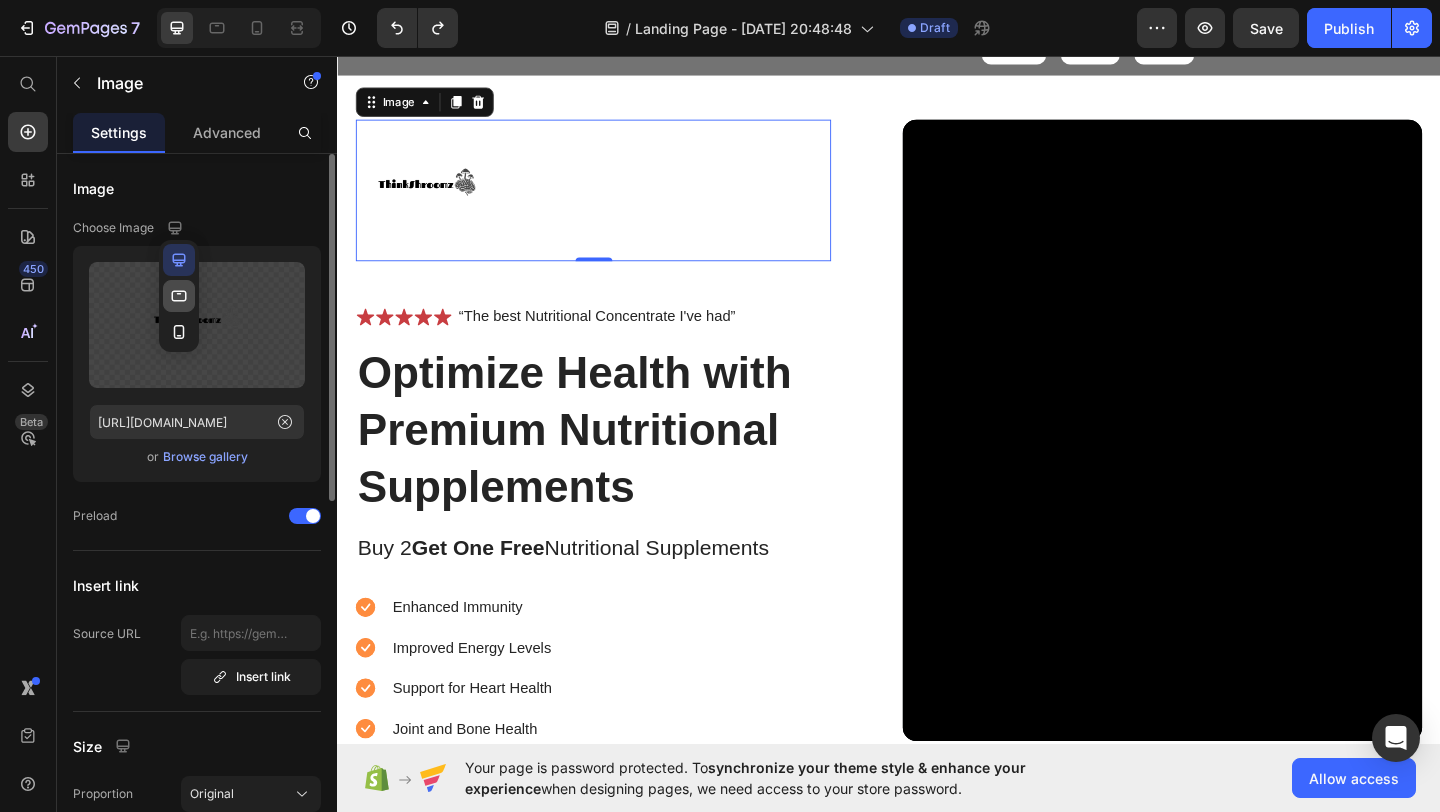 click 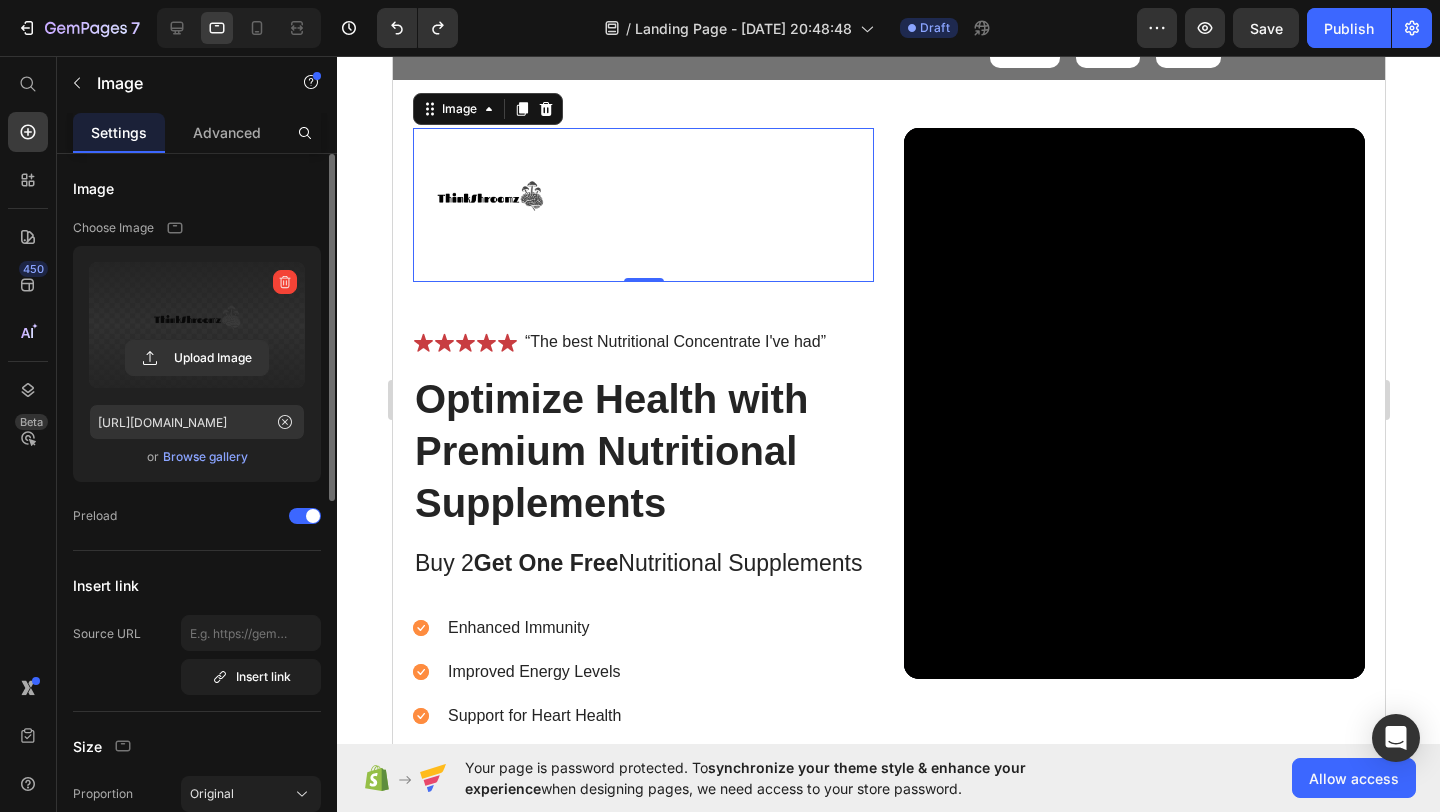 scroll, scrollTop: 116, scrollLeft: 0, axis: vertical 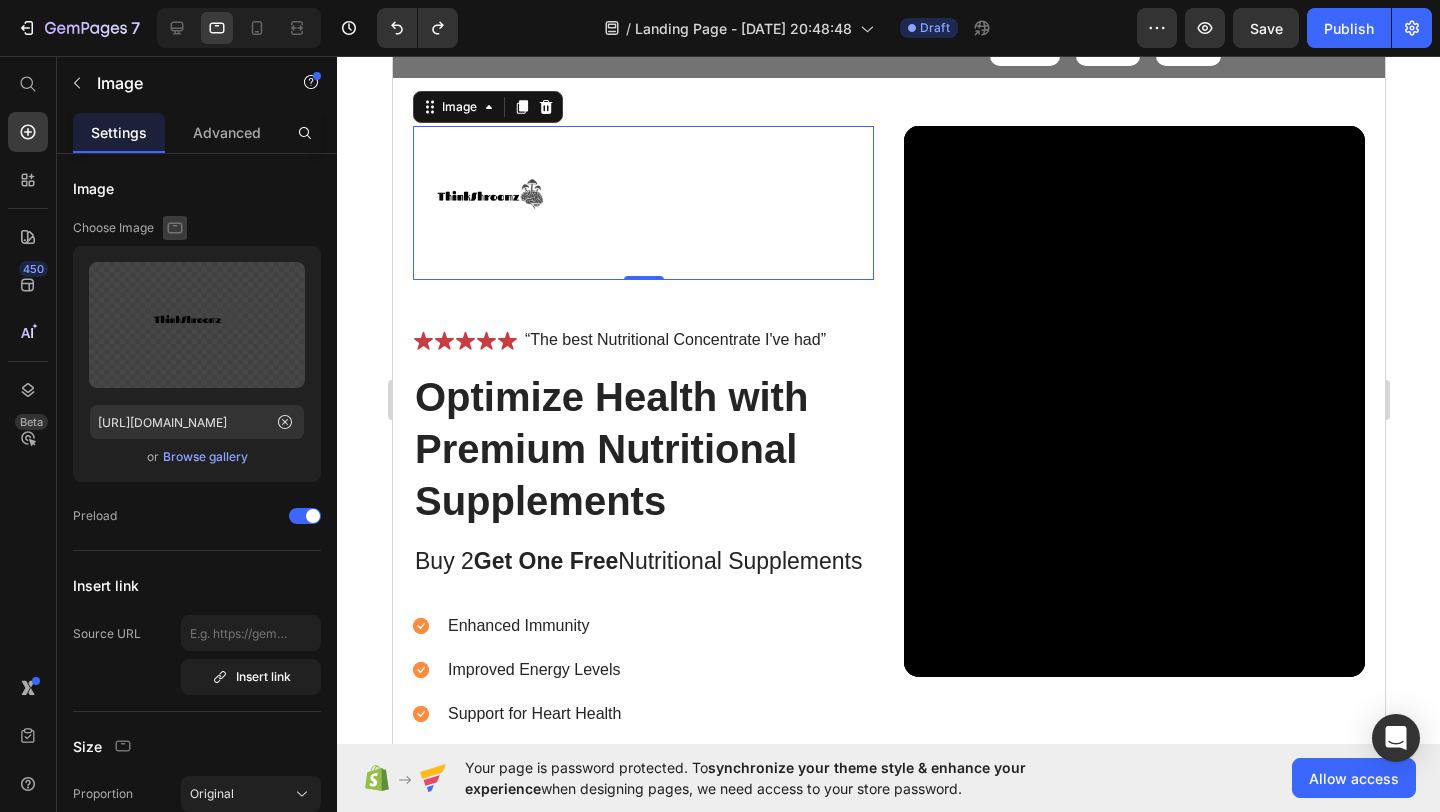 click 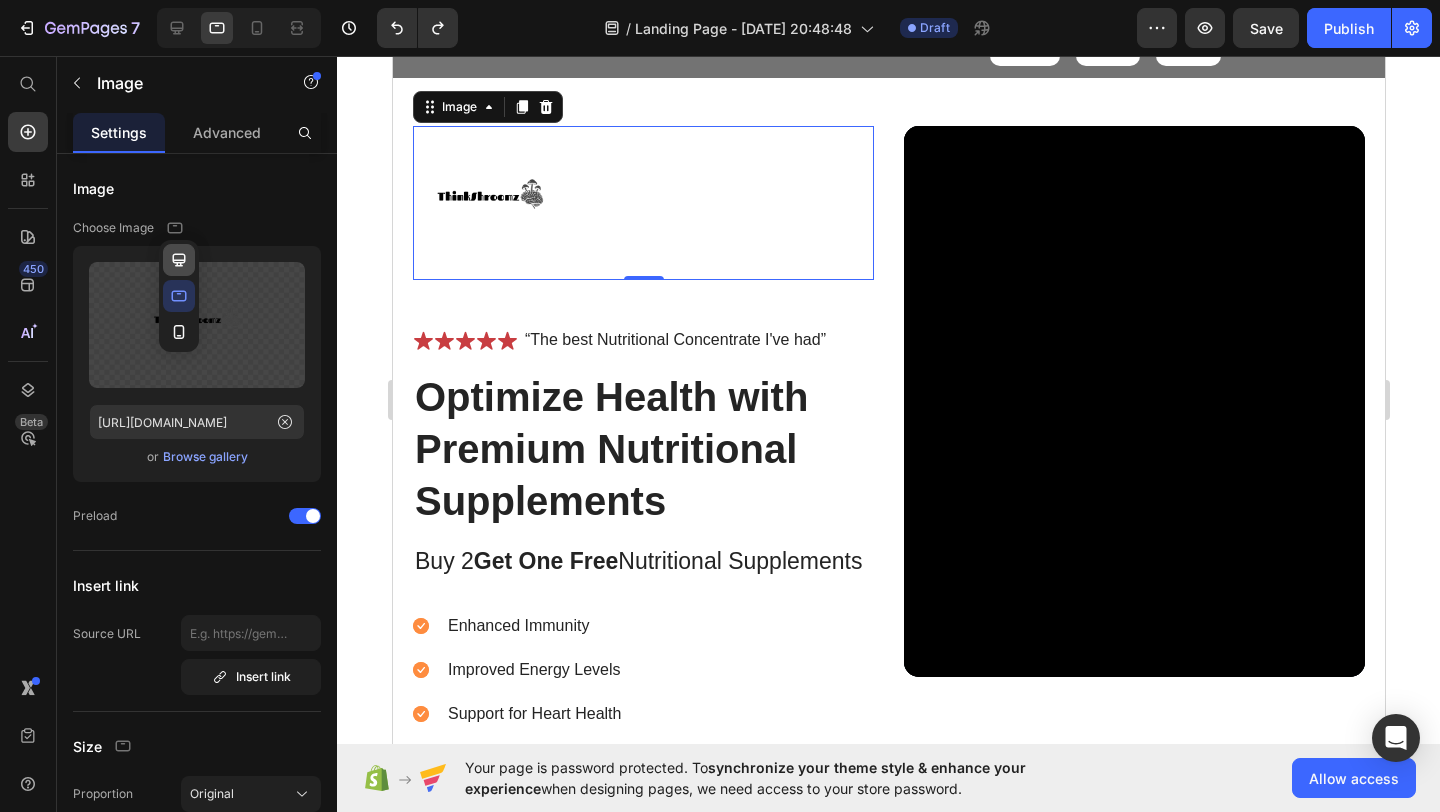 click 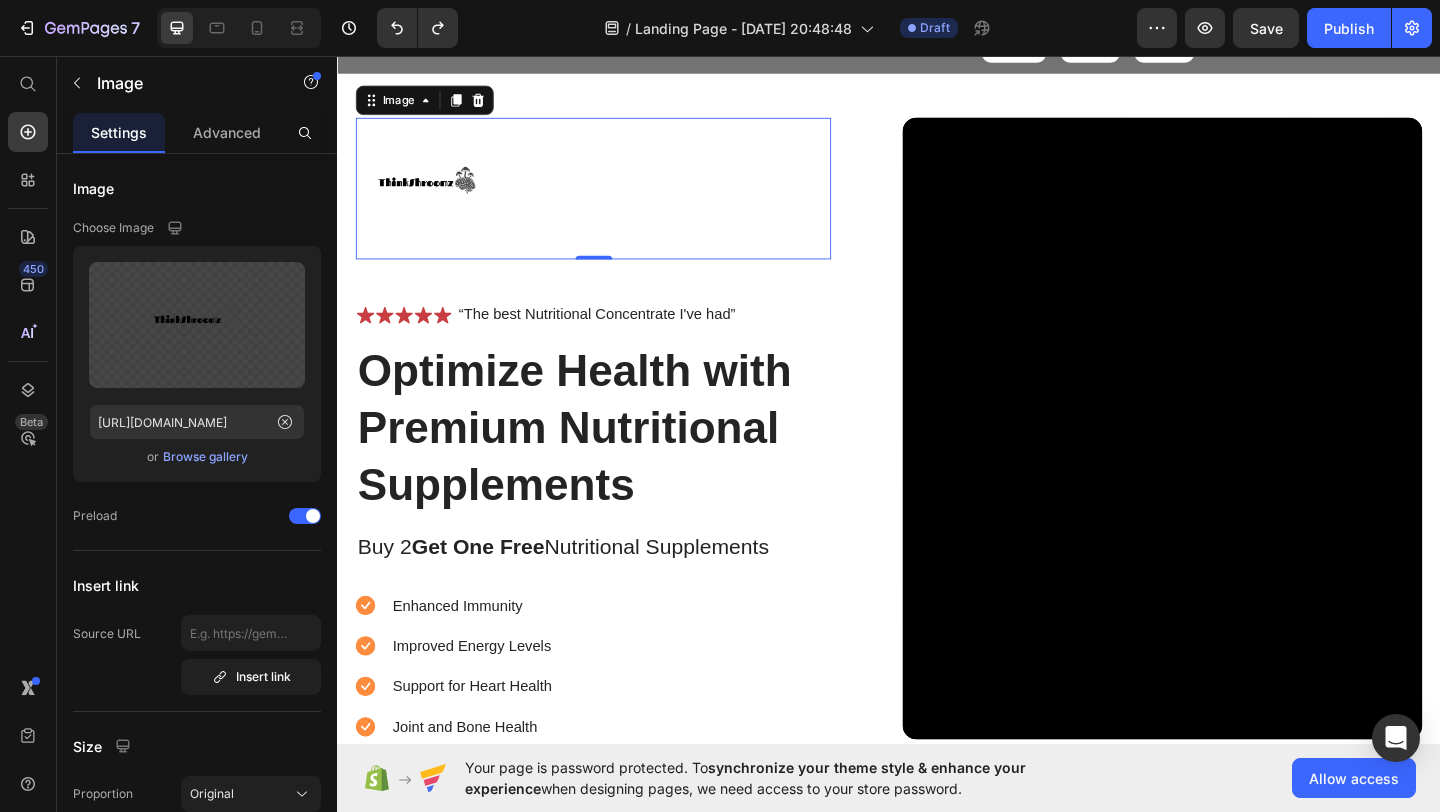 click on "Choose Image" at bounding box center [197, 228] 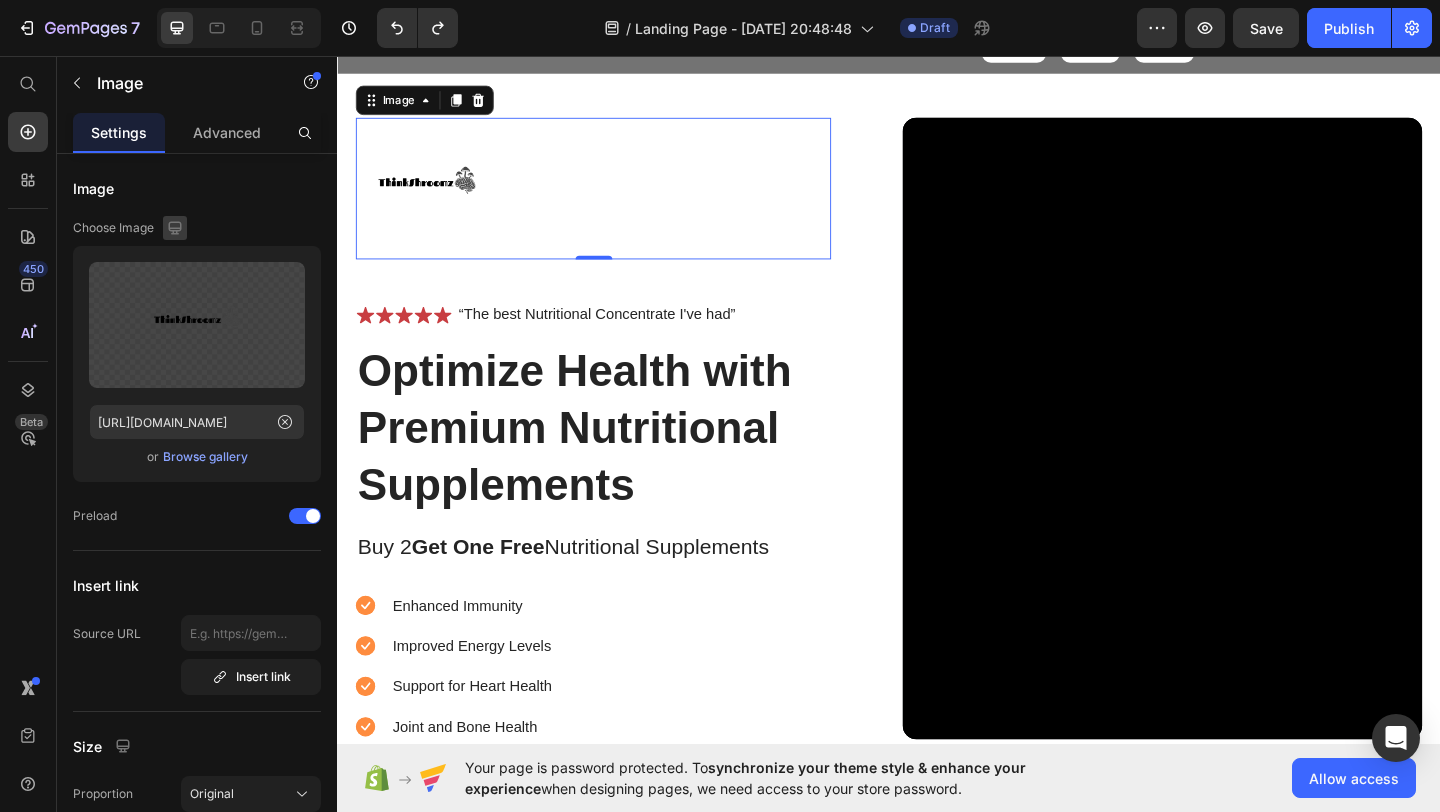 click 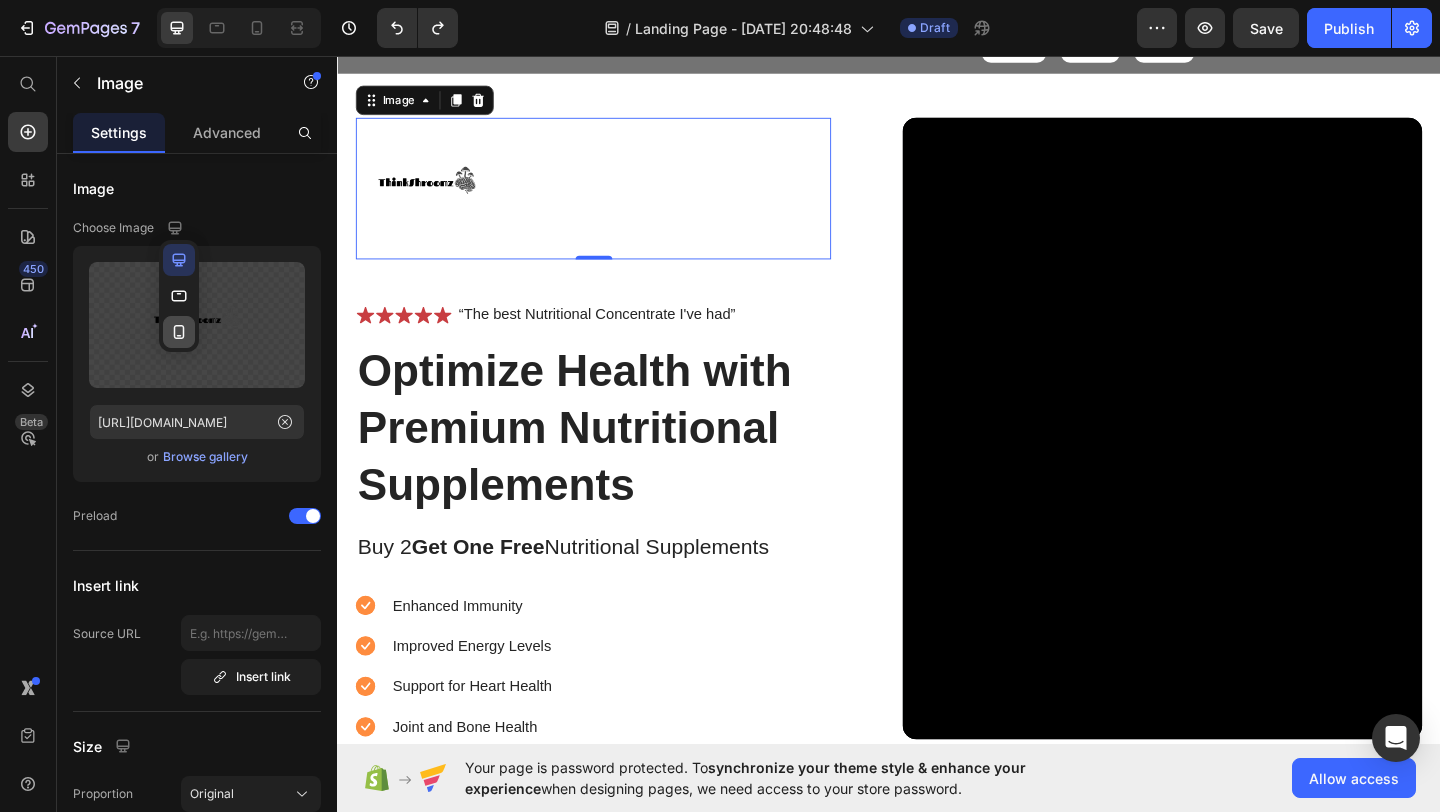 click 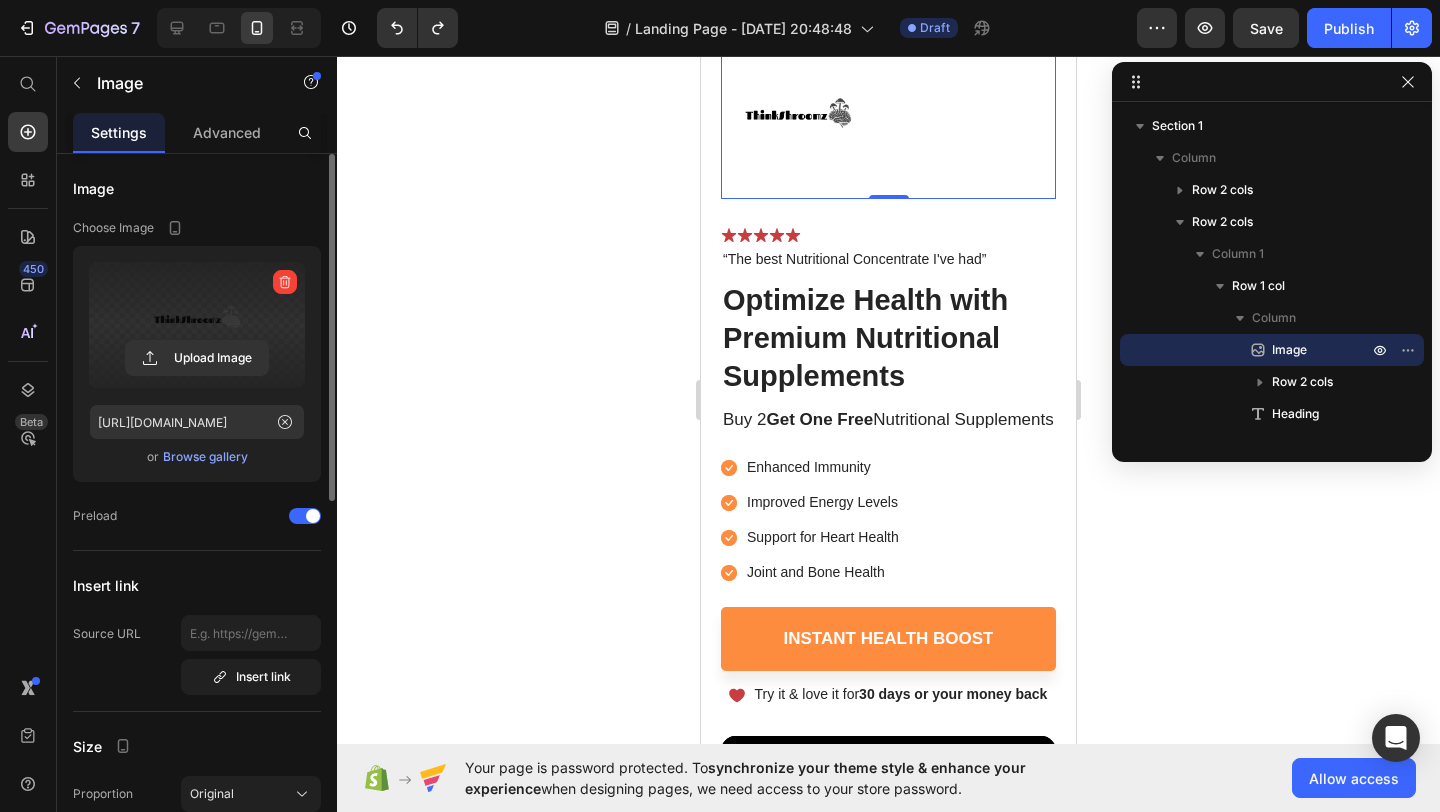 scroll, scrollTop: 35, scrollLeft: 0, axis: vertical 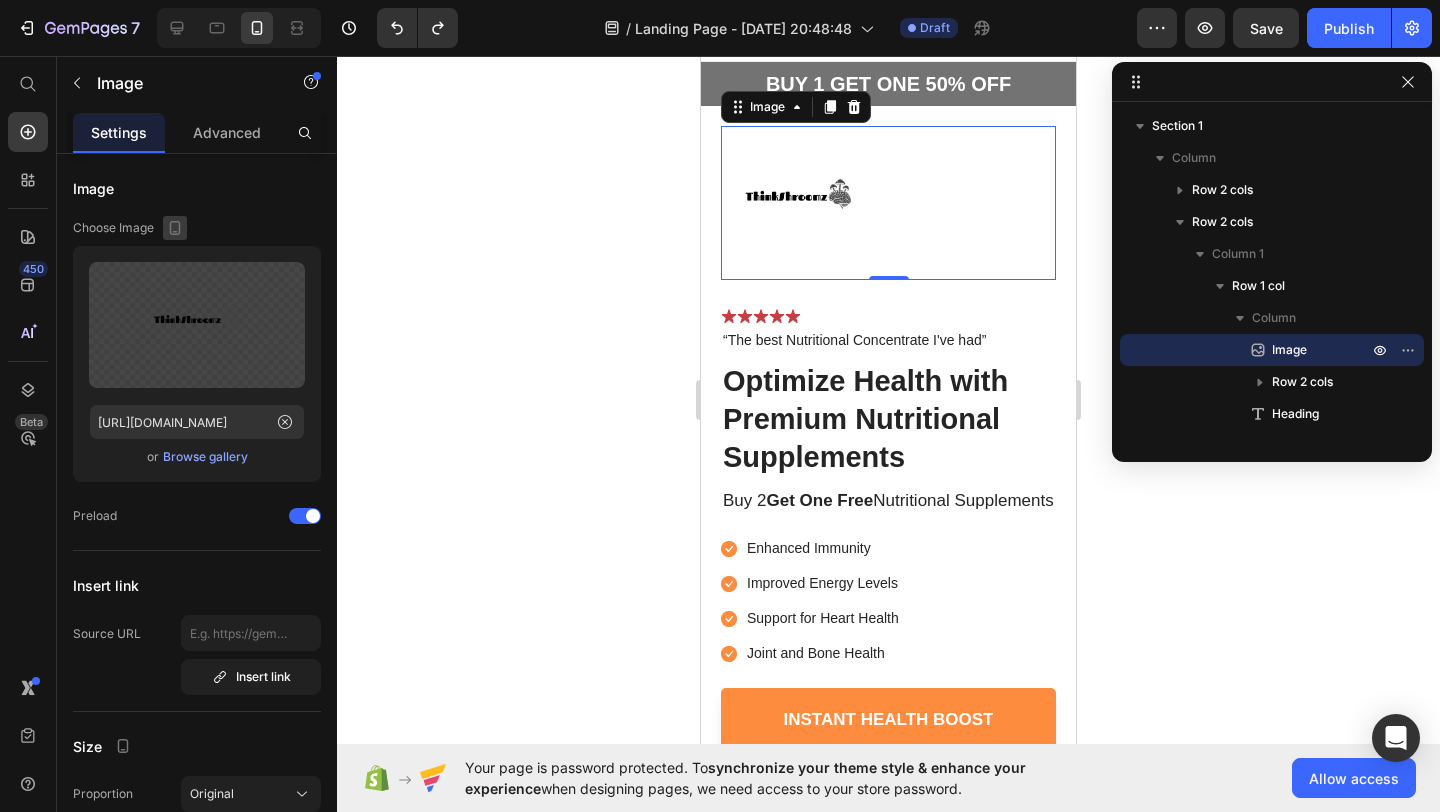 click 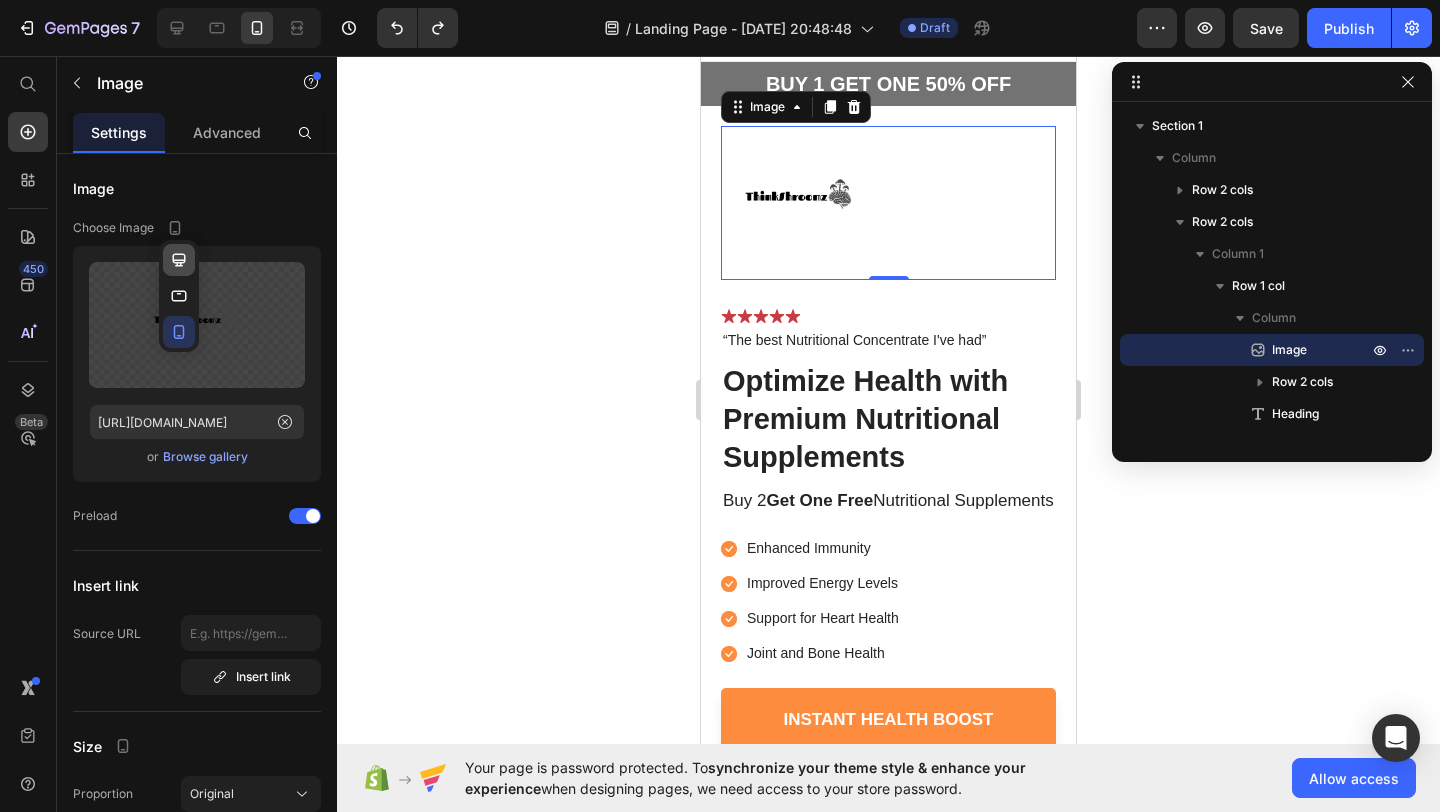 click 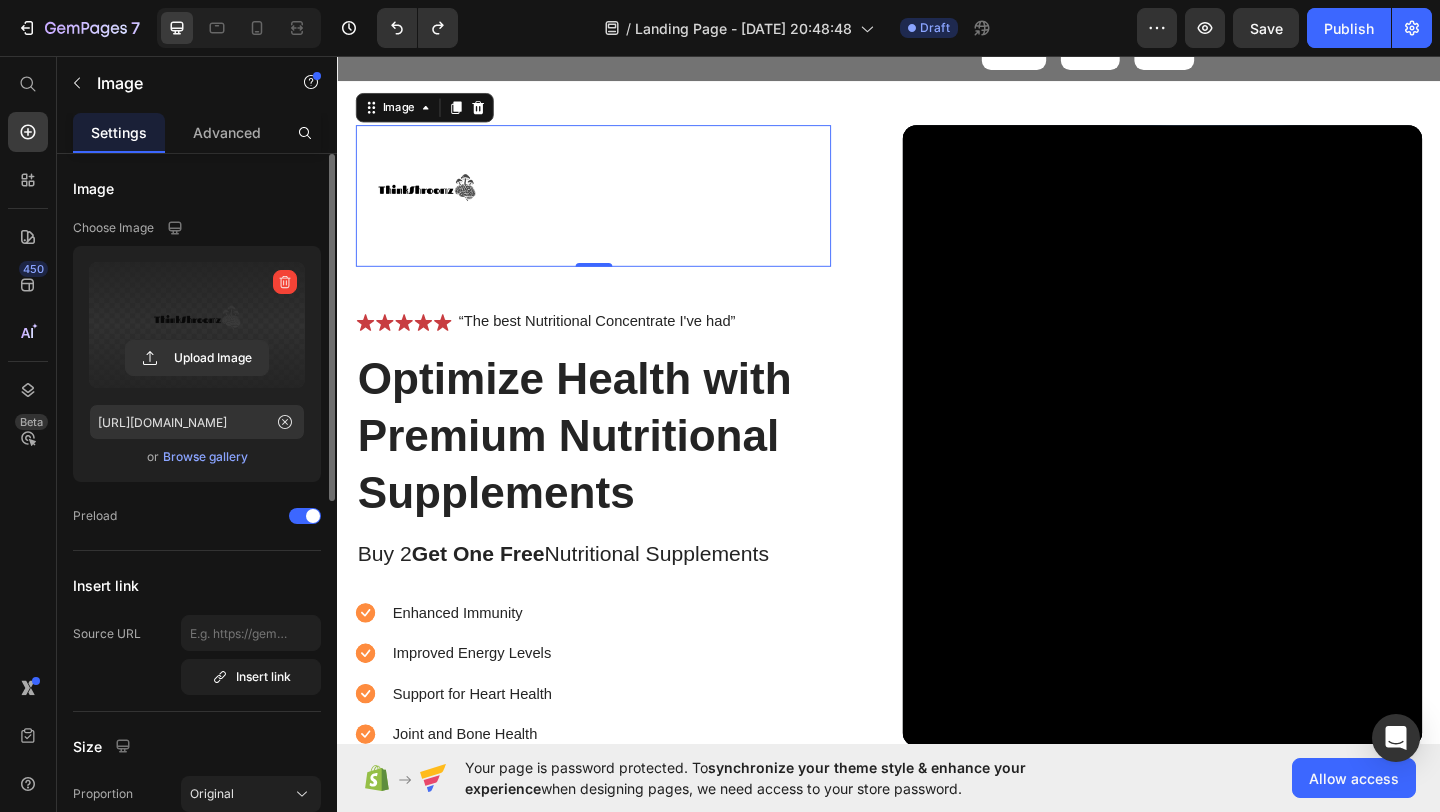 scroll, scrollTop: 116, scrollLeft: 0, axis: vertical 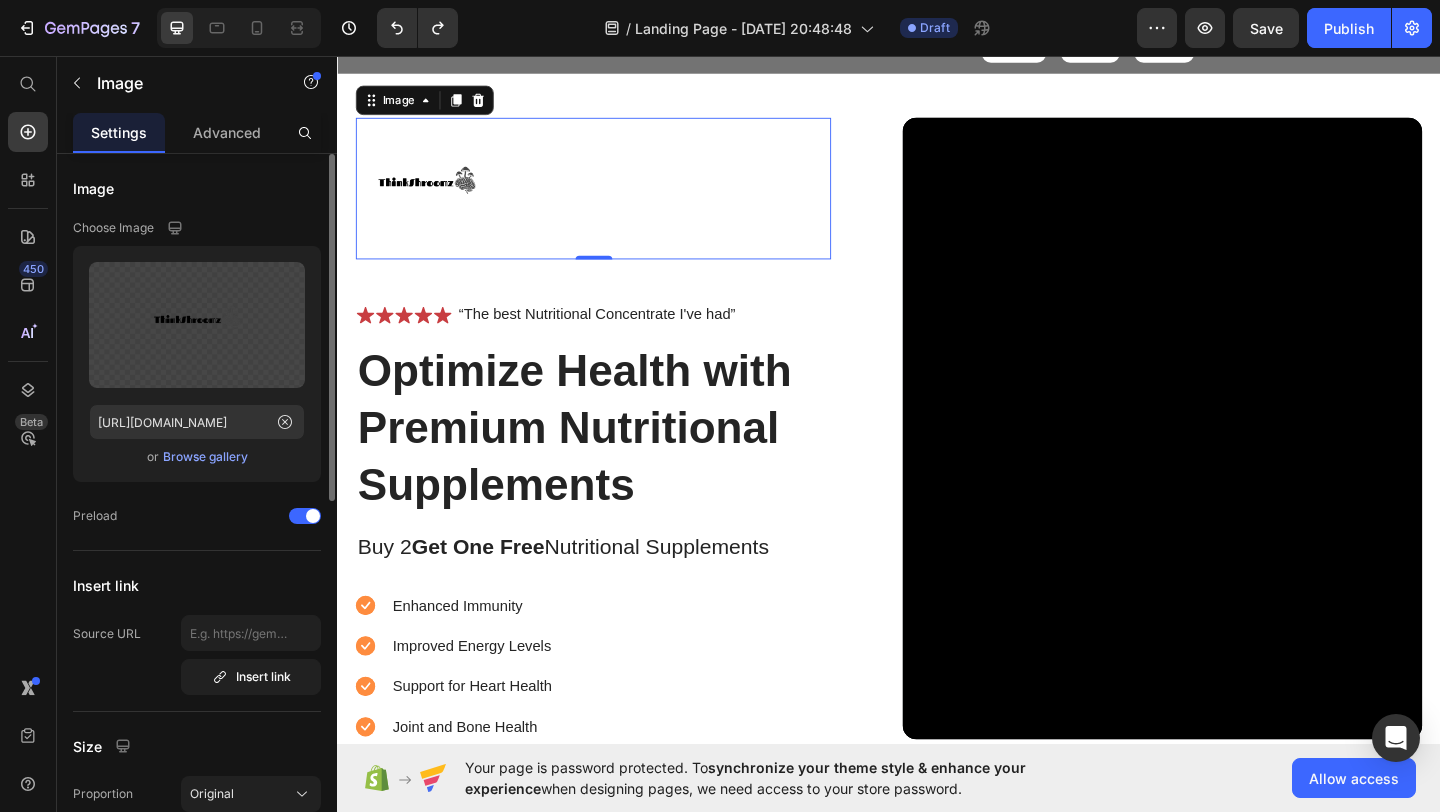 click on "Browse gallery" at bounding box center (205, 457) 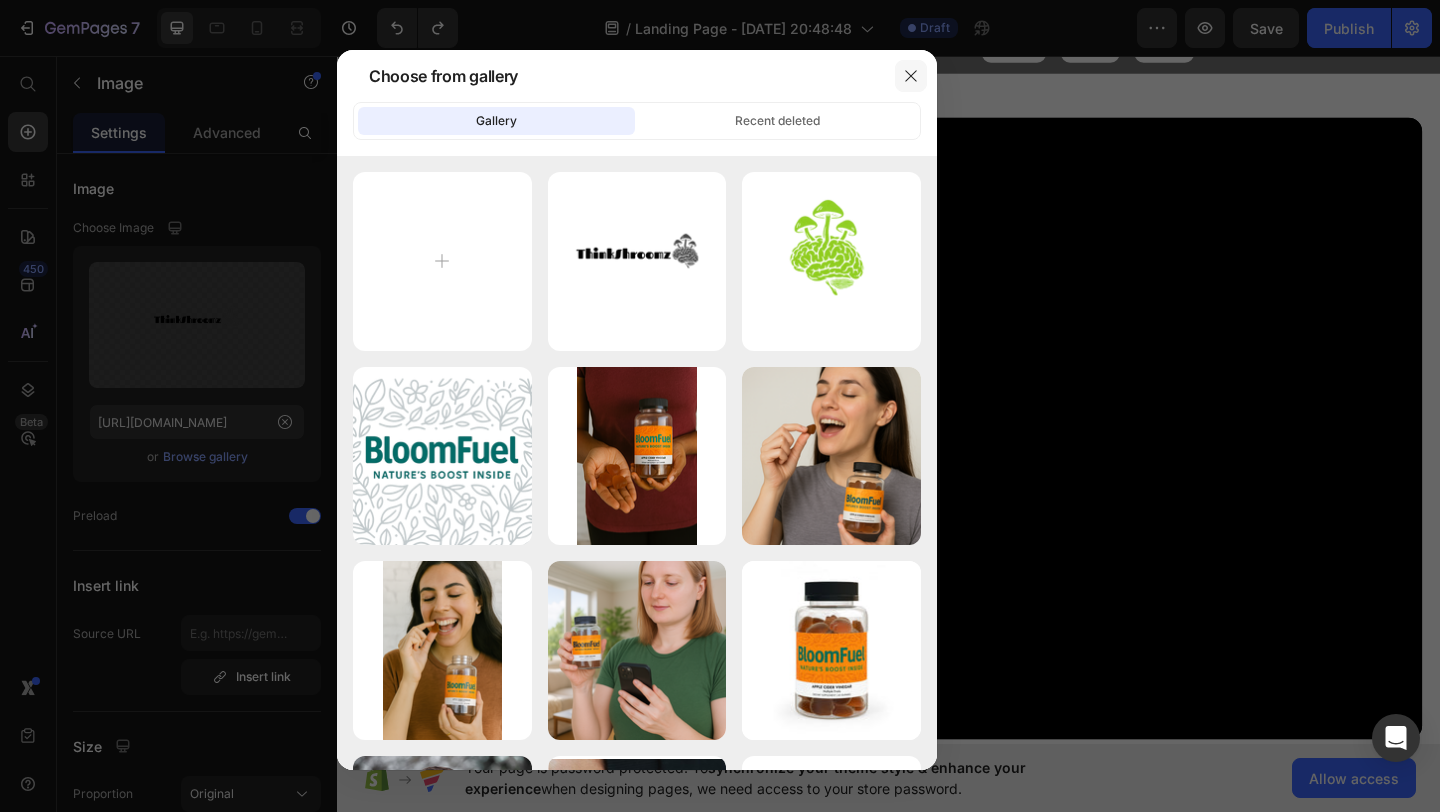 click 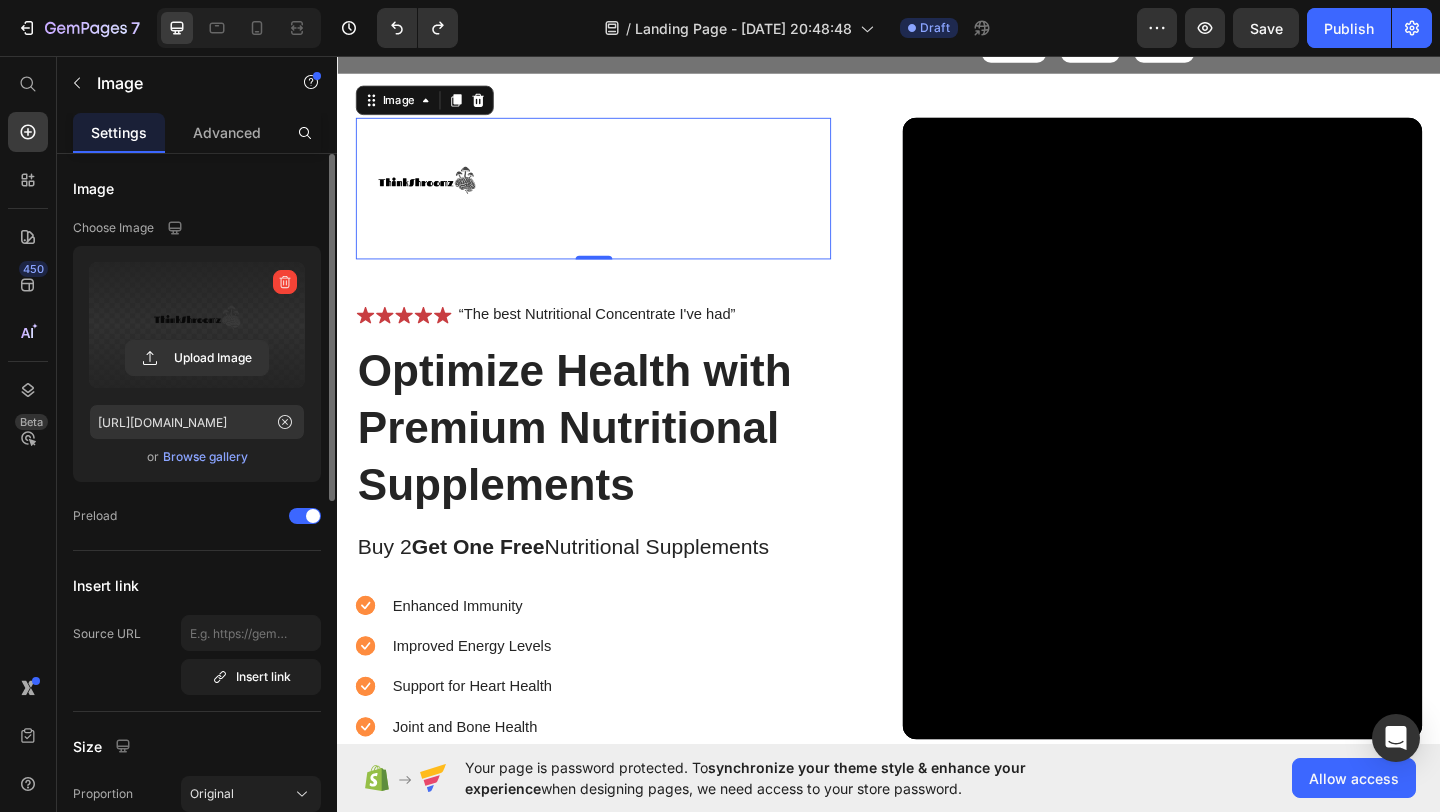 click at bounding box center [197, 325] 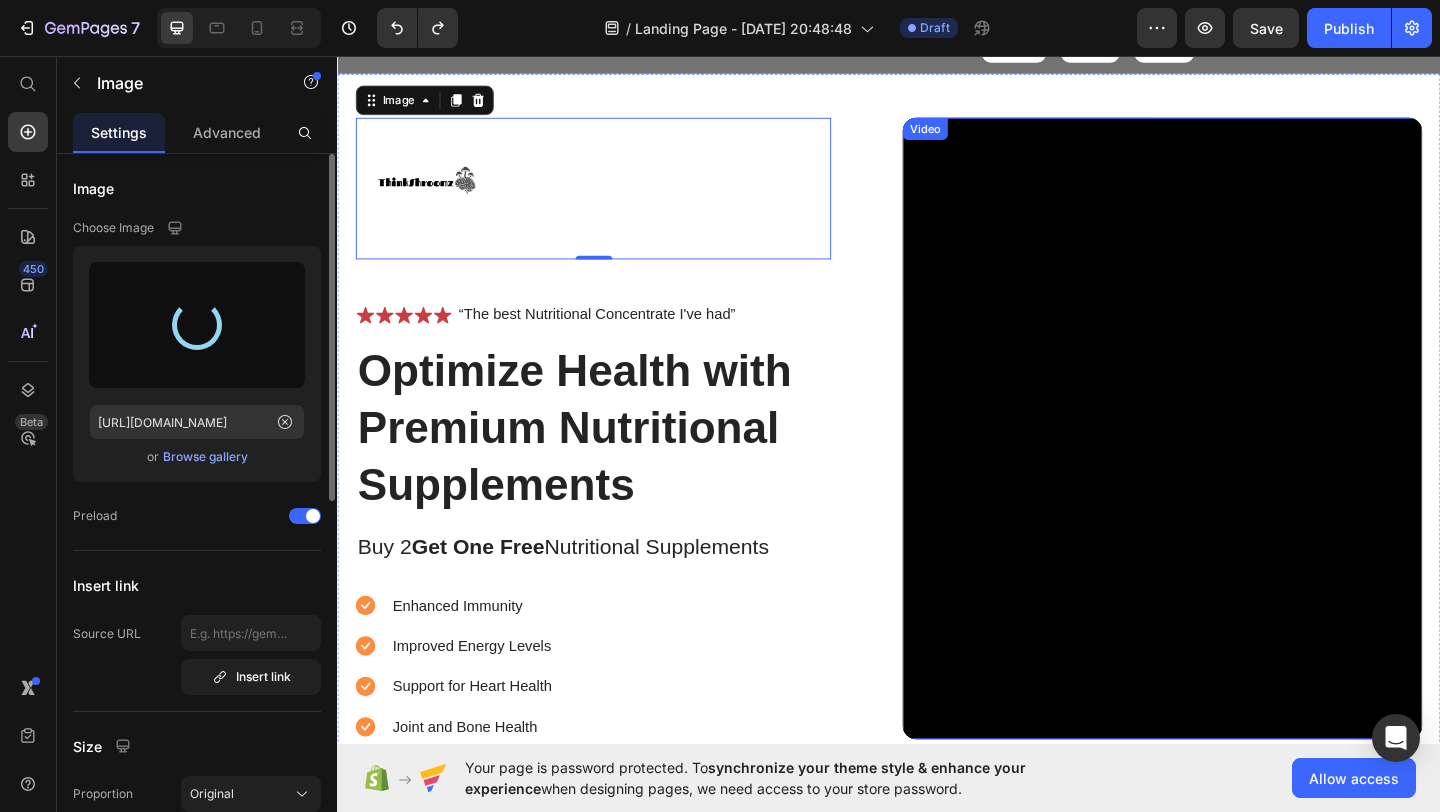 type on "[URL][DOMAIN_NAME]" 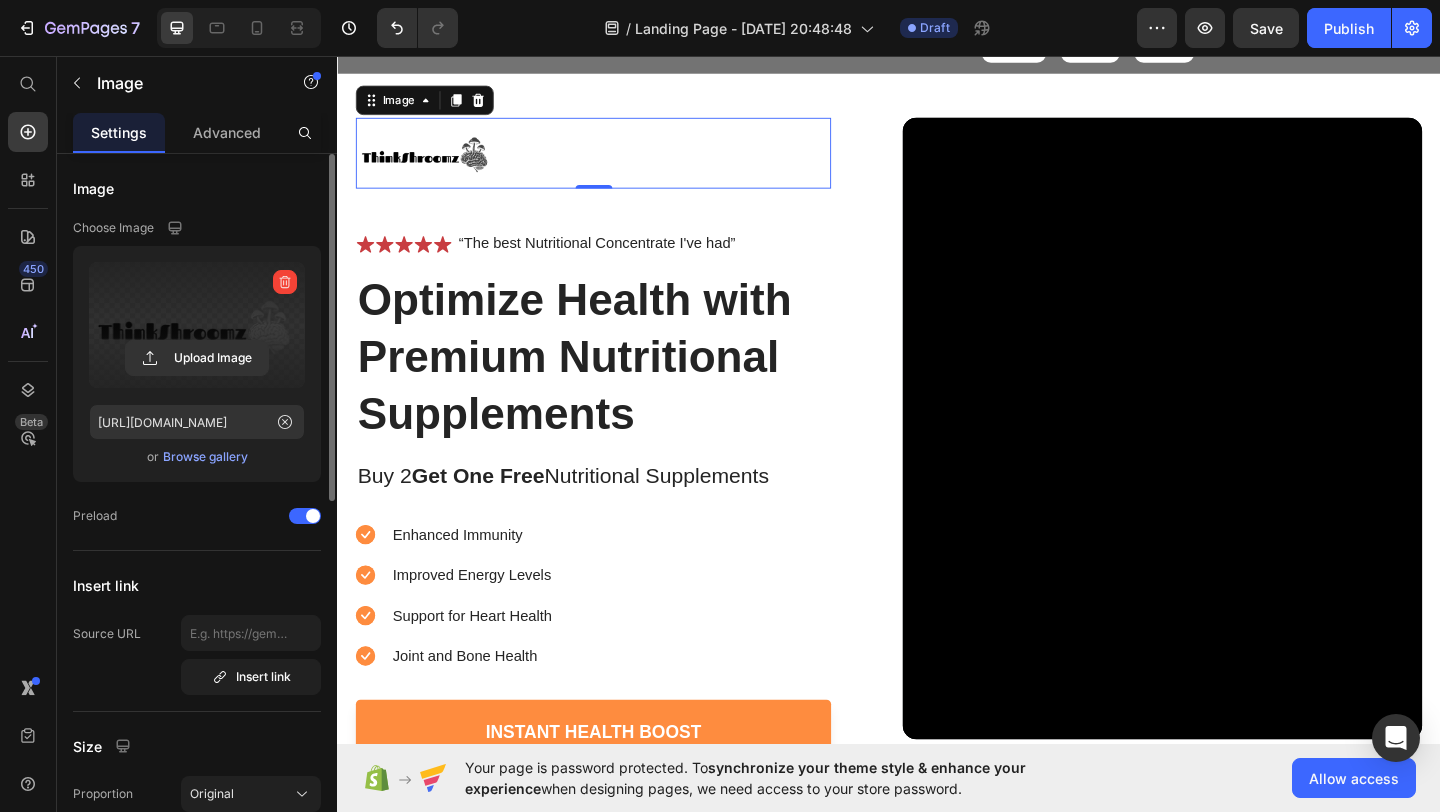 click on "Upload Image [URL][DOMAIN_NAME]  or   Browse gallery" at bounding box center [197, 364] 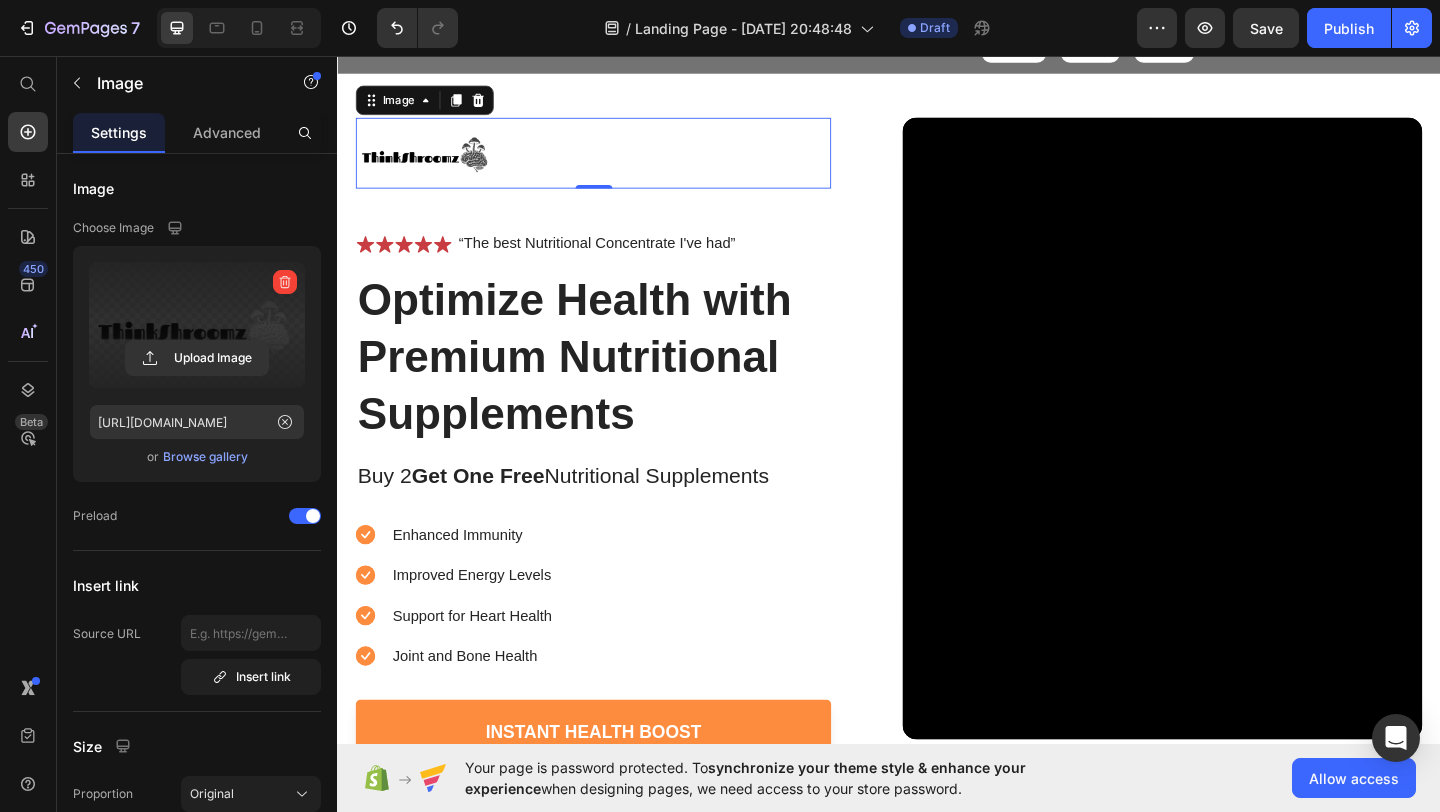 click 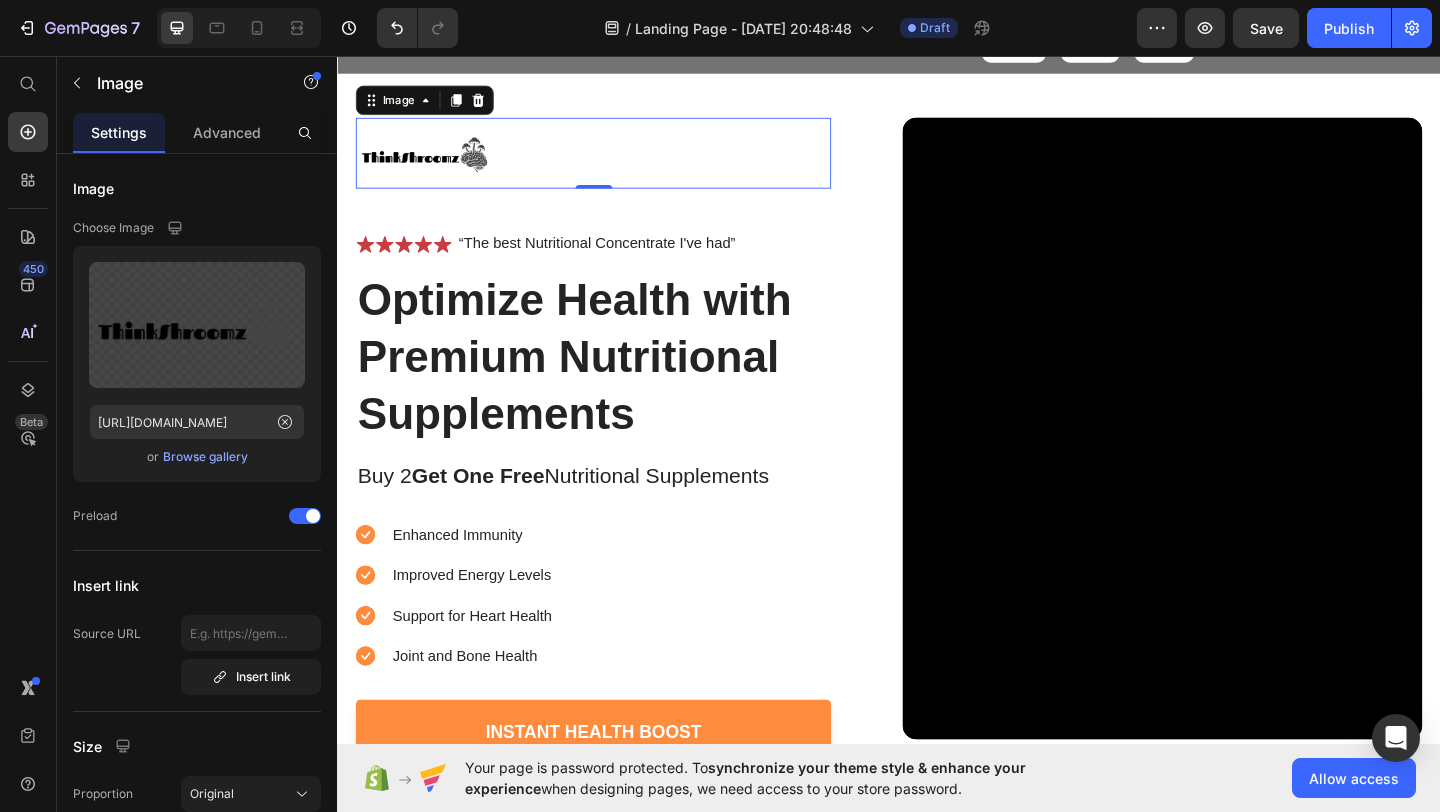 click at bounding box center (615, 161) 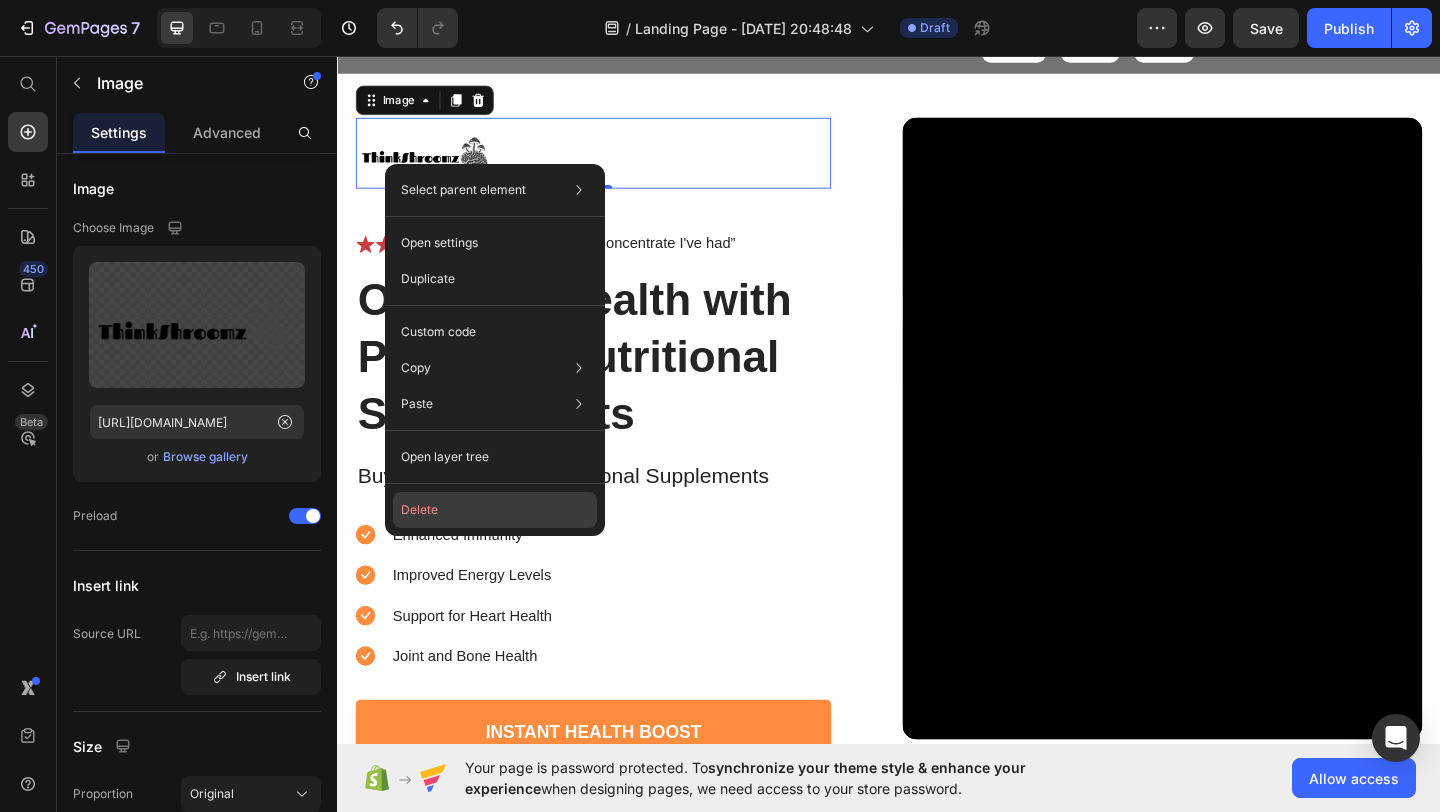 drag, startPoint x: 445, startPoint y: 502, endPoint x: 117, endPoint y: 488, distance: 328.29865 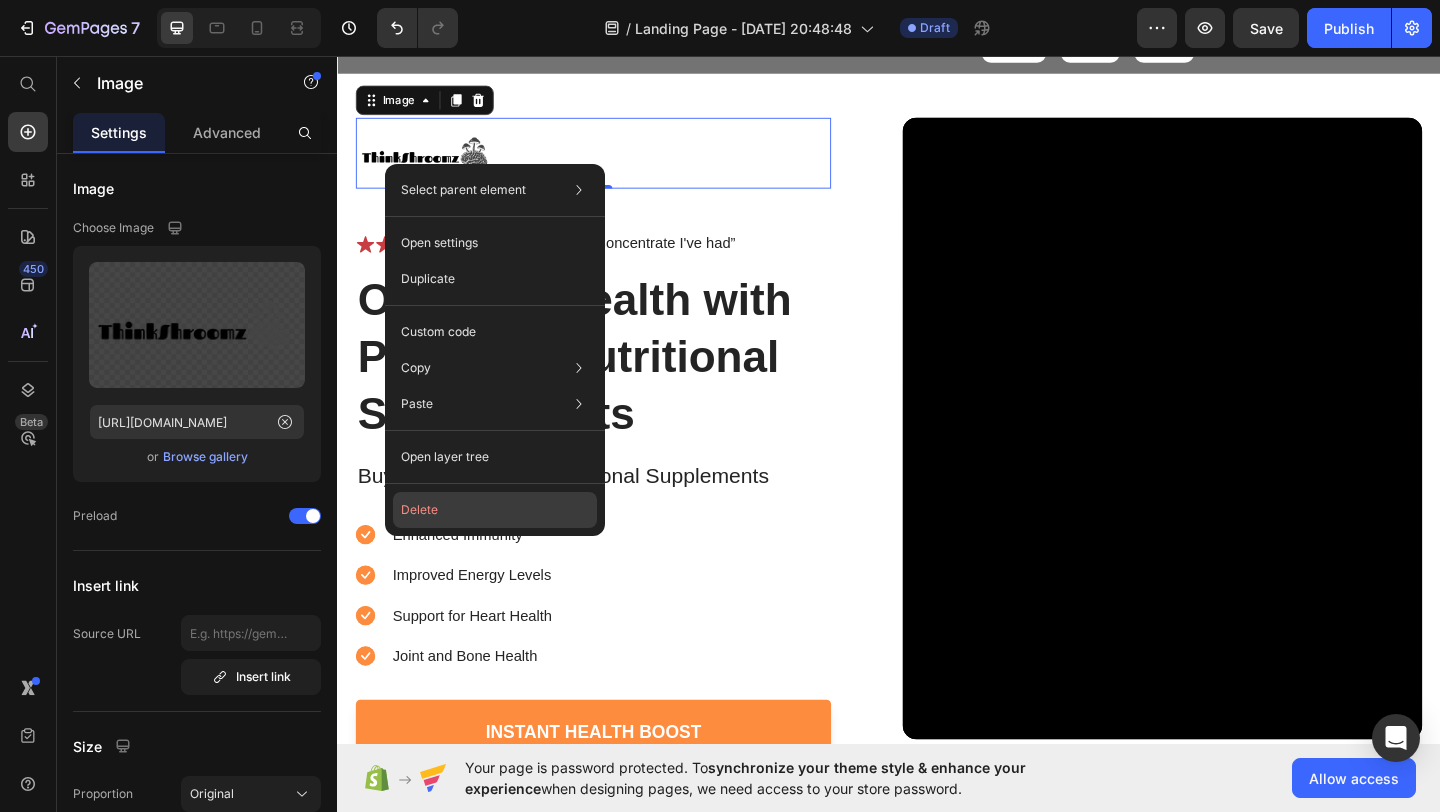 click on "Delete" 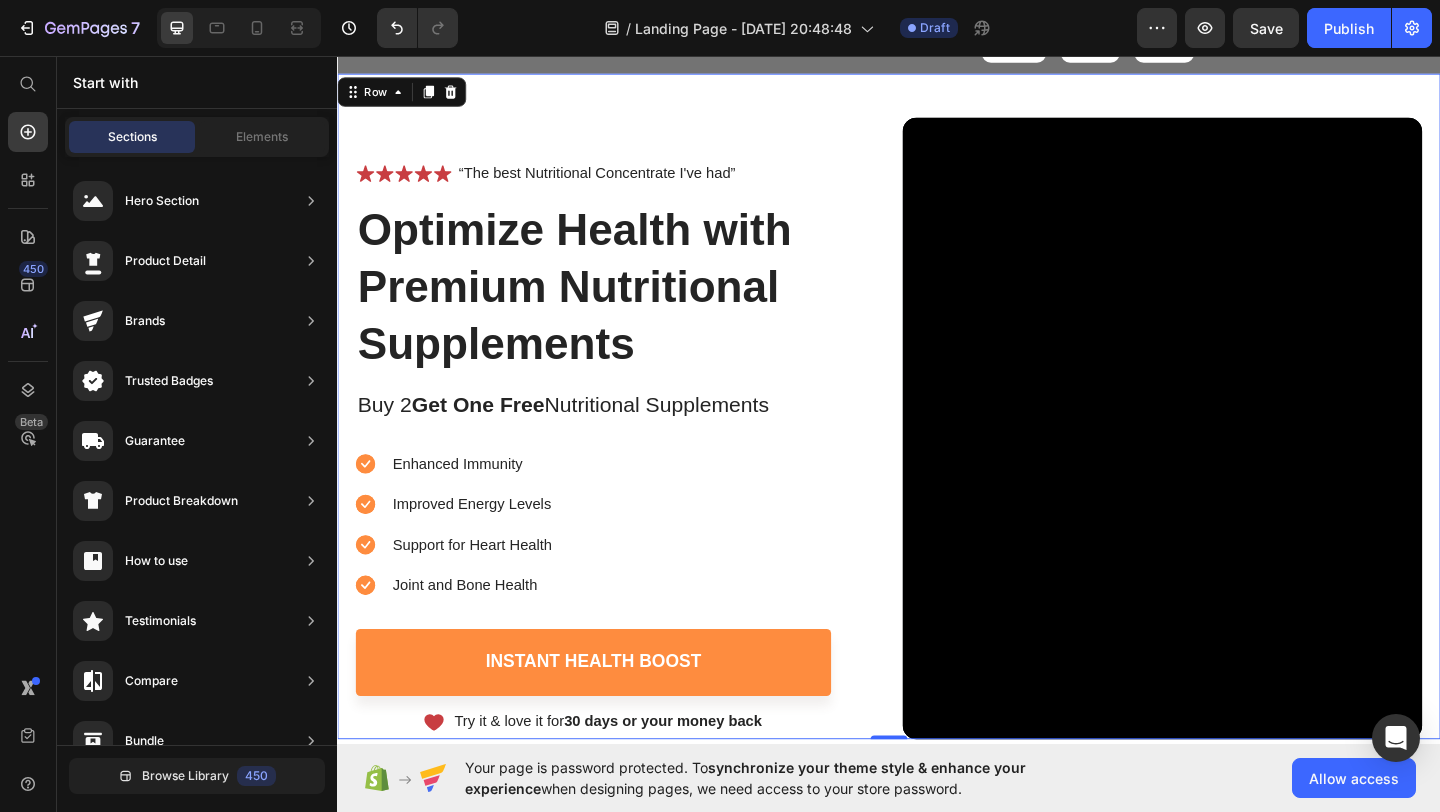 click on "Icon
Icon
Icon
Icon
Icon Icon List “The best Nutritional Concentrate I've had” Text Block Row Optimize Health with Premium Nutritional Supplements Heading Buy 2  Get One Free  Nutritional Supplements Text Block
Enhanced Immunity
Improved Energy Levels
Support for Heart Health
Joint and [MEDICAL_DATA] Item List Instant Health Boost Button
Icon Try it & love it for  30 days or your money back Text Block Row Row Video Row   0" at bounding box center (937, 437) 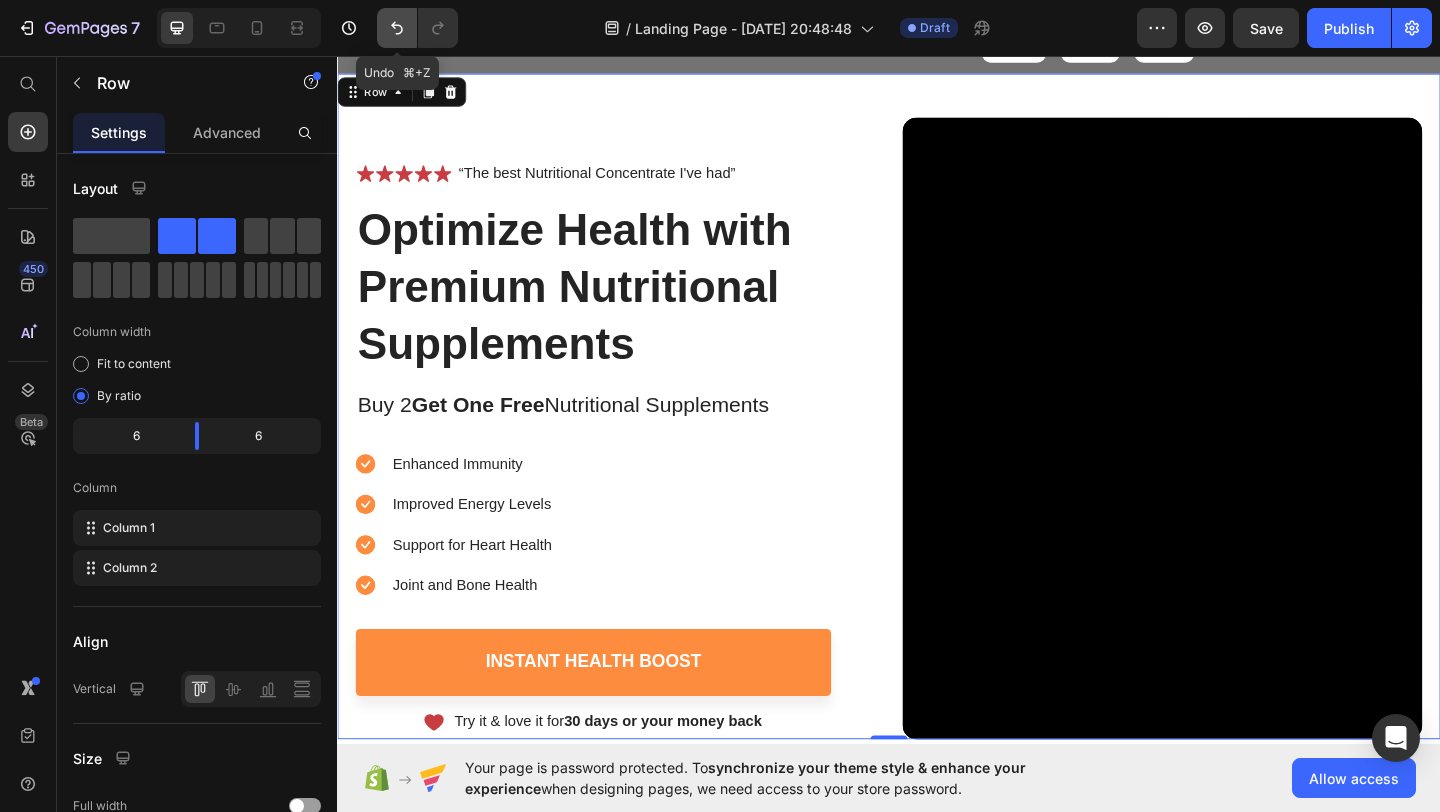 click 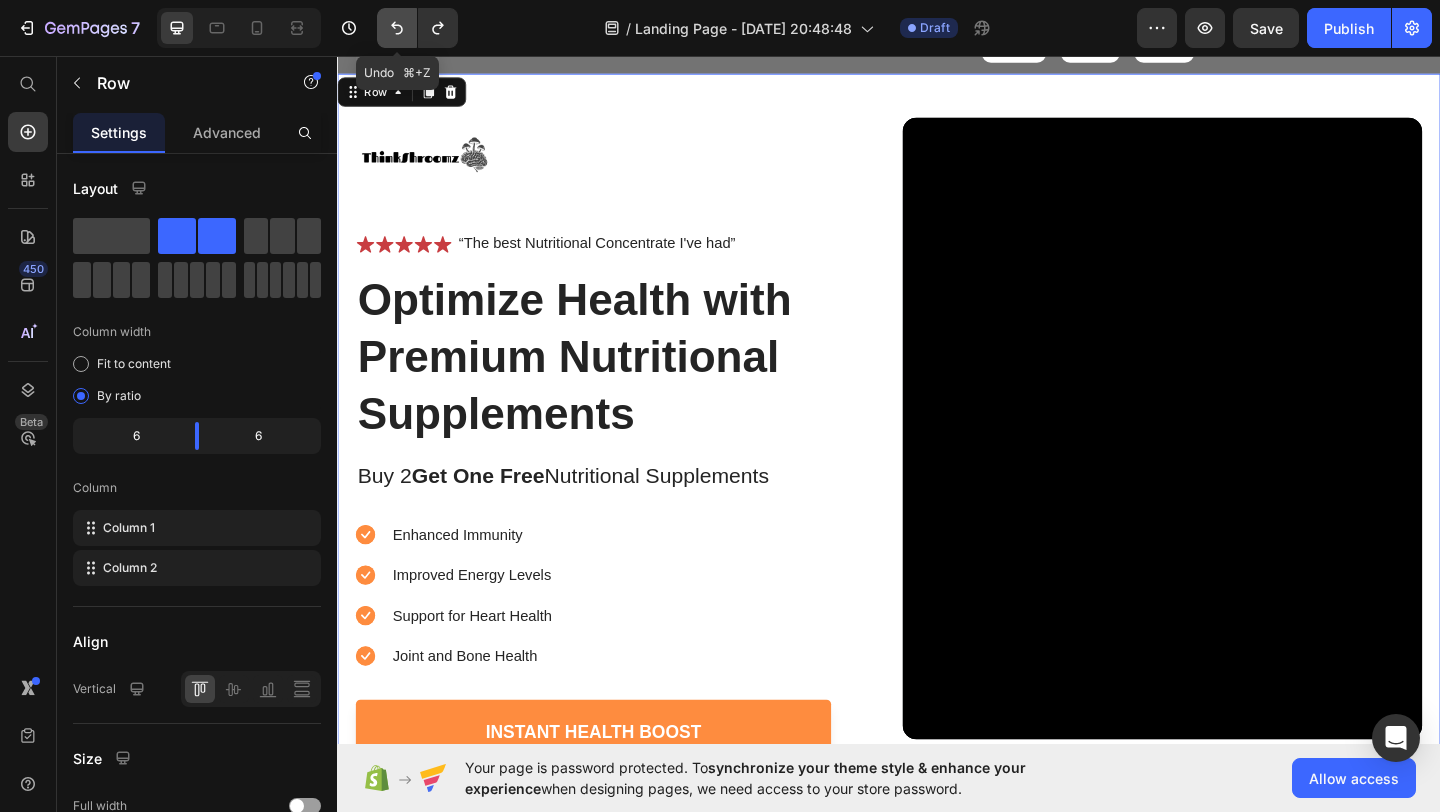 click 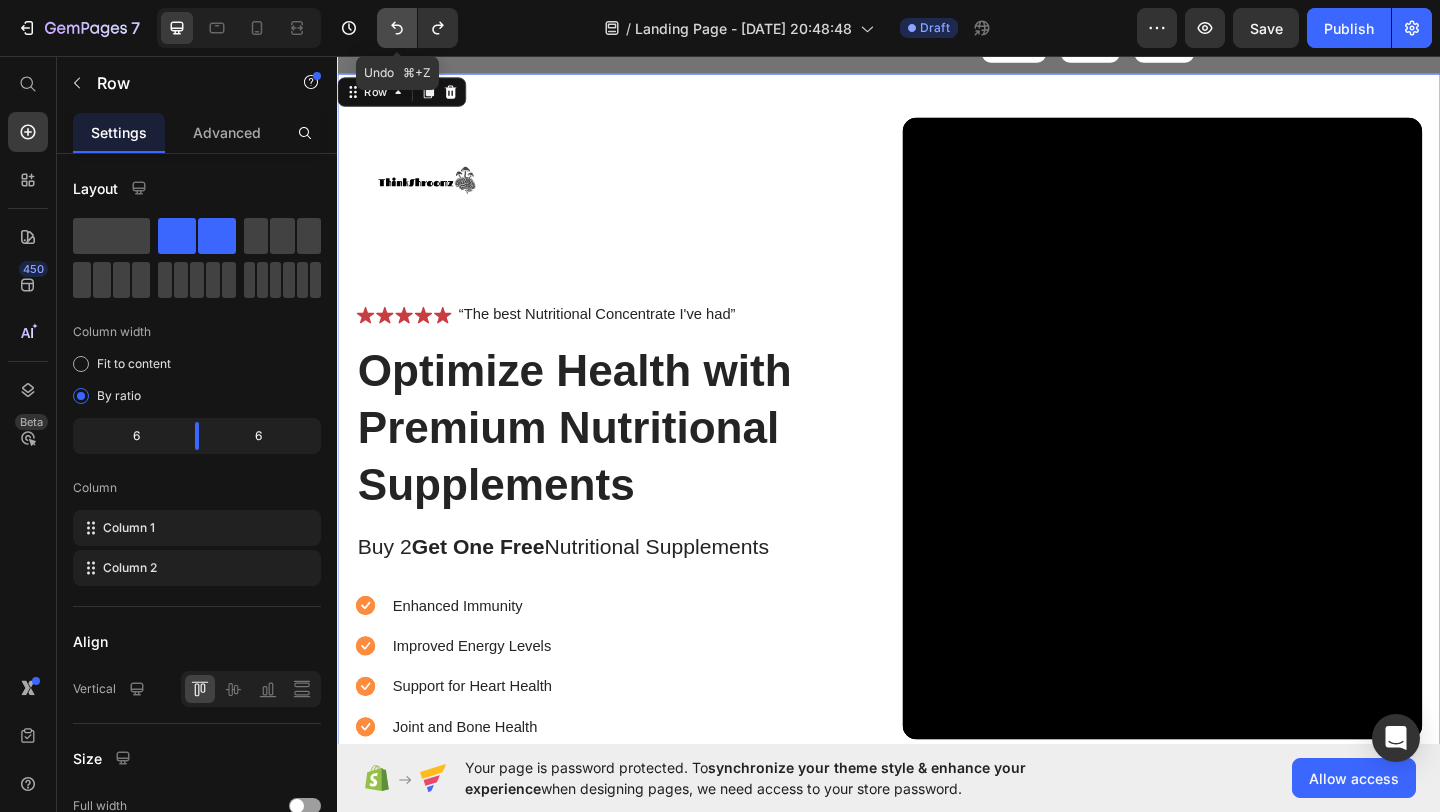 click 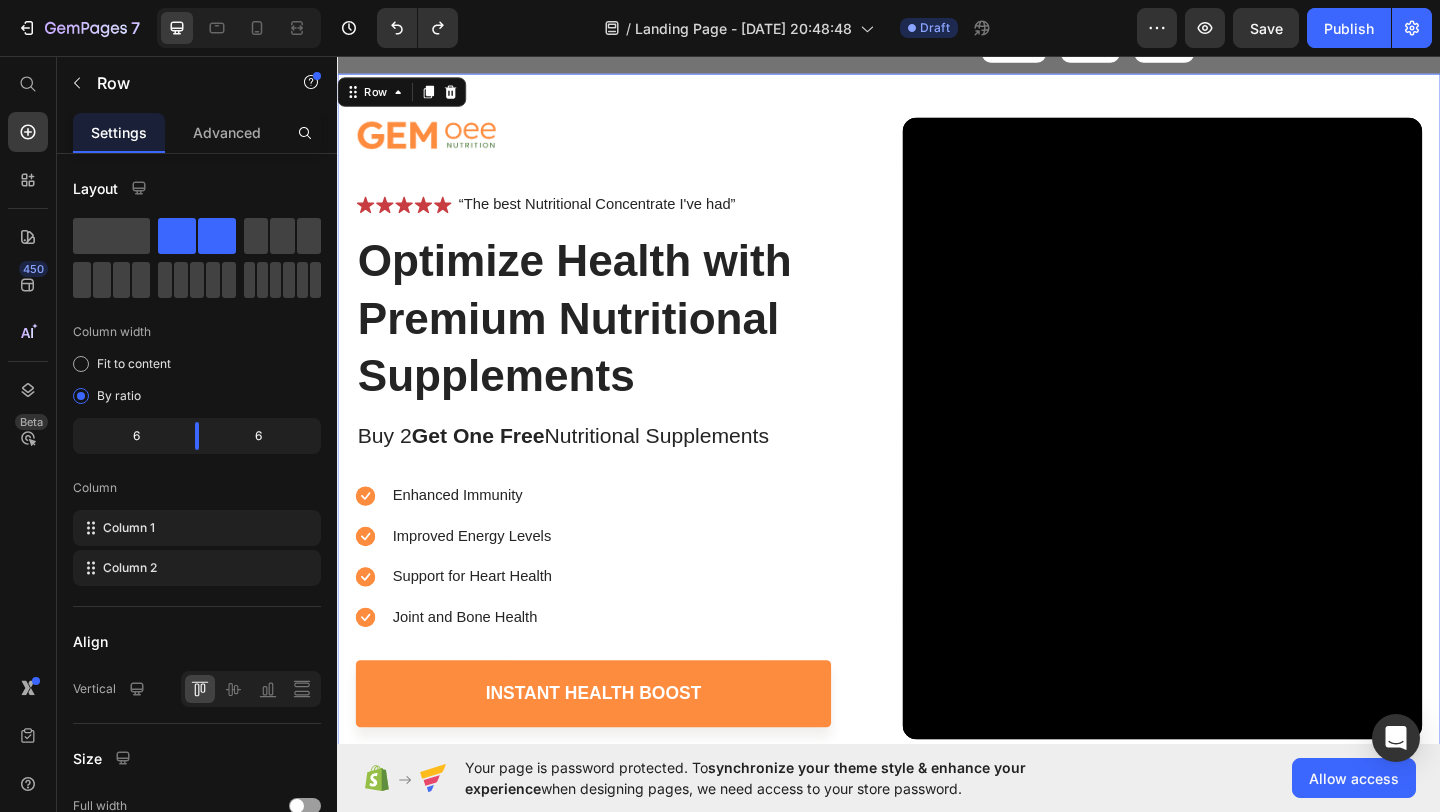 click at bounding box center (615, 140) 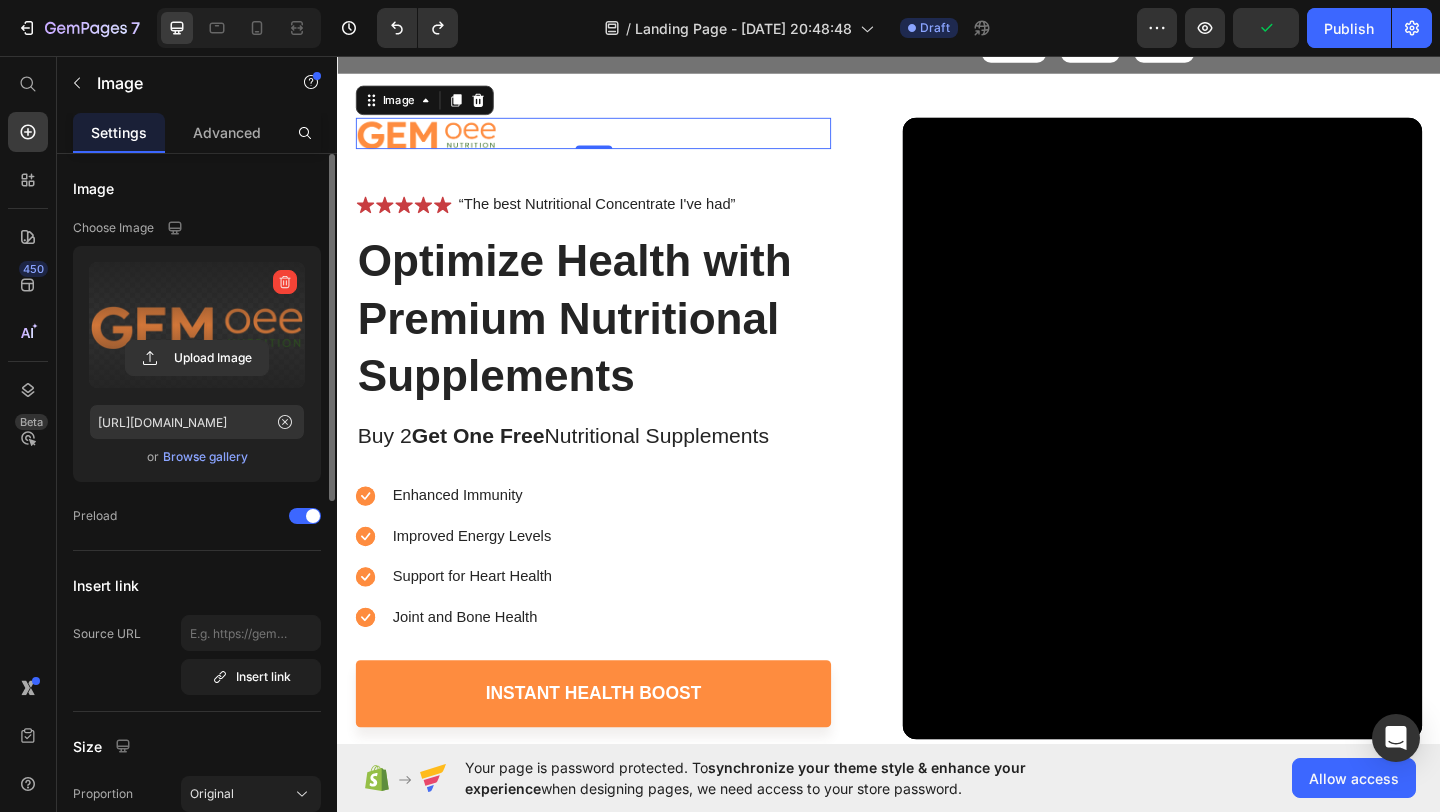 click at bounding box center (197, 325) 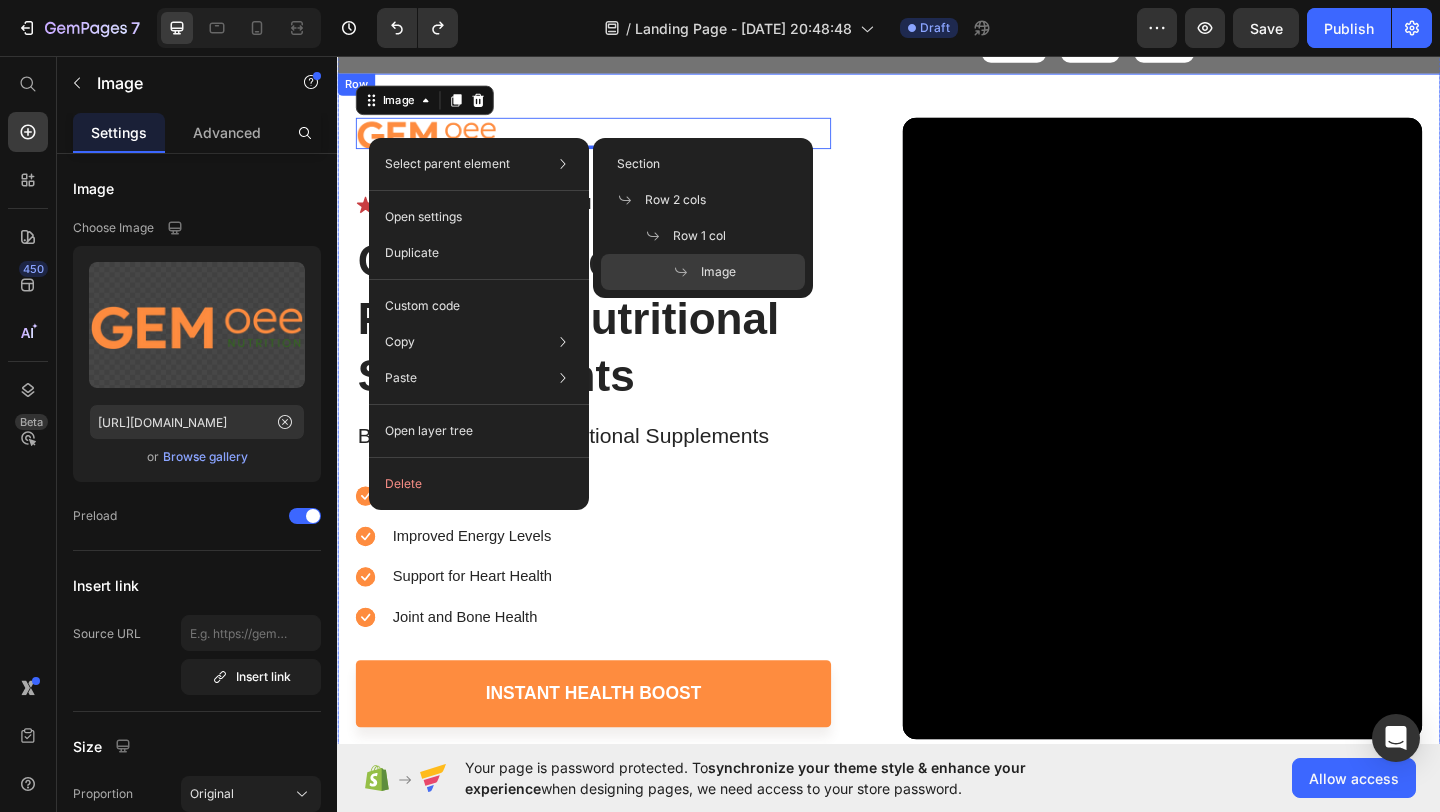 click on "Image   0
Icon
Icon
Icon
Icon
Icon Icon List “The best Nutritional Concentrate I've had” Text Block Row Optimize Health with Premium Nutritional Supplements Heading Buy 2  Get One Free  Nutritional Supplements Text Block
Enhanced Immunity
Improved Energy Levels
Support for Heart Health
Joint and [MEDICAL_DATA] Item List Instant Health Boost Button
Icon Try it & love it for  30 days or your money back Text Block Row Row Video Row" at bounding box center (937, 451) 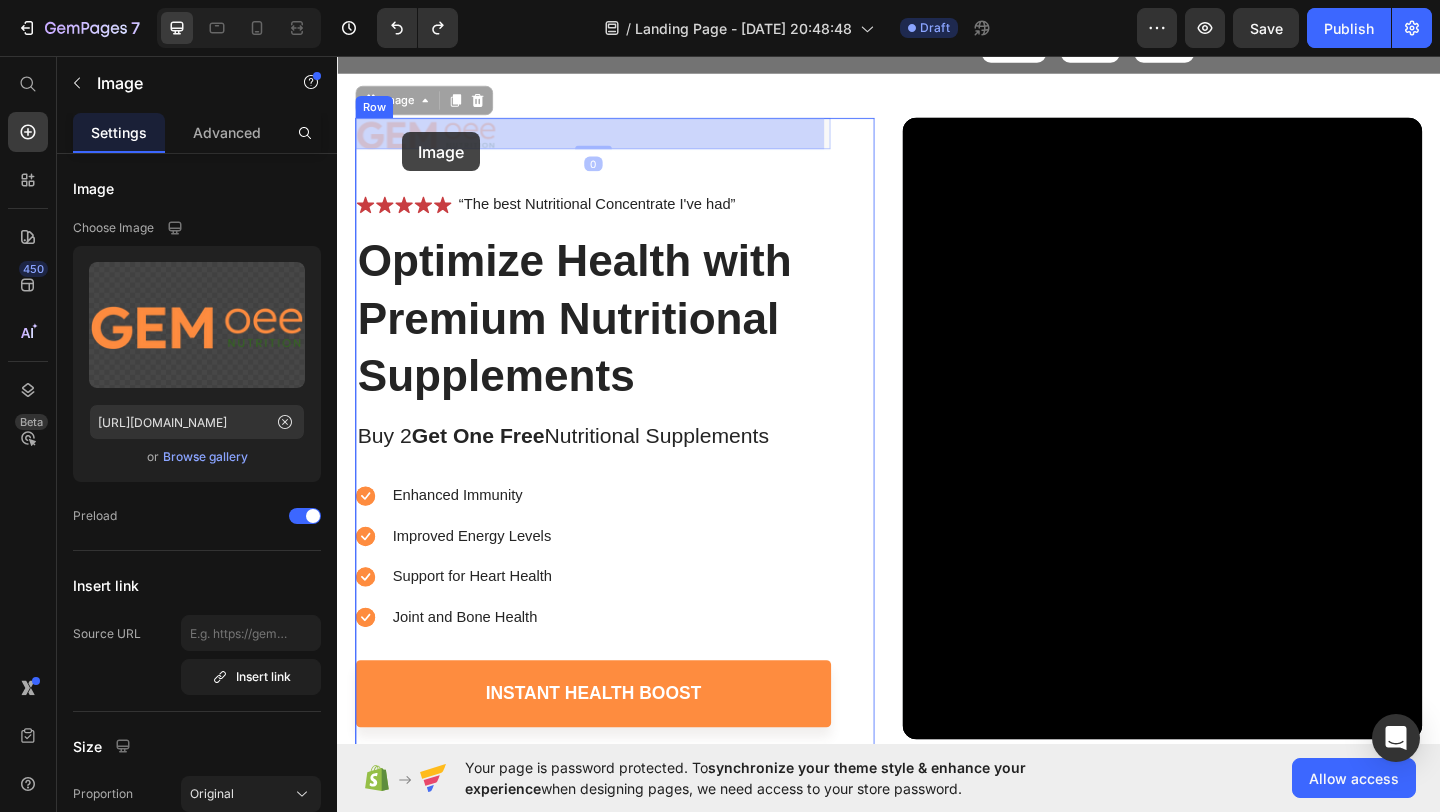 drag, startPoint x: 502, startPoint y: 138, endPoint x: 408, endPoint y: 139, distance: 94.00532 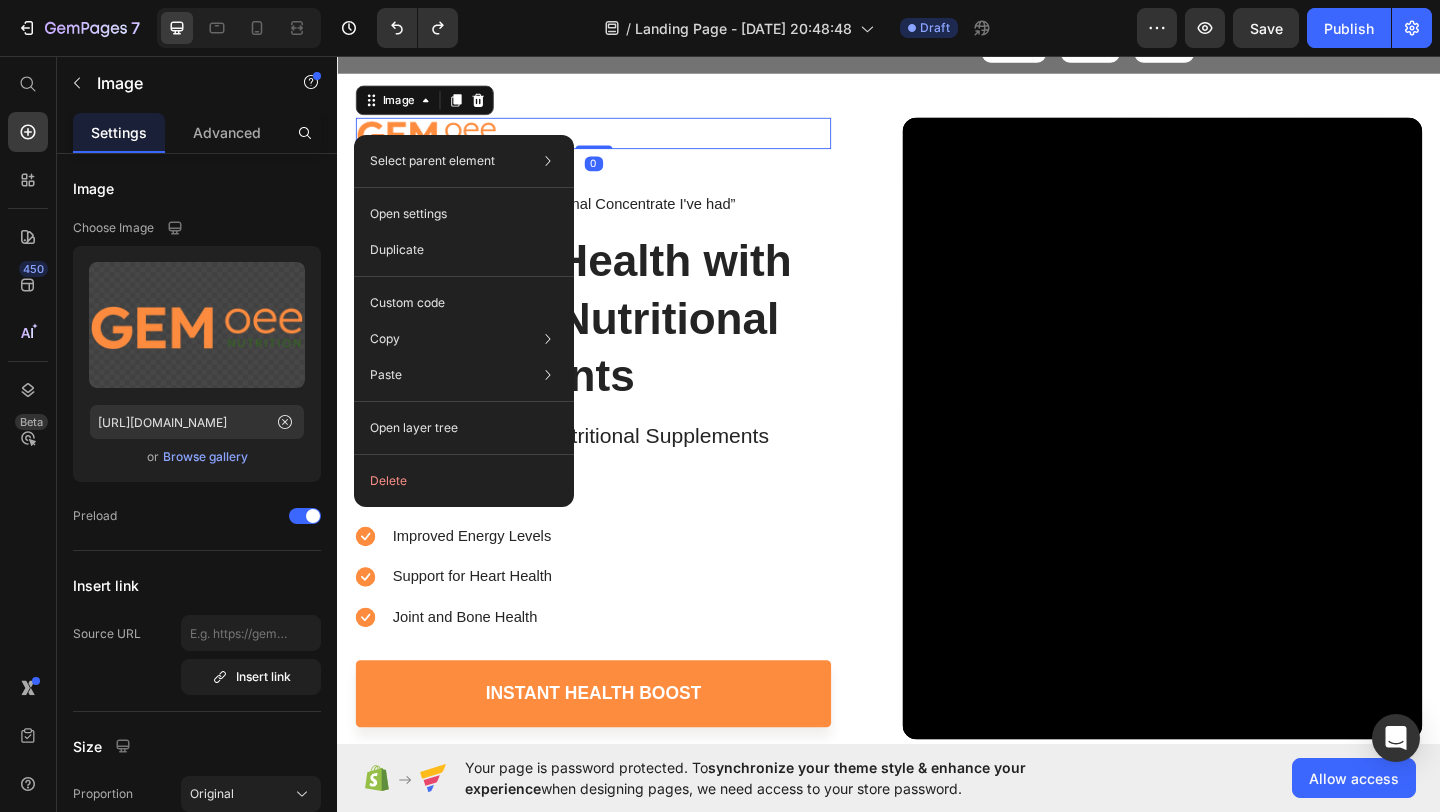click at bounding box center (615, 140) 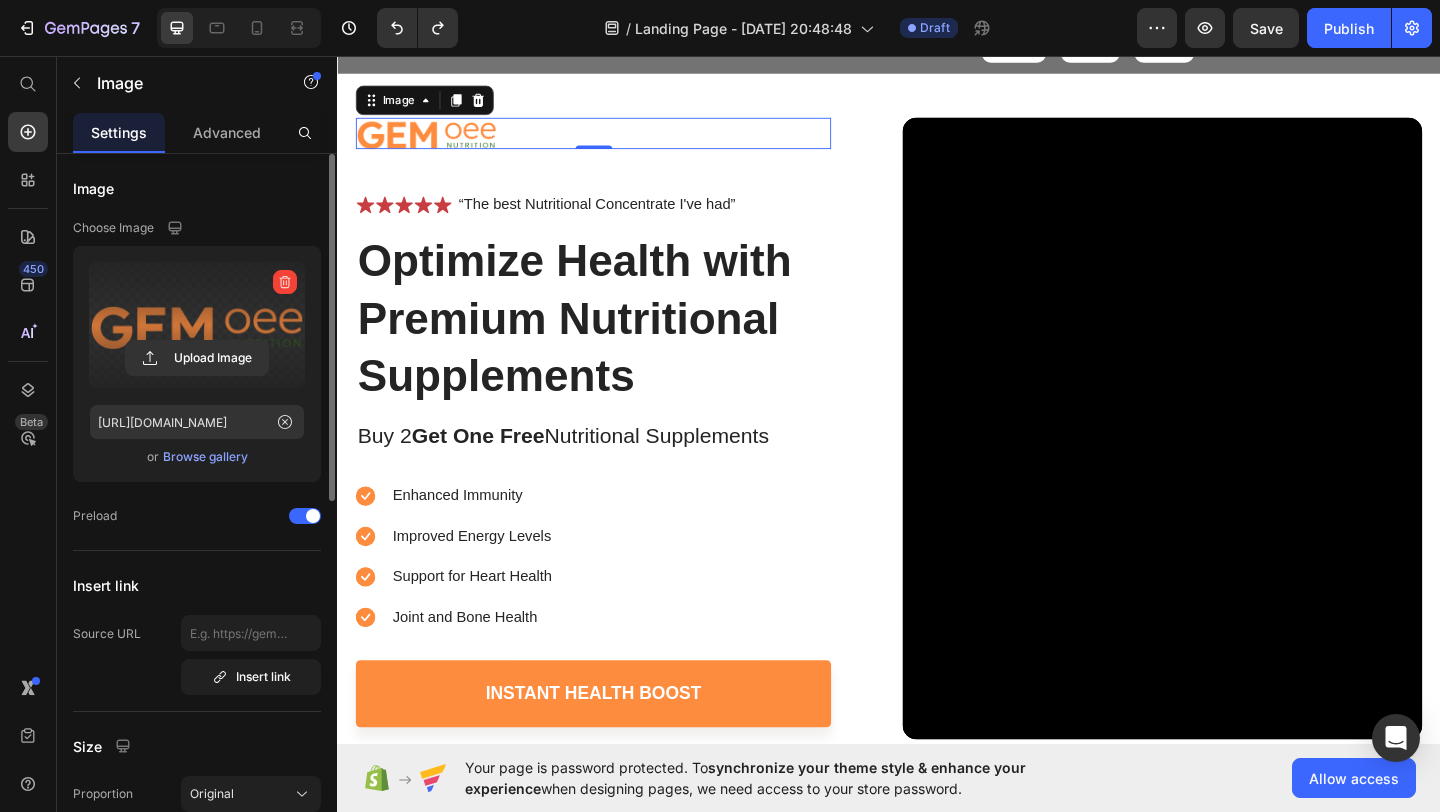 drag, startPoint x: 94, startPoint y: 324, endPoint x: 158, endPoint y: 324, distance: 64 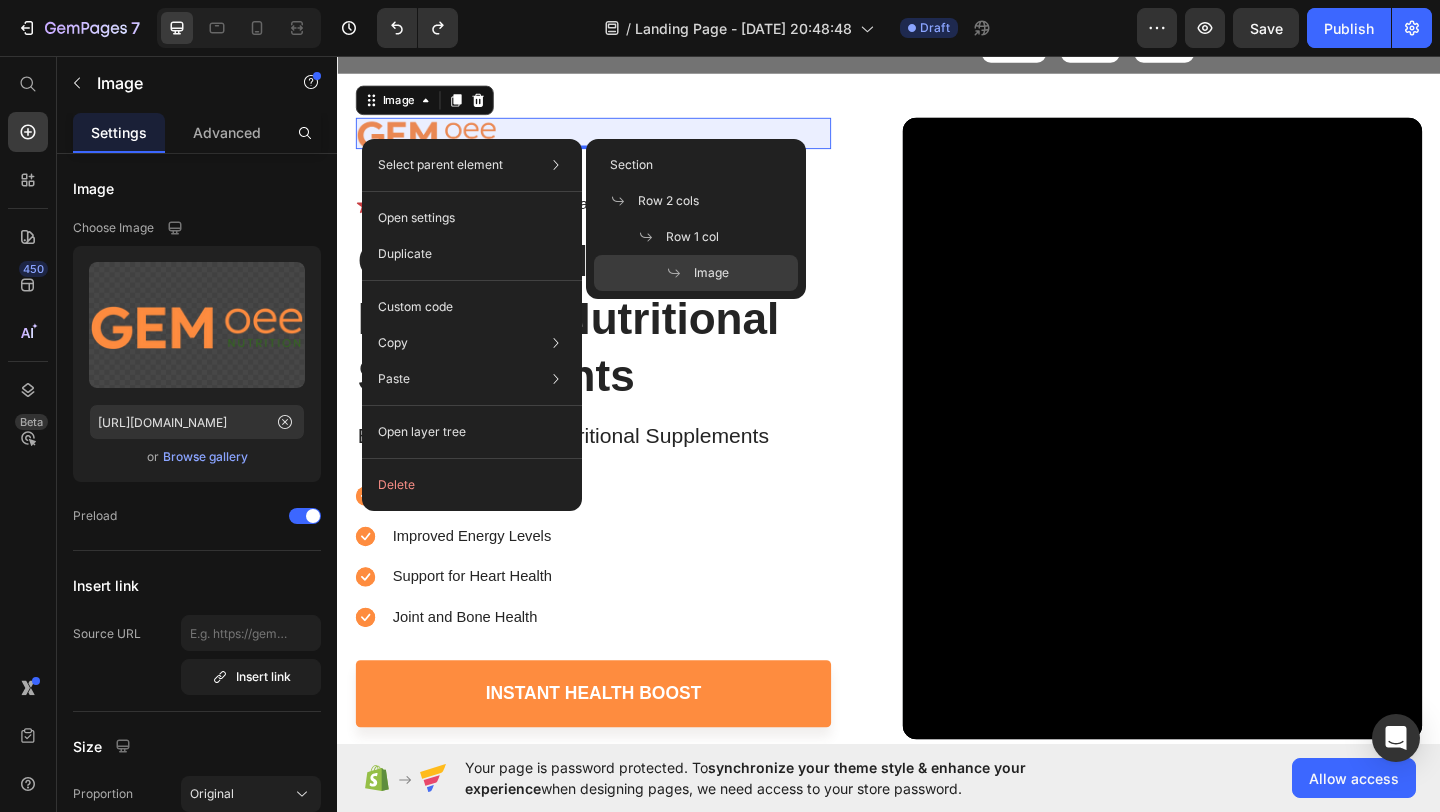 click on "Image" 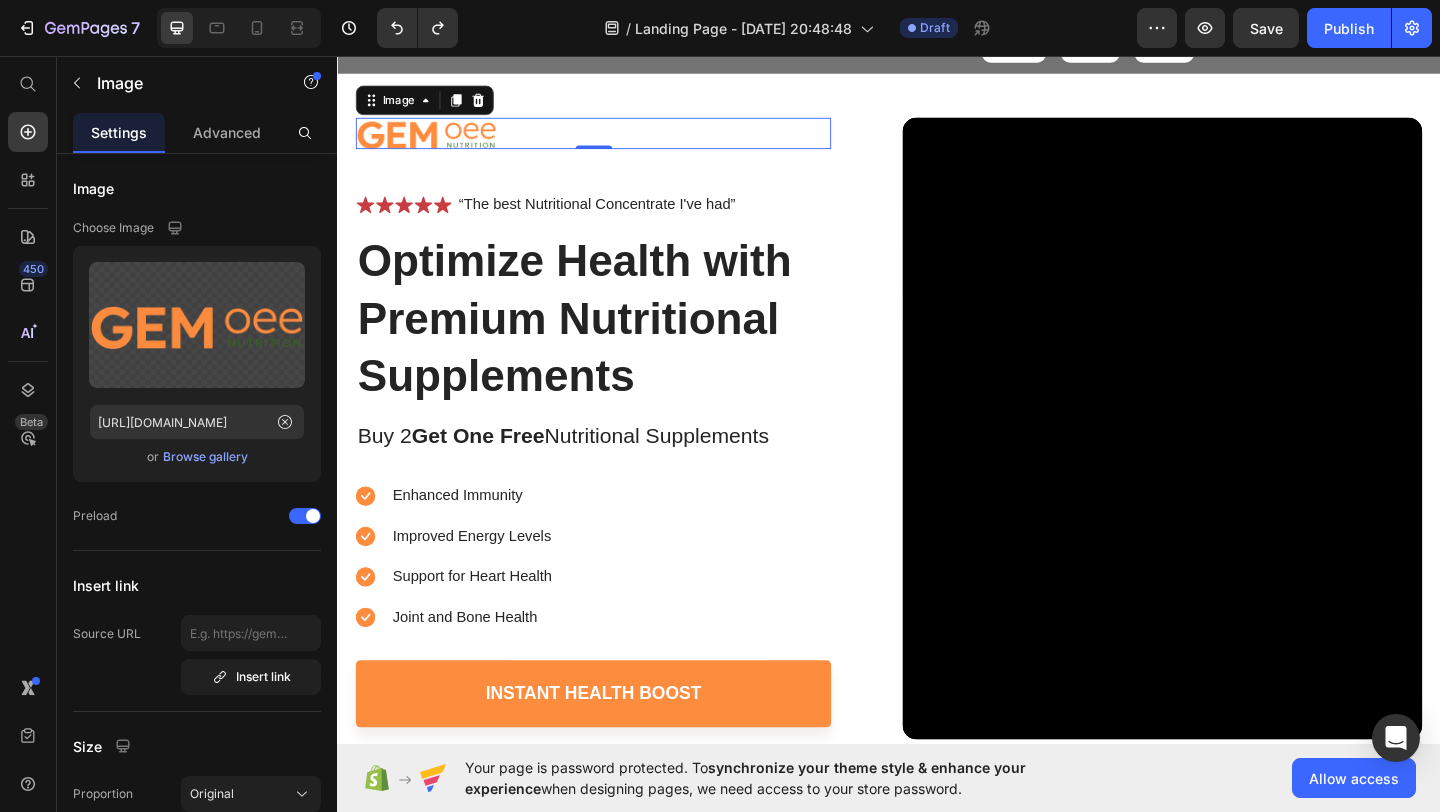 click at bounding box center (615, 140) 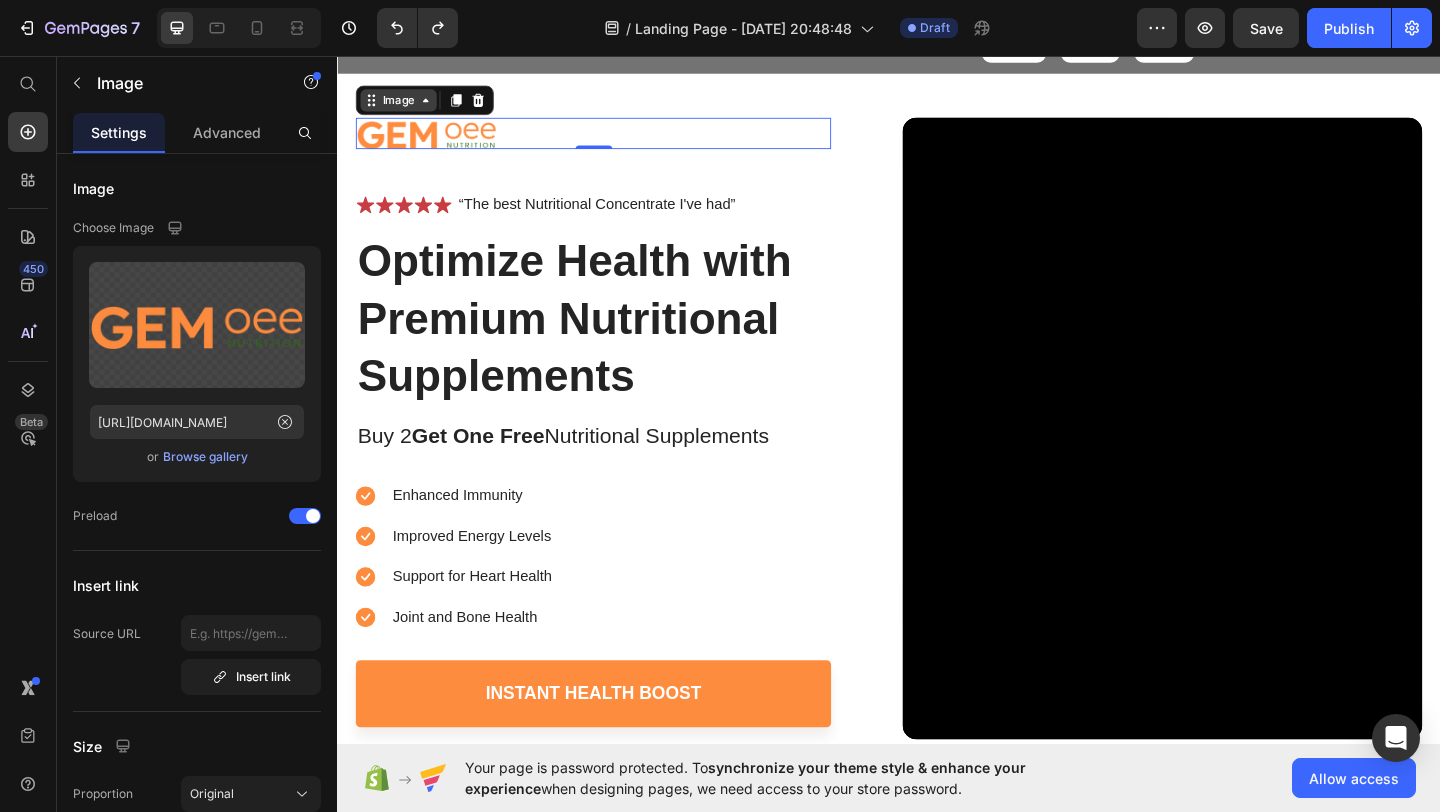 click 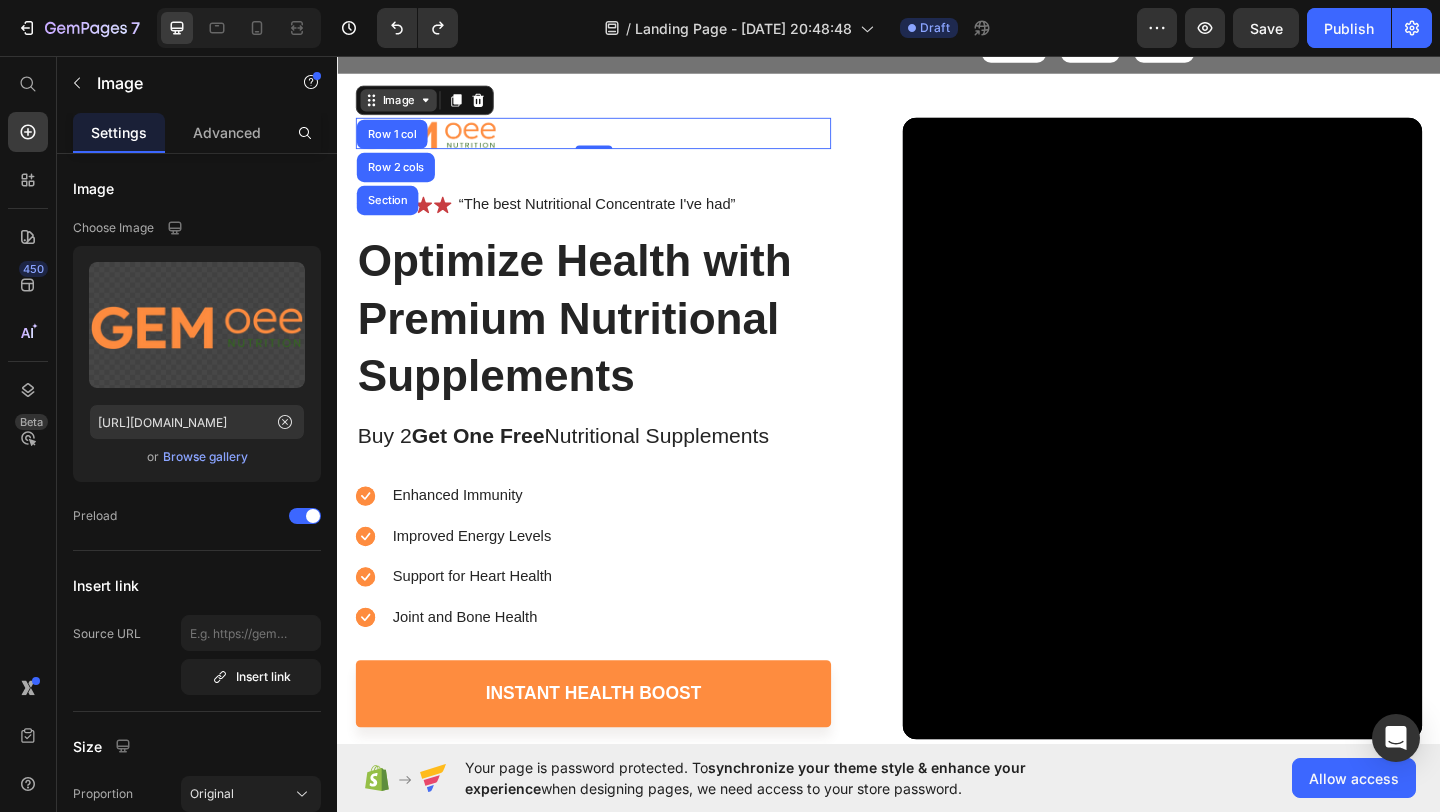 click 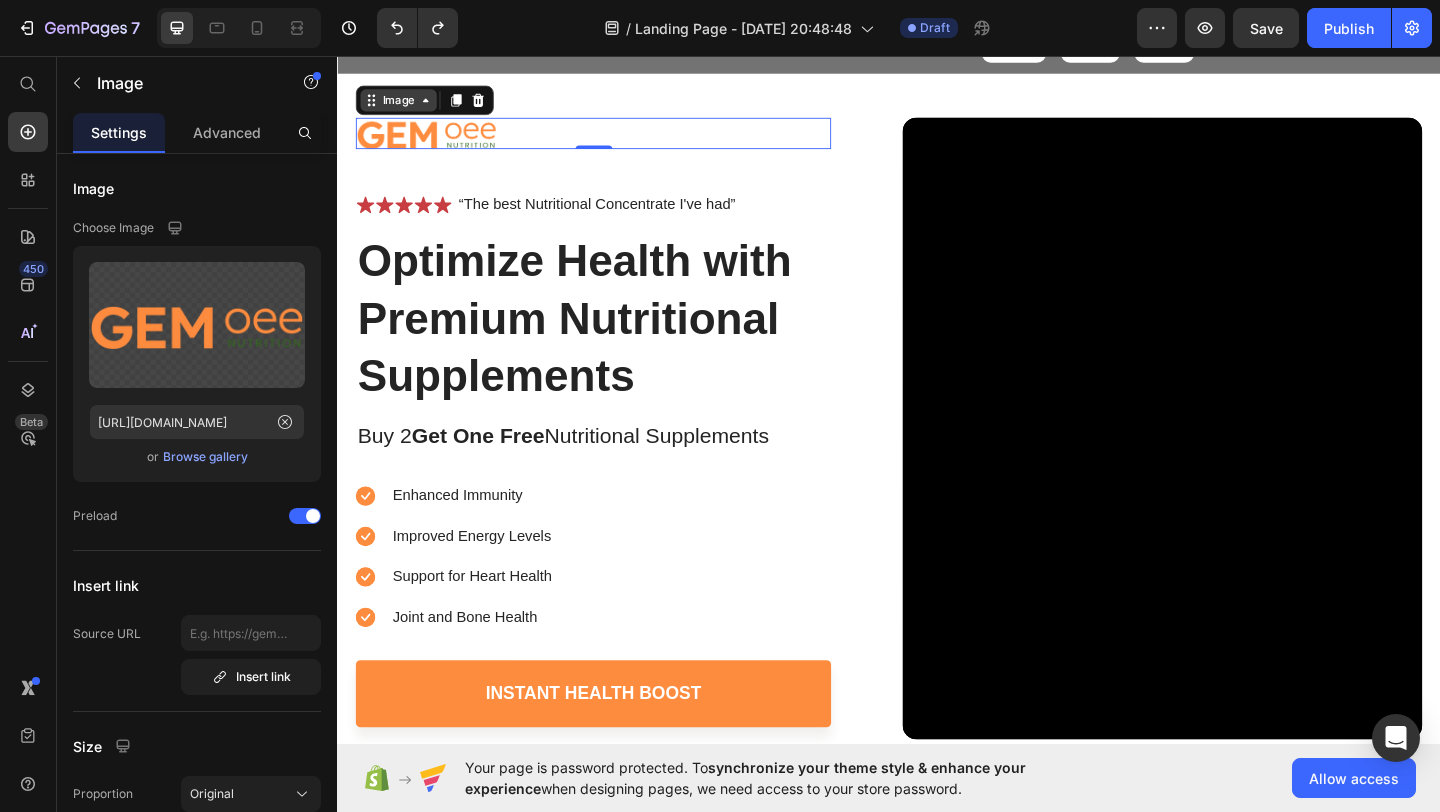 click on "Image" at bounding box center [403, 104] 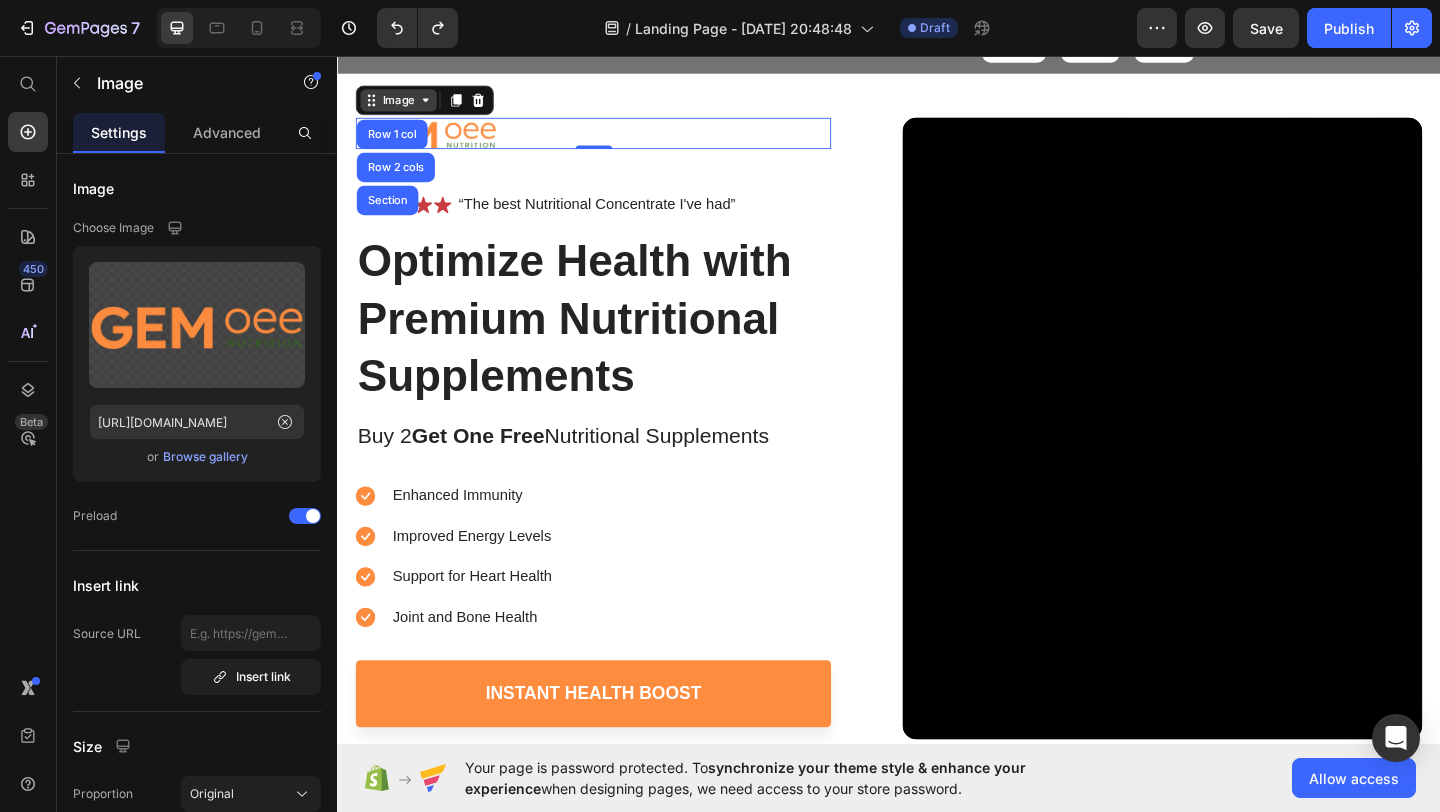 click on "Image" at bounding box center [403, 104] 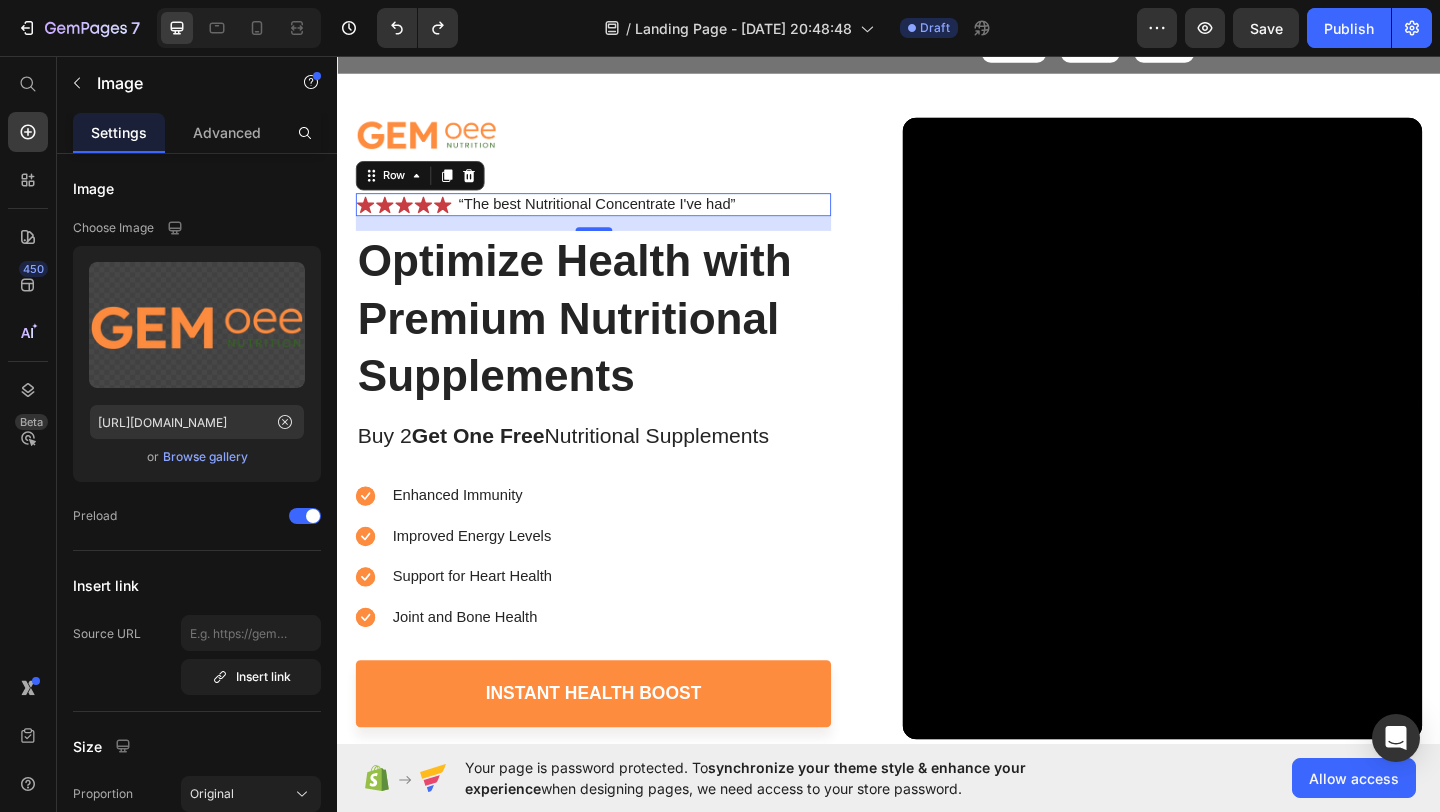click on "Icon
Icon
Icon
Icon
Icon Icon List “The best Nutritional Concentrate I've had” Text Block Row   0" at bounding box center [615, 217] 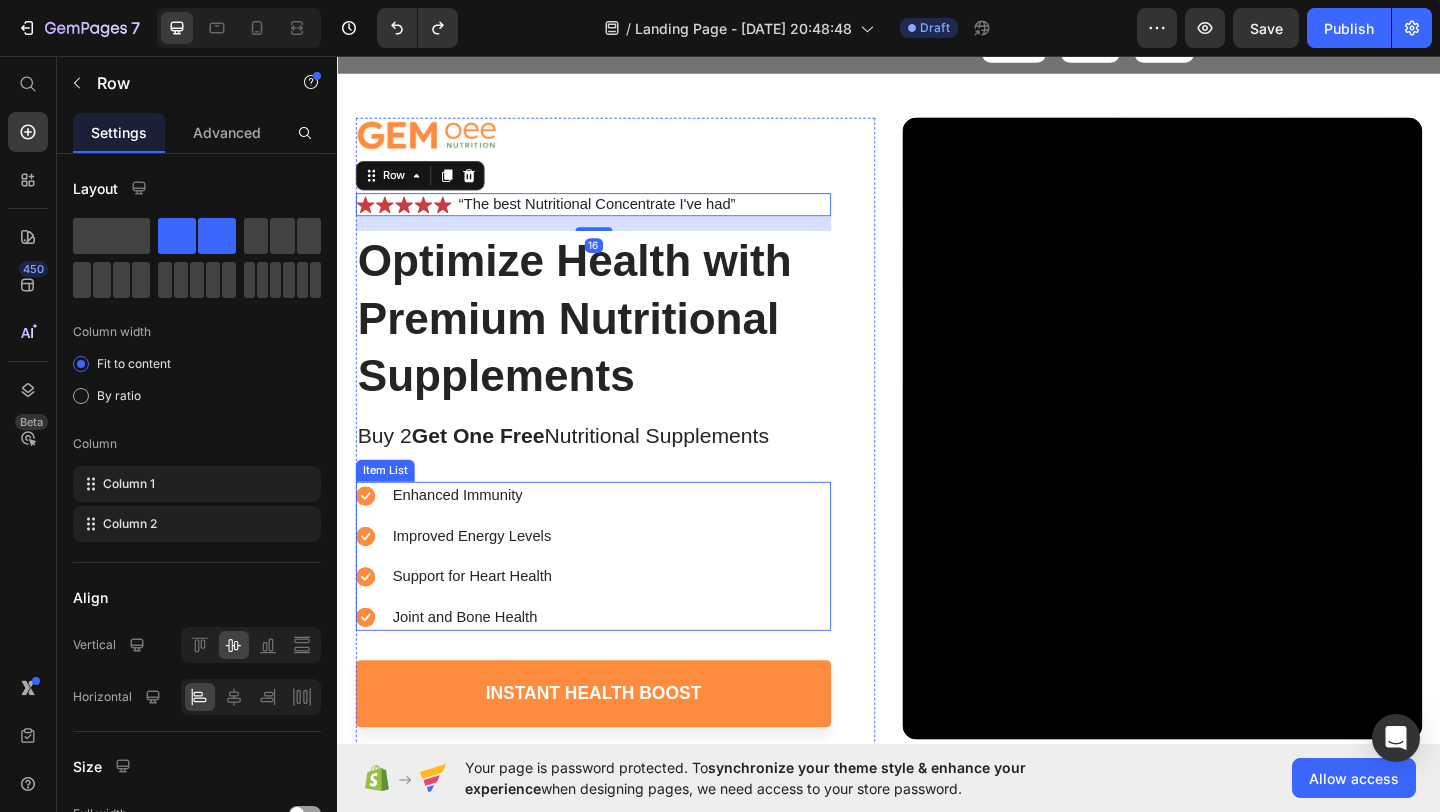 click on "Enhanced Immunity
Improved Energy Levels
Support for Heart Health
Joint and [MEDICAL_DATA]" at bounding box center [615, 600] 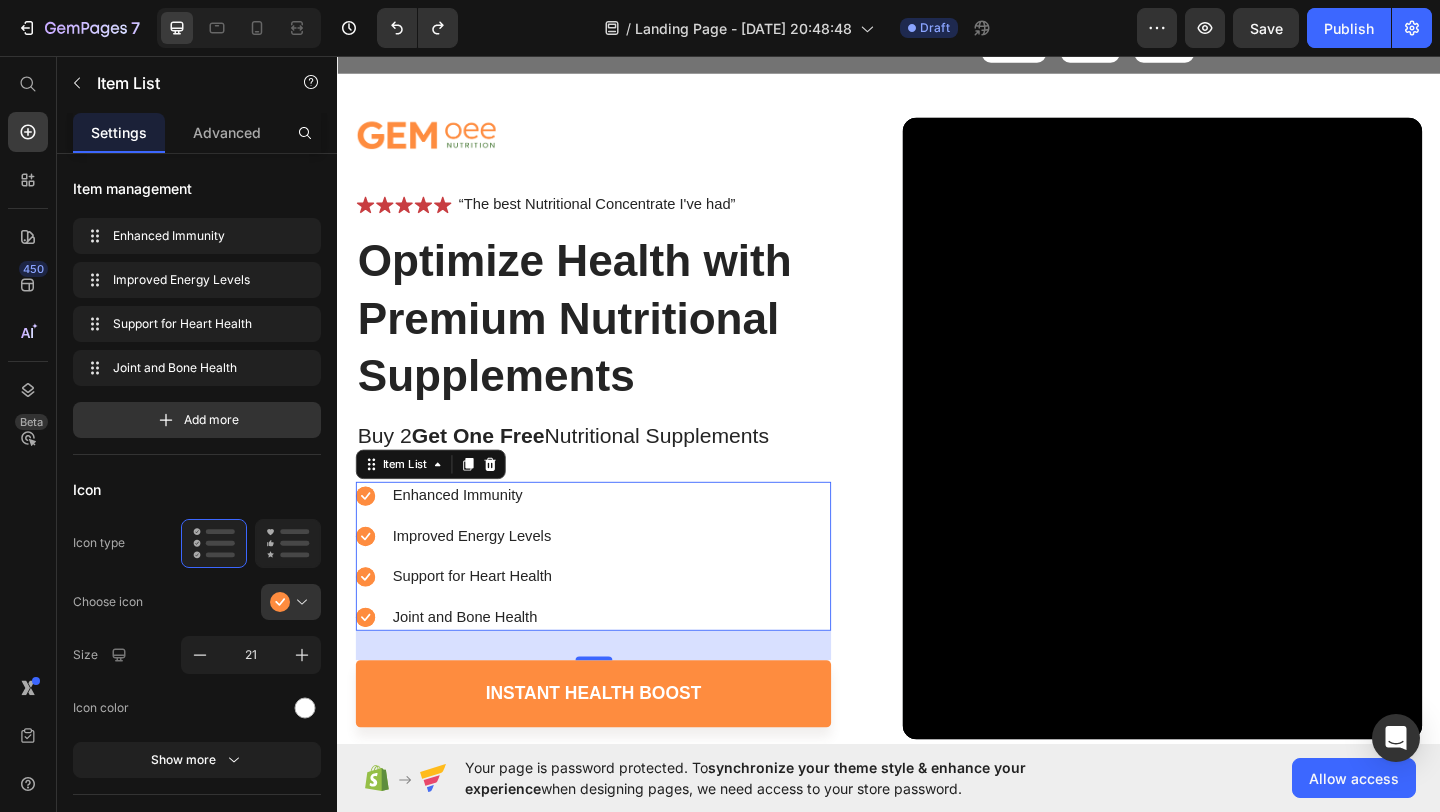 click on "Your page is password protected. To  synchronize your theme style & enhance your experience  when designing pages, we need access to your store password.  Allow access" 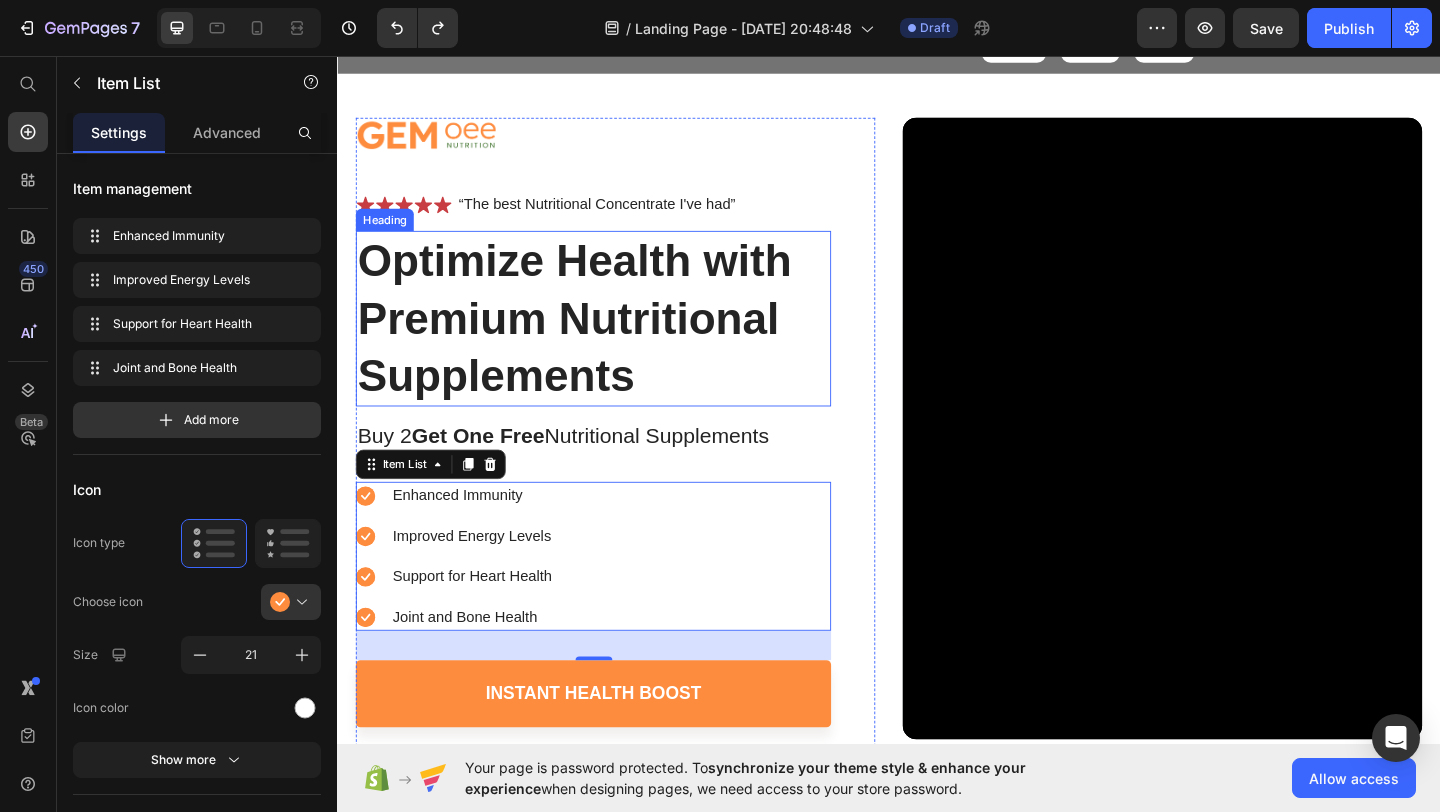 click on "Optimize Health with Premium Nutritional Supplements" at bounding box center (615, 341) 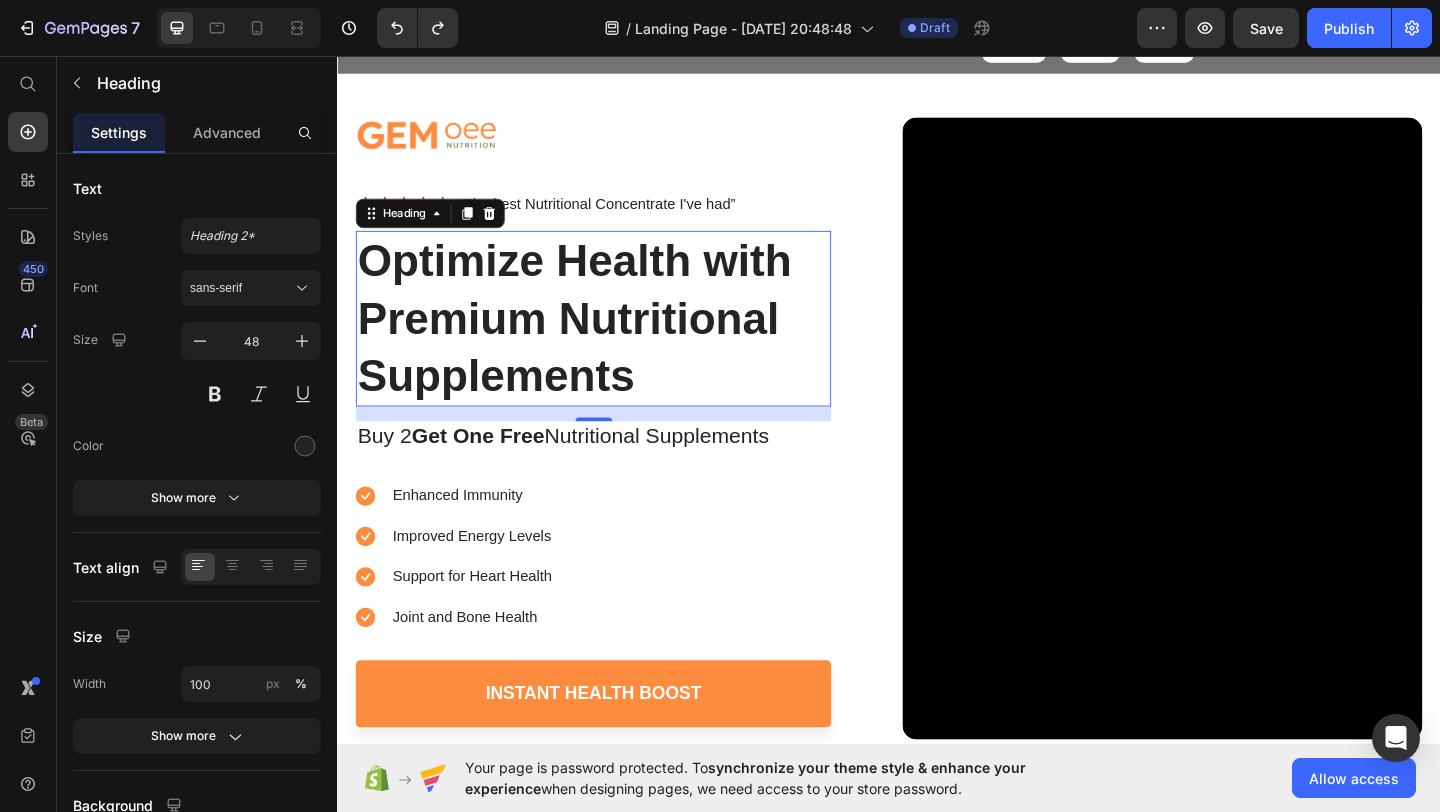 click on "Optimize Health with Premium Nutritional Supplements" at bounding box center (615, 341) 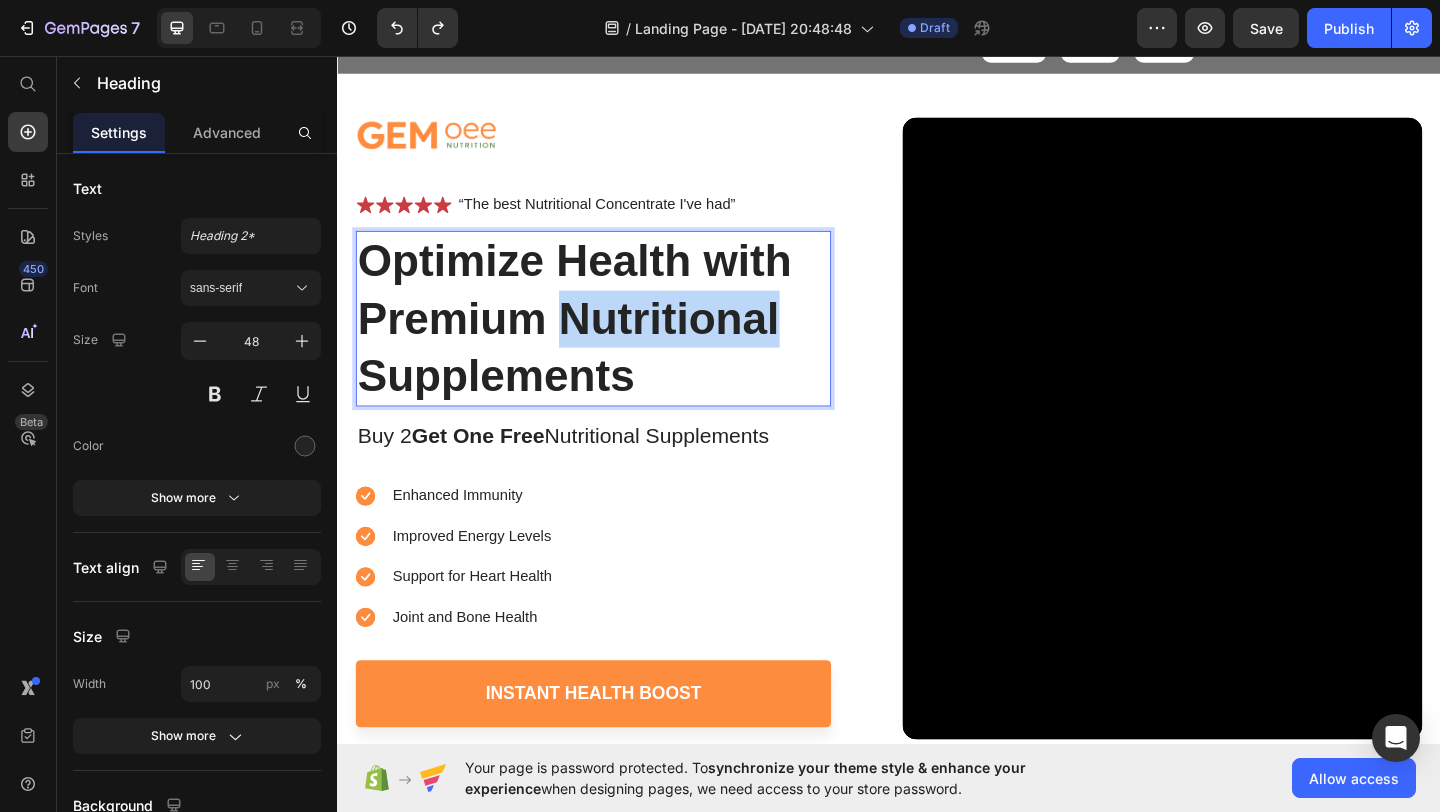 click on "Optimize Health with Premium Nutritional Supplements" at bounding box center (615, 341) 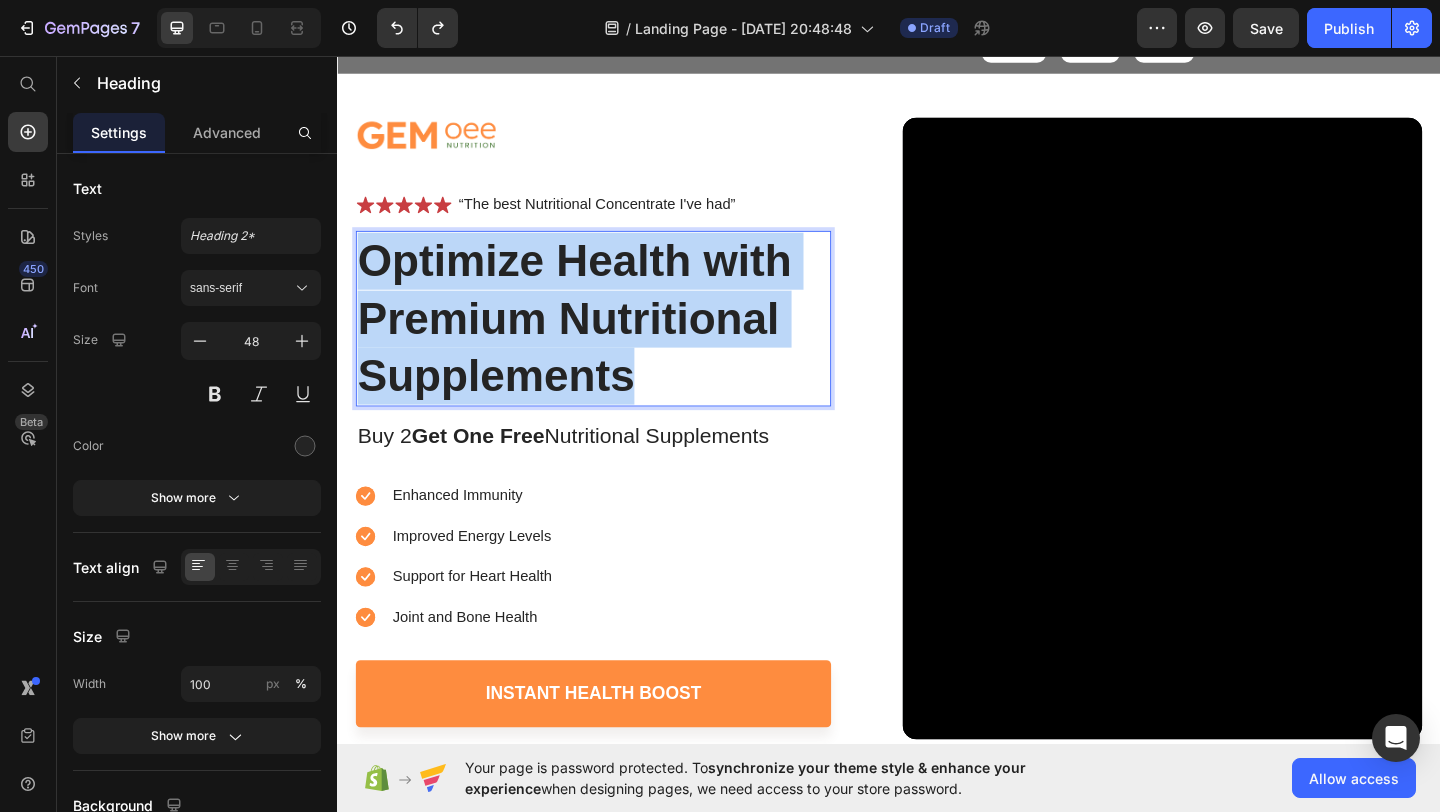 click on "Optimize Health with Premium Nutritional Supplements" at bounding box center (615, 341) 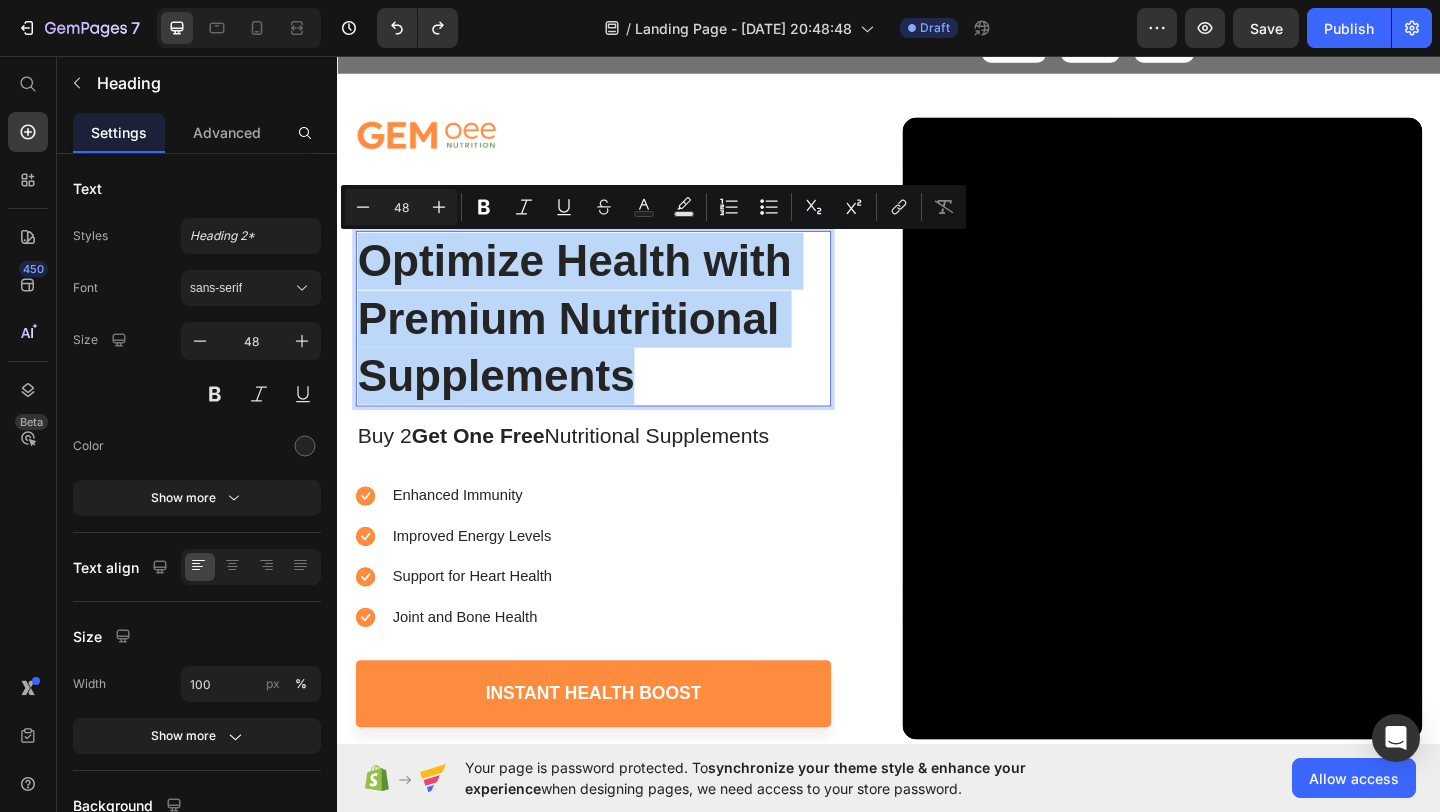 click on "Optimize Health with Premium Nutritional Supplements" at bounding box center [615, 341] 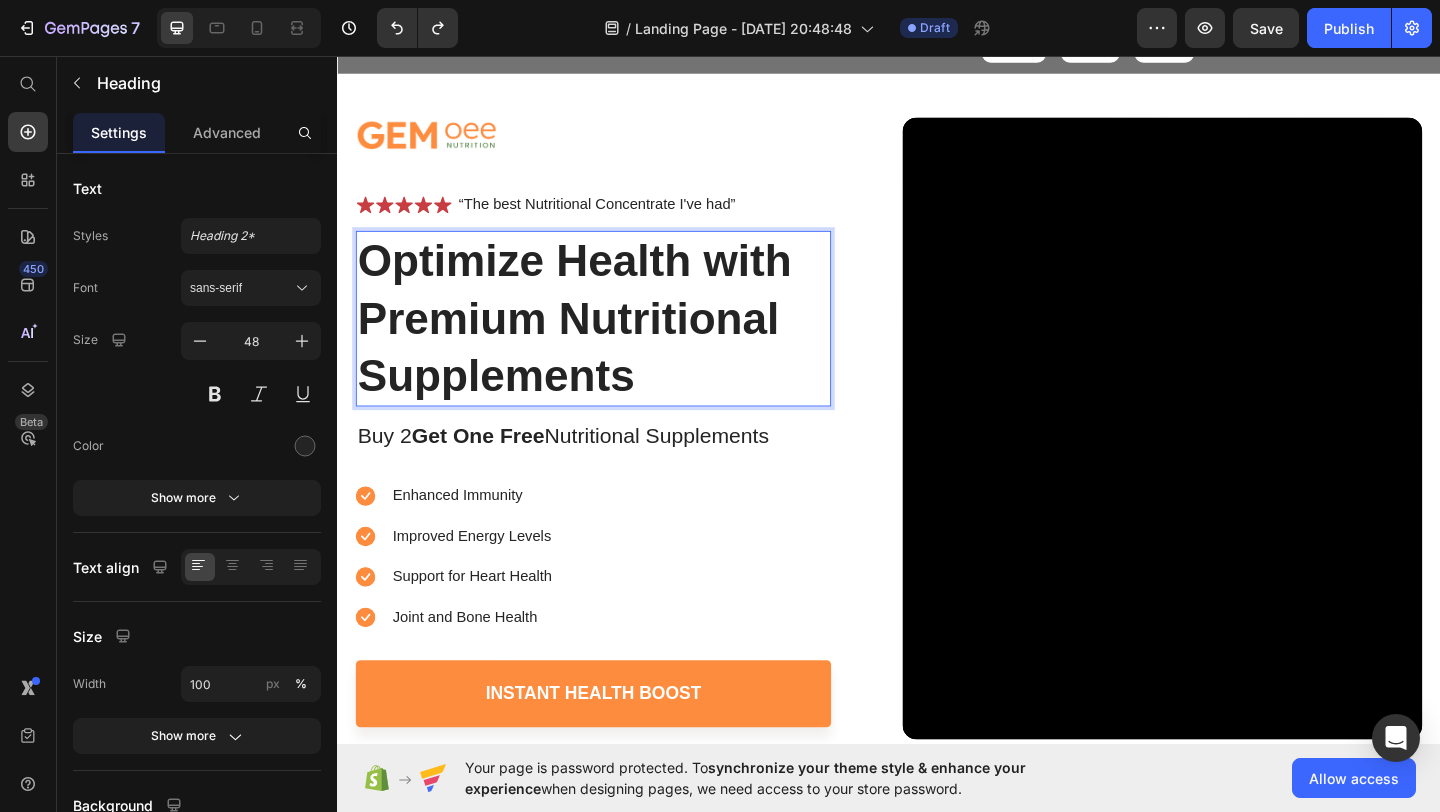 click on "Optimize Health with Premium Nutritional Supplements" at bounding box center (615, 341) 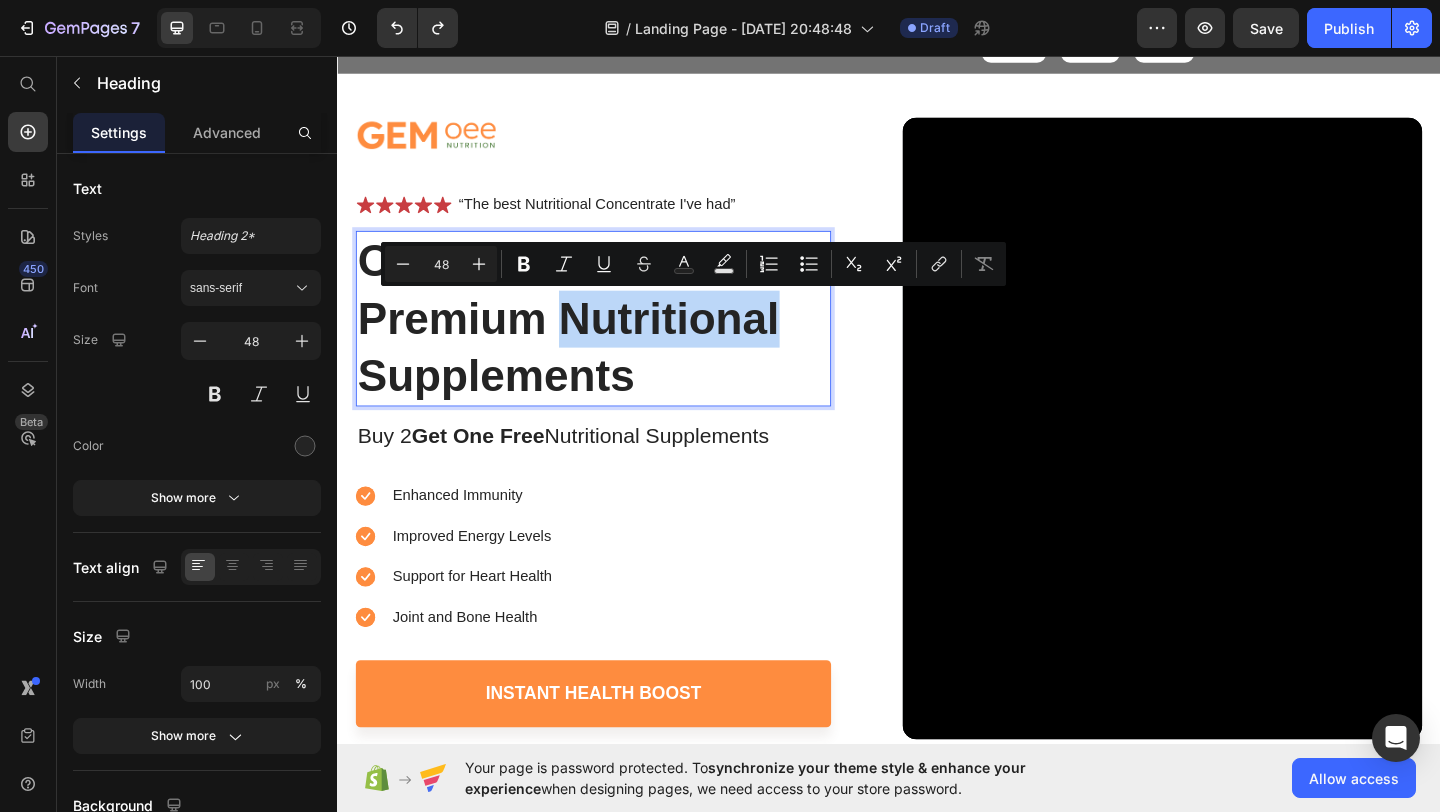 click on "Optimize Health with Premium Nutritional Supplements" at bounding box center [615, 341] 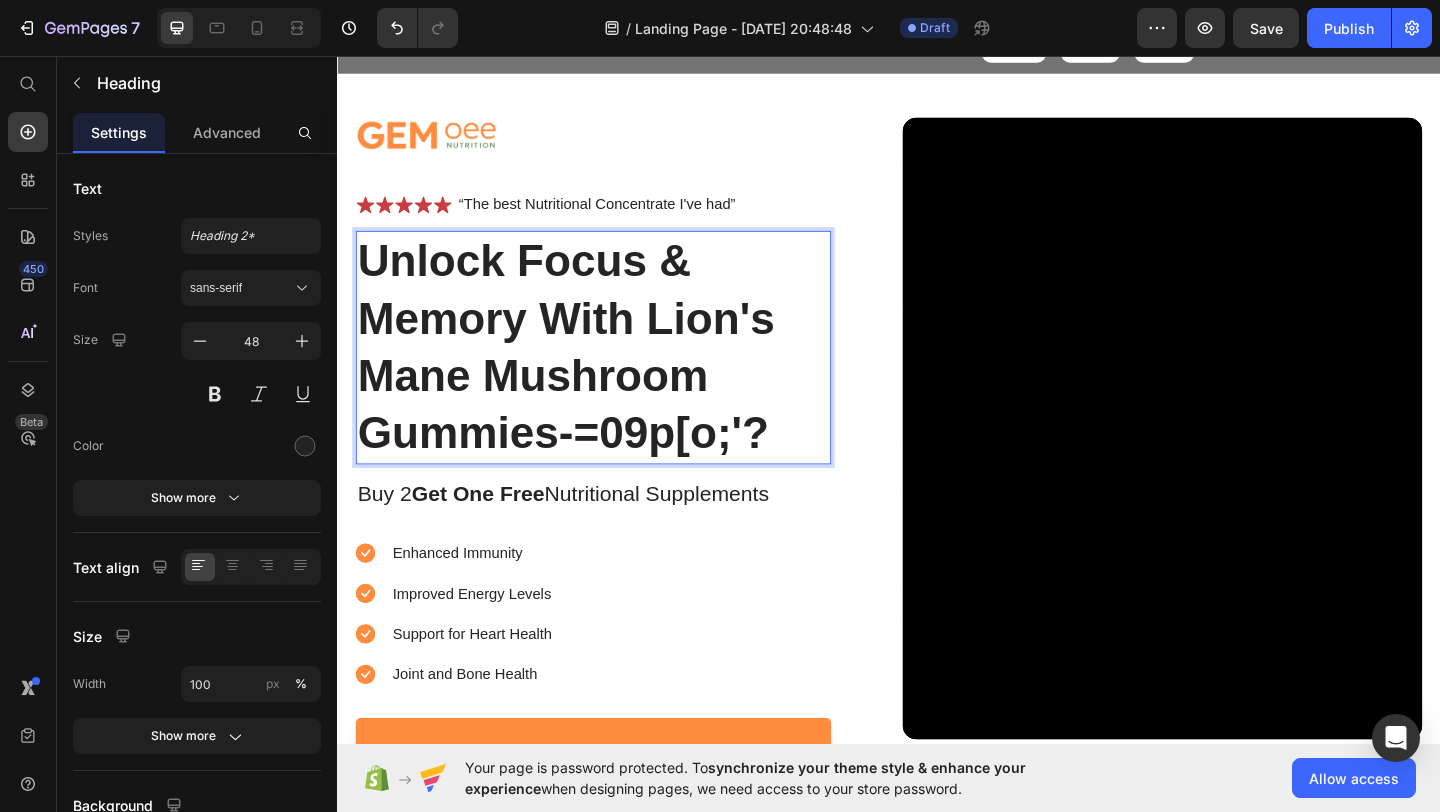 click on "Unlock Focus & Memory With Lion's Mane Mushroom Gummies-=09p[o;'?" at bounding box center (615, 373) 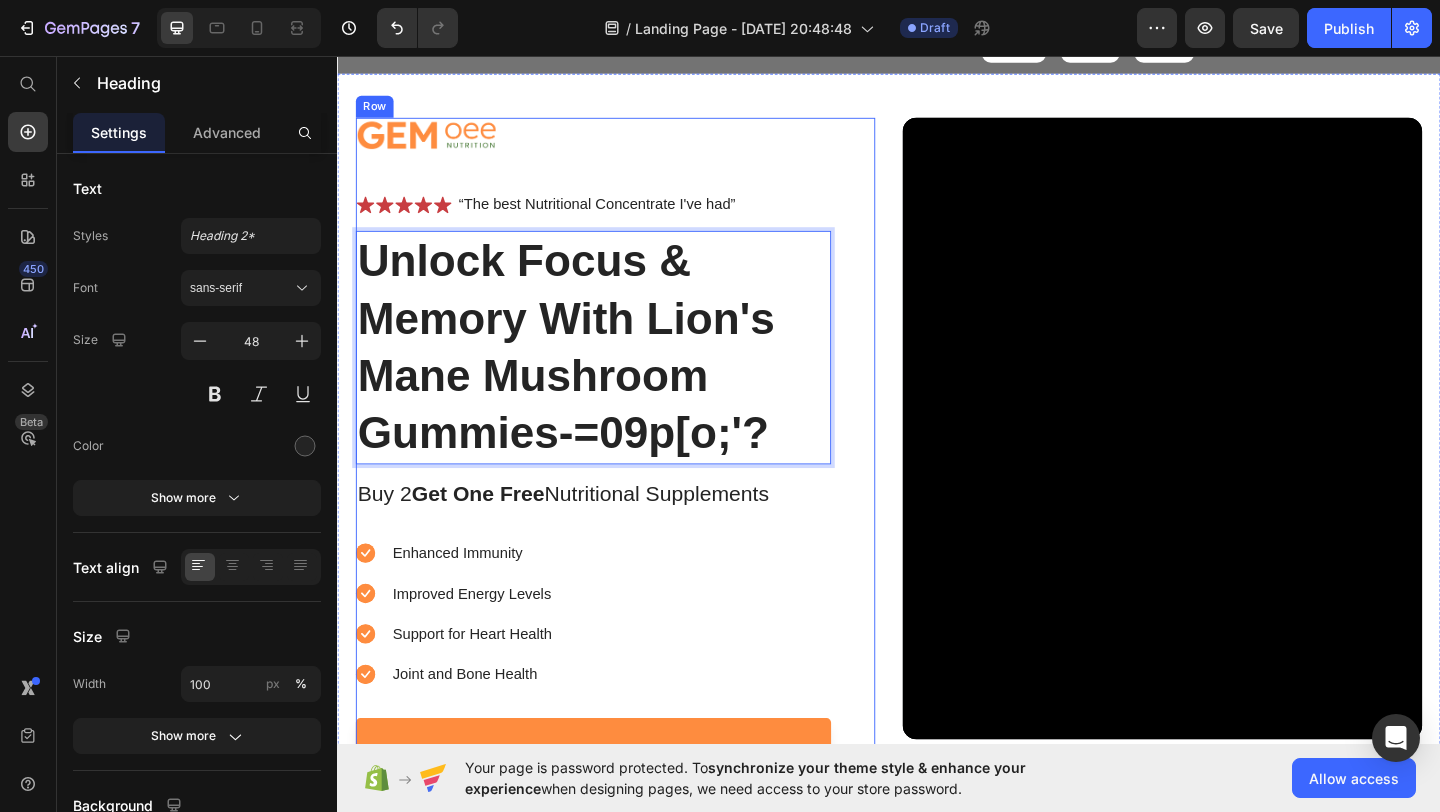 click on "Image
Icon
Icon
Icon
Icon
Icon Icon List “The best Nutritional Concentrate I've had” Text Block Row Unlock Focus & Memory With Lion's Mane Mushroom Gummies-=09p[o;'? Heading   16 Buy 2  Get One Free  Nutritional Supplements Text Block
Enhanced Immunity
Improved Energy Levels
Support for Heart Health
Joint and [MEDICAL_DATA] Item List Instant Health Boost Button
Icon Try it & love it for  30 days or your money back Text Block Row" at bounding box center [615, 506] 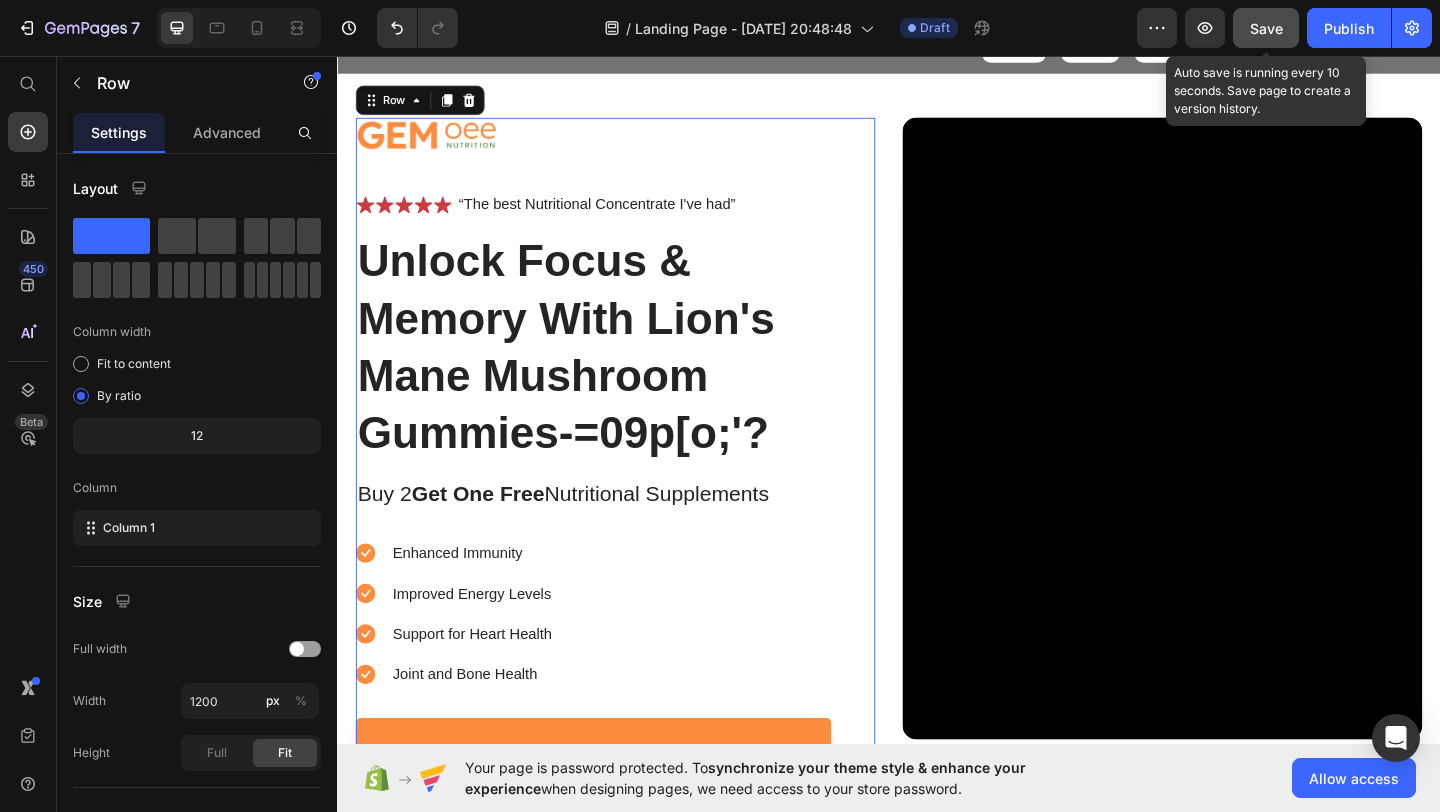 click on "Save" at bounding box center (1266, 28) 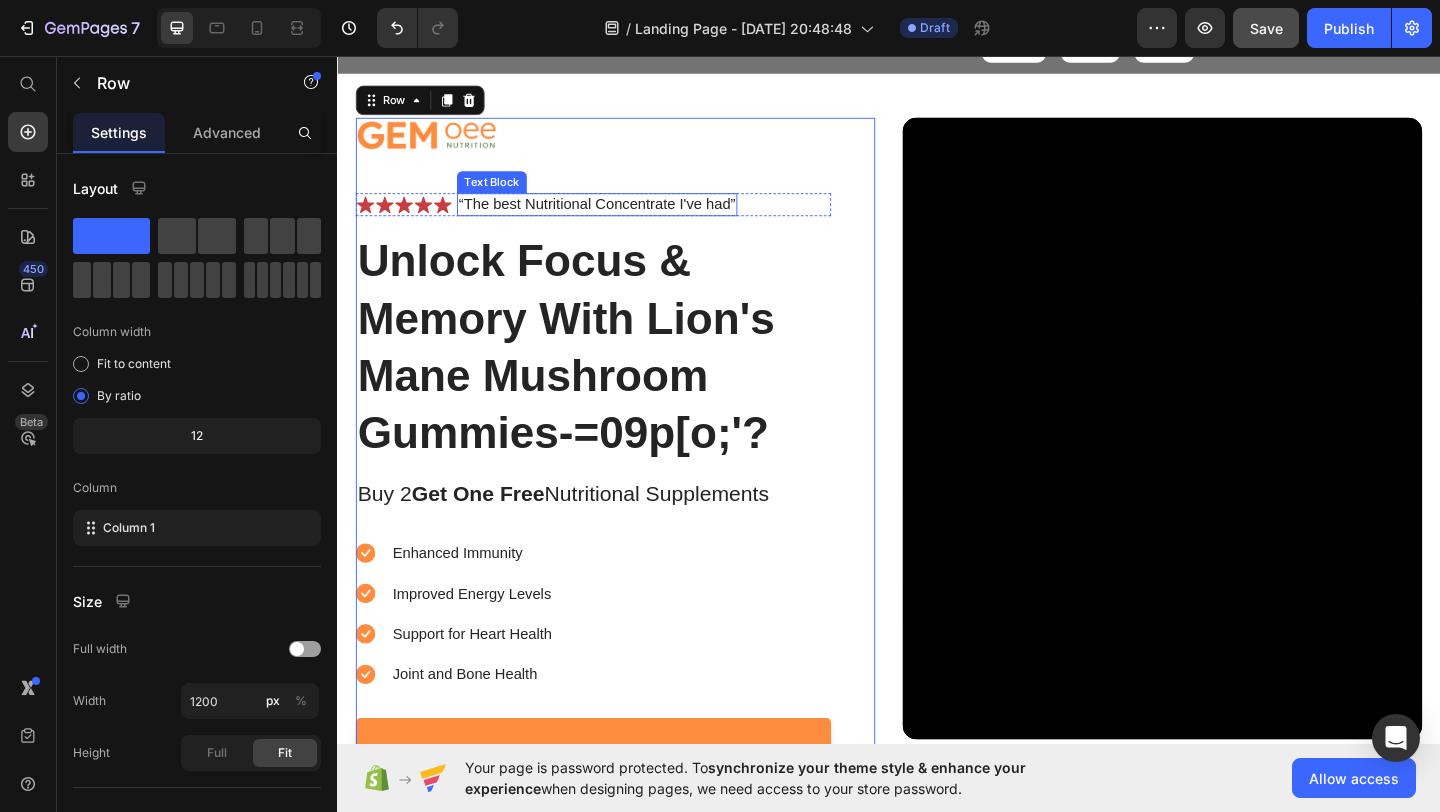 click on "“The best Nutritional Concentrate I've had”" at bounding box center (619, 217) 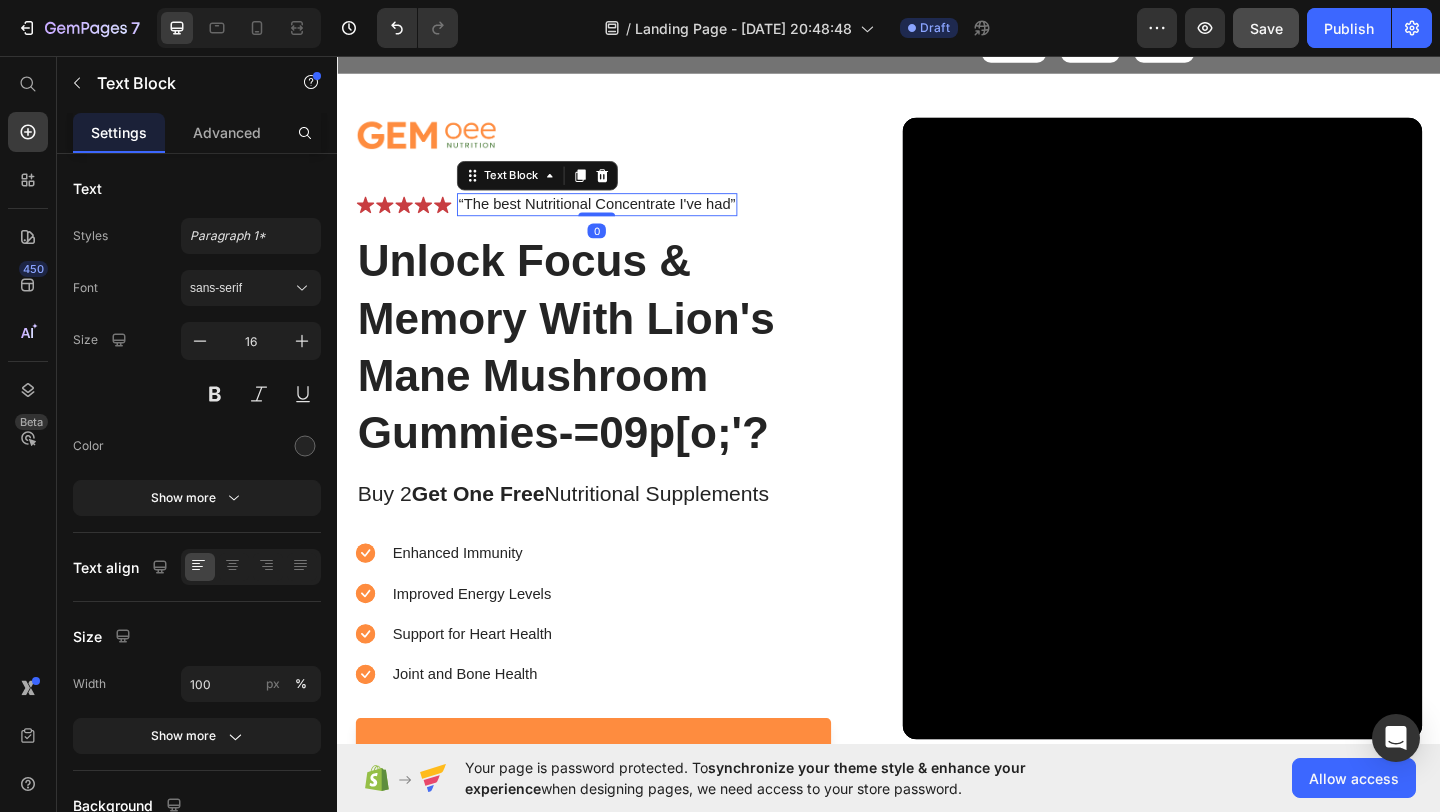 click on "“The best Nutritional Concentrate I've had”" at bounding box center [619, 217] 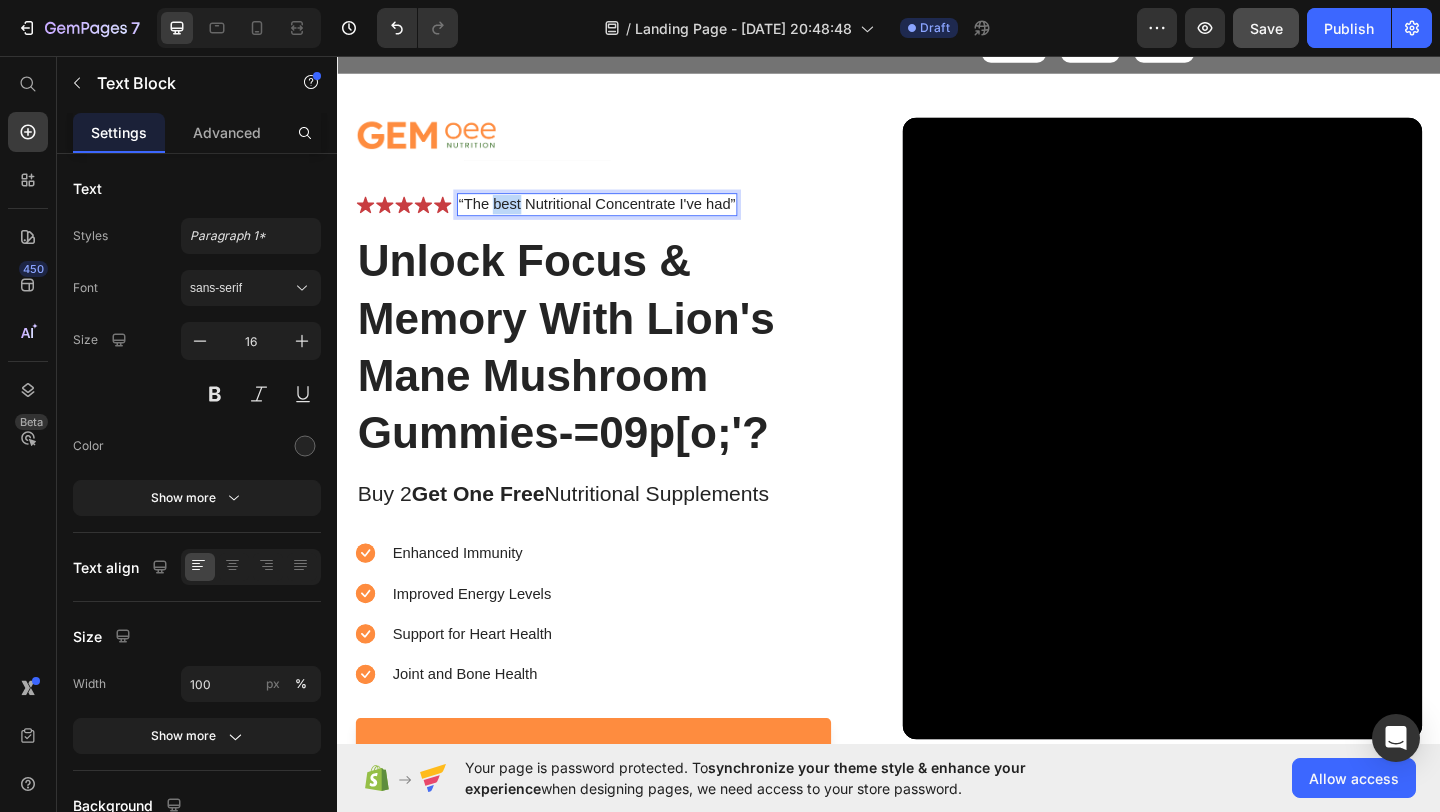 click on "“The best Nutritional Concentrate I've had”" at bounding box center [619, 217] 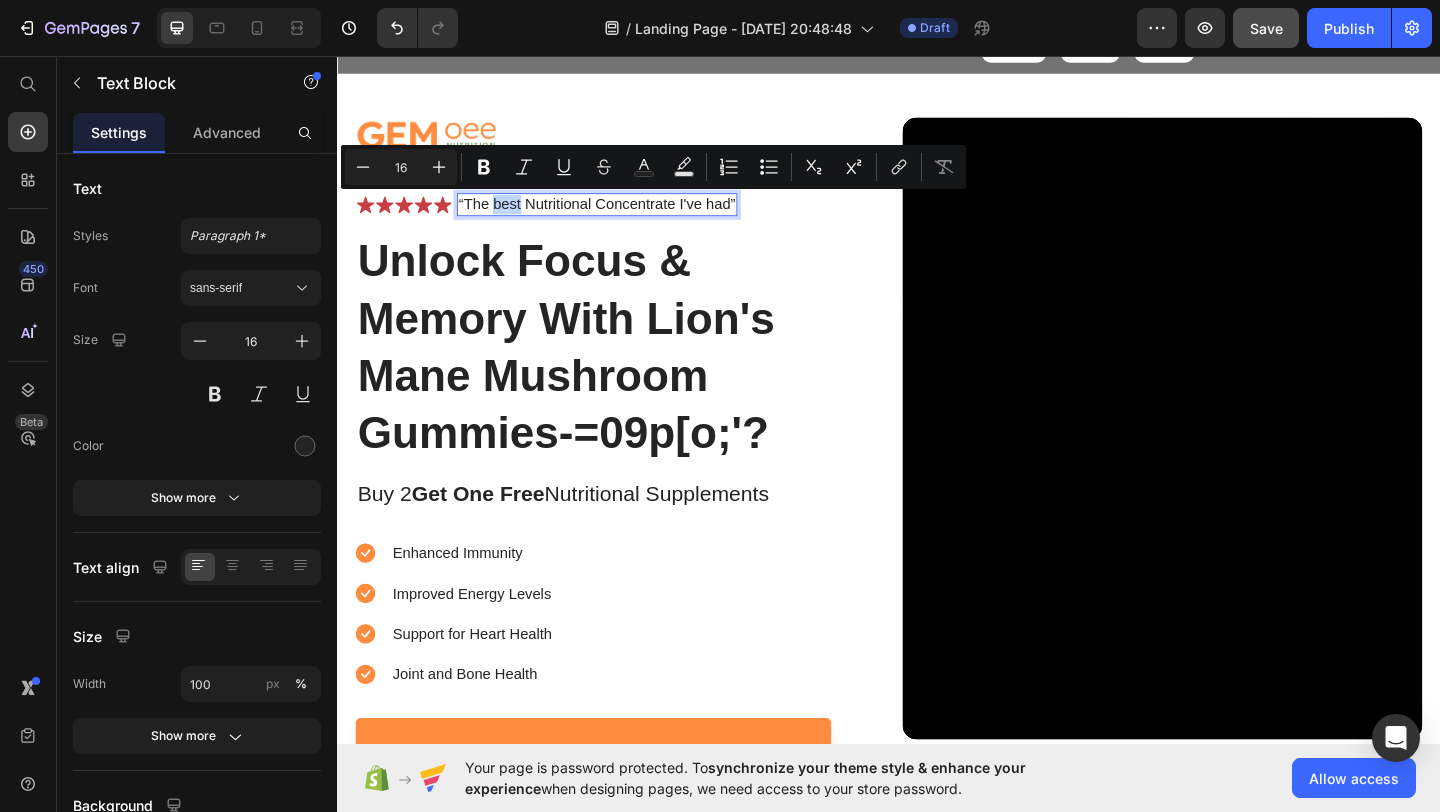 click on "“The best Nutritional Concentrate I've had”" at bounding box center (619, 217) 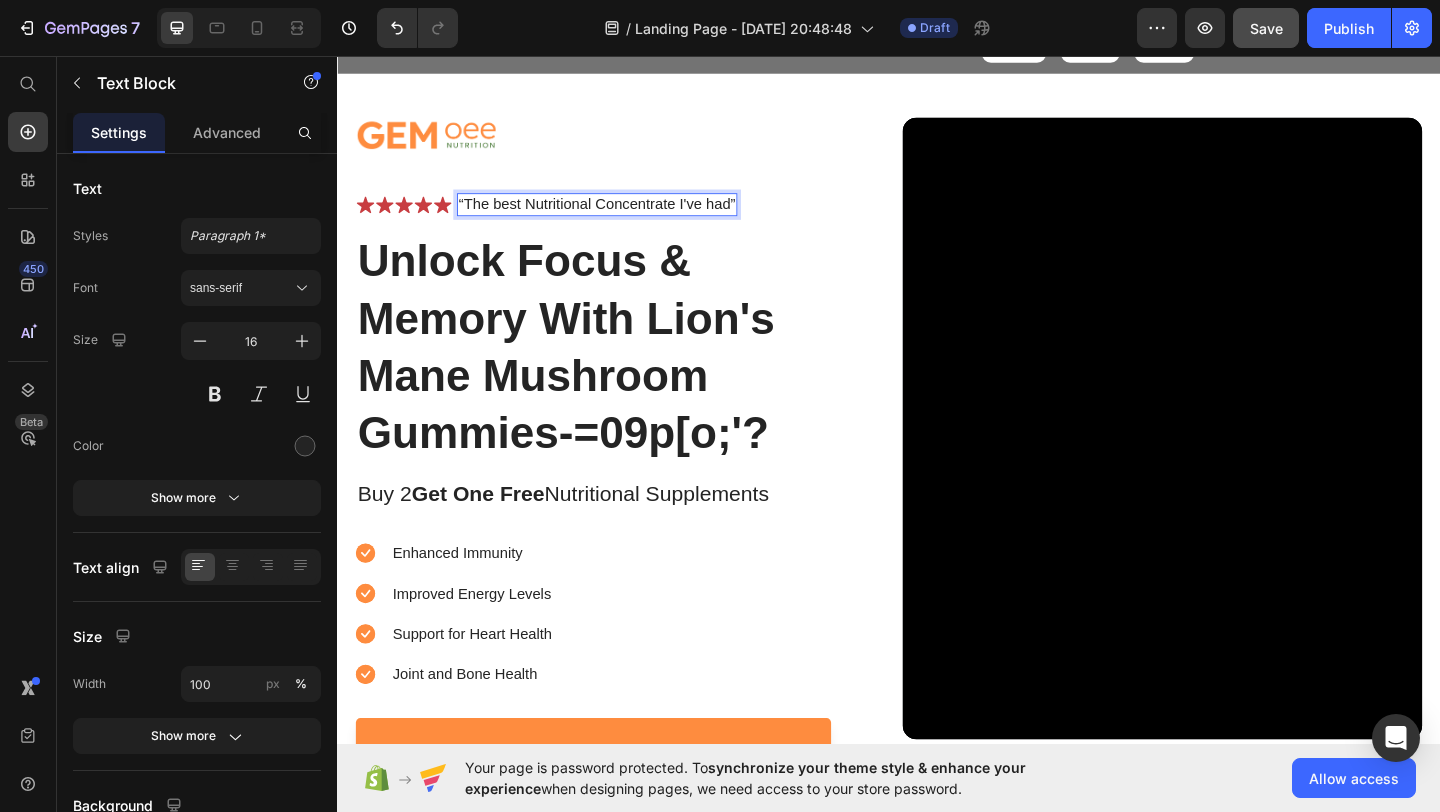 click on "“The best Nutritional Concentrate I've had”" at bounding box center (619, 217) 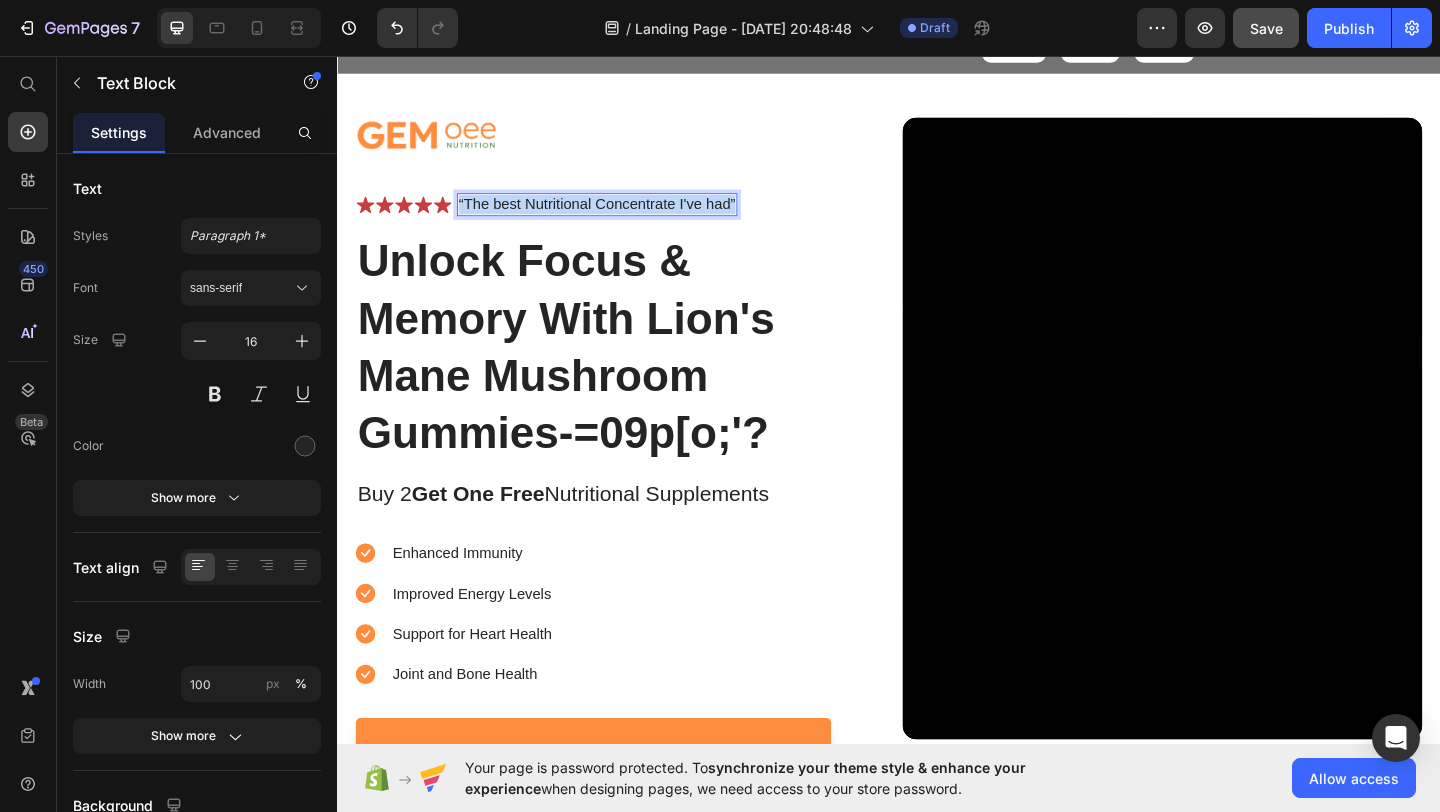 click on "“The best Nutritional Concentrate I've had”" at bounding box center (619, 217) 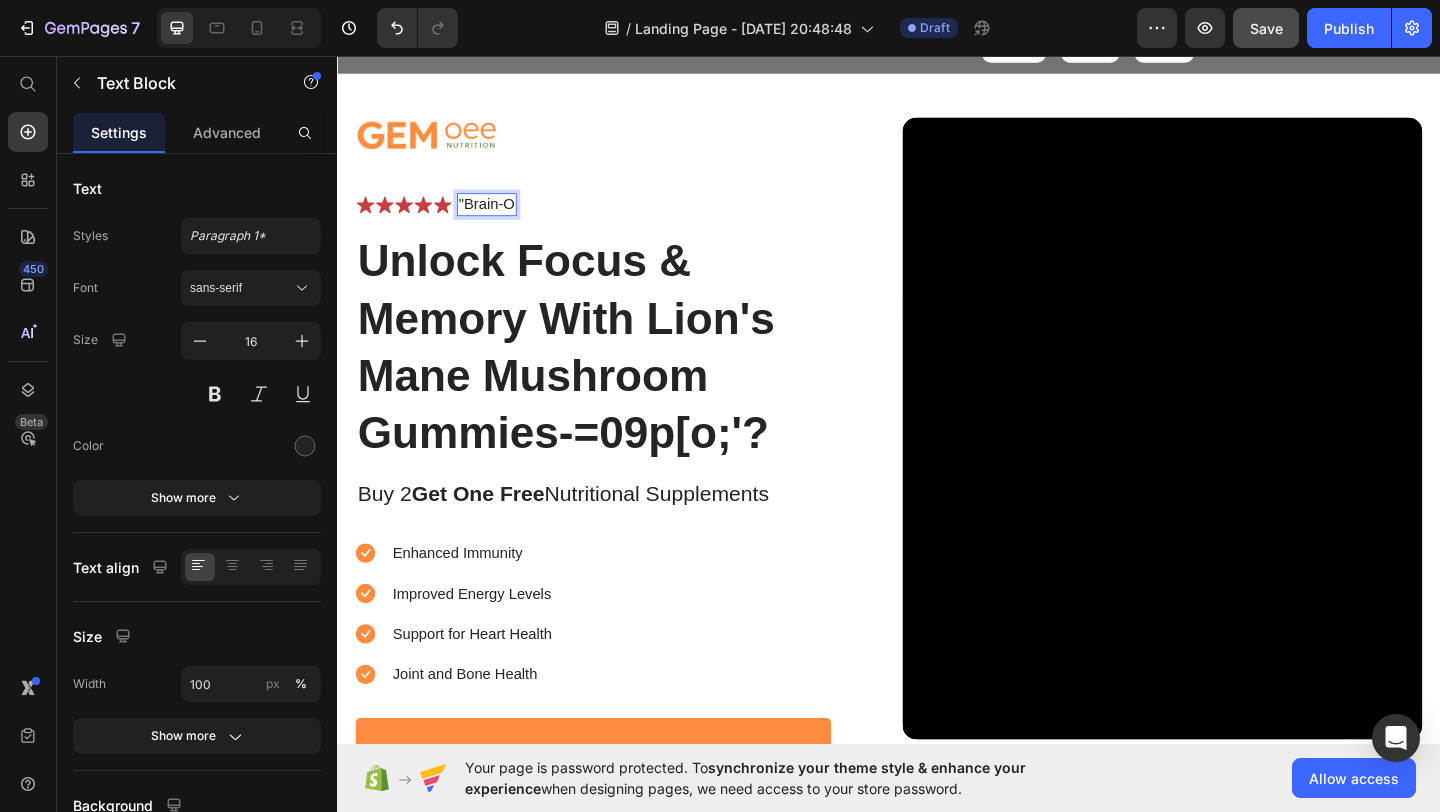 click on ""Brain-O" at bounding box center [499, 217] 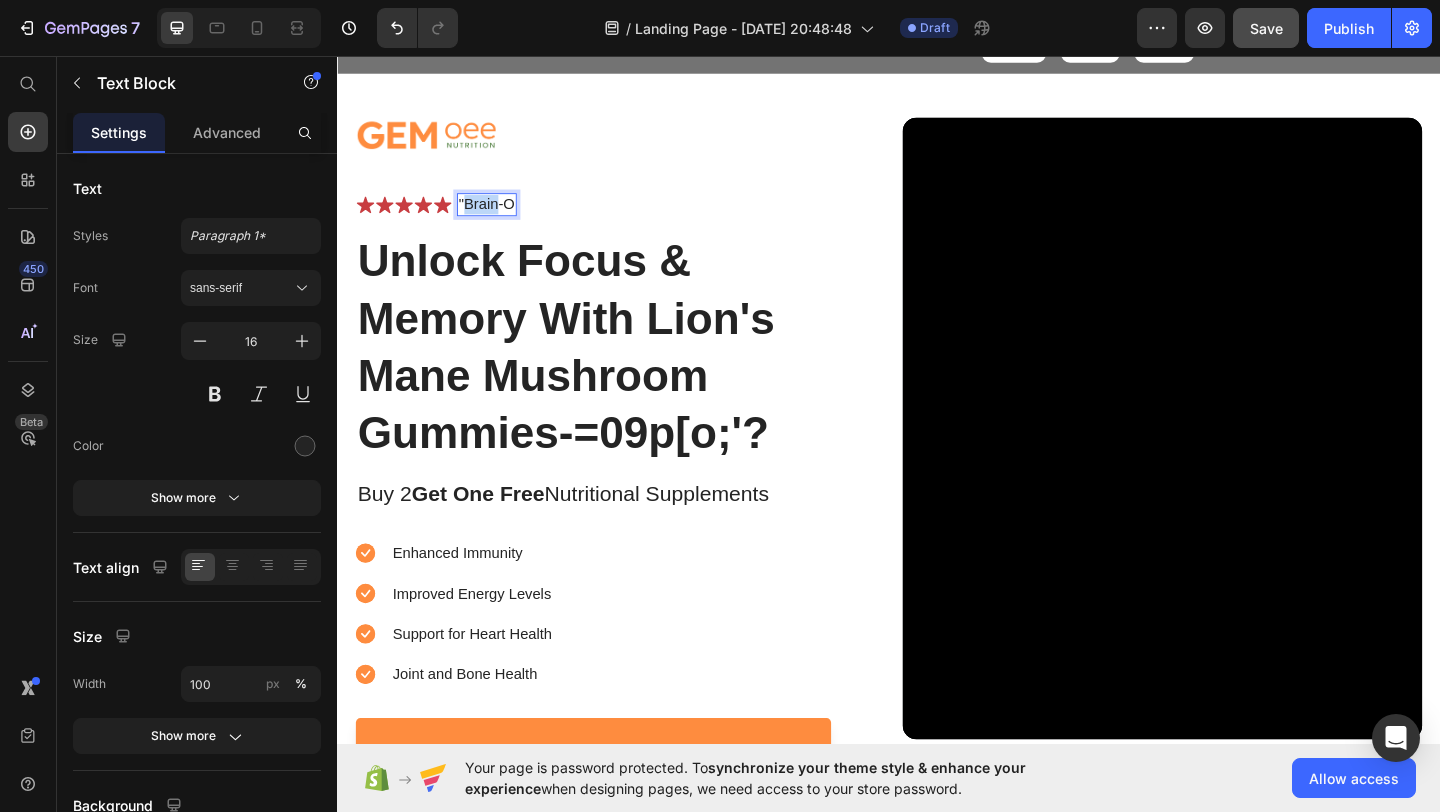 click on ""Brain-O" at bounding box center [499, 217] 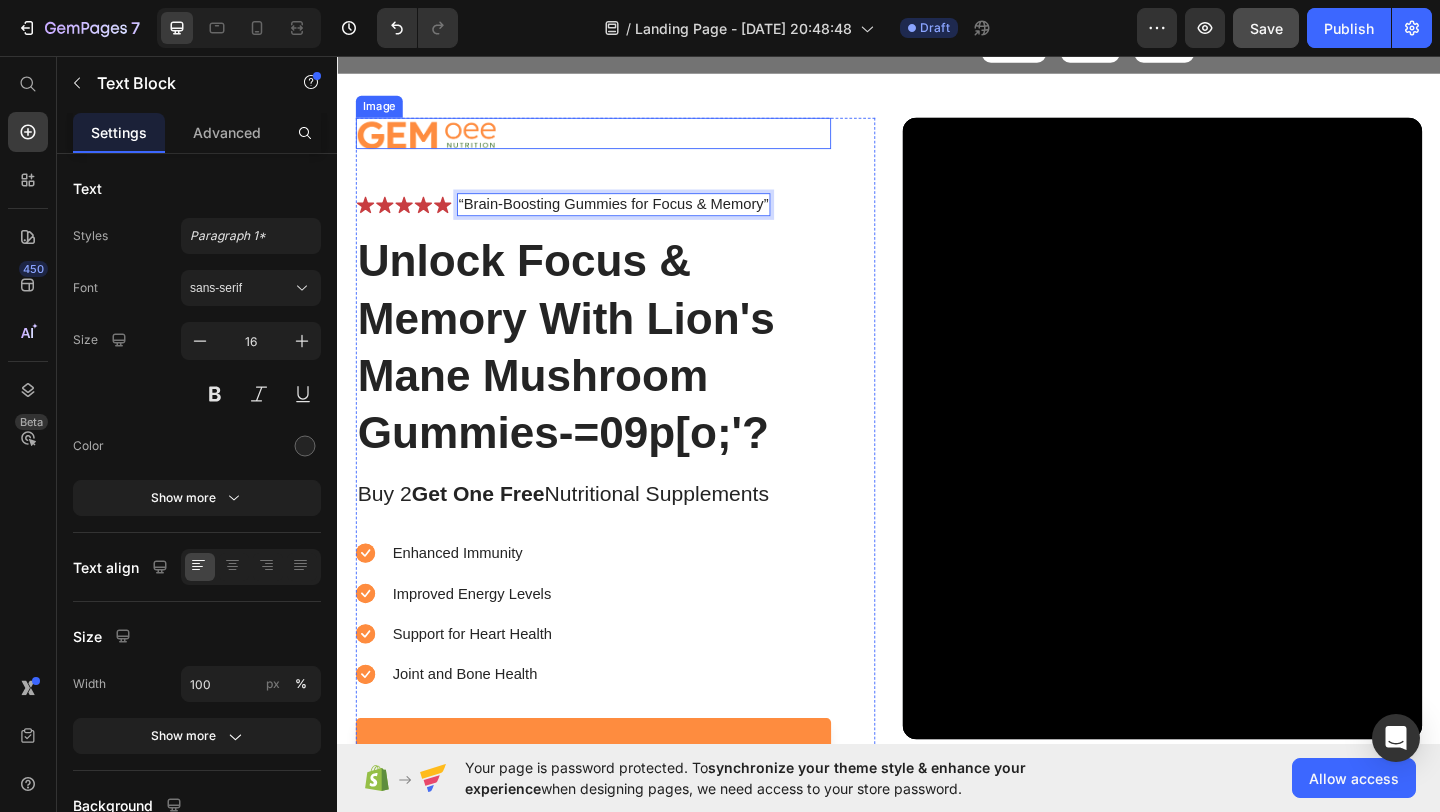 click at bounding box center (615, 140) 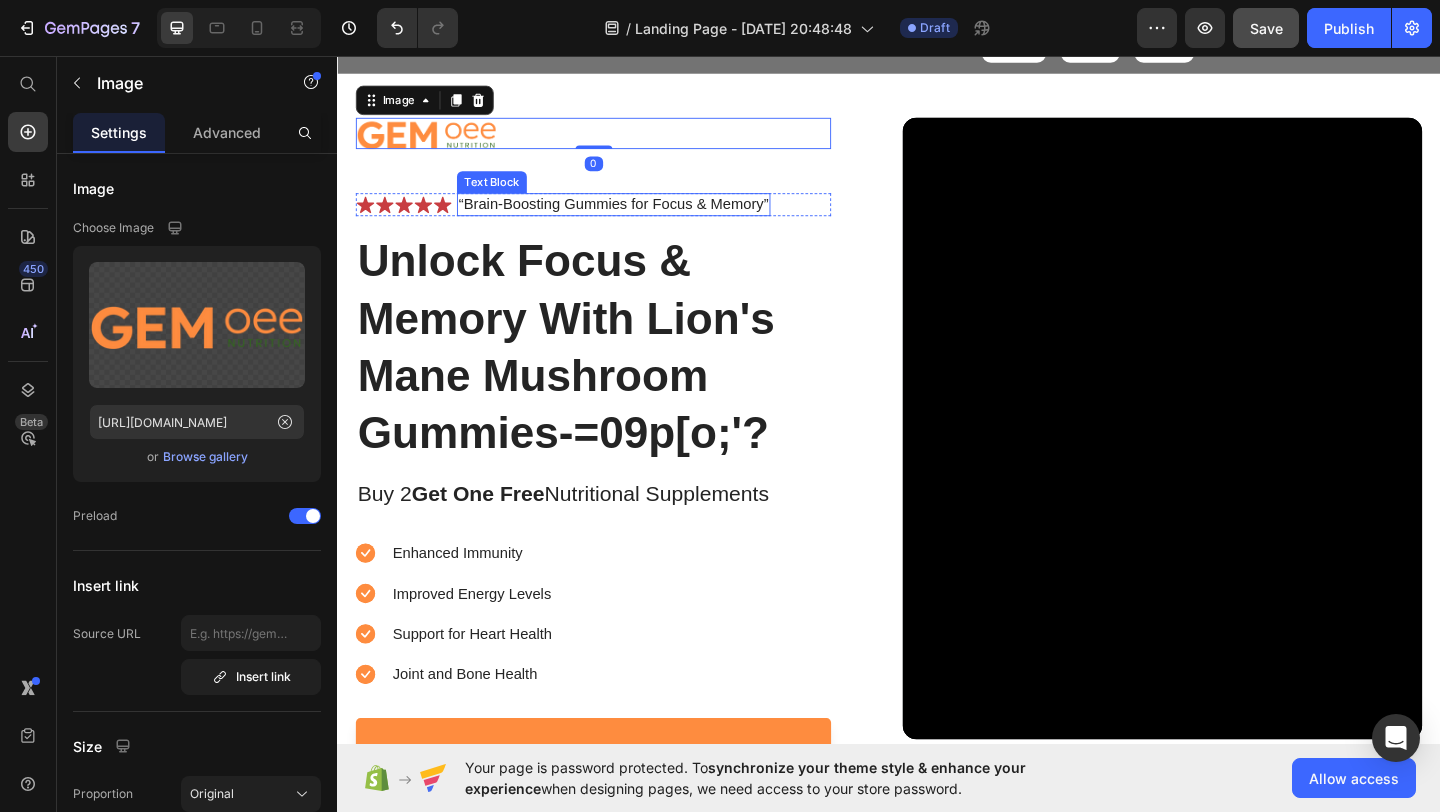 click on "“Brain-Boosting Gummies for Focus & Memory”" at bounding box center [637, 217] 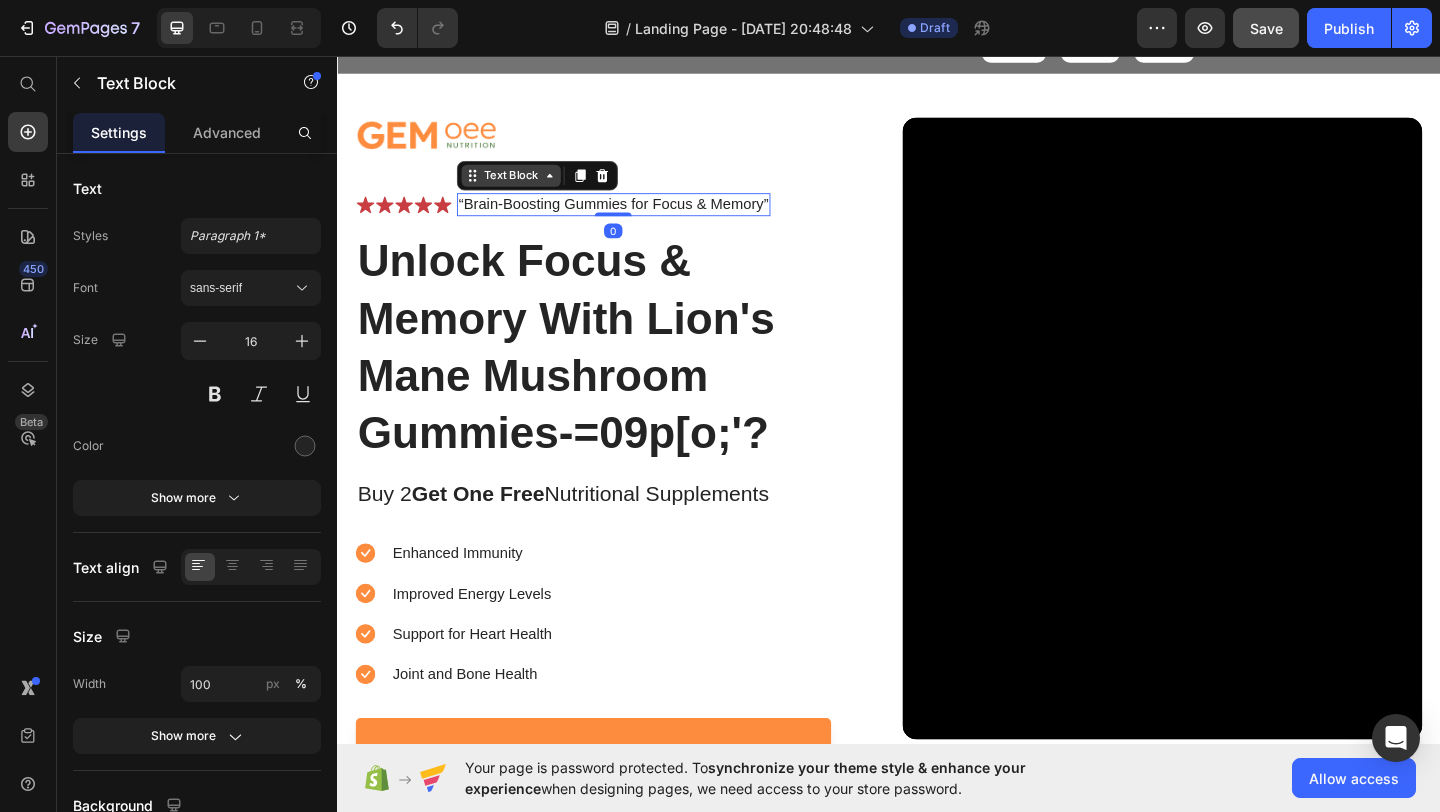 click on "Text Block" at bounding box center [526, 186] 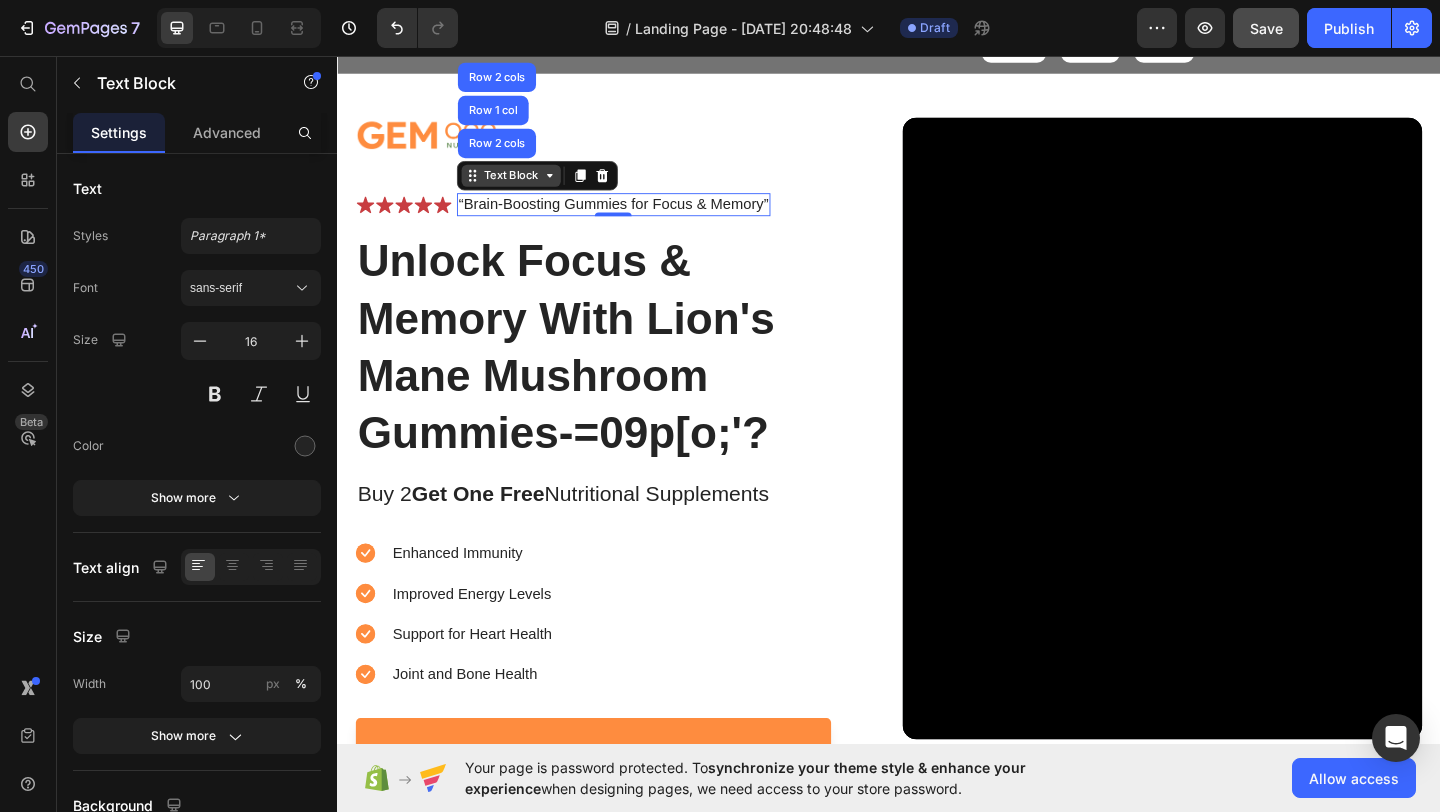 click on "Text Block" at bounding box center (526, 186) 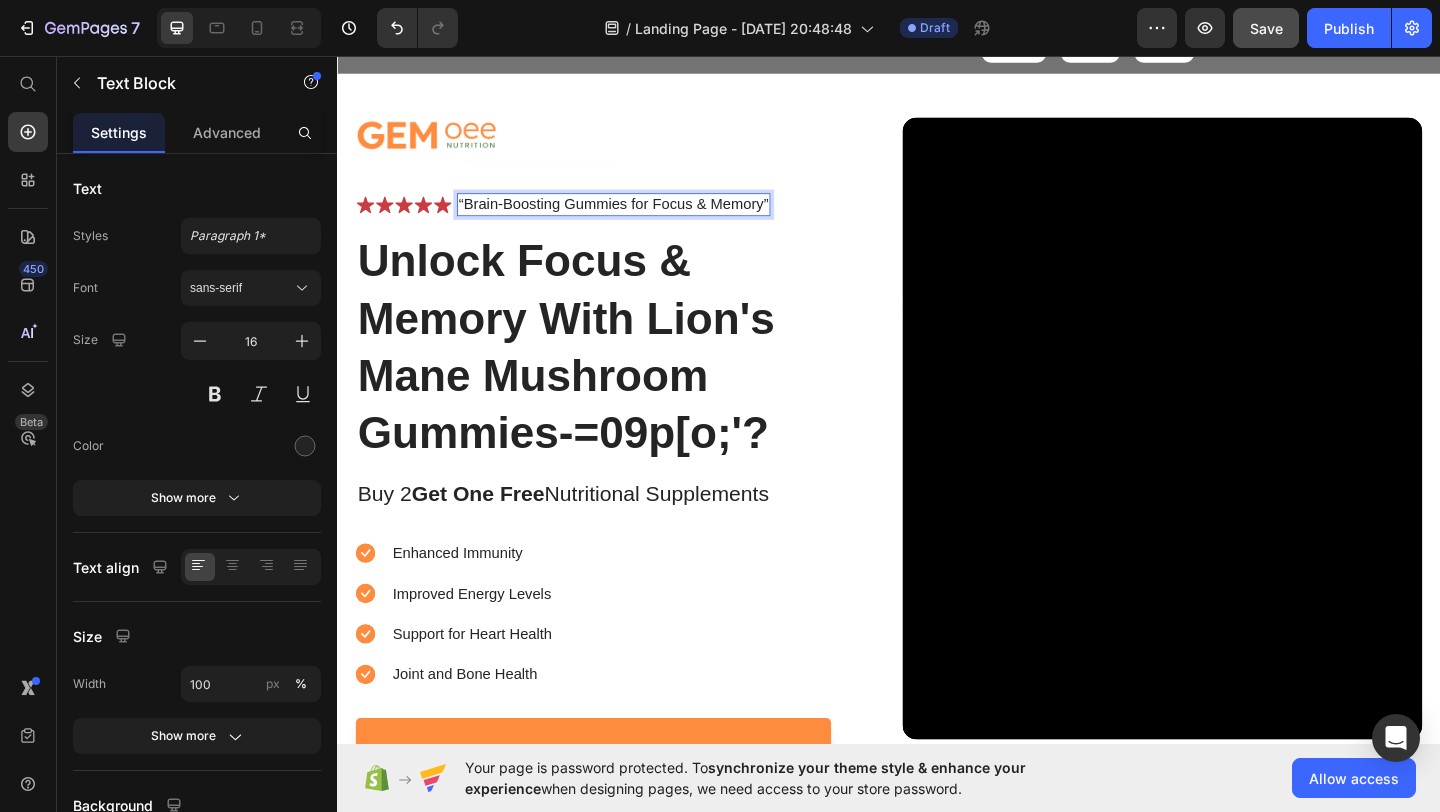 click on "“Brain-Boosting Gummies for Focus & Memory”" at bounding box center [637, 217] 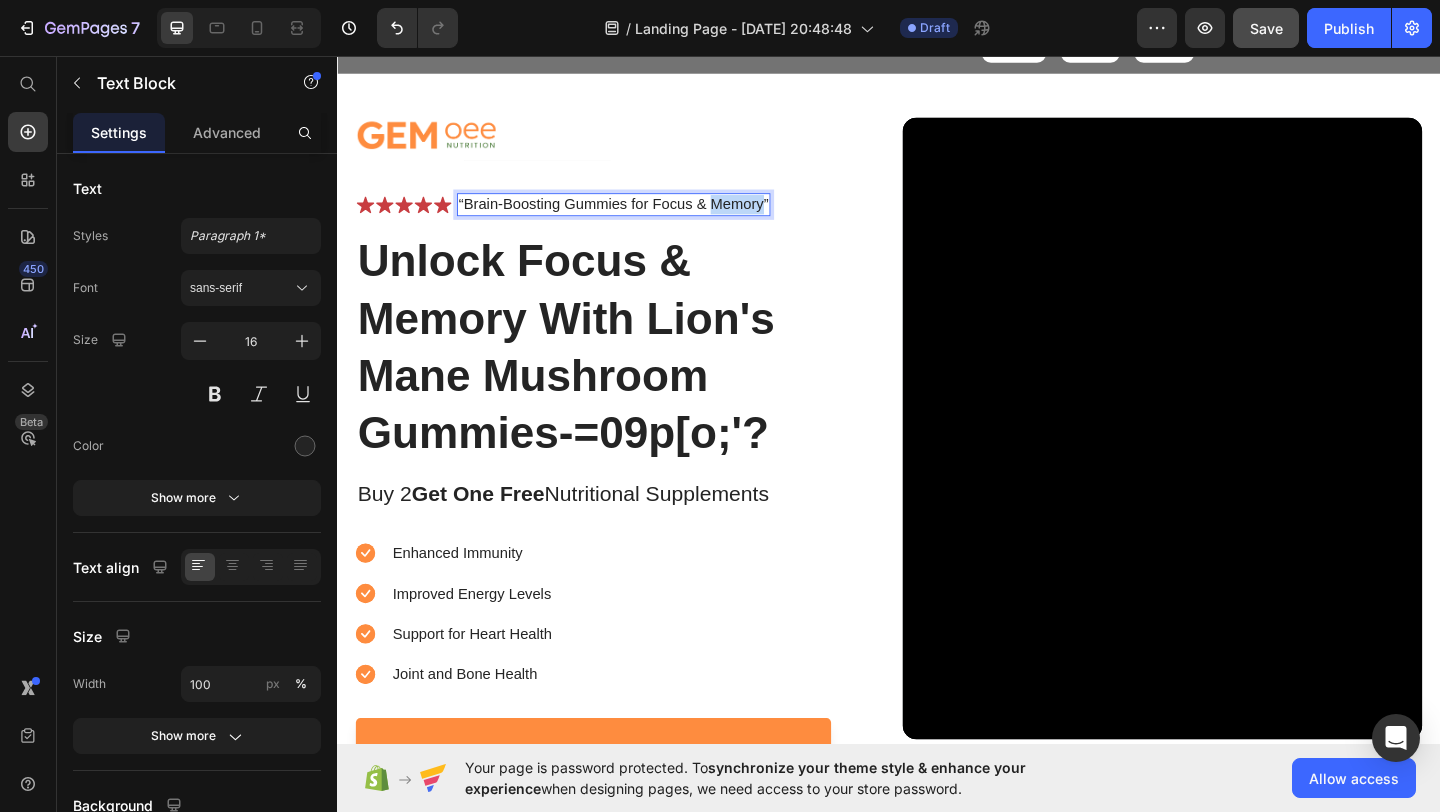 click on "“Brain-Boosting Gummies for Focus & Memory”" at bounding box center (637, 217) 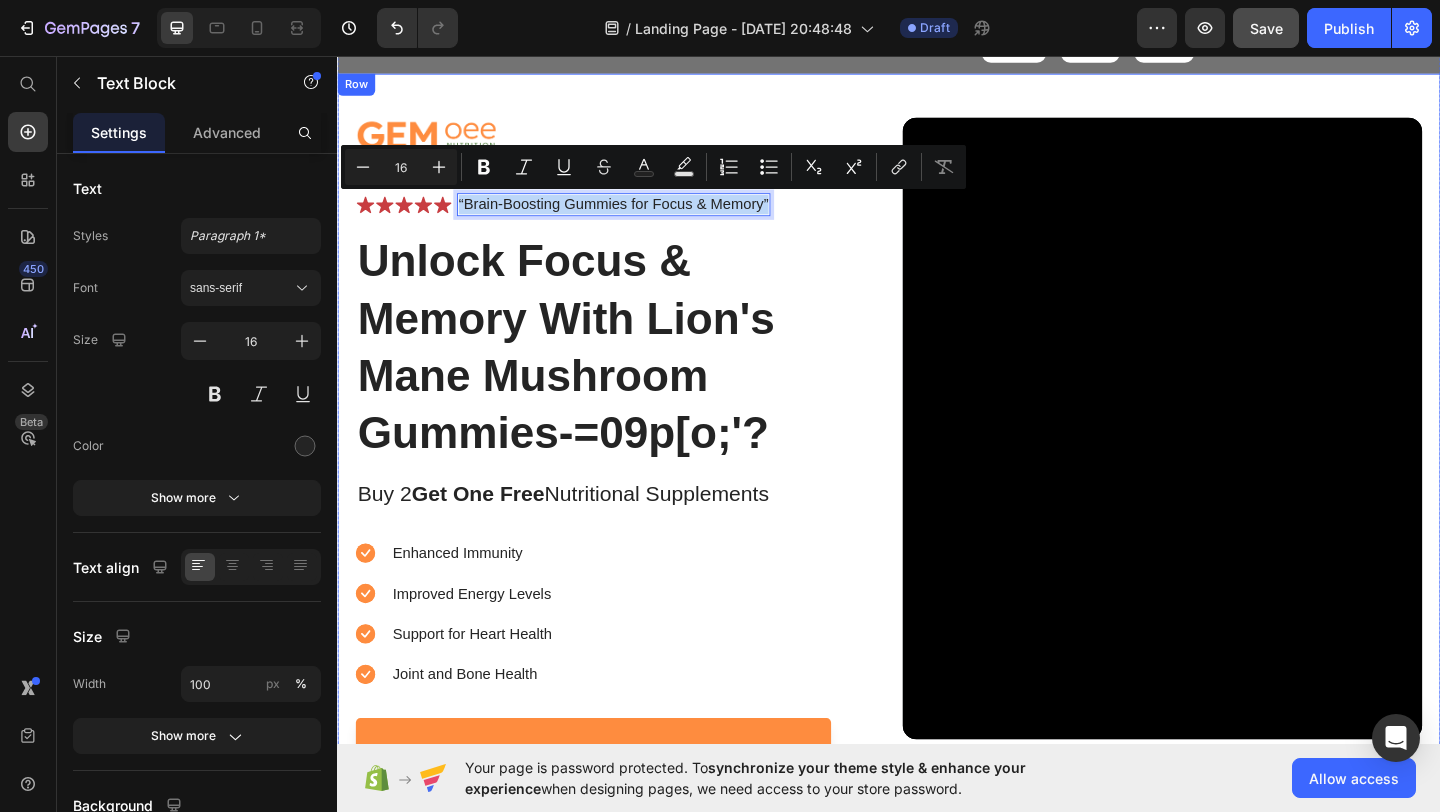 click on "Image
Icon
Icon
Icon
Icon
Icon Icon List “Brain-Boosting Gummies for Focus & Memory” Text Block   0 Row Unlock Focus & Memory With Lion's Mane Mushroom Gummies-=09p[o;'? Heading Buy 2  Get One Free  Nutritional Supplements Text Block
Enhanced Immunity
Improved Energy Levels
Support for Heart Health
Joint and [MEDICAL_DATA] Item List Instant Health Boost Button
Icon Try it & love it for  30 days or your money back Text Block Row Row Video Row" at bounding box center [937, 482] 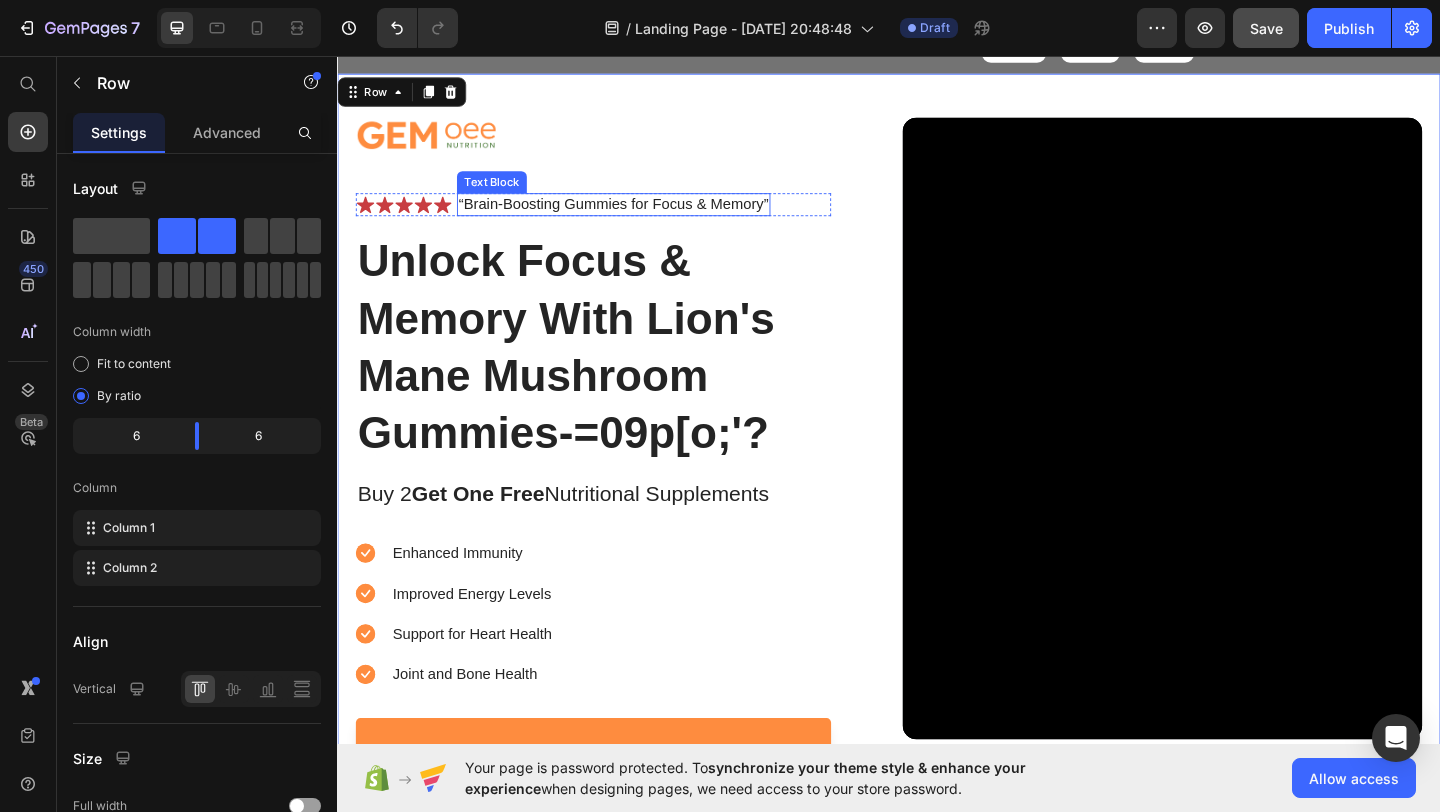 click on "“Brain-Boosting Gummies for Focus & Memory”" at bounding box center [637, 217] 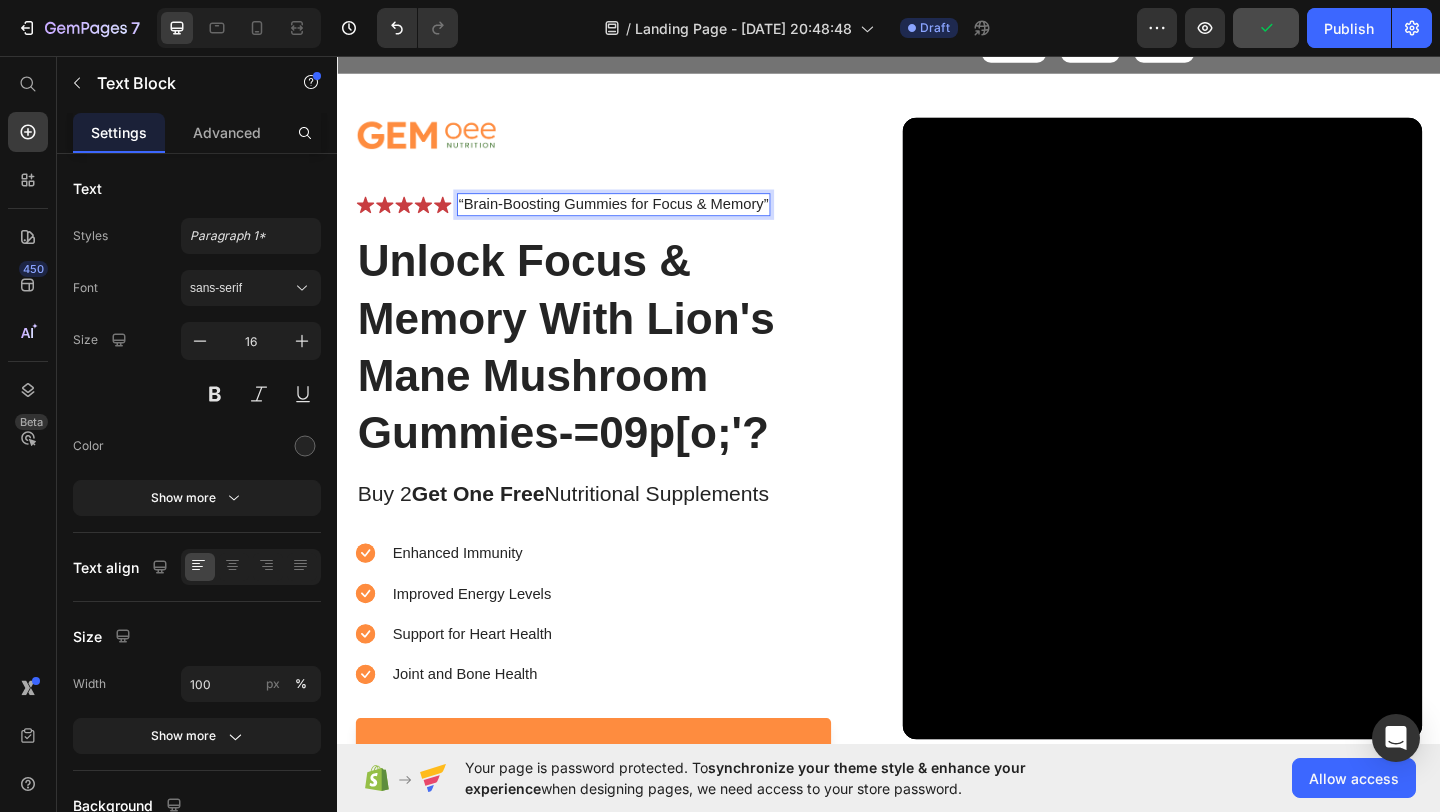 click on "“Brain-Boosting Gummies for Focus & Memory”" at bounding box center (637, 217) 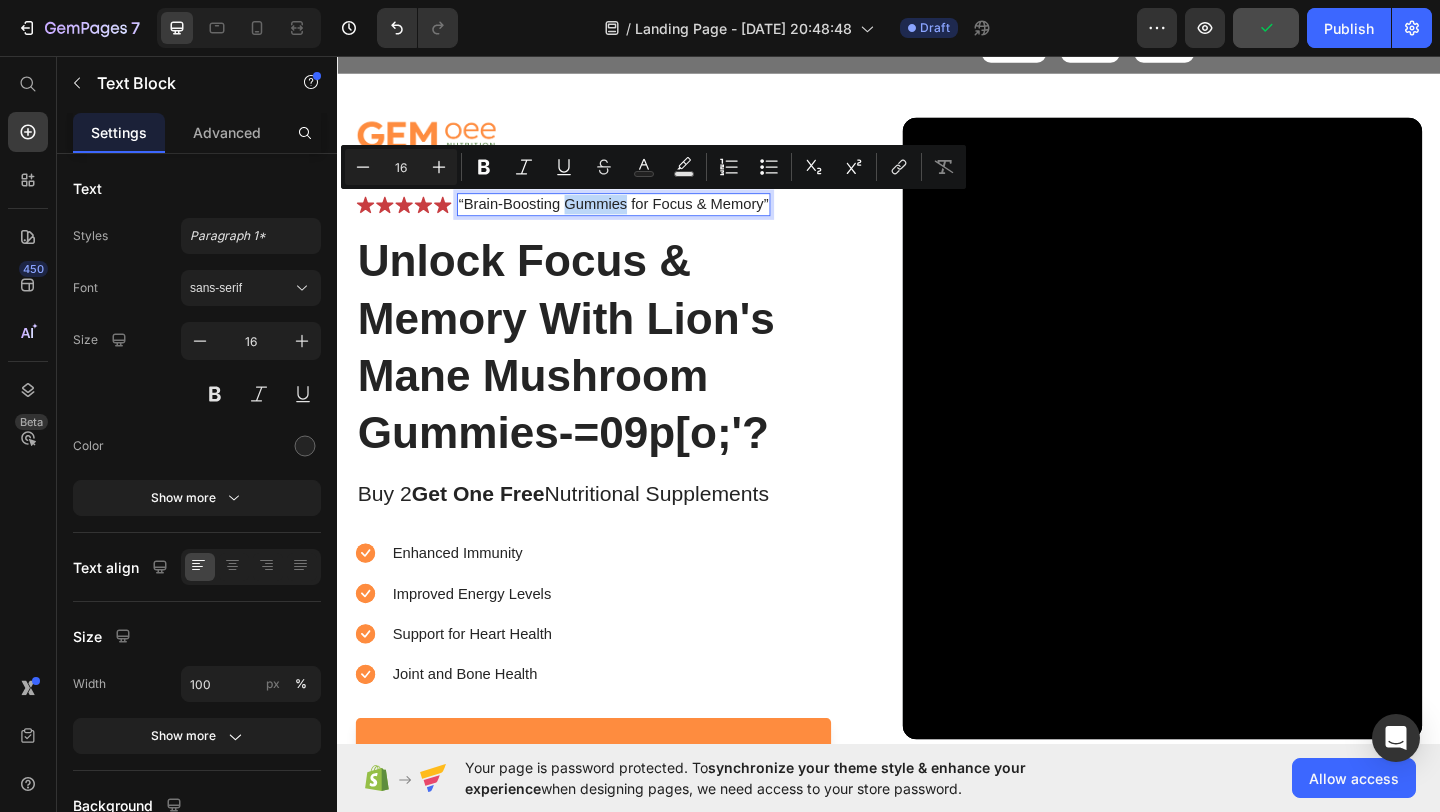 click on "“Brain-Boosting Gummies for Focus & Memory”" at bounding box center (637, 217) 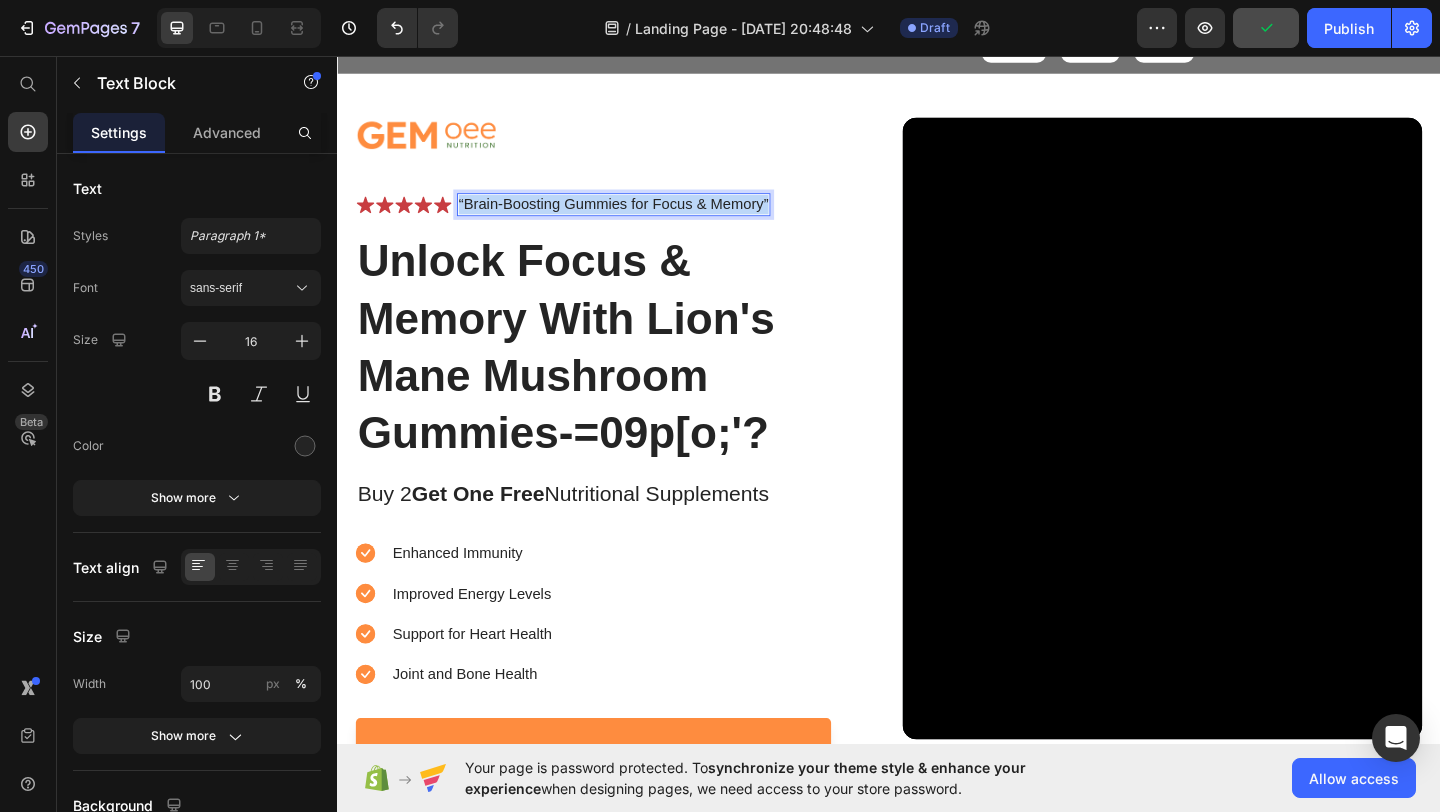 click on "“Brain-Boosting Gummies for Focus & Memory”" at bounding box center [637, 217] 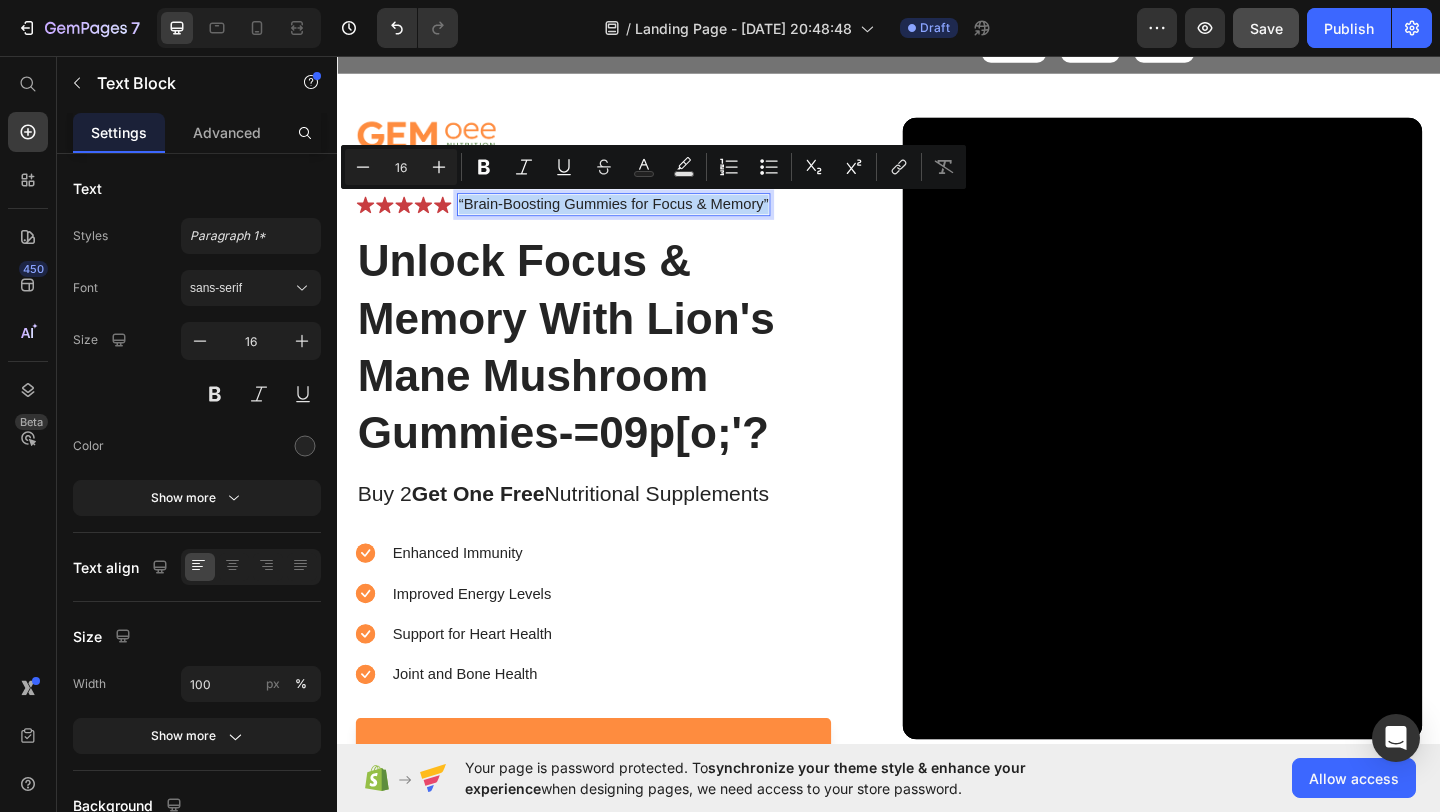 click on "“Brain-Boosting Gummies for Focus & Memory”" at bounding box center (637, 217) 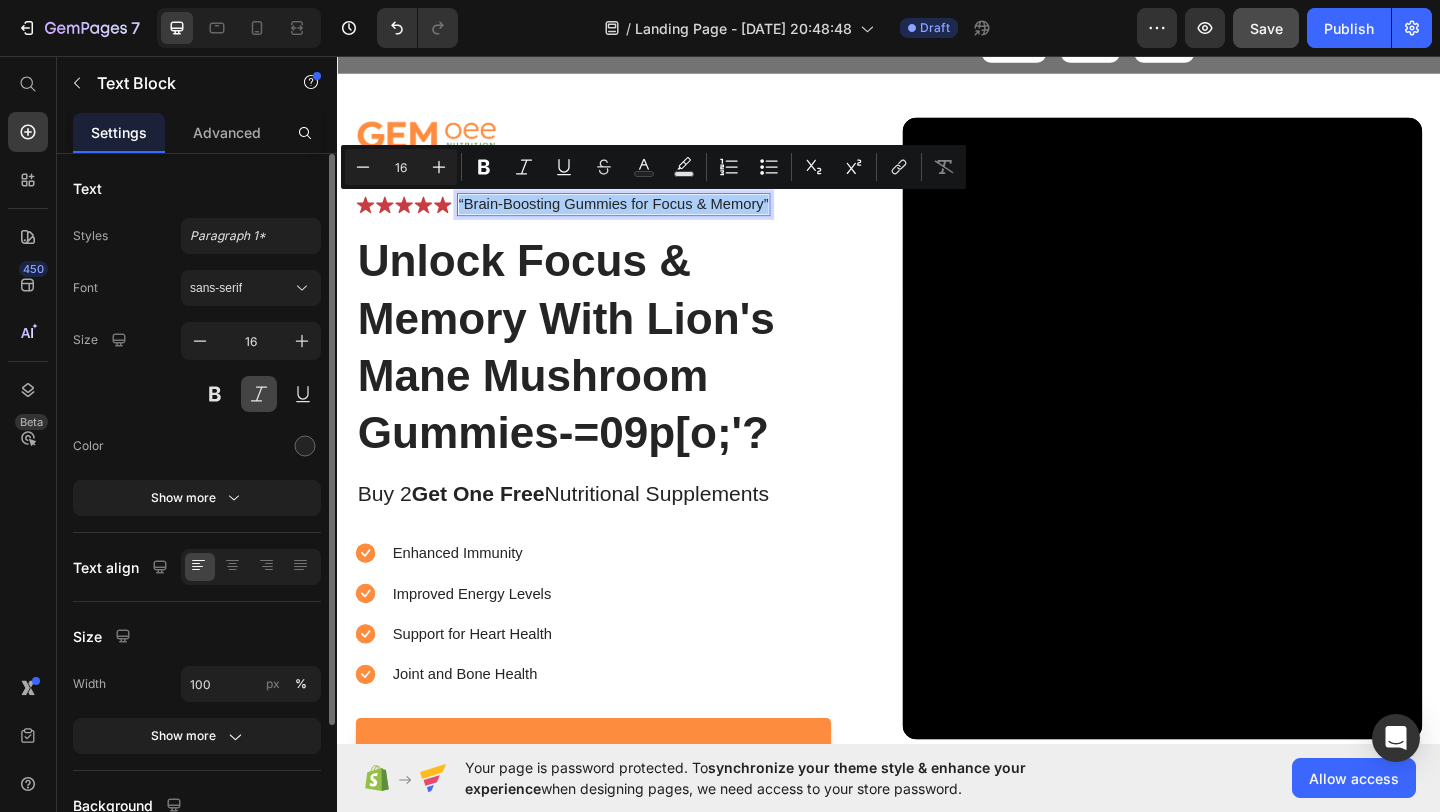 click at bounding box center (259, 394) 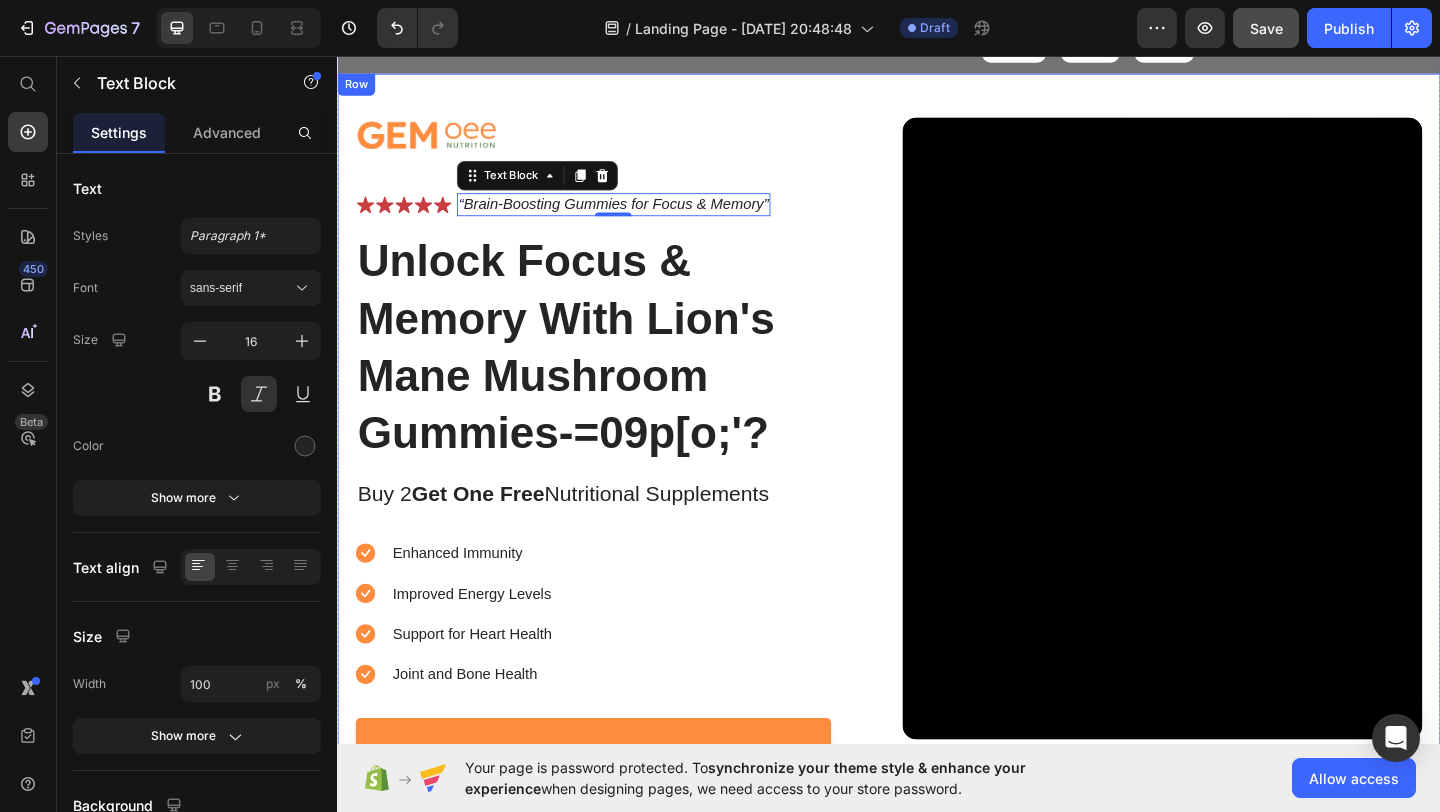 click on "Image
Icon
Icon
Icon
Icon
Icon Icon List “Brain-Boosting Gummies for Focus & Memory” Text Block   0 Row Unlock Focus & Memory With Lion's Mane Mushroom Gummies-=09p[o;'? Heading Buy 2  Get One Free  Nutritional Supplements Text Block
Enhanced Immunity
Improved Energy Levels
Support for Heart Health
Joint and [MEDICAL_DATA] Item List Instant Health Boost Button
Icon Try it & love it for  30 days or your money back Text Block Row Row Video Row" at bounding box center [937, 482] 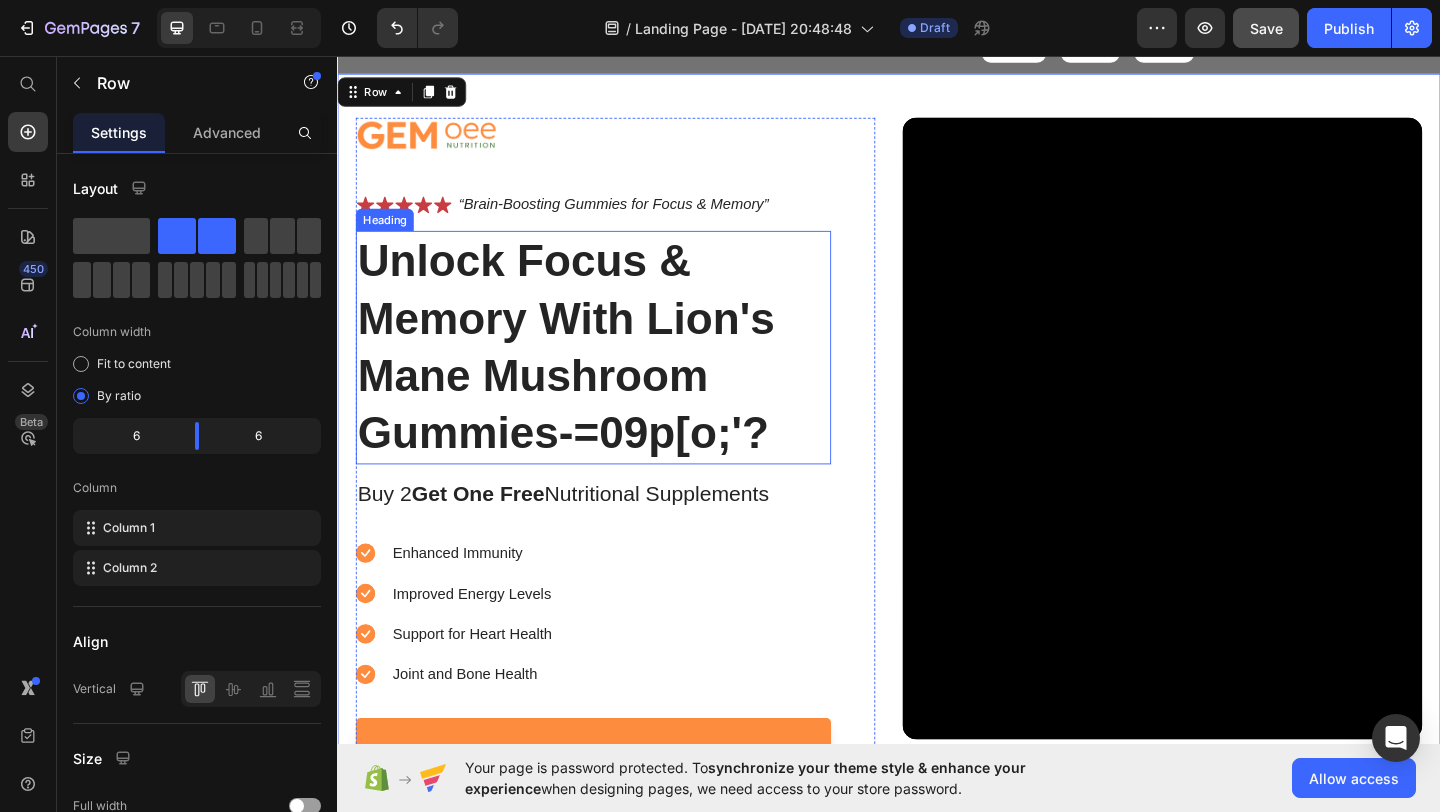 click on "Unlock Focus & Memory With Lion's Mane Mushroom Gummies-=09p[o;'?" at bounding box center [615, 373] 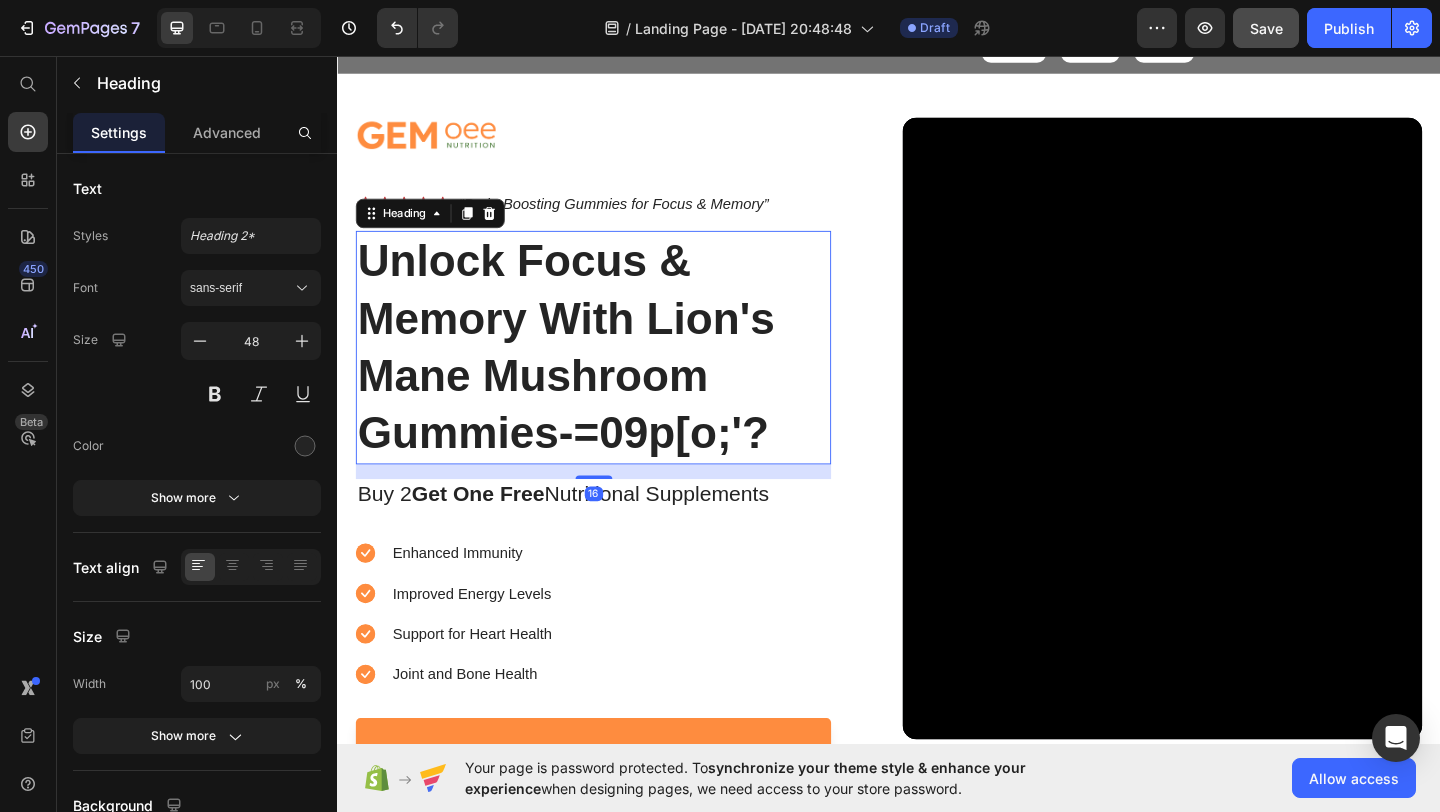 click on "Unlock Focus & Memory With Lion's Mane Mushroom Gummies-=09p[o;'?" at bounding box center (615, 373) 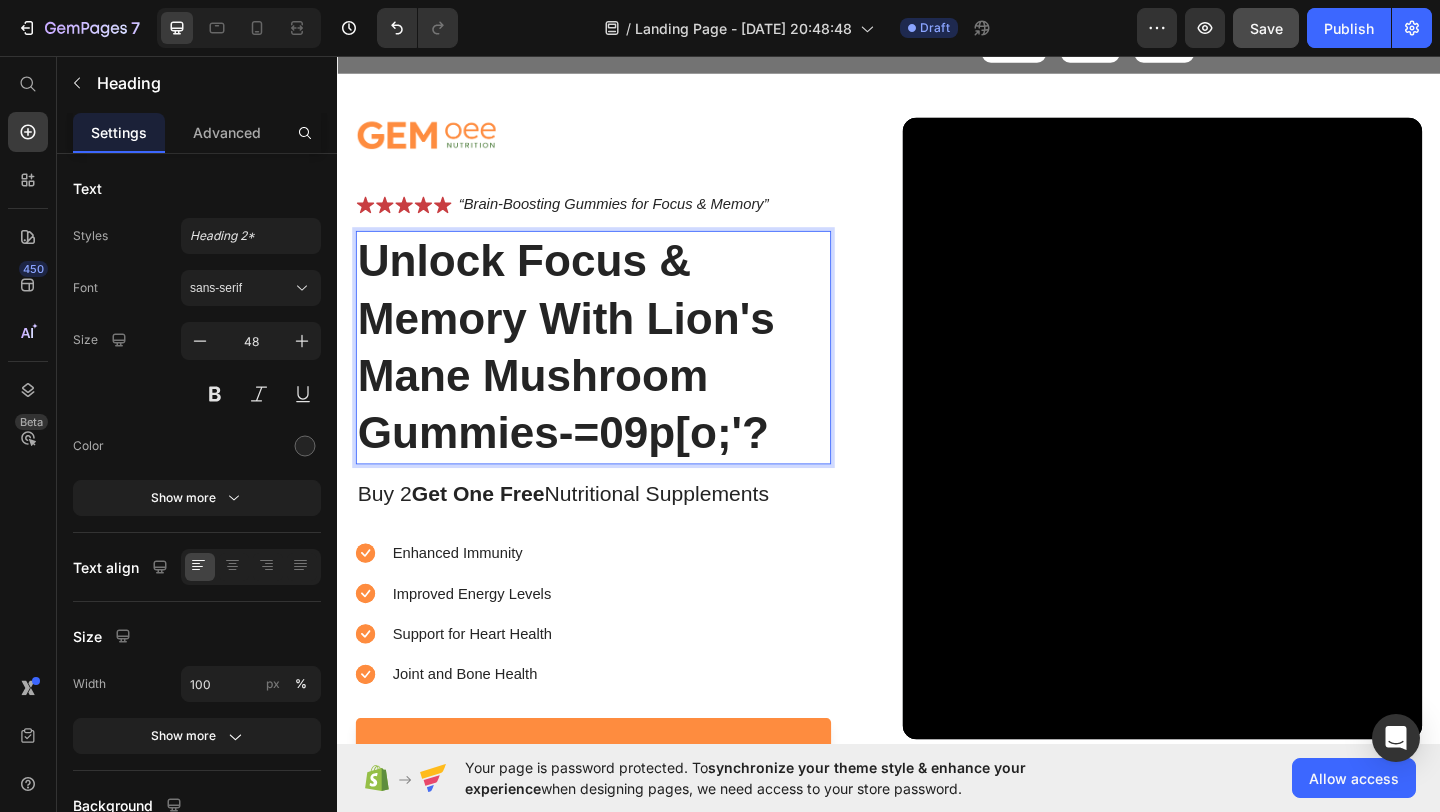 click on "Unlock Focus & Memory With Lion's Mane Mushroom Gummies-=09p[o;'?" at bounding box center (615, 373) 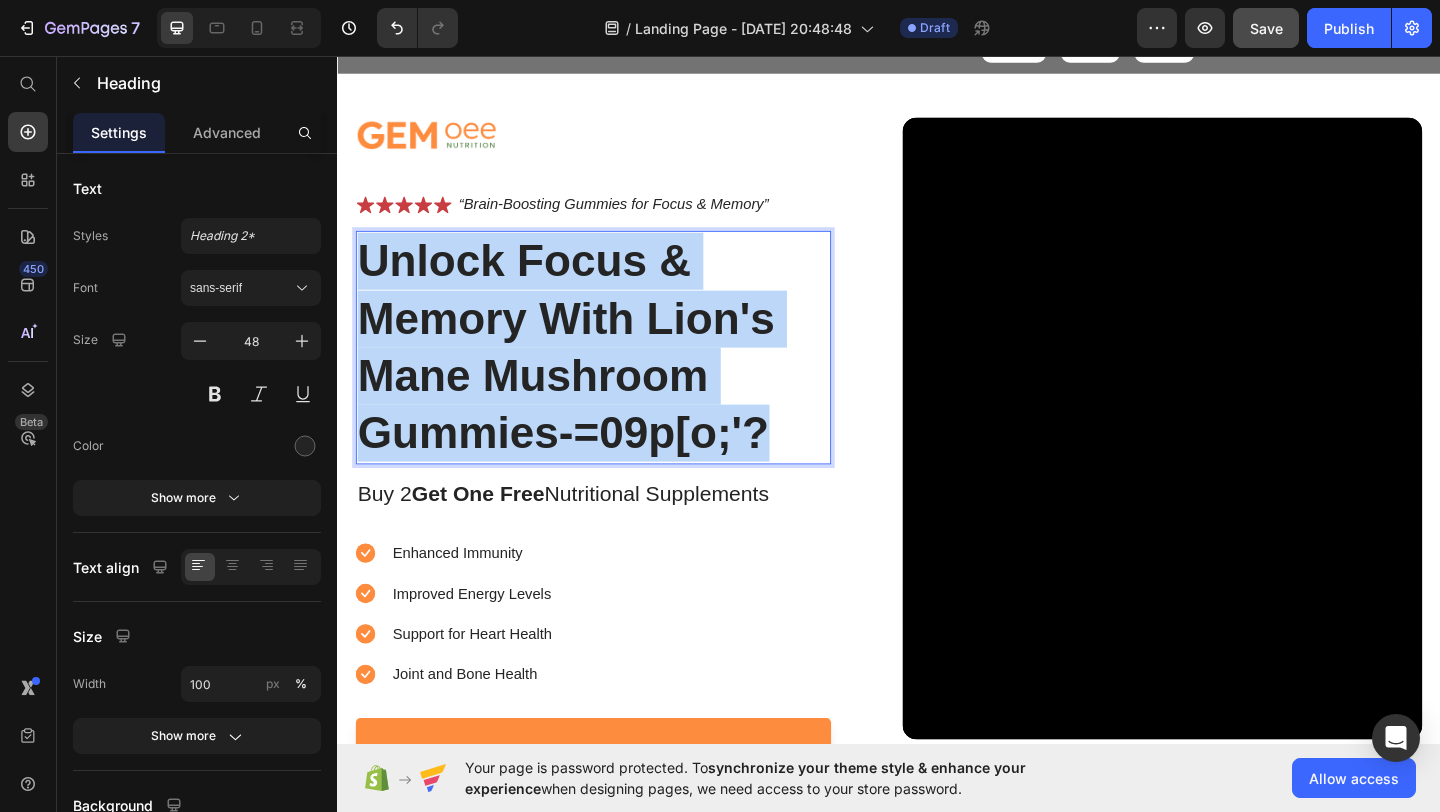 click on "Unlock Focus & Memory With Lion's Mane Mushroom Gummies-=09p[o;'?" at bounding box center [615, 373] 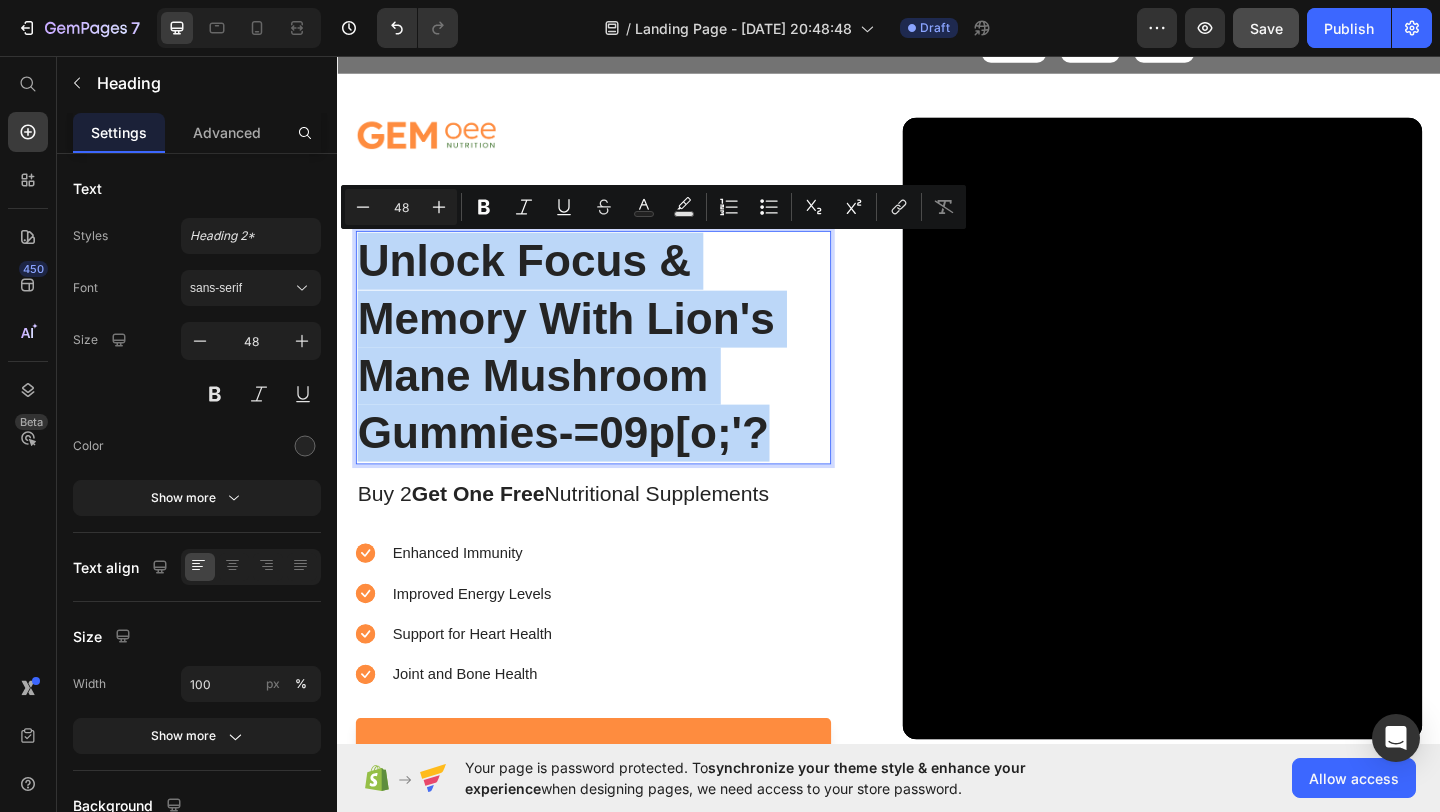 click on "Unlock Focus & Memory With Lion's Mane Mushroom Gummies-=09p[o;'?" at bounding box center (615, 373) 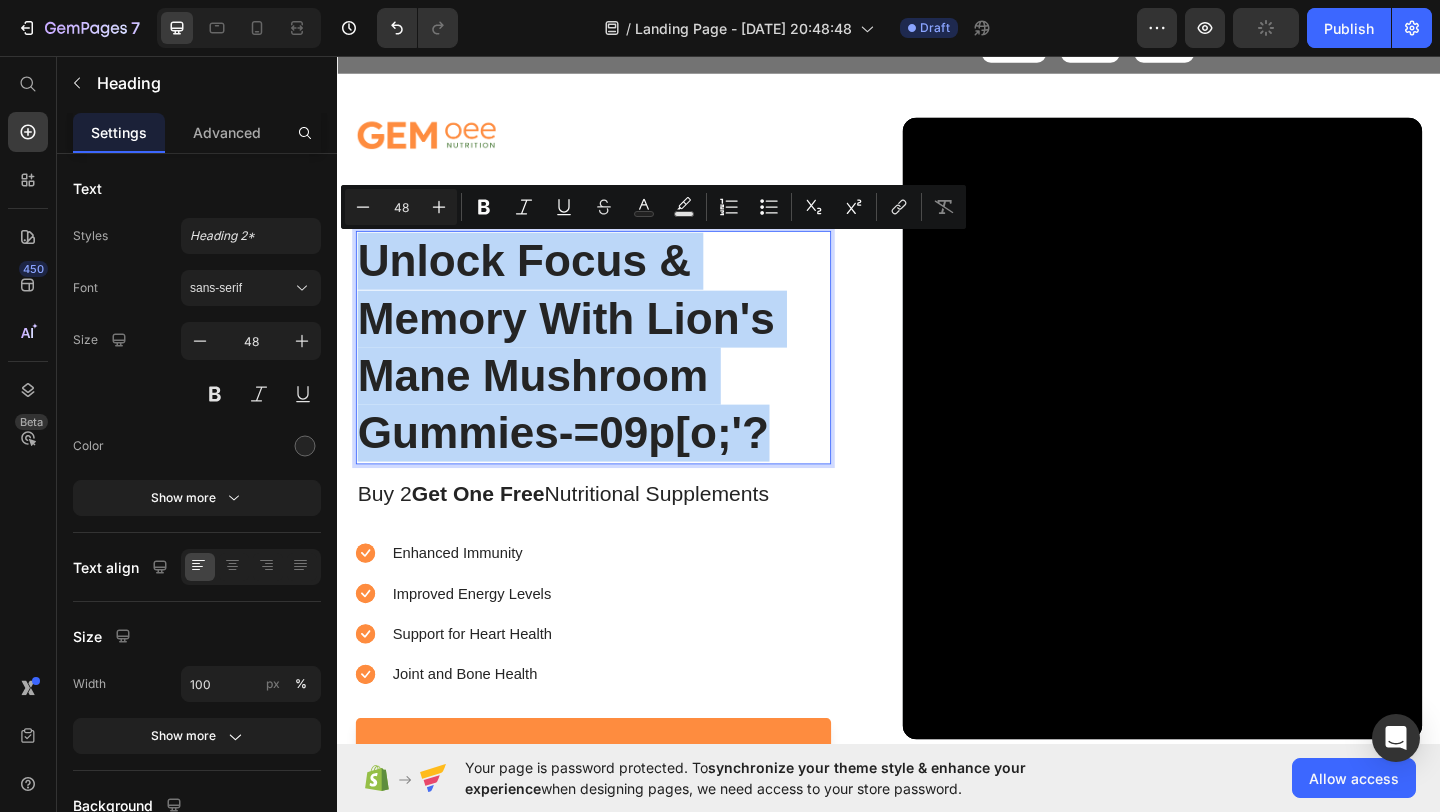 click on "Unlock Focus & Memory With Lion's Mane Mushroom Gummies-=09p[o;'?" at bounding box center [615, 373] 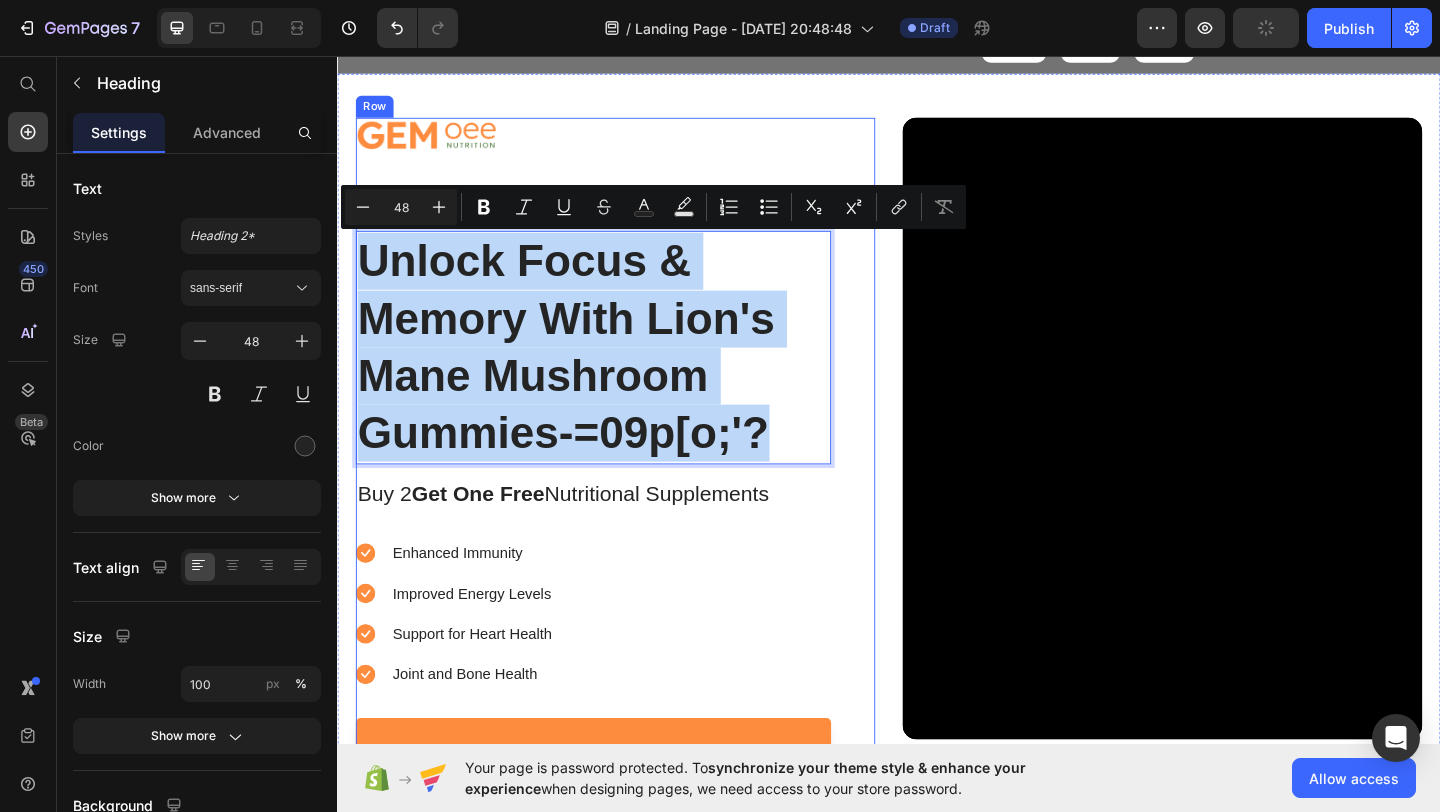click on "Enhanced Immunity
Improved Energy Levels
Support for Heart Health
Joint and [MEDICAL_DATA]" at bounding box center [615, 663] 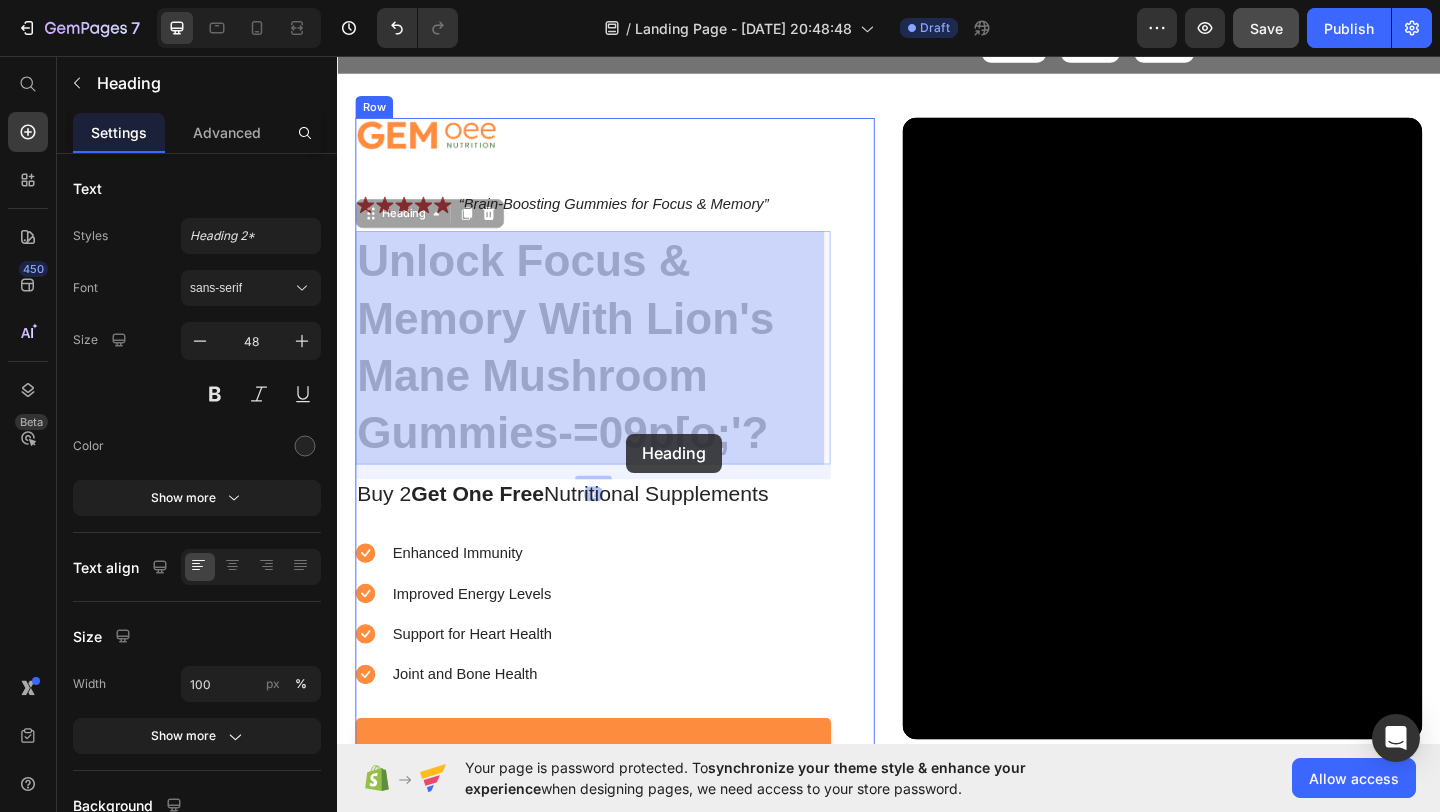 drag, startPoint x: 582, startPoint y: 474, endPoint x: 654, endPoint y: 467, distance: 72.33948 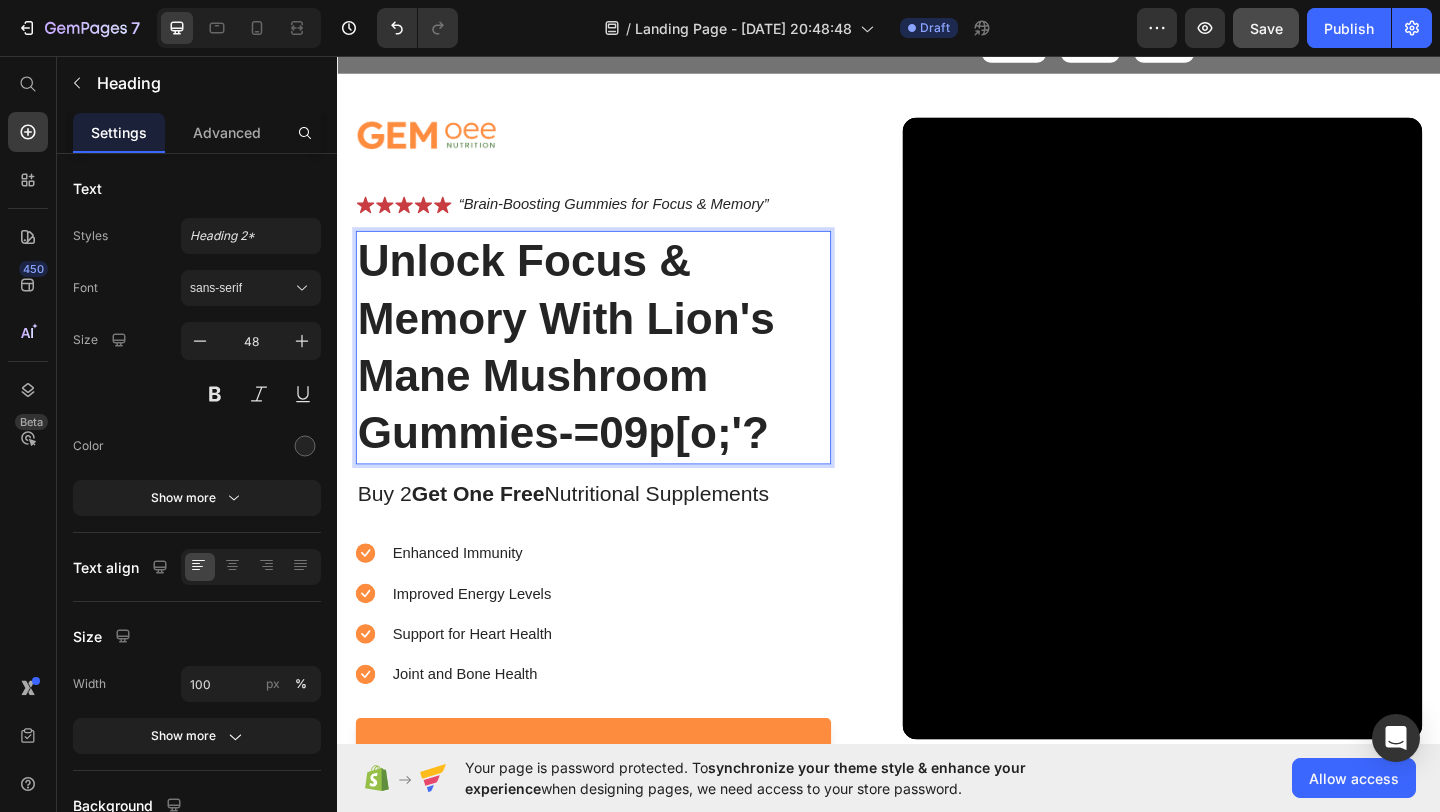 click on "Unlock Focus & Memory With Lion's Mane Mushroom Gummies-=09p[o;'?" at bounding box center (615, 373) 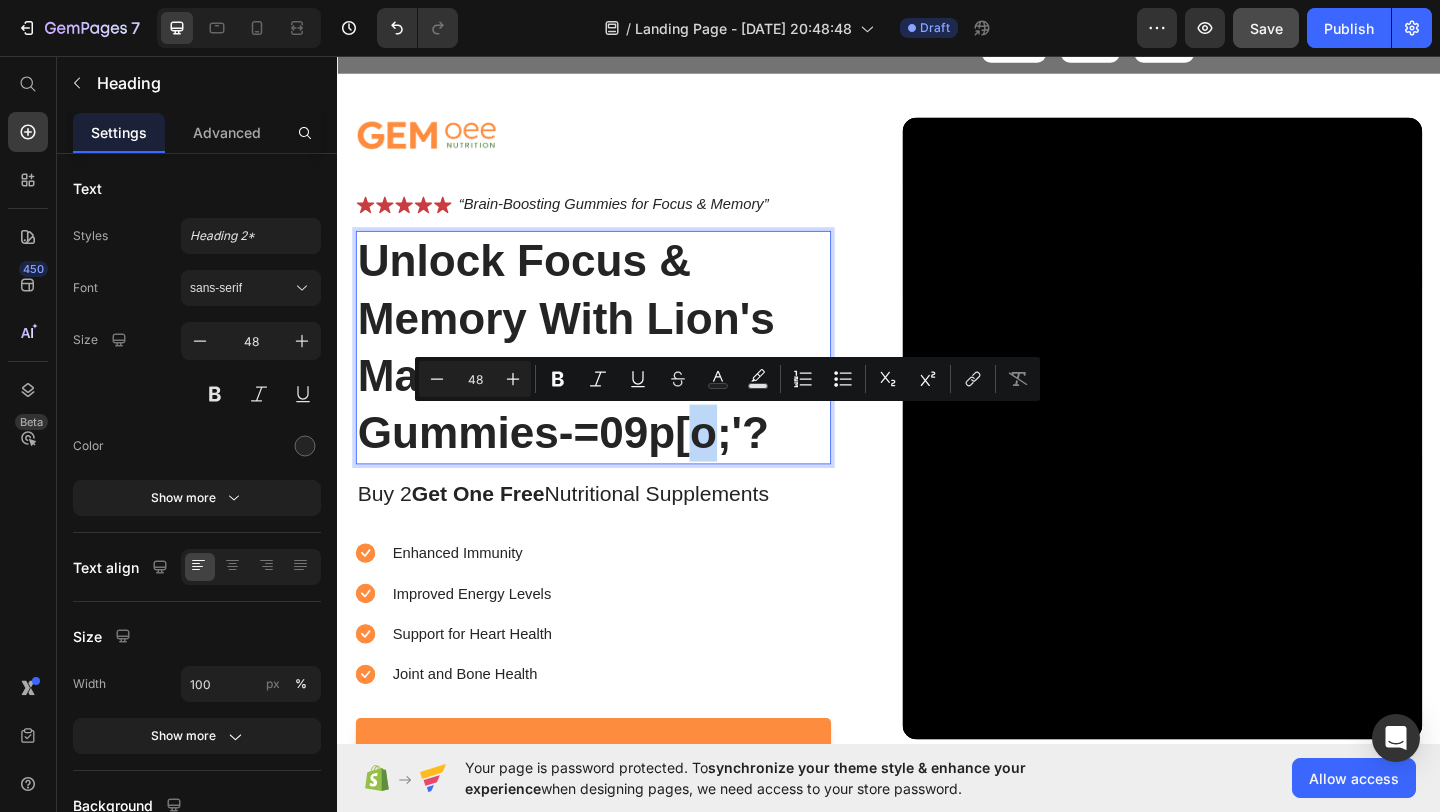 click on "Unlock Focus & Memory With Lion's Mane Mushroom Gummies-=09p[o;'?" at bounding box center [615, 373] 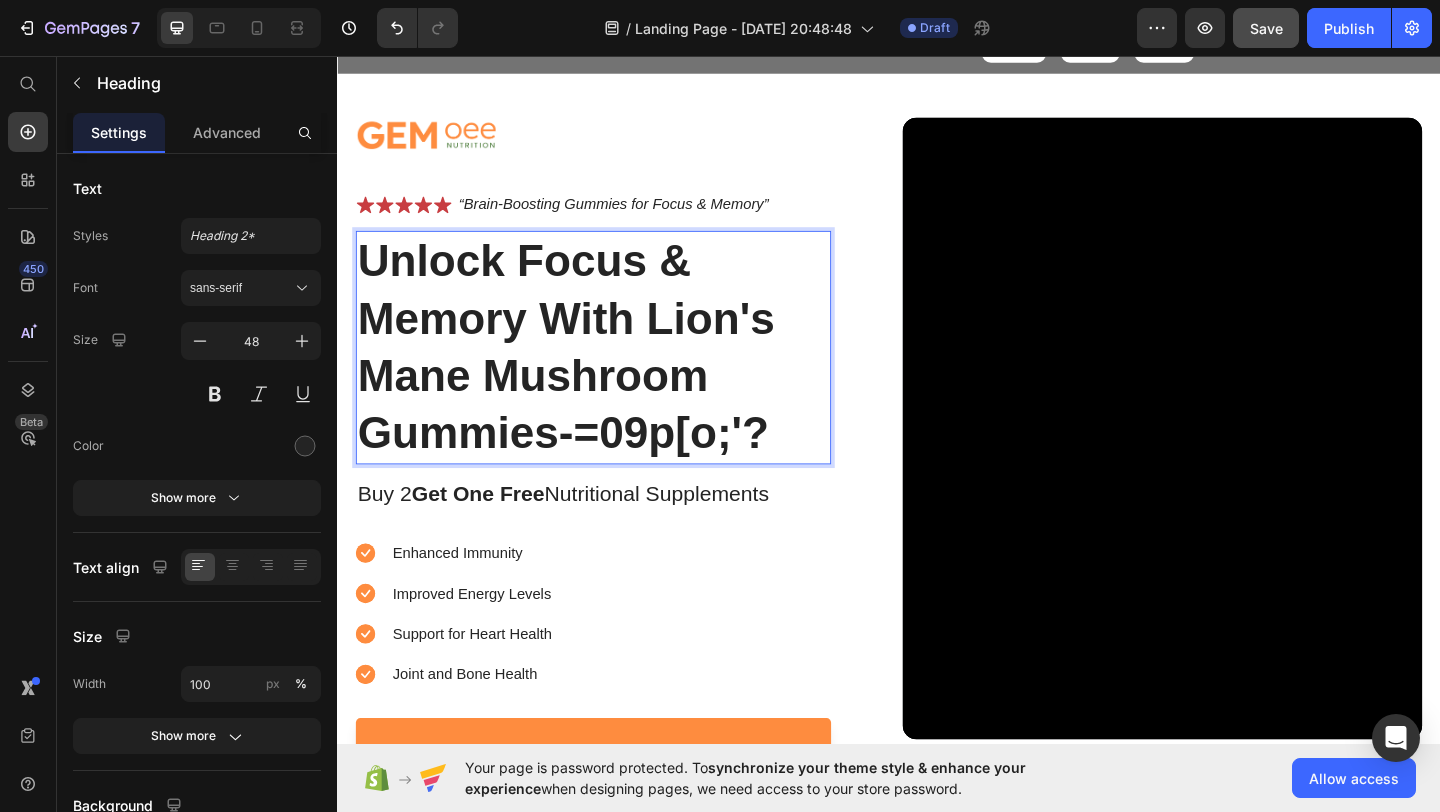 click on "Unlock Focus & Memory With Lion's Mane Mushroom Gummies-=09p[o;'?" at bounding box center (615, 373) 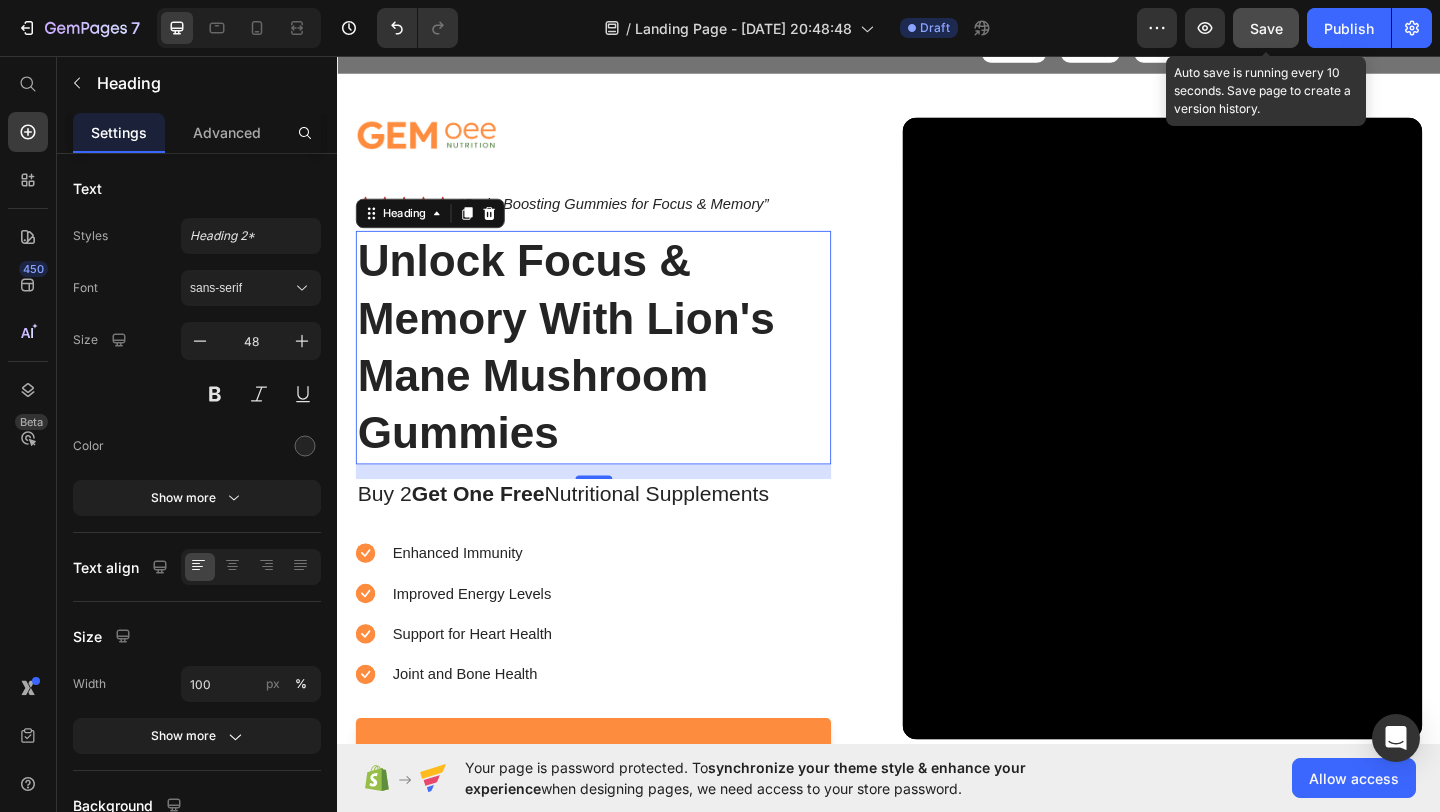 click on "Save" at bounding box center [1266, 28] 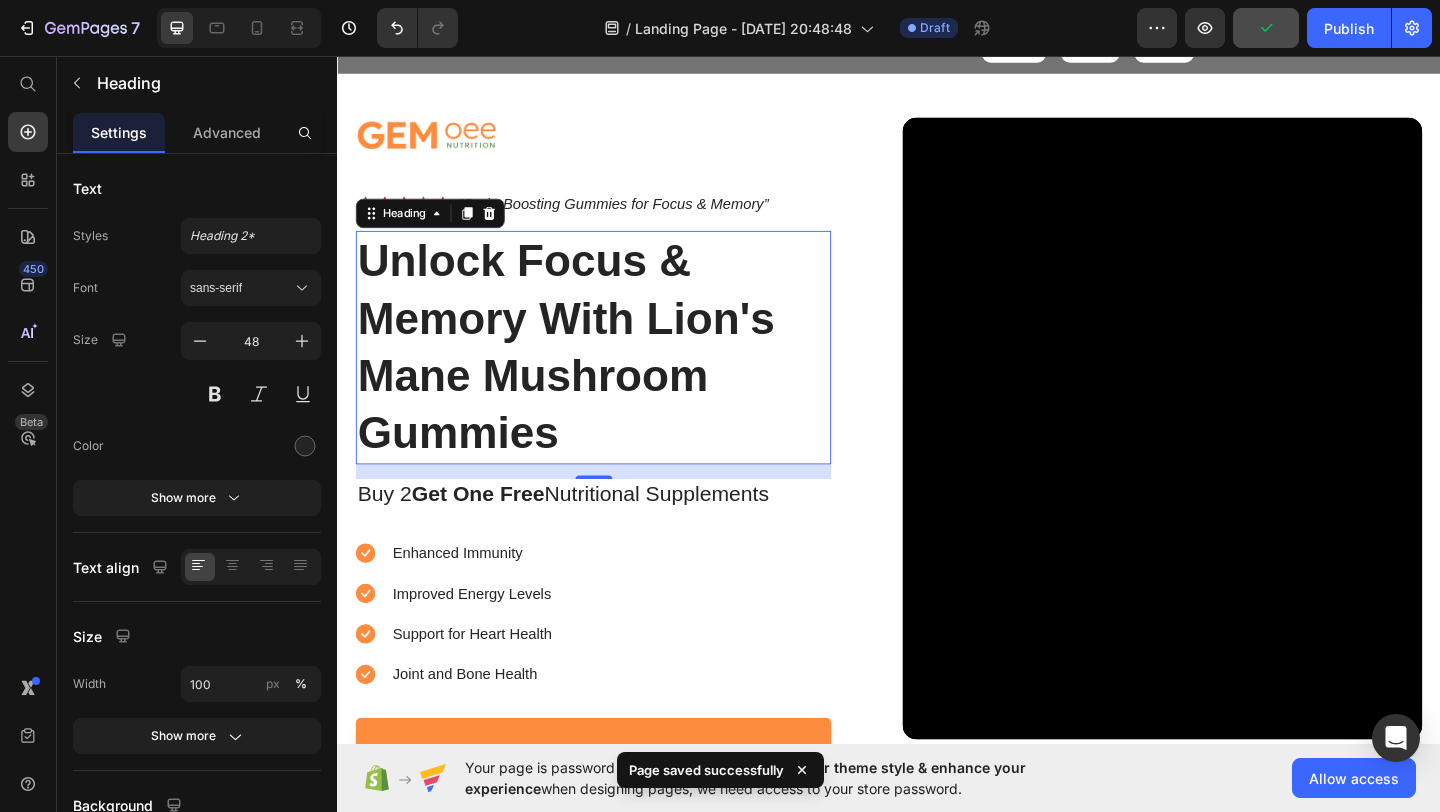 click on "Unlock Focus & Memory With Lion's Mane Mushroom Gummies" at bounding box center [615, 373] 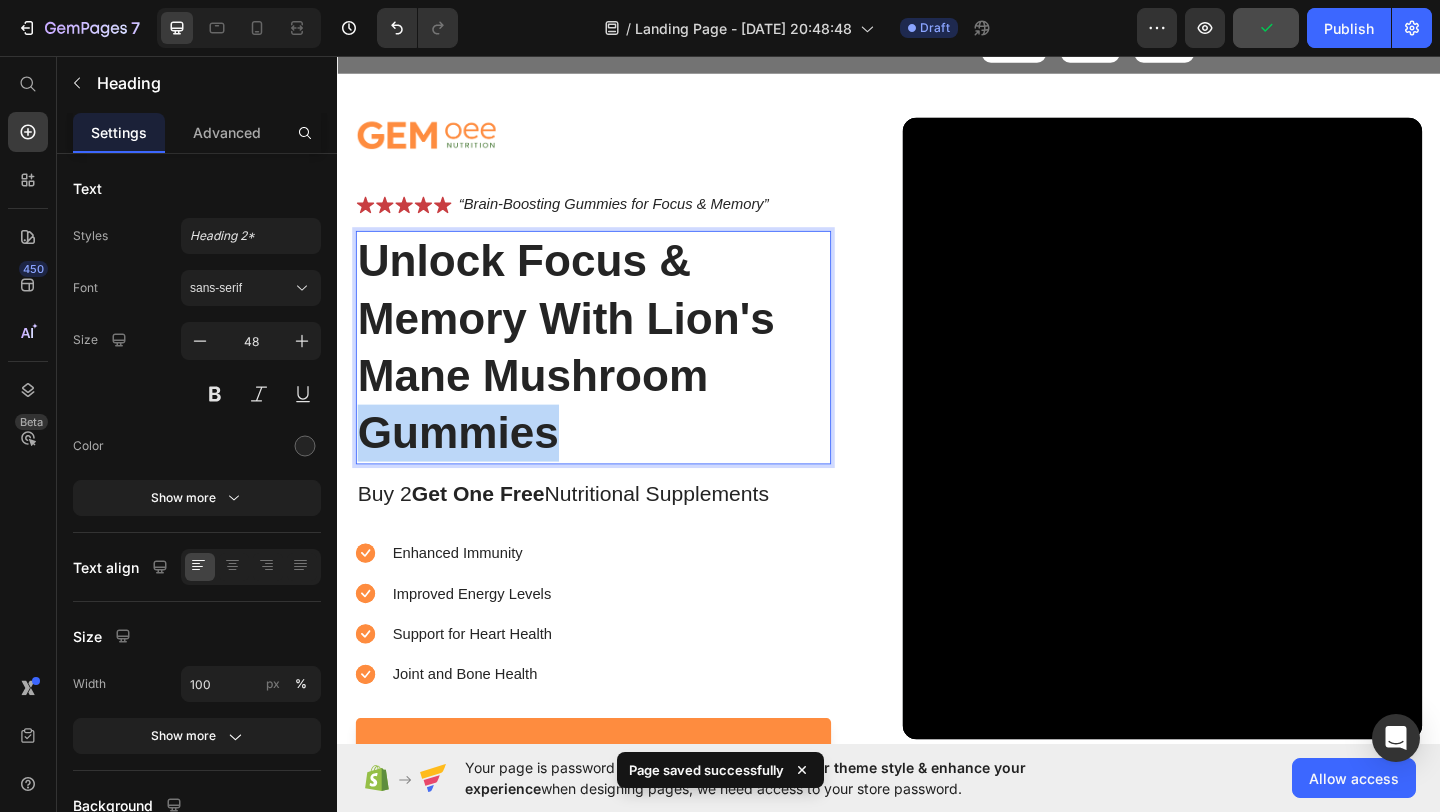 click on "Unlock Focus & Memory With Lion's Mane Mushroom Gummies" at bounding box center [615, 373] 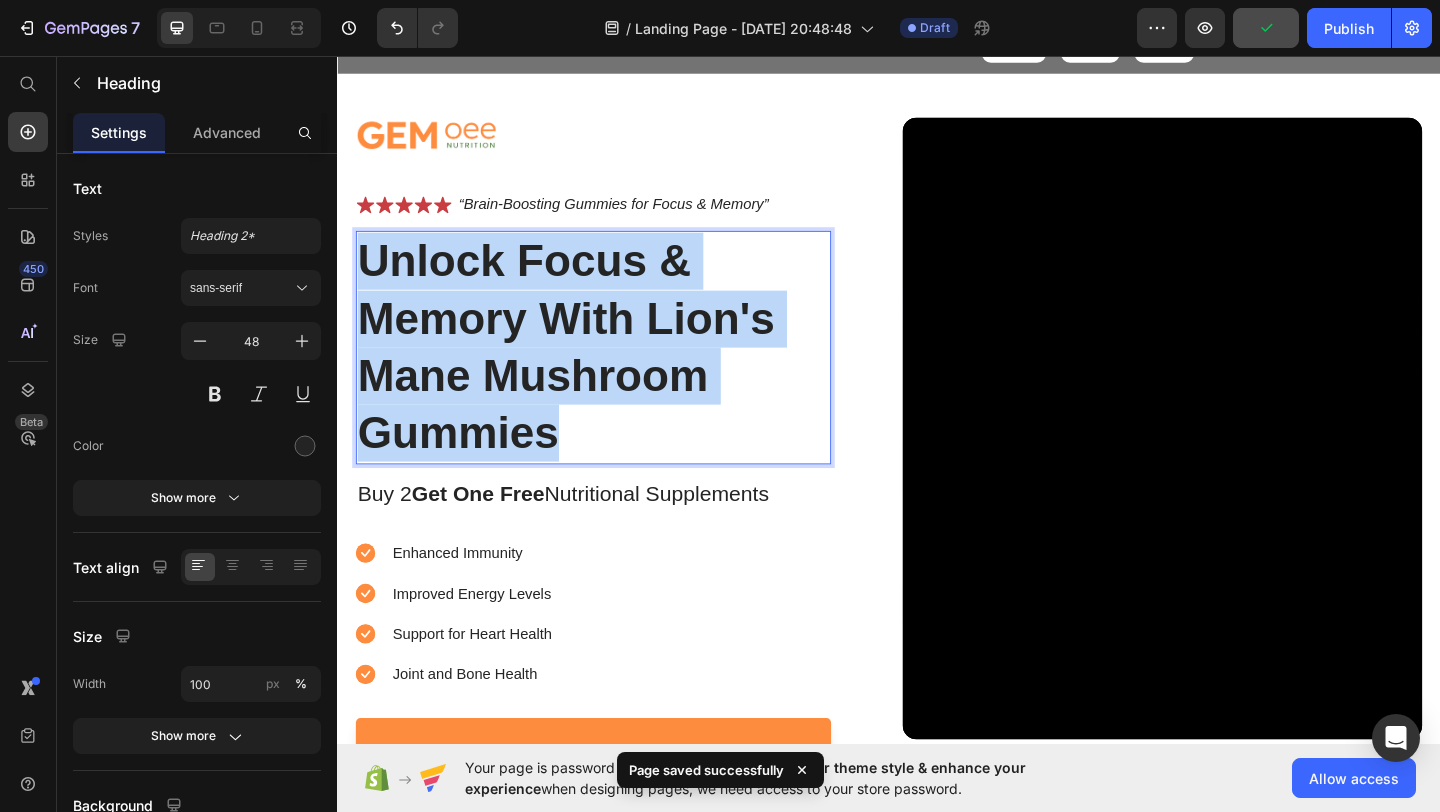 click on "Unlock Focus & Memory With Lion's Mane Mushroom Gummies" at bounding box center [615, 373] 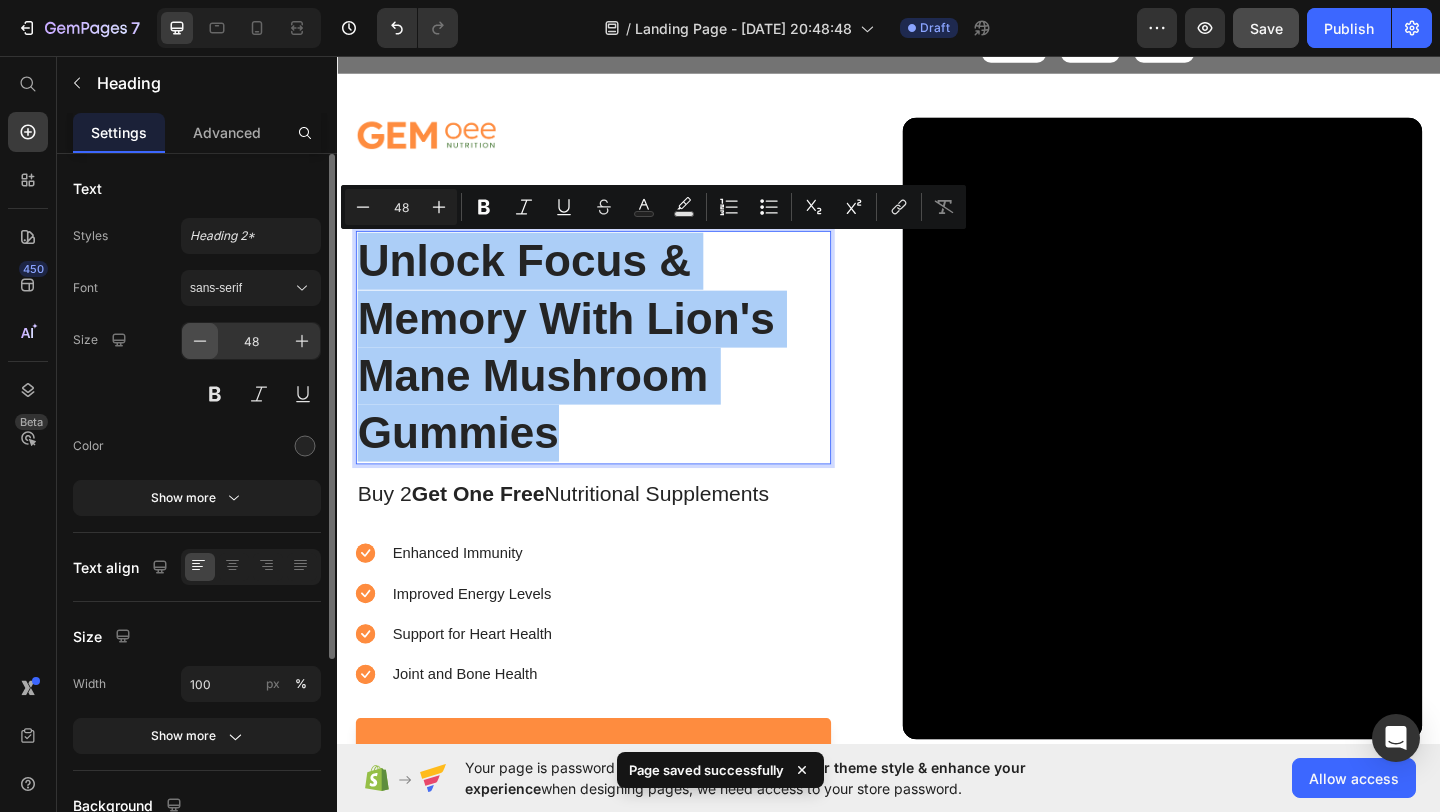 click 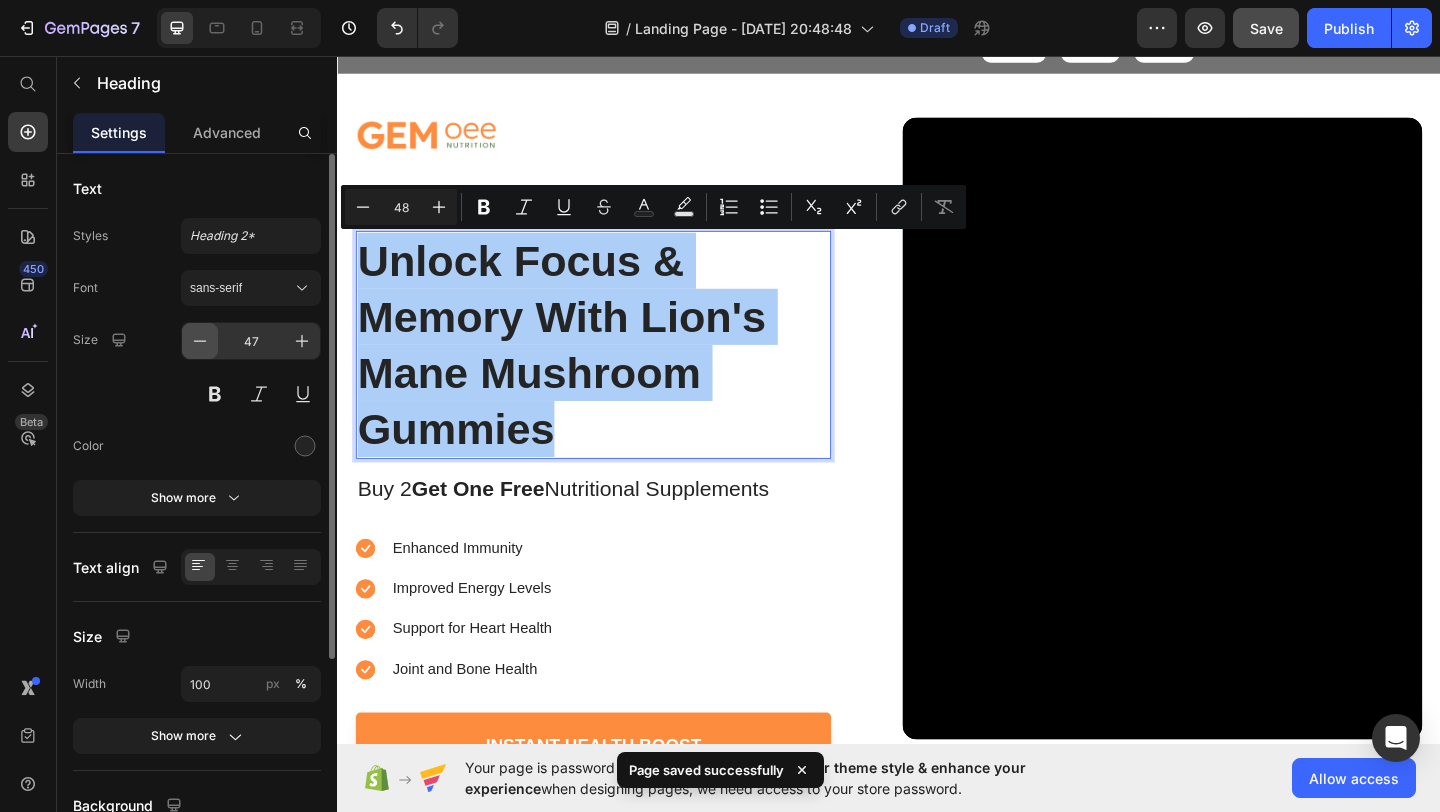 click 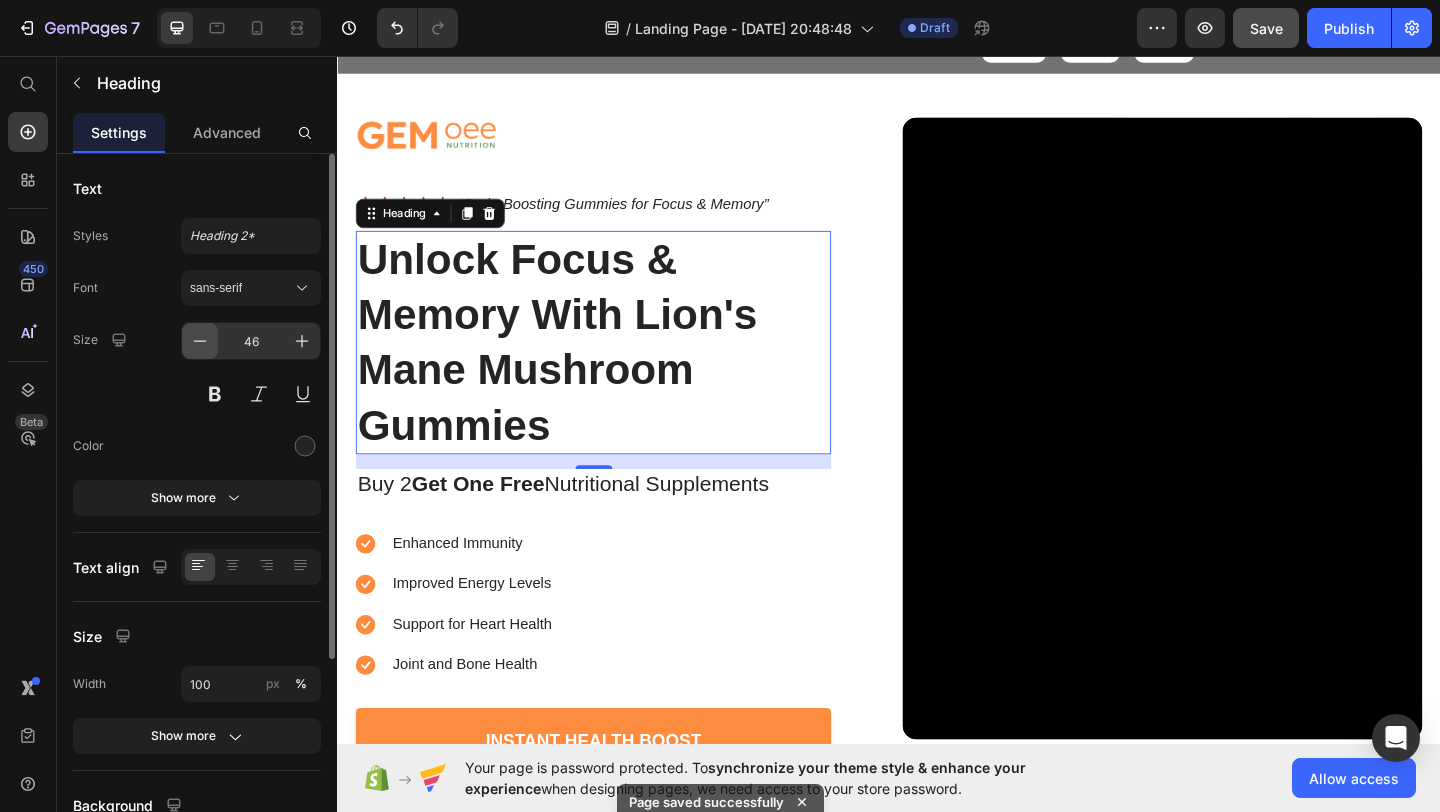 click 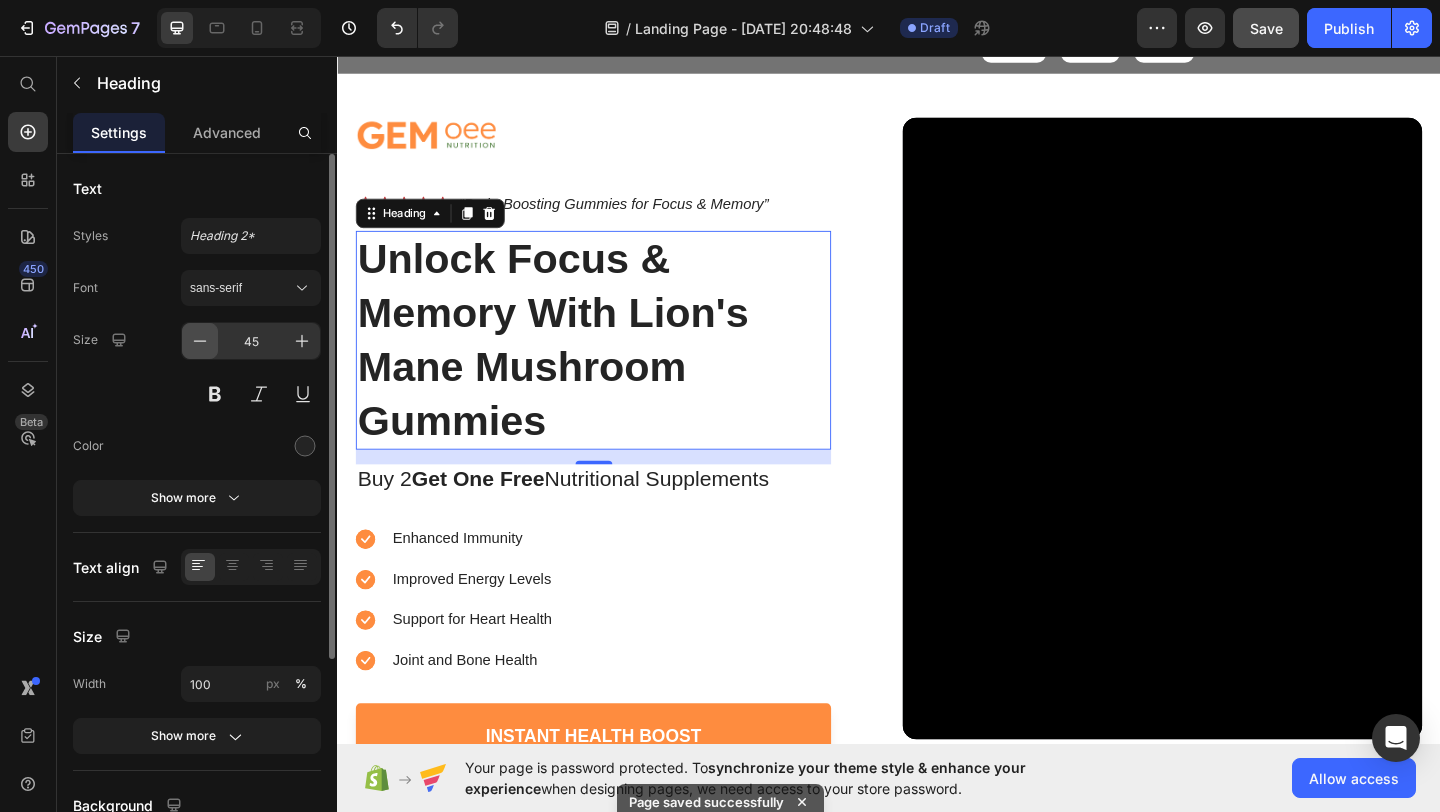 click 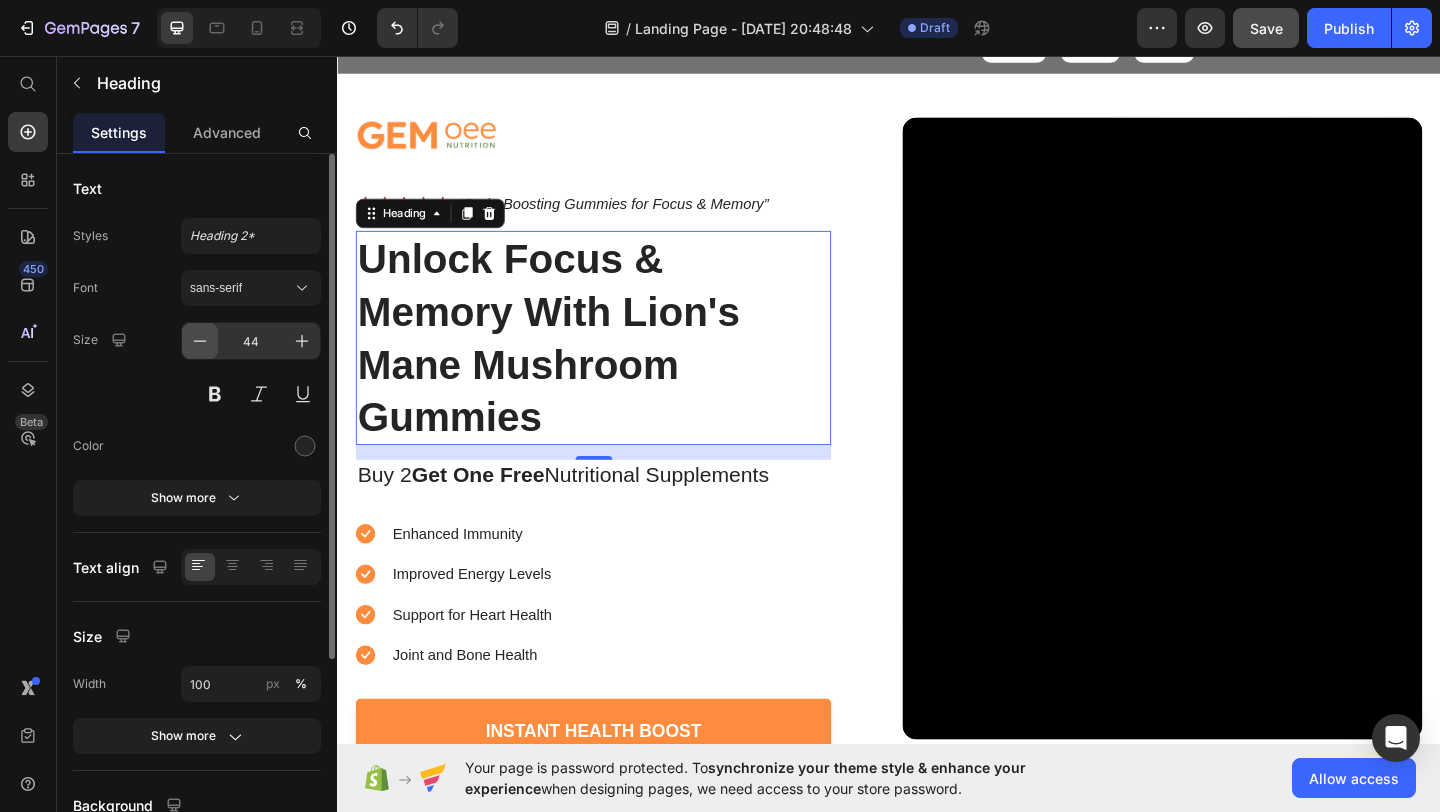 click 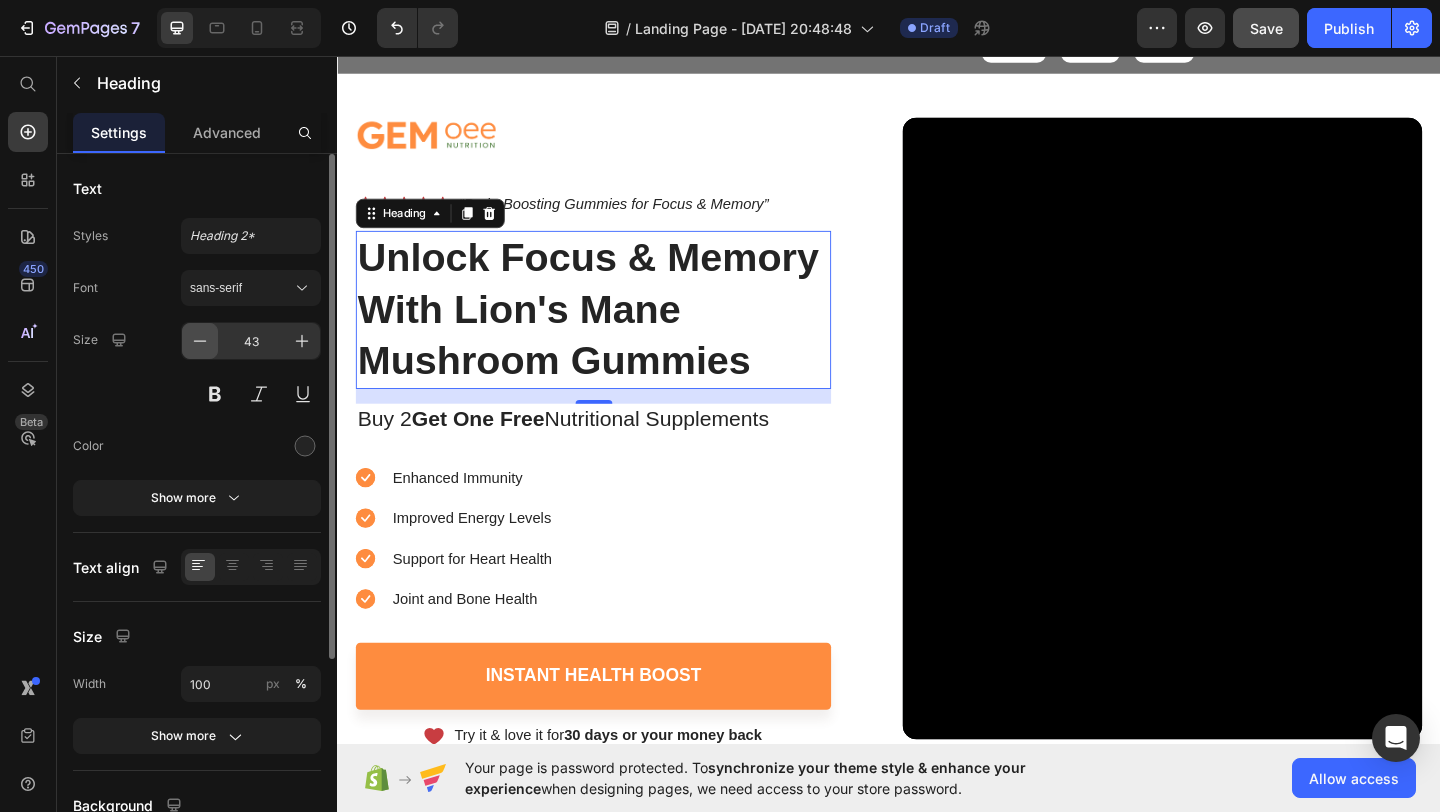 click 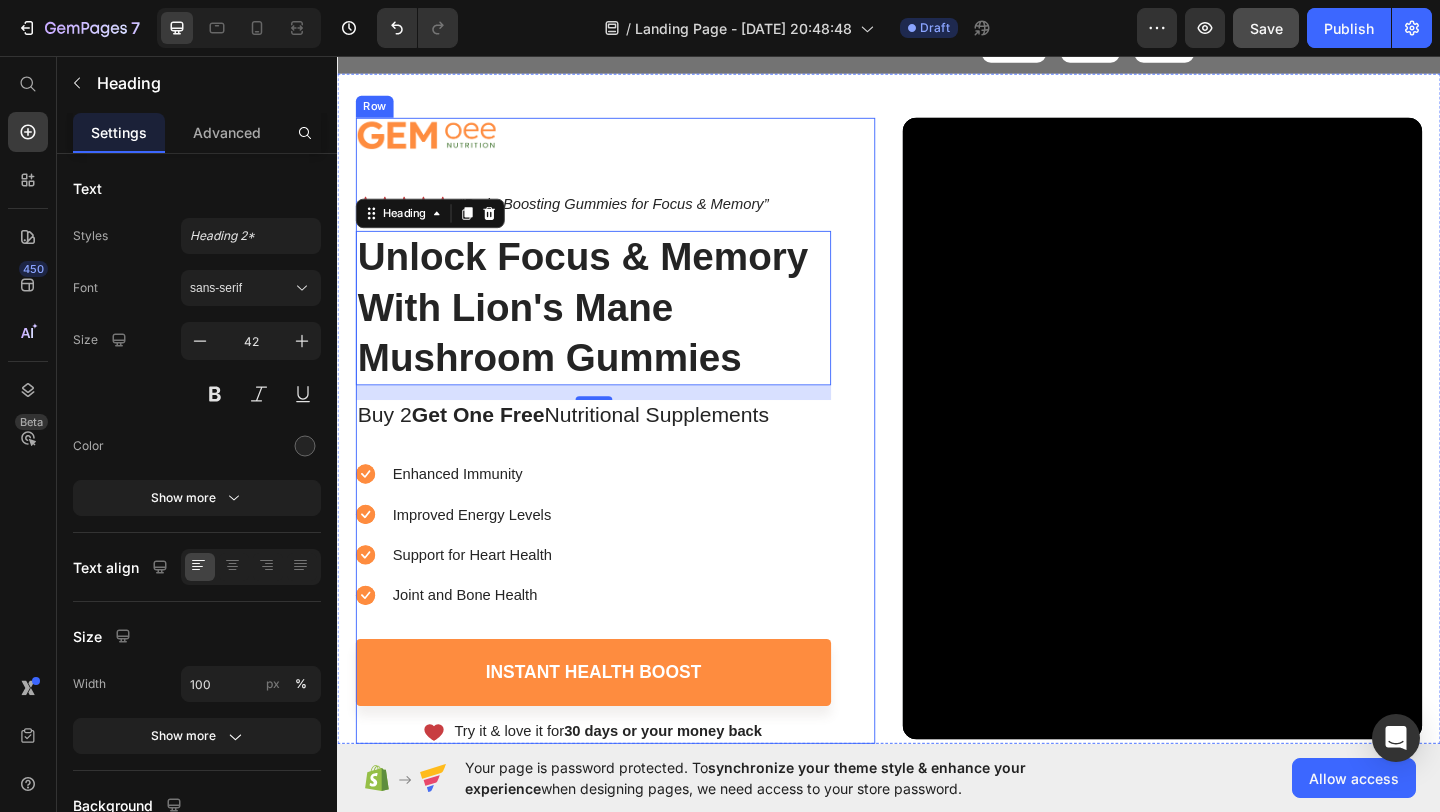 click on "Image
Icon
Icon
Icon
Icon
Icon Icon List “Brain-Boosting Gummies for Focus & Memory” Text Block Row Unlock Focus & Memory With Lion's Mane Mushroom Gummies Heading   16 Buy 2  Get One Free  Nutritional Supplements Text Block
Enhanced Immunity
Improved Energy Levels
Support for Heart Health
Joint and [MEDICAL_DATA] Item List Instant Health Boost Button
Icon Try it & love it for  30 days or your money back Text Block Row" at bounding box center [615, 463] 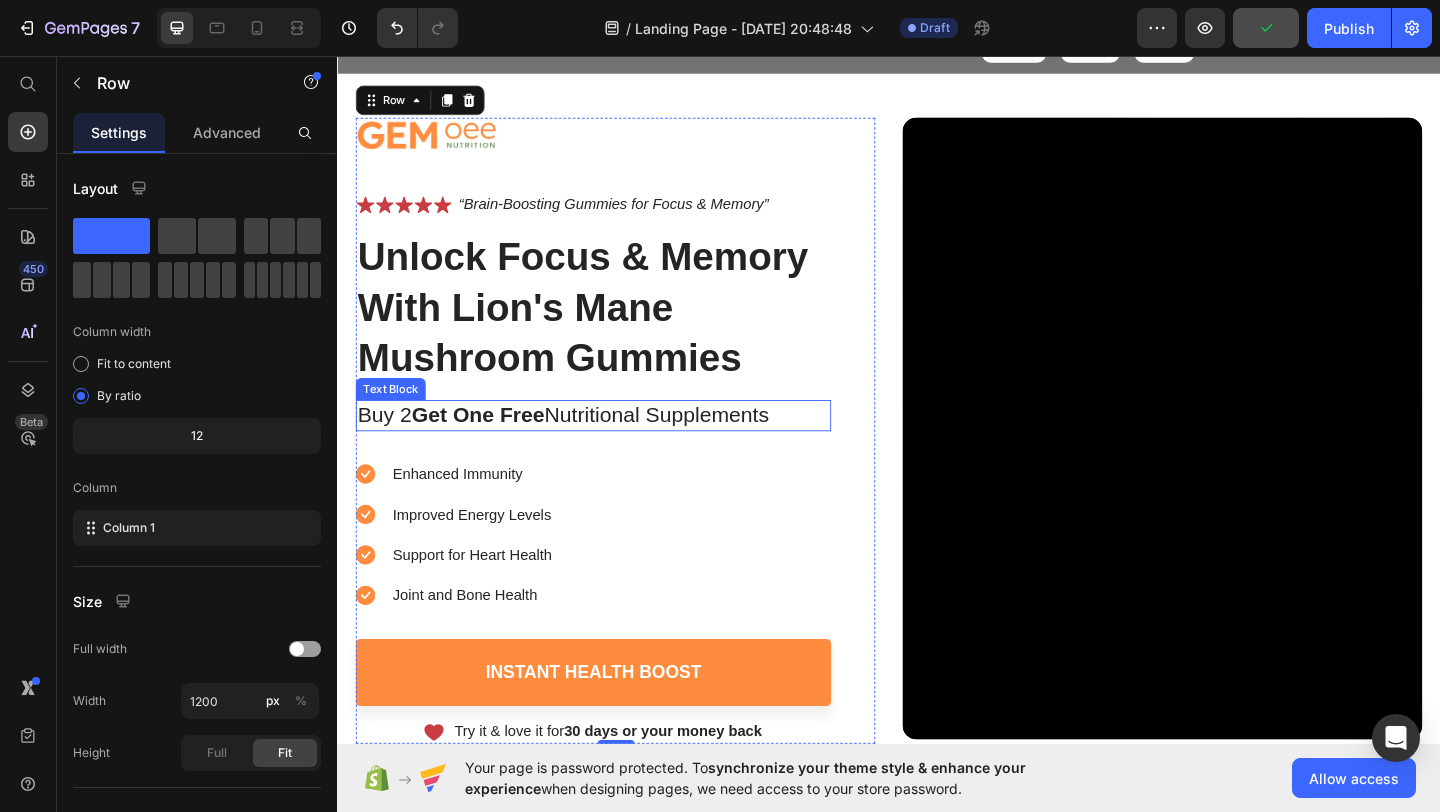 click on "Buy 2  Get One Free  Nutritional Supplements" at bounding box center [615, 447] 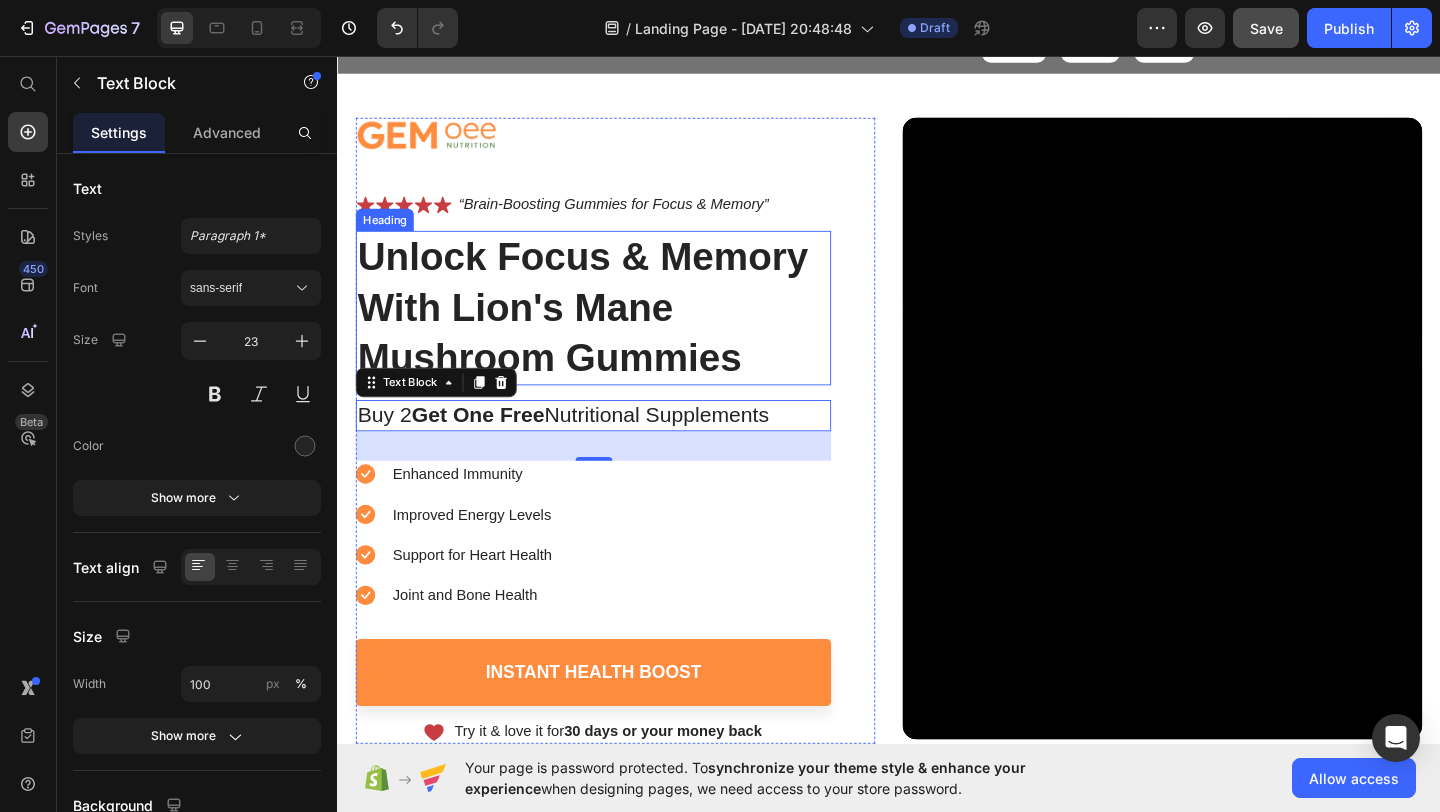 click on "Unlock Focus & Memory With Lion's Mane Mushroom Gummies" at bounding box center [615, 330] 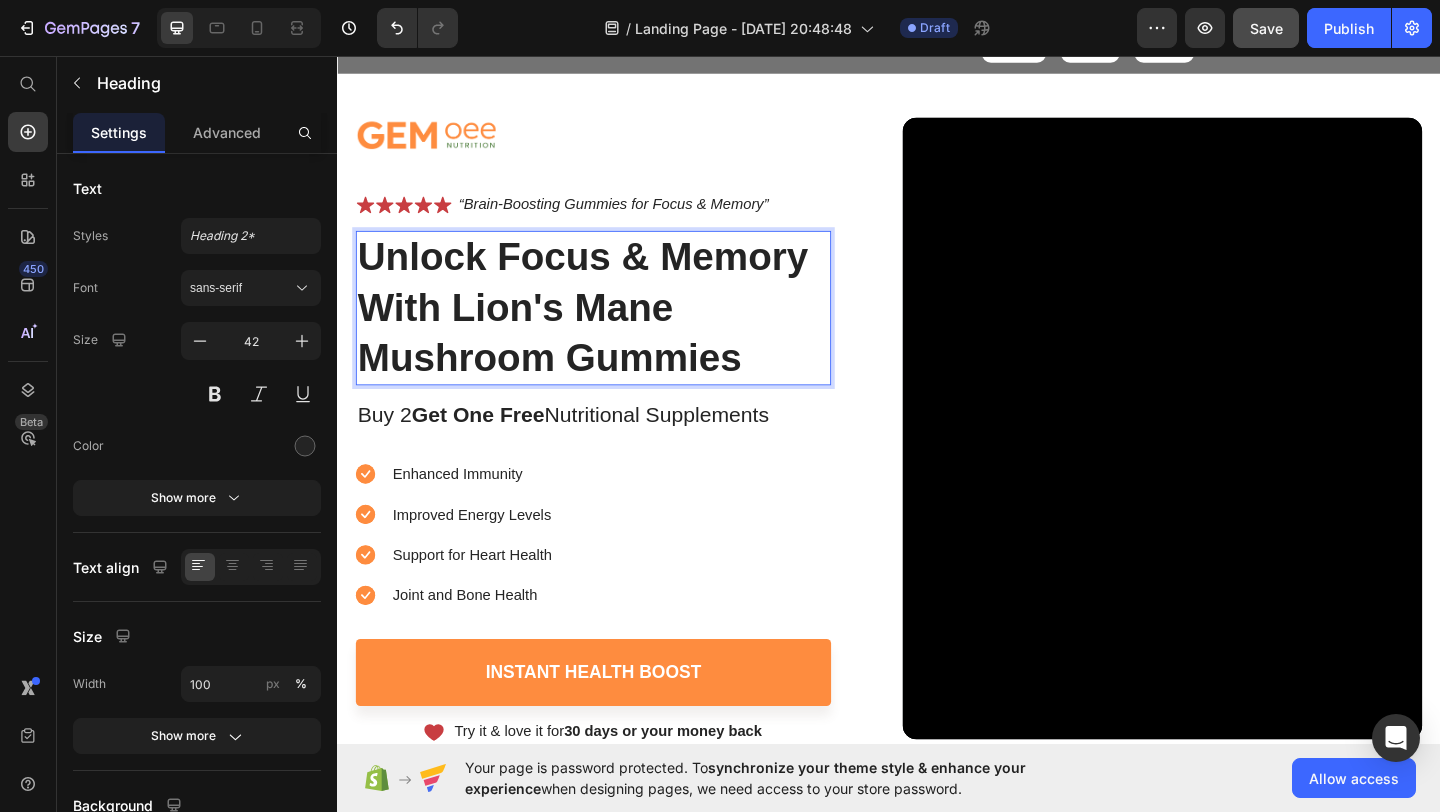 click on "Unlock Focus & Memory With Lion's Mane Mushroom Gummies" at bounding box center [615, 330] 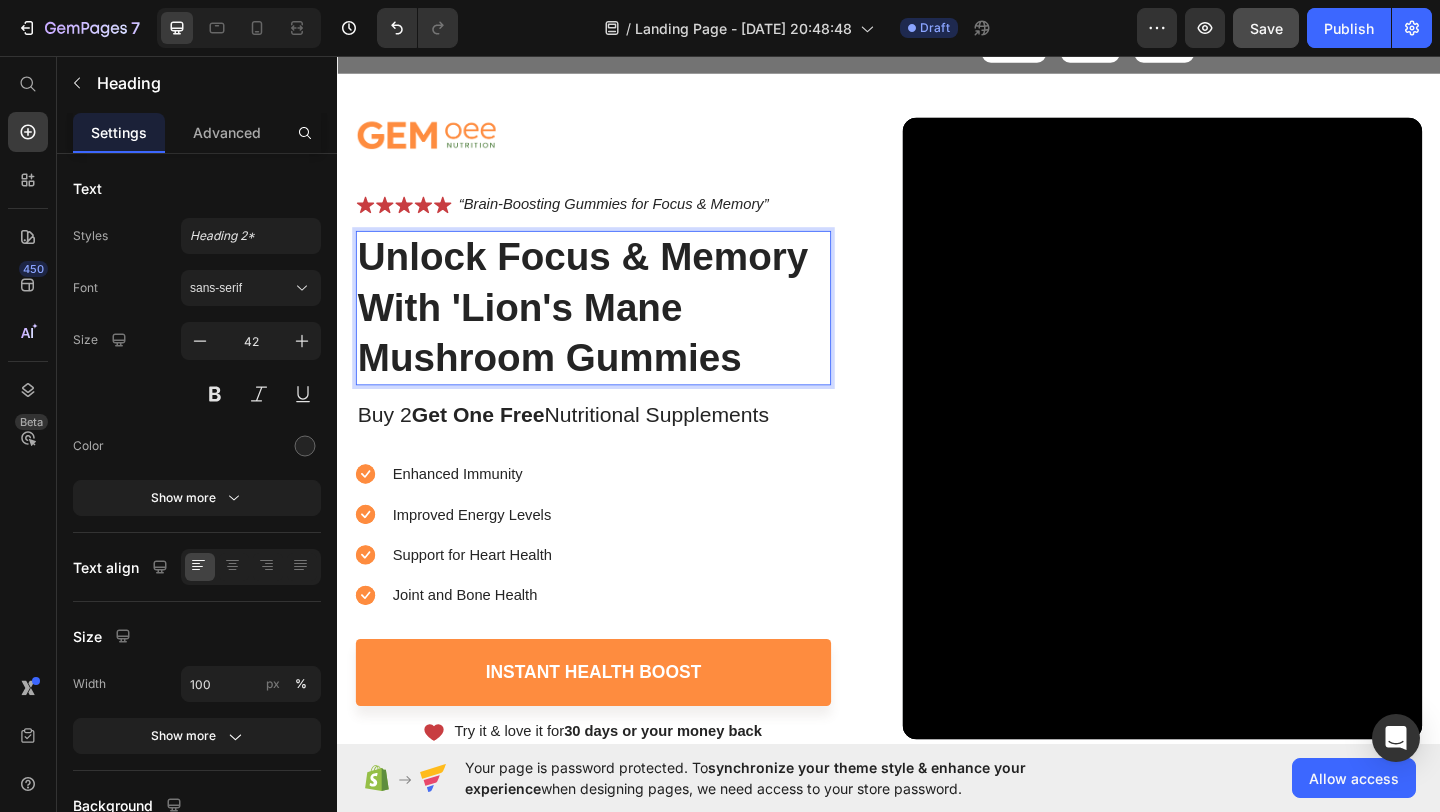 click on "Unlock Focus & Memory With 'Lion's Mane Mushroom Gummies" at bounding box center (615, 330) 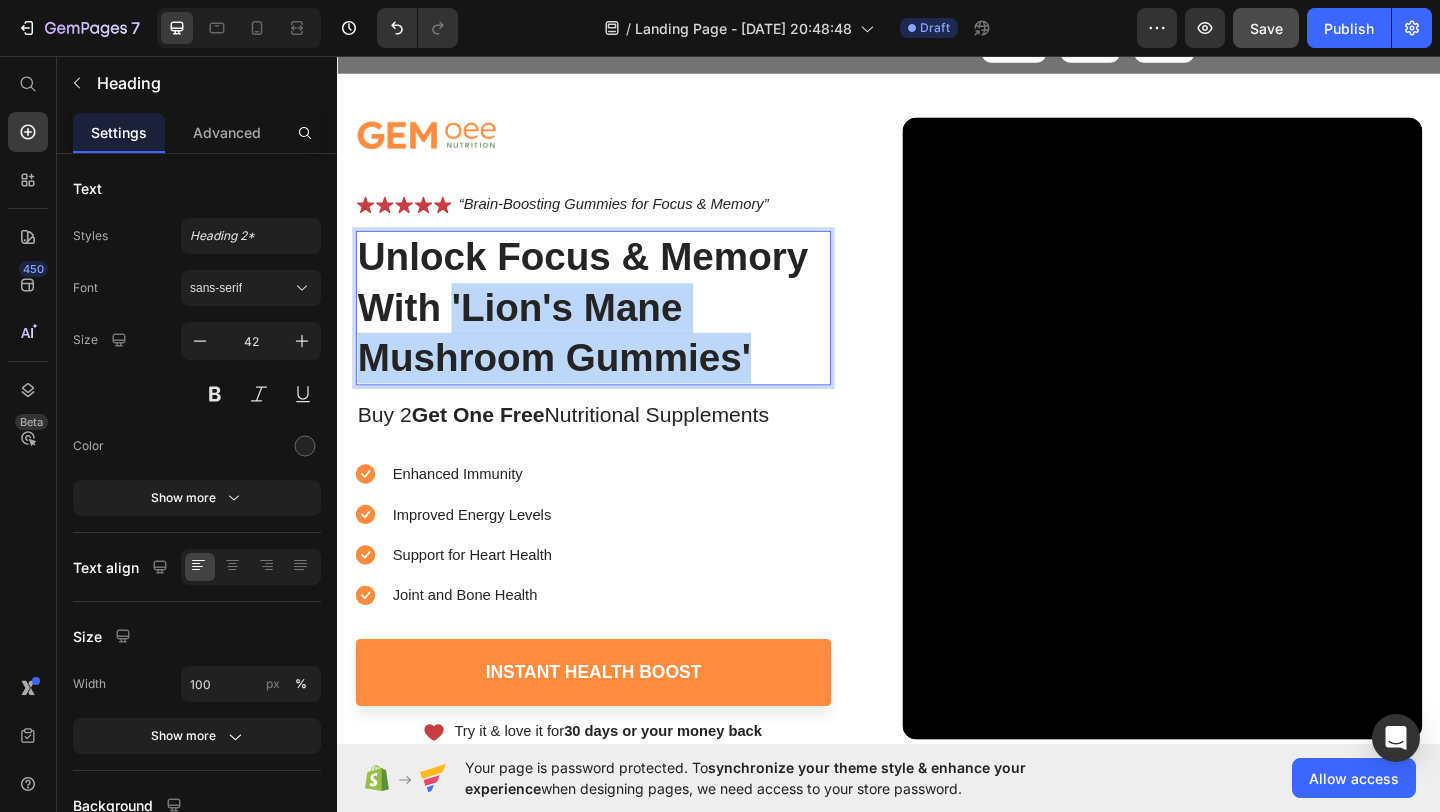drag, startPoint x: 461, startPoint y: 325, endPoint x: 791, endPoint y: 406, distance: 339.79553 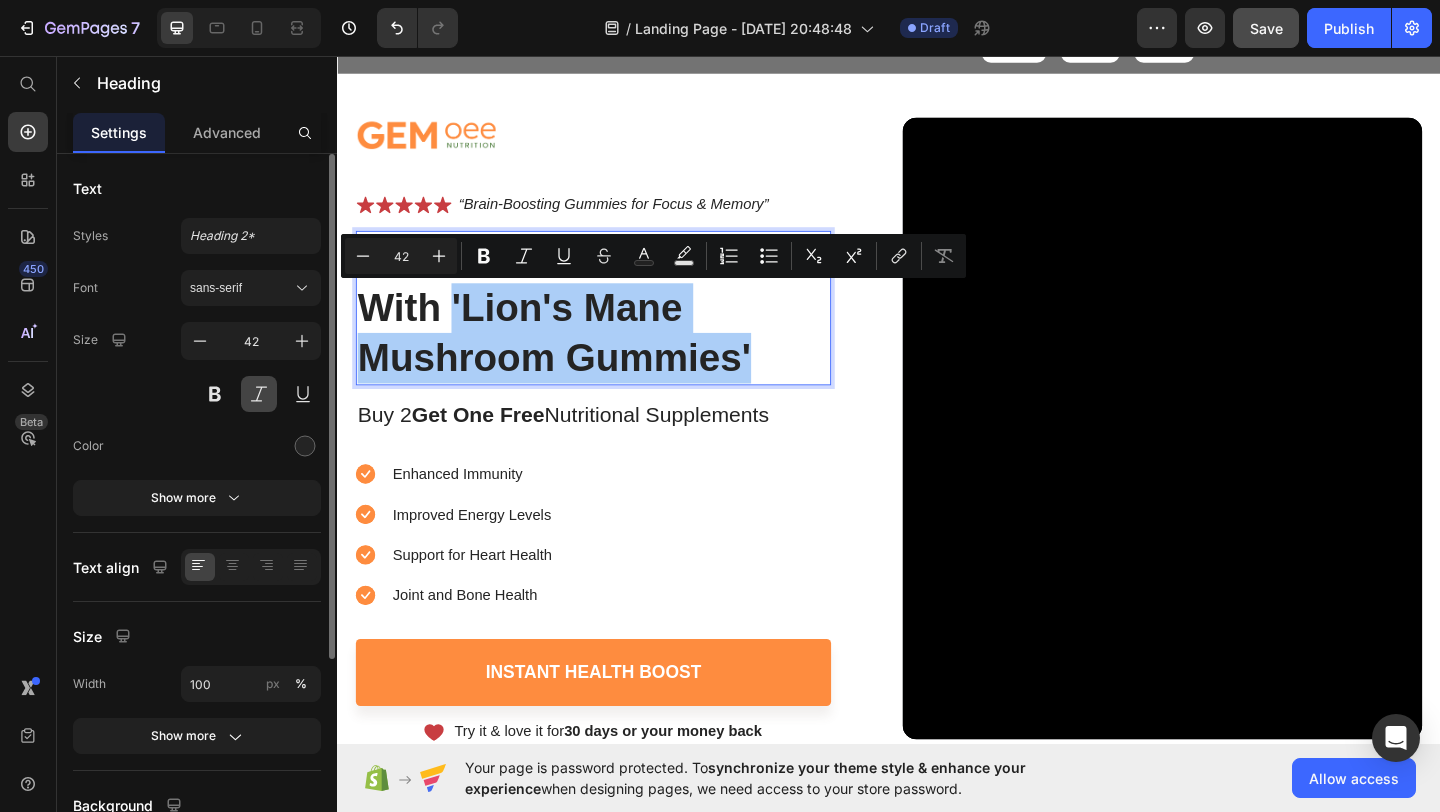 click at bounding box center [259, 394] 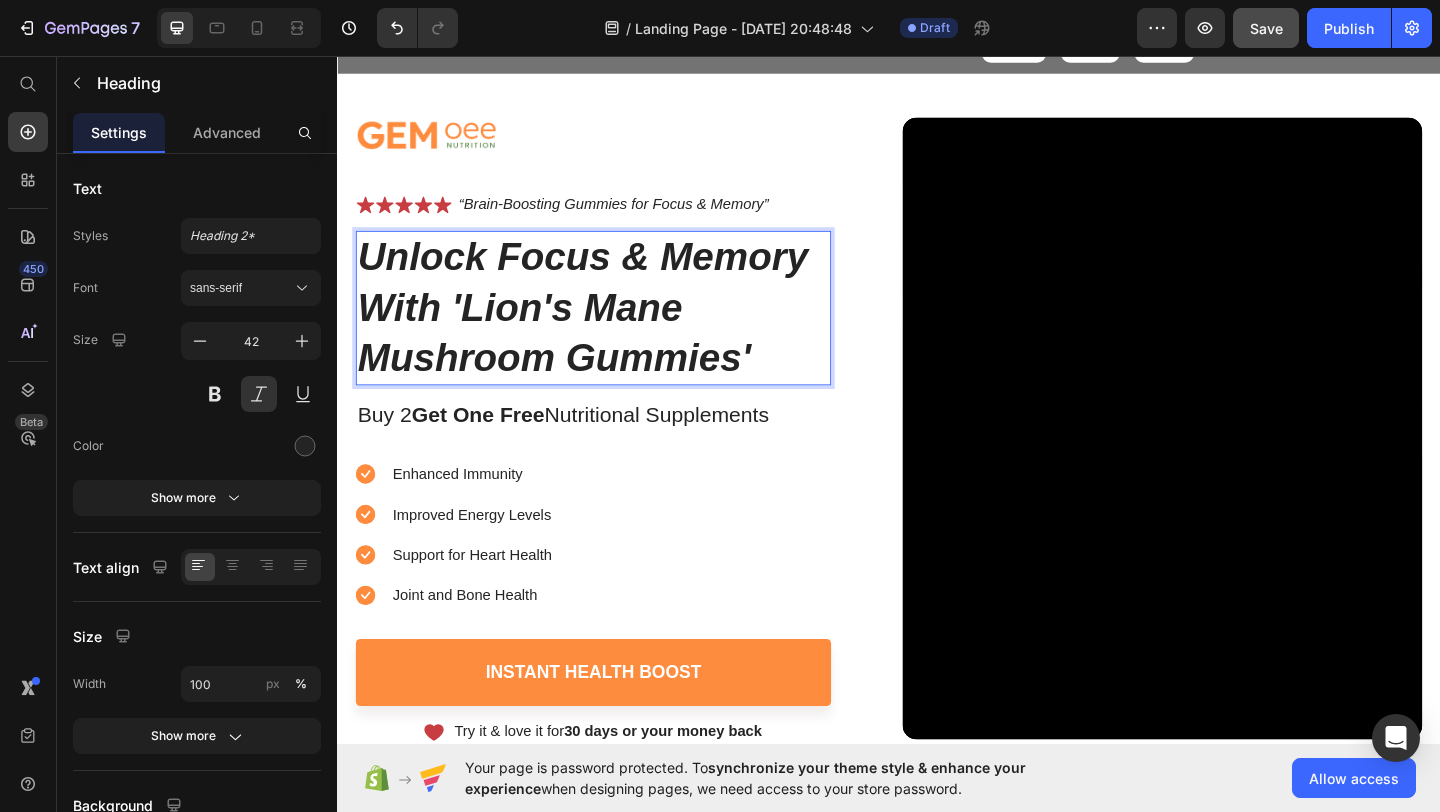 click on "Unlock Focus & Memory With 'Lion's Mane Mushroom Gummies'" at bounding box center [615, 330] 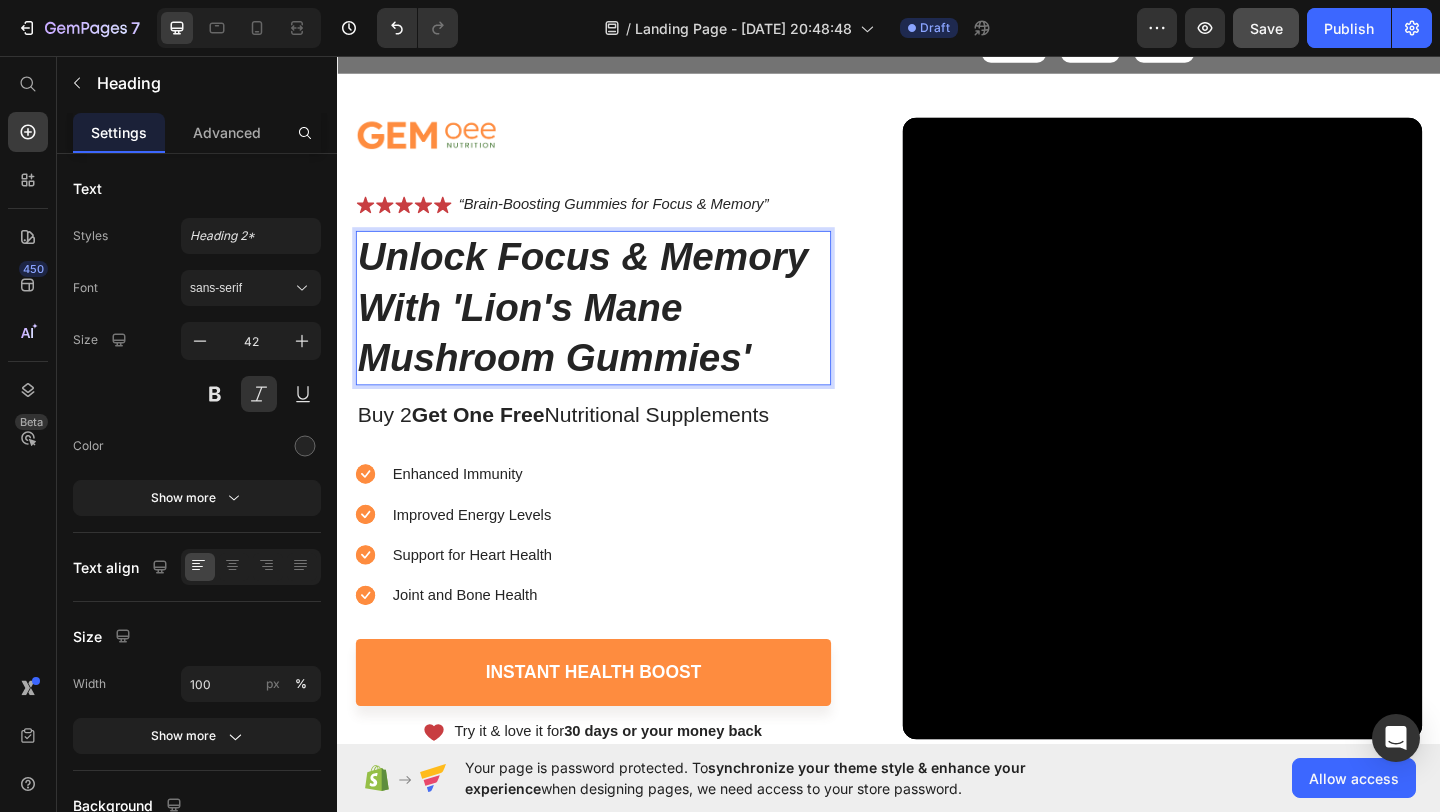 click on "Unlock Focus & Memory With 'Lion's Mane Mushroom Gummies'" at bounding box center [615, 330] 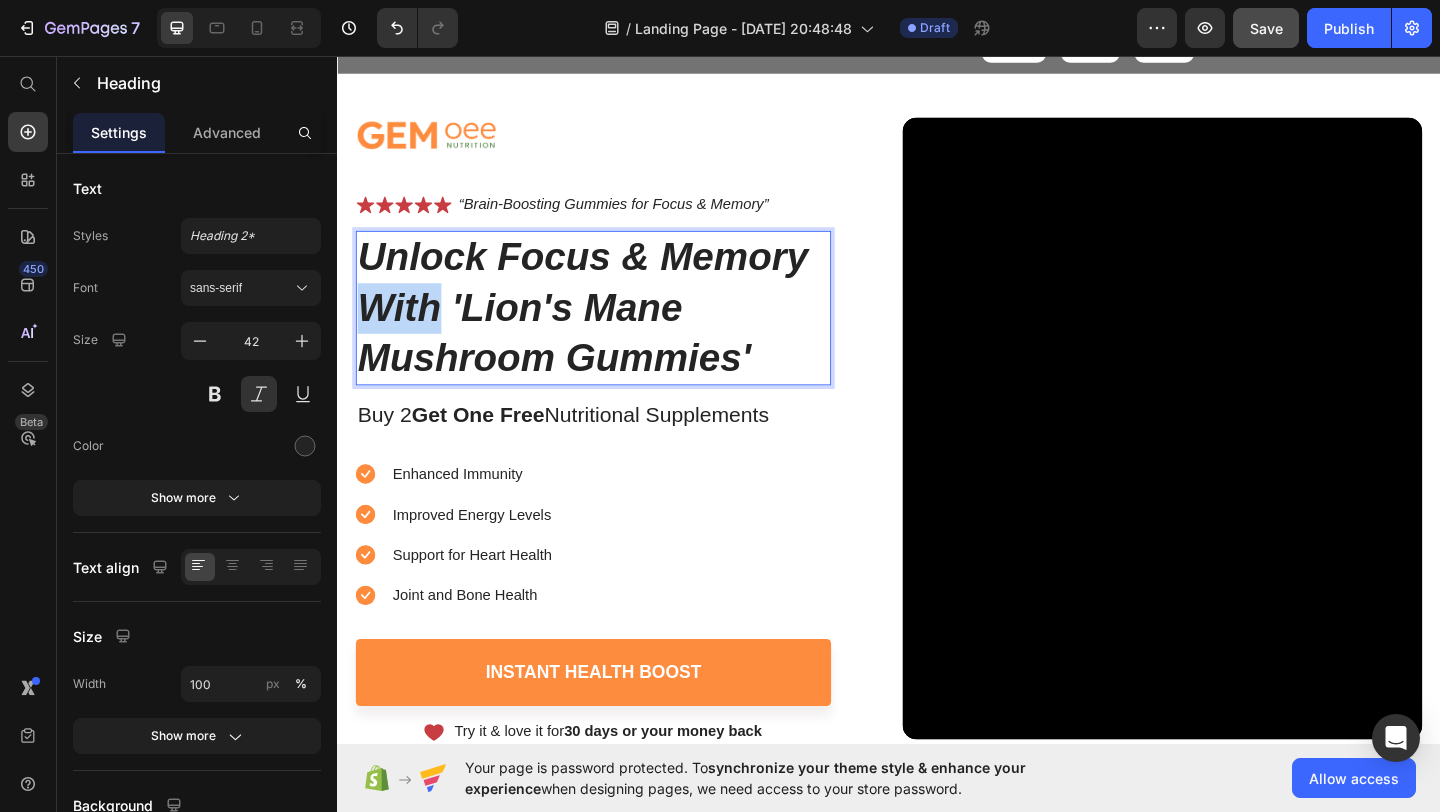 click on "Unlock Focus & Memory With 'Lion's Mane Mushroom Gummies'" at bounding box center (615, 330) 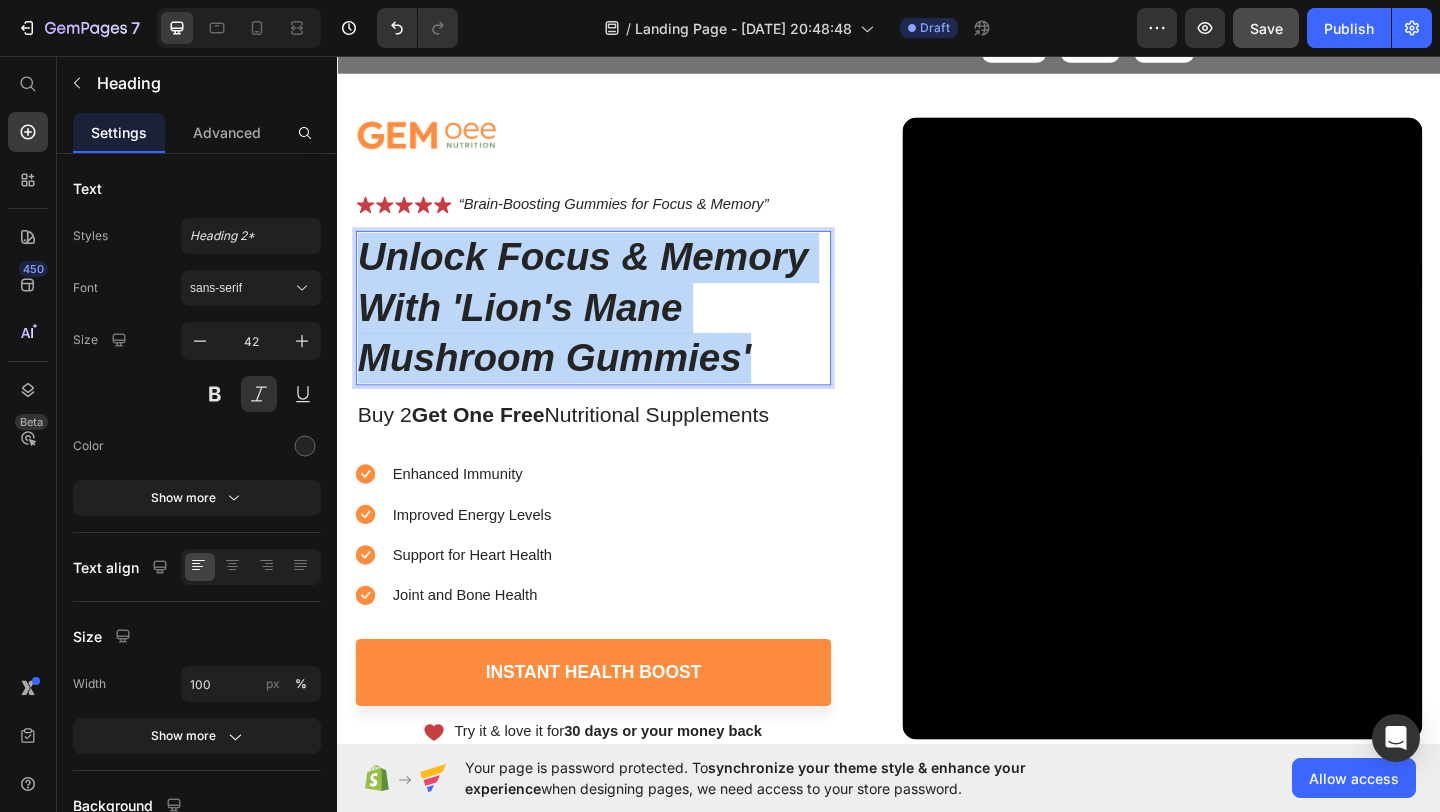 click on "Unlock Focus & Memory With 'Lion's Mane Mushroom Gummies'" at bounding box center (615, 330) 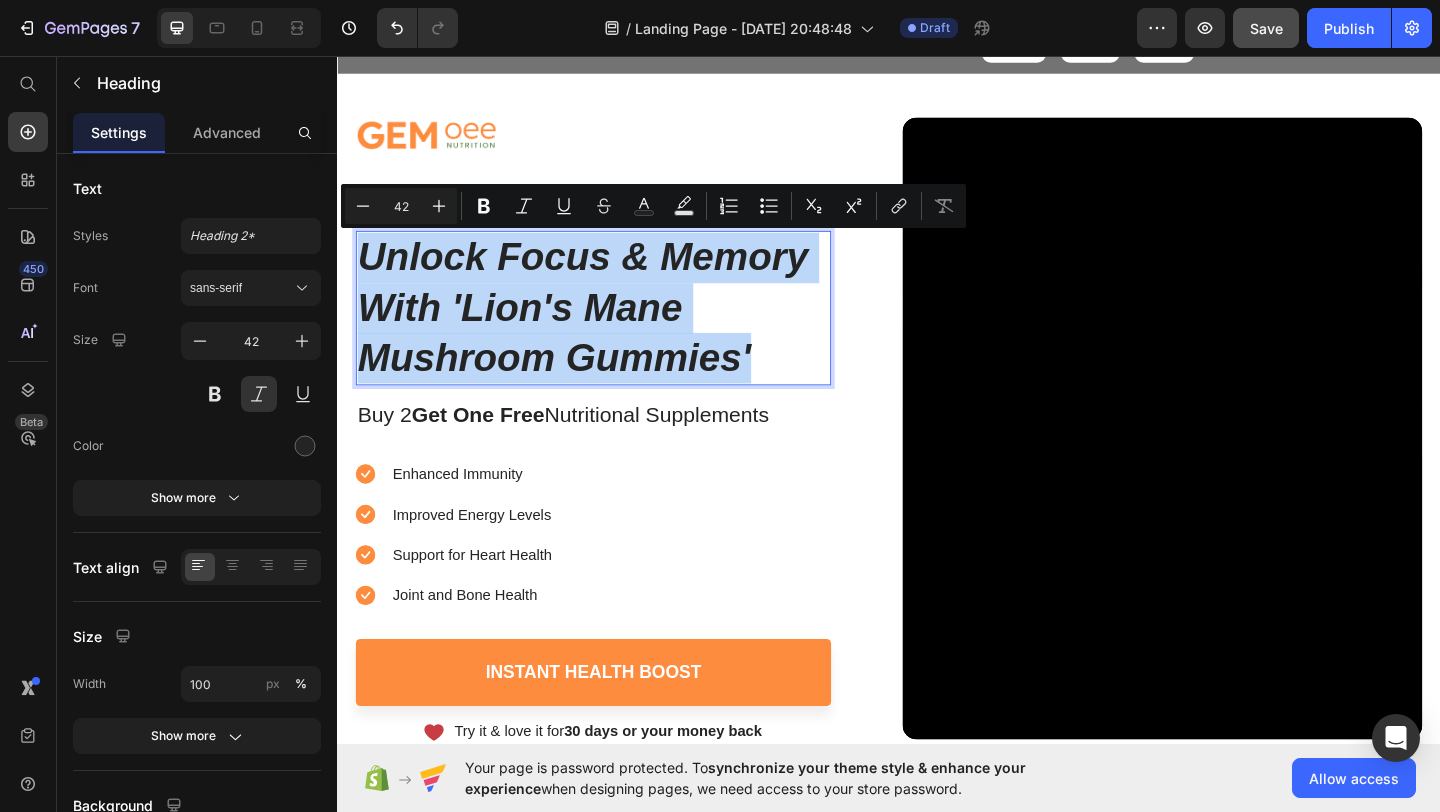 click on "Unlock Focus & Memory With 'Lion's Mane Mushroom Gummies'" at bounding box center (615, 330) 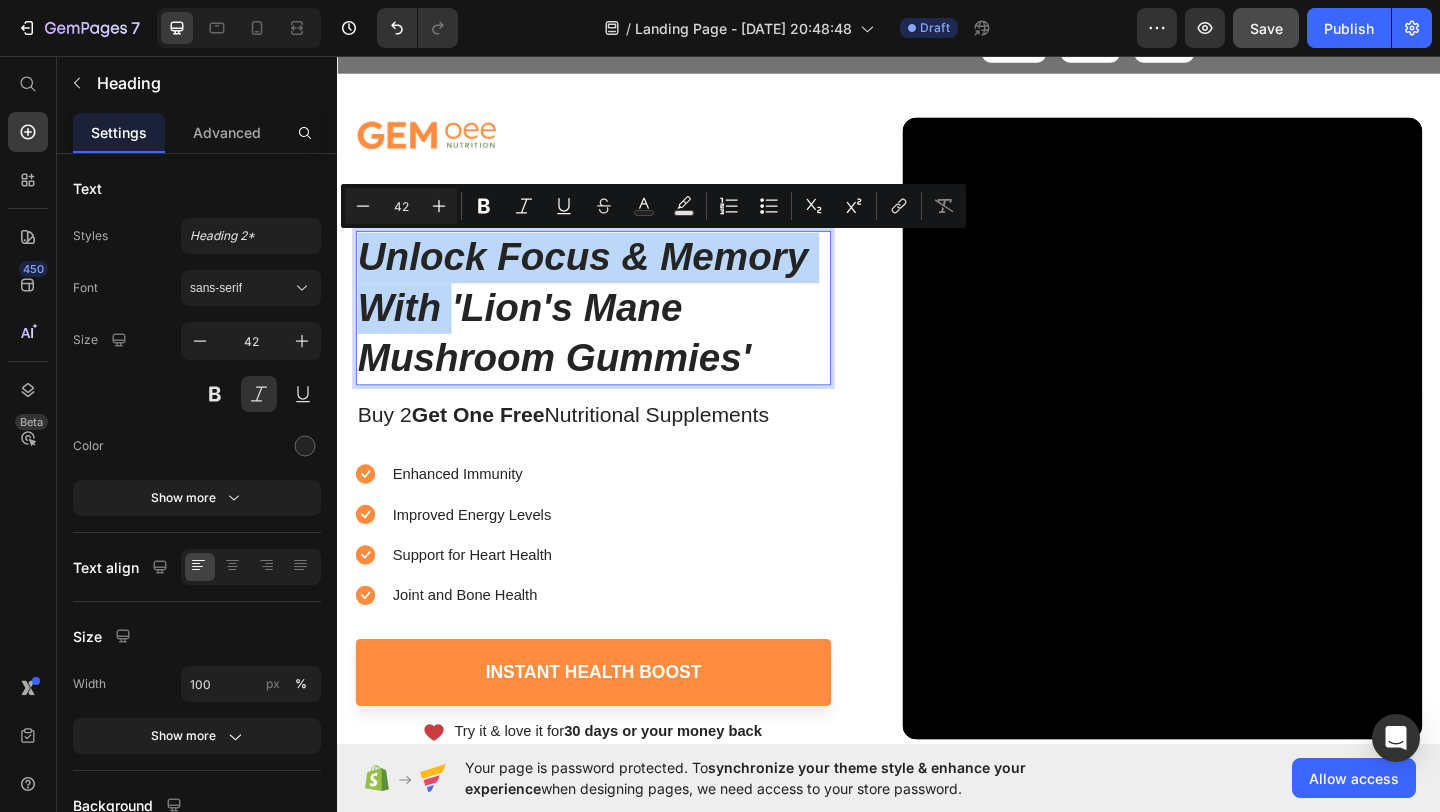 drag, startPoint x: 367, startPoint y: 276, endPoint x: 458, endPoint y: 311, distance: 97.49872 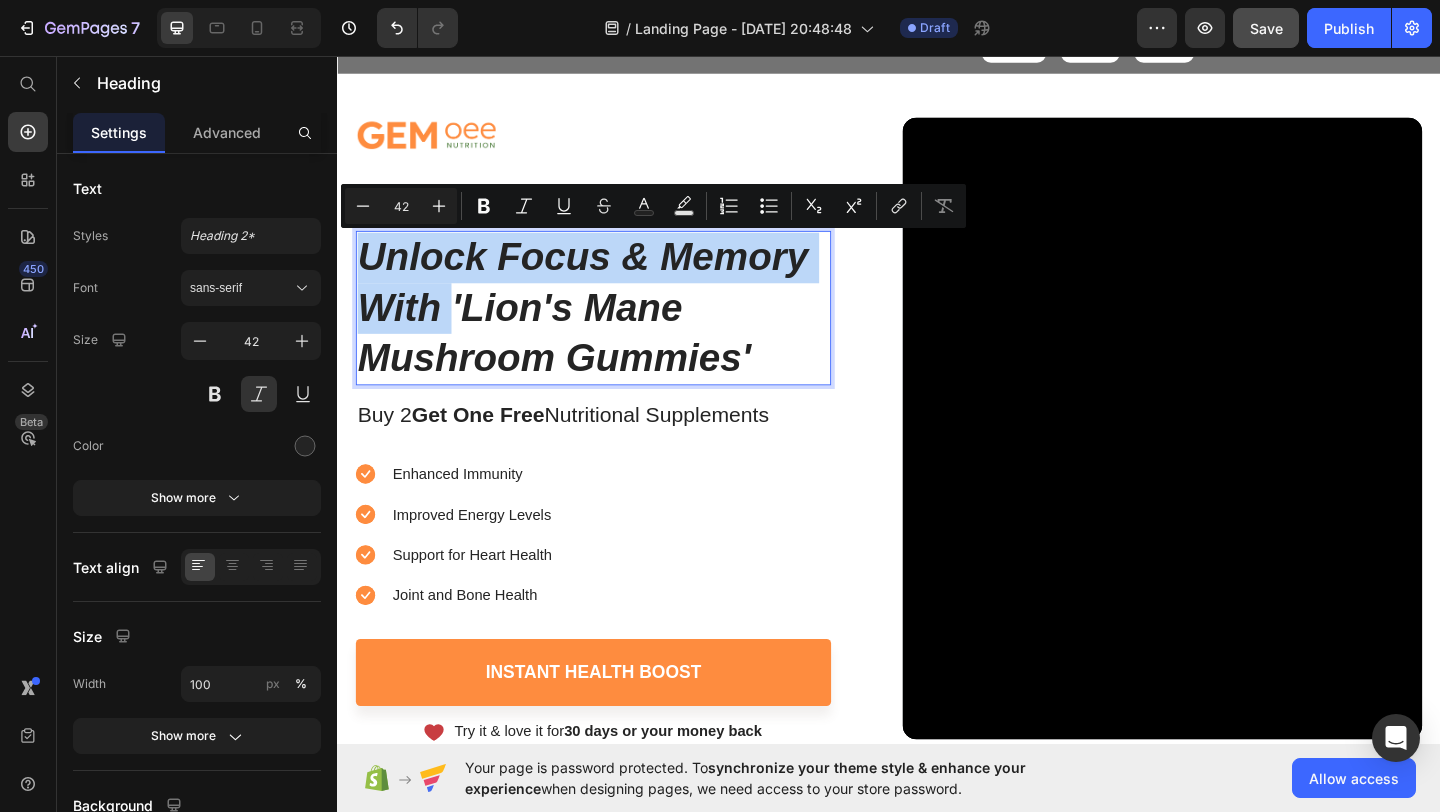 click on "Unlock Focus & Memory With 'Lion's Mane Mushroom Gummies'" at bounding box center (615, 330) 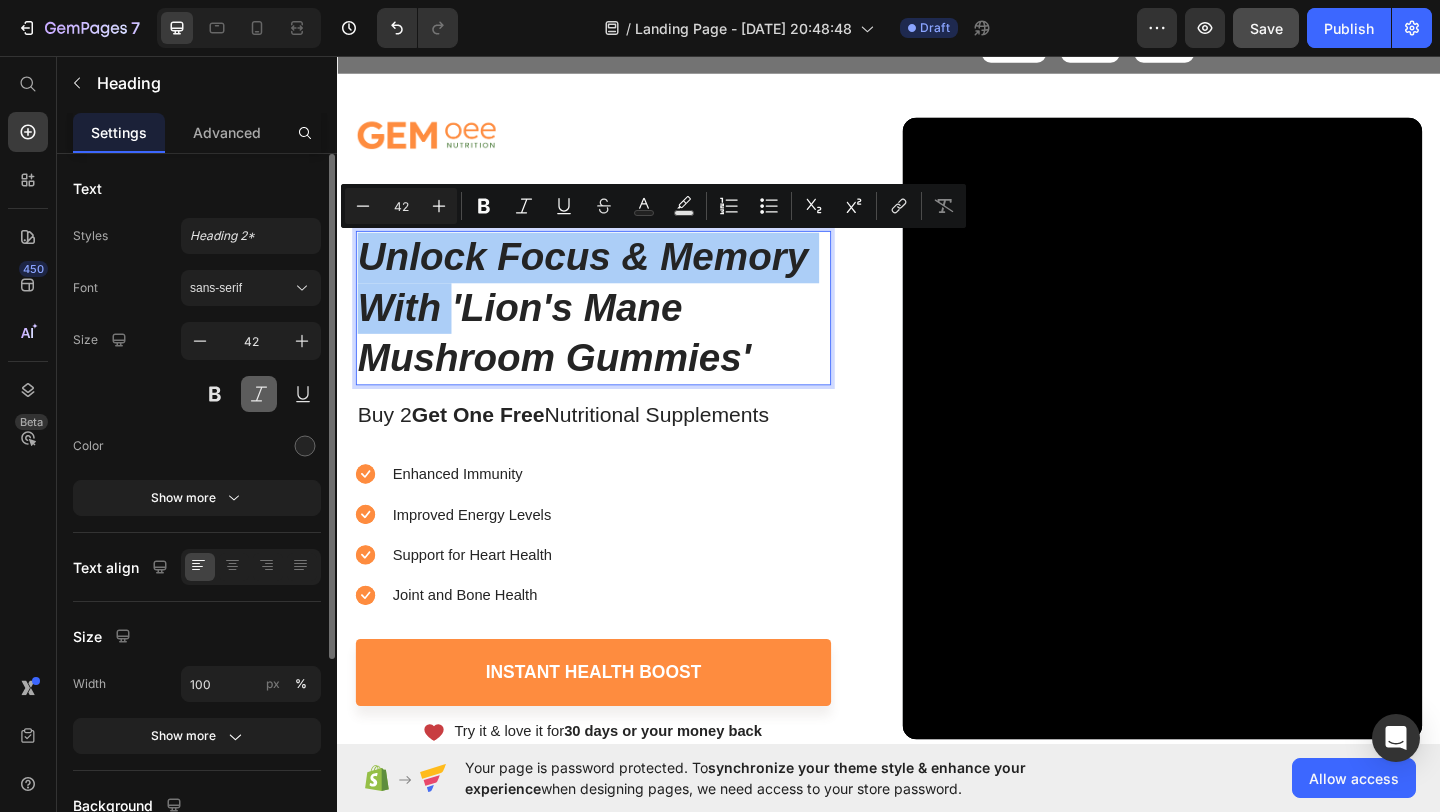 click at bounding box center (259, 394) 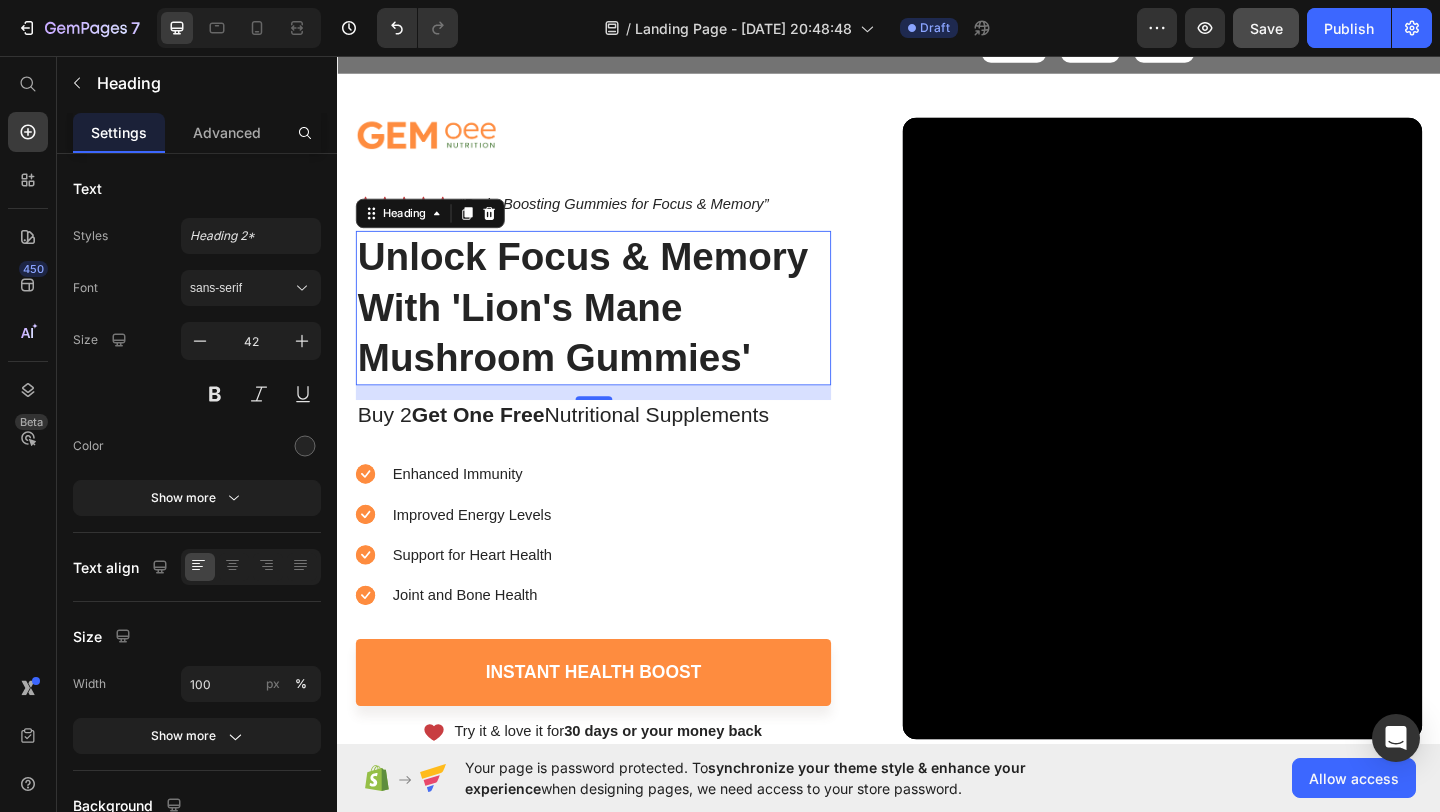 click on "Unlock Focus & Memory With 'Lion's Mane Mushroom Gummies'" at bounding box center [615, 330] 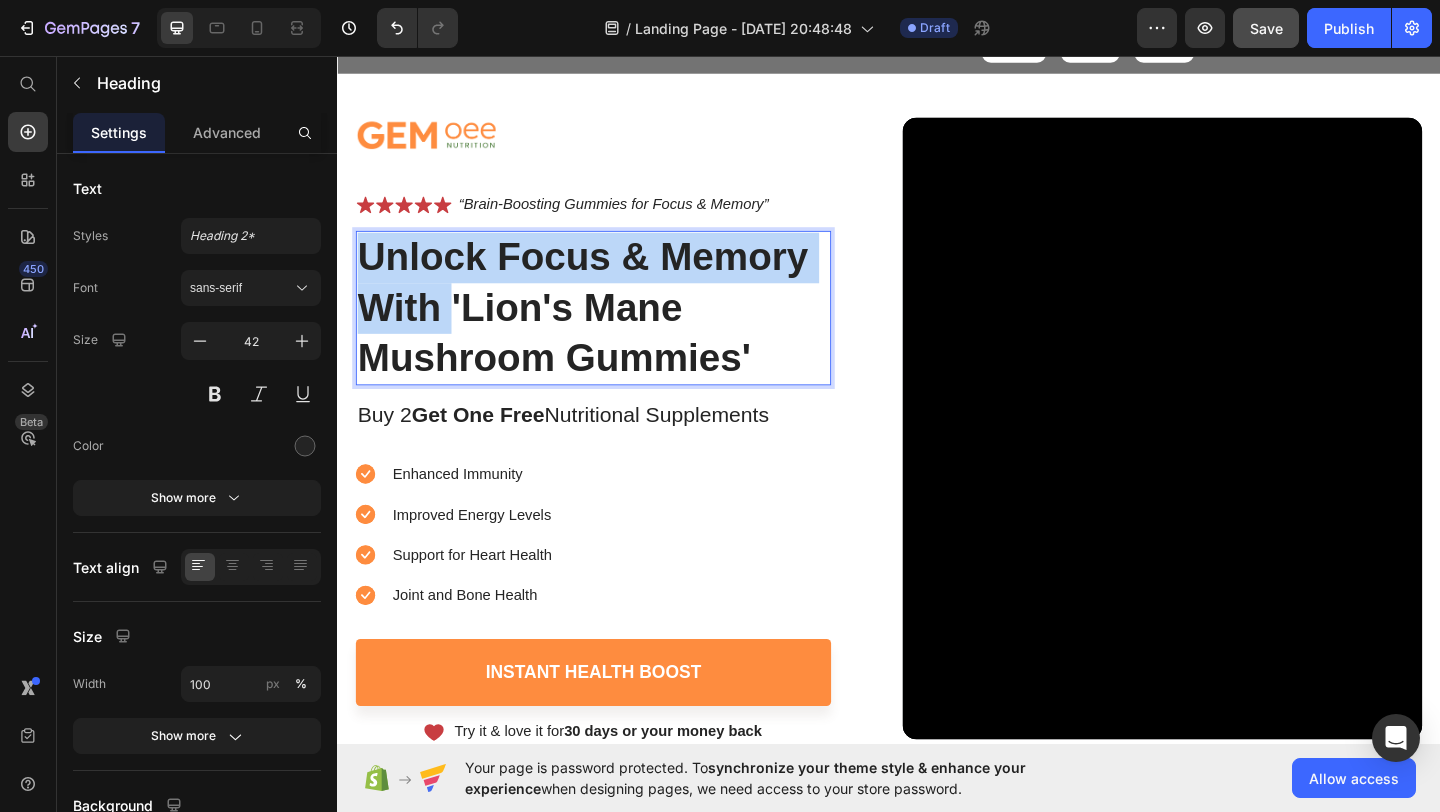 drag, startPoint x: 460, startPoint y: 285, endPoint x: 456, endPoint y: 350, distance: 65.12296 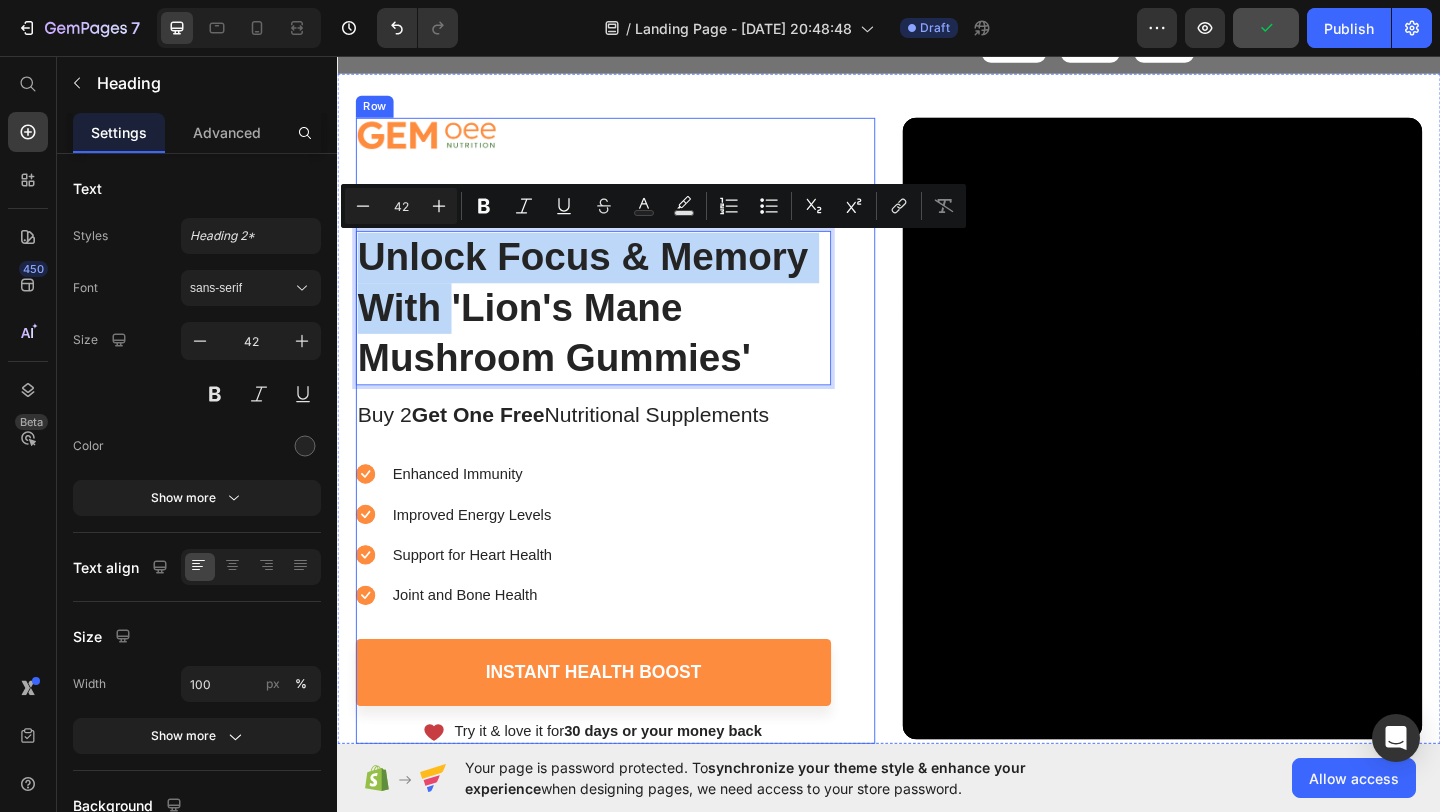 click on "Image
Icon
Icon
Icon
Icon
Icon Icon List “Brain-Boosting Gummies for Focus & Memory” Text Block Row Unlock Focus & Memory With 'Lion's Mane Mushroom Gummies' Heading   16 Buy 2  Get One Free  Nutritional Supplements Text Block
Enhanced Immunity
Improved Energy Levels
Support for Heart Health
Joint and [MEDICAL_DATA] Item List Instant Health Boost Button
Icon Try it & love it for  30 days or your money back Text Block Row Row" at bounding box center [639, 463] 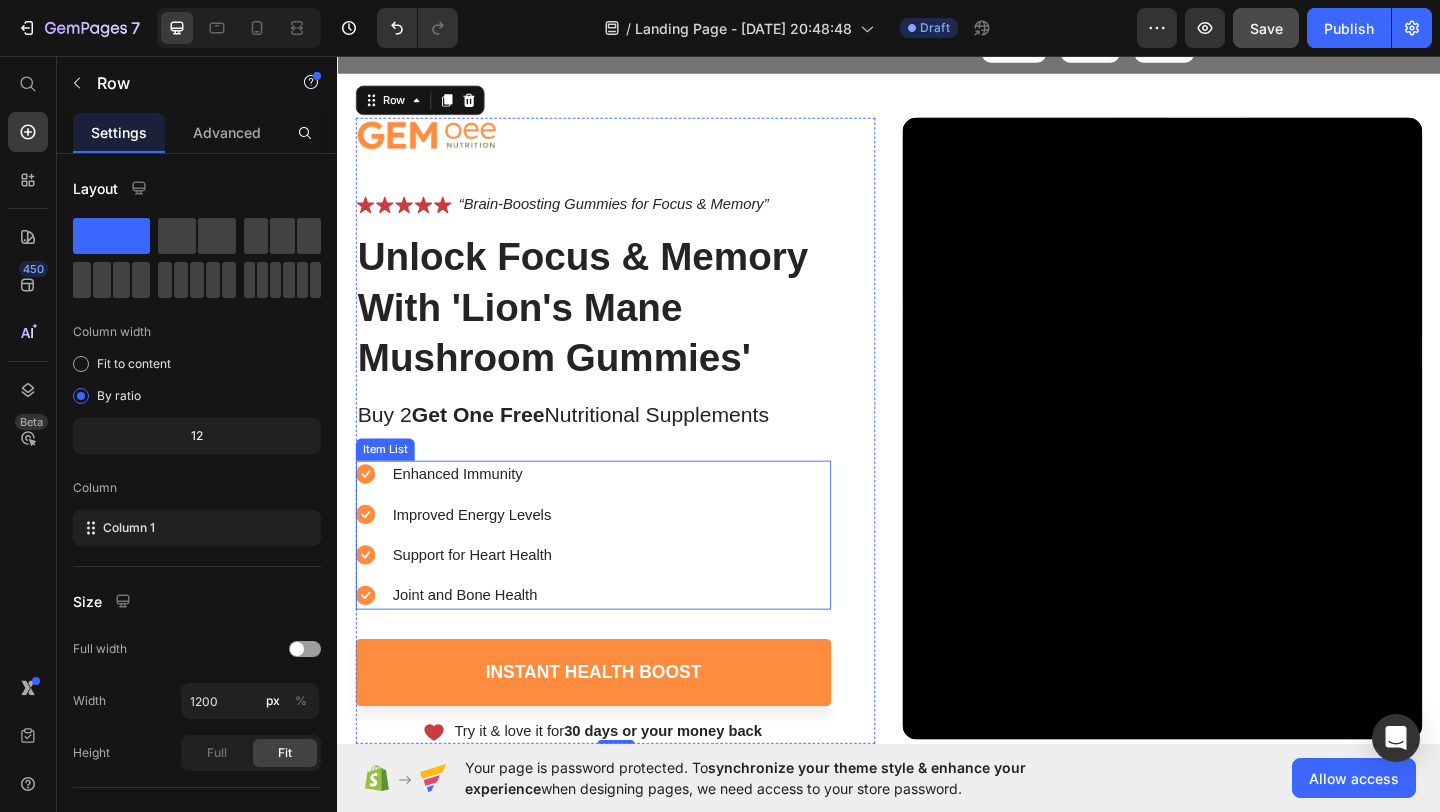 click on "Enhanced Immunity" at bounding box center [483, 511] 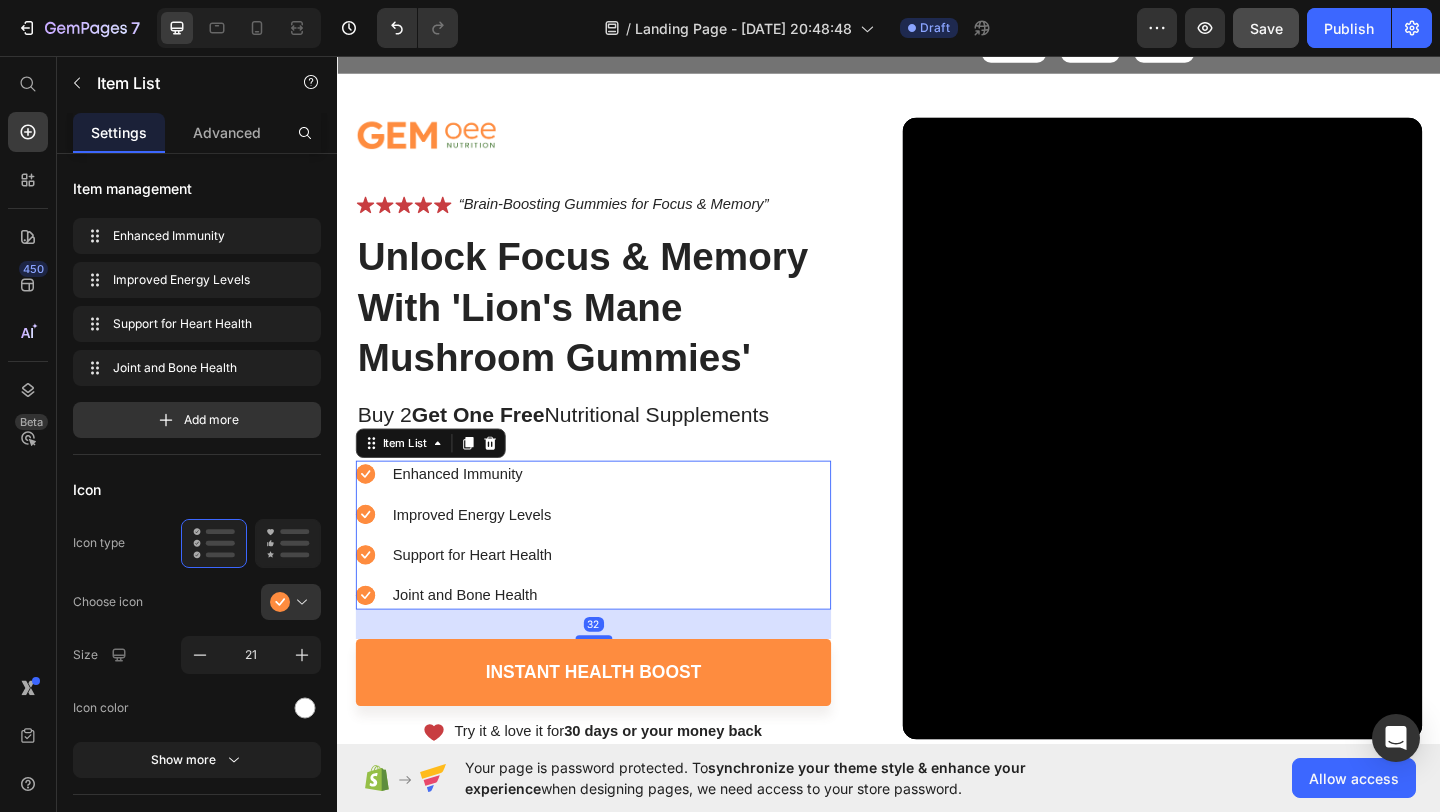 click on "Enhanced Immunity" at bounding box center (483, 511) 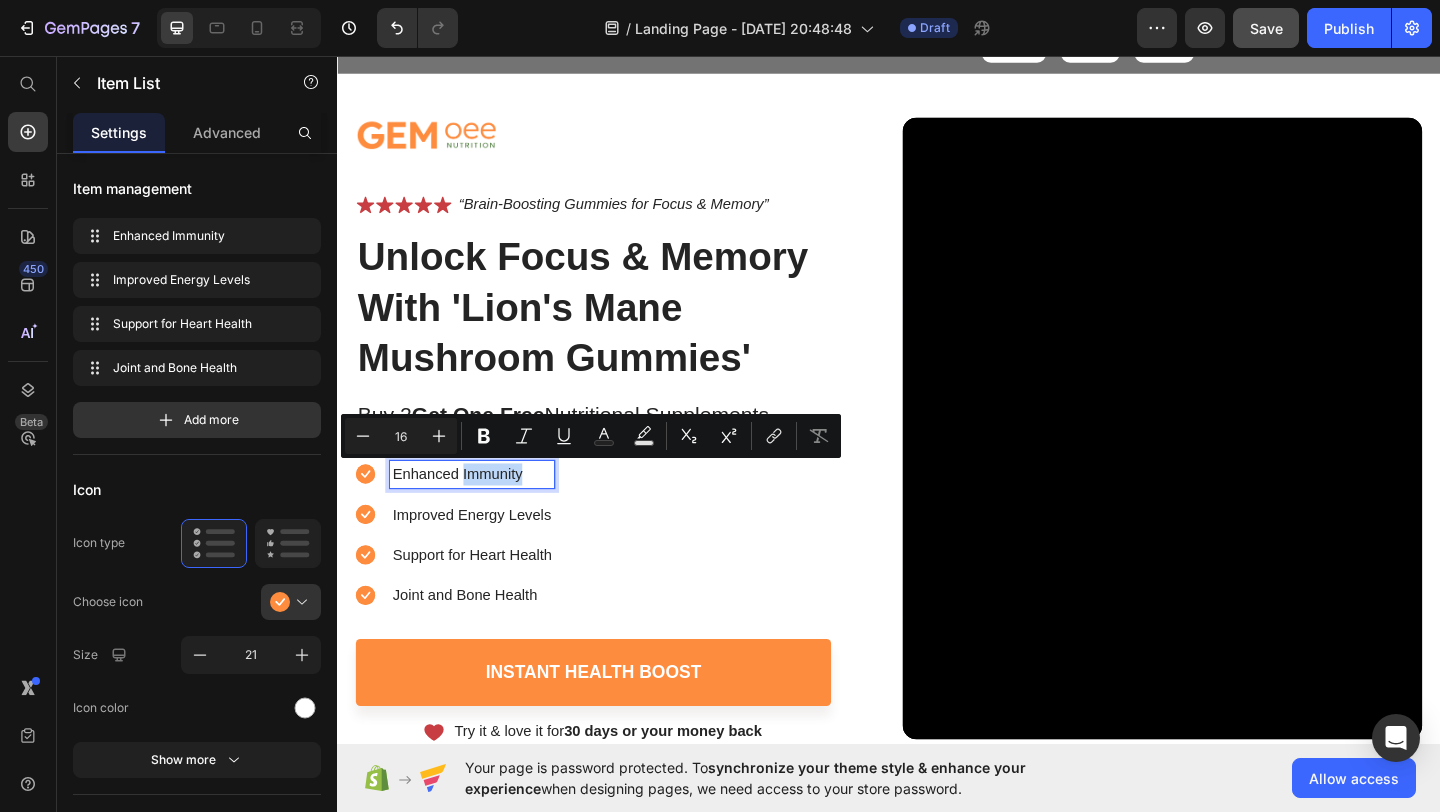 click on "Enhanced Immunity" at bounding box center [483, 511] 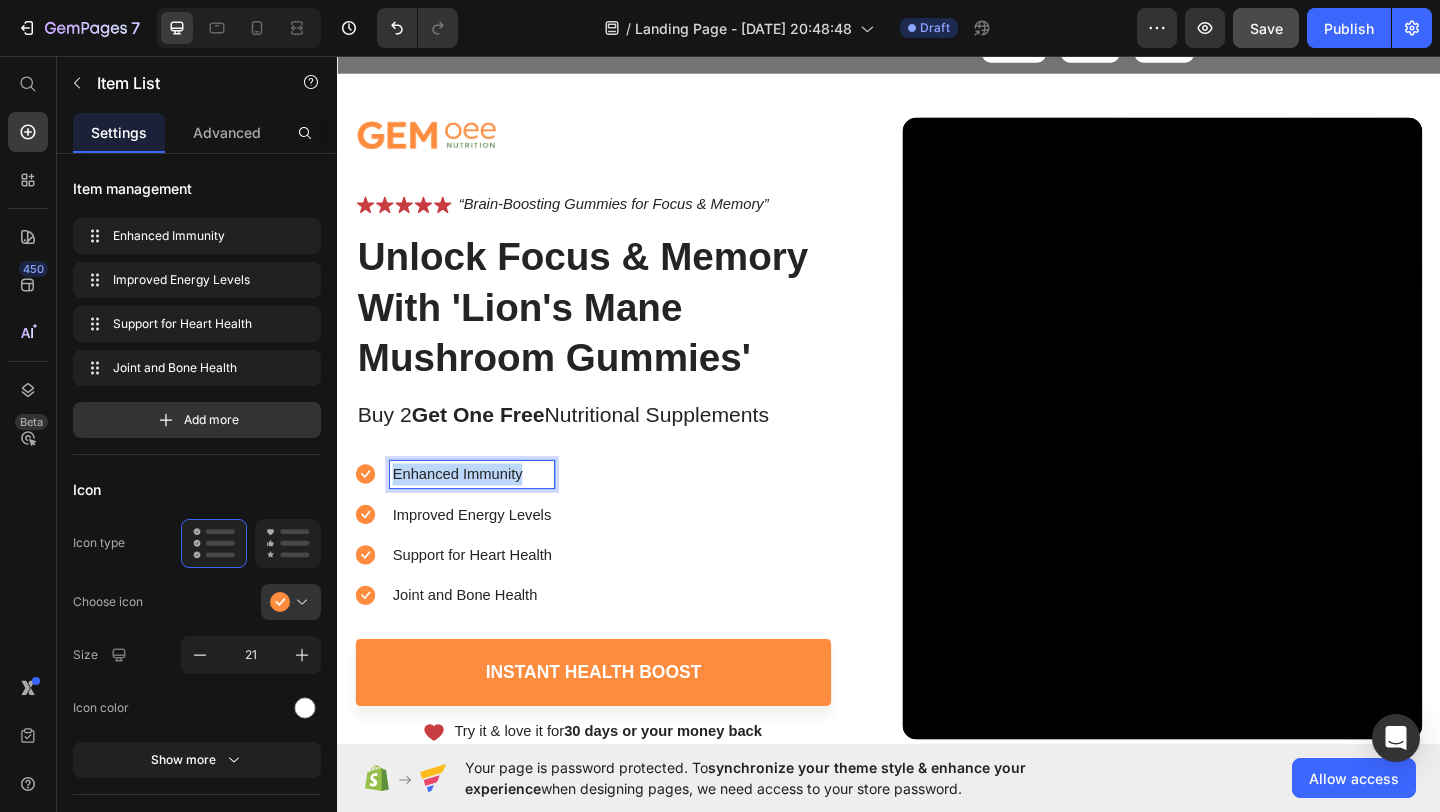 click on "Enhanced Immunity" at bounding box center (483, 511) 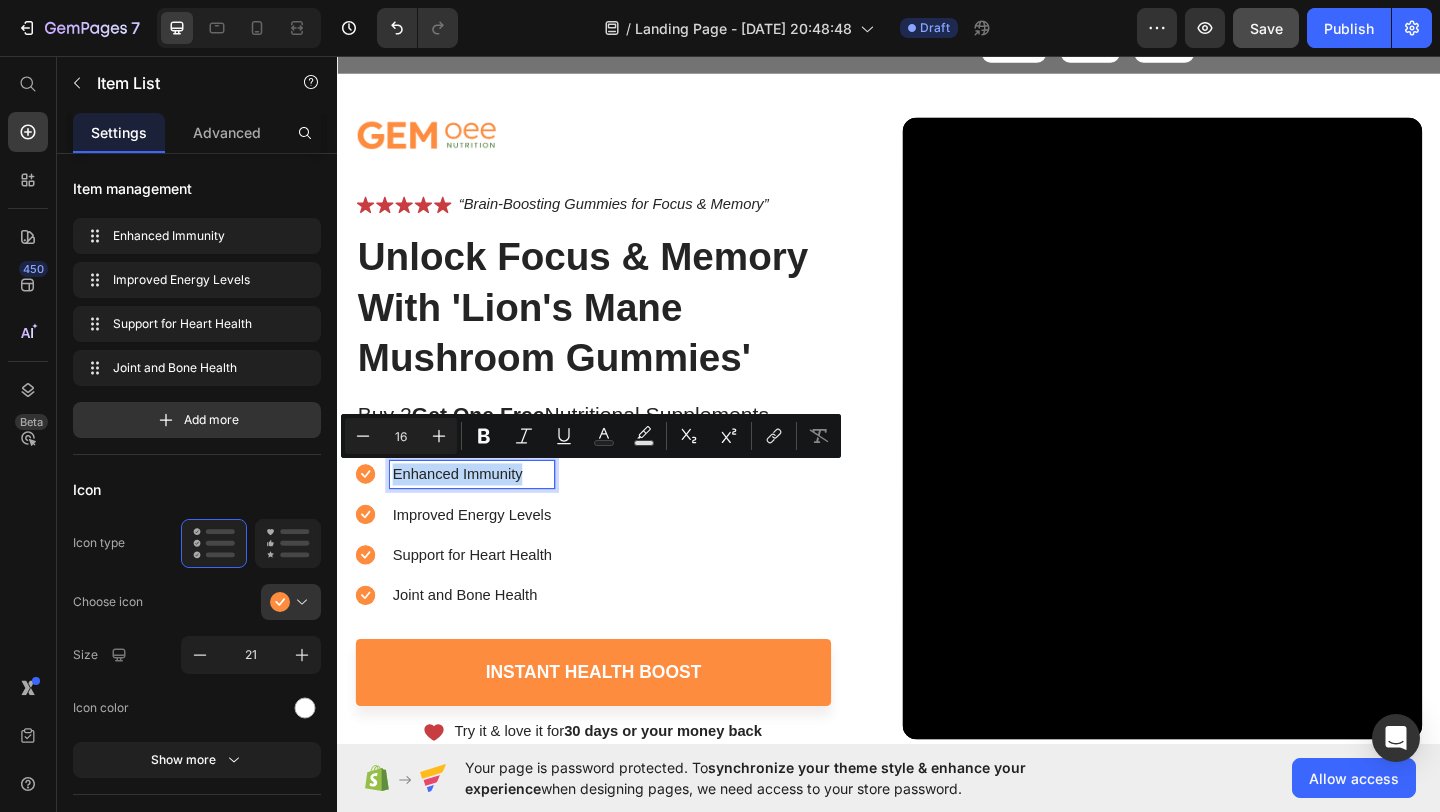 click on "Enhanced Immunity" at bounding box center [483, 511] 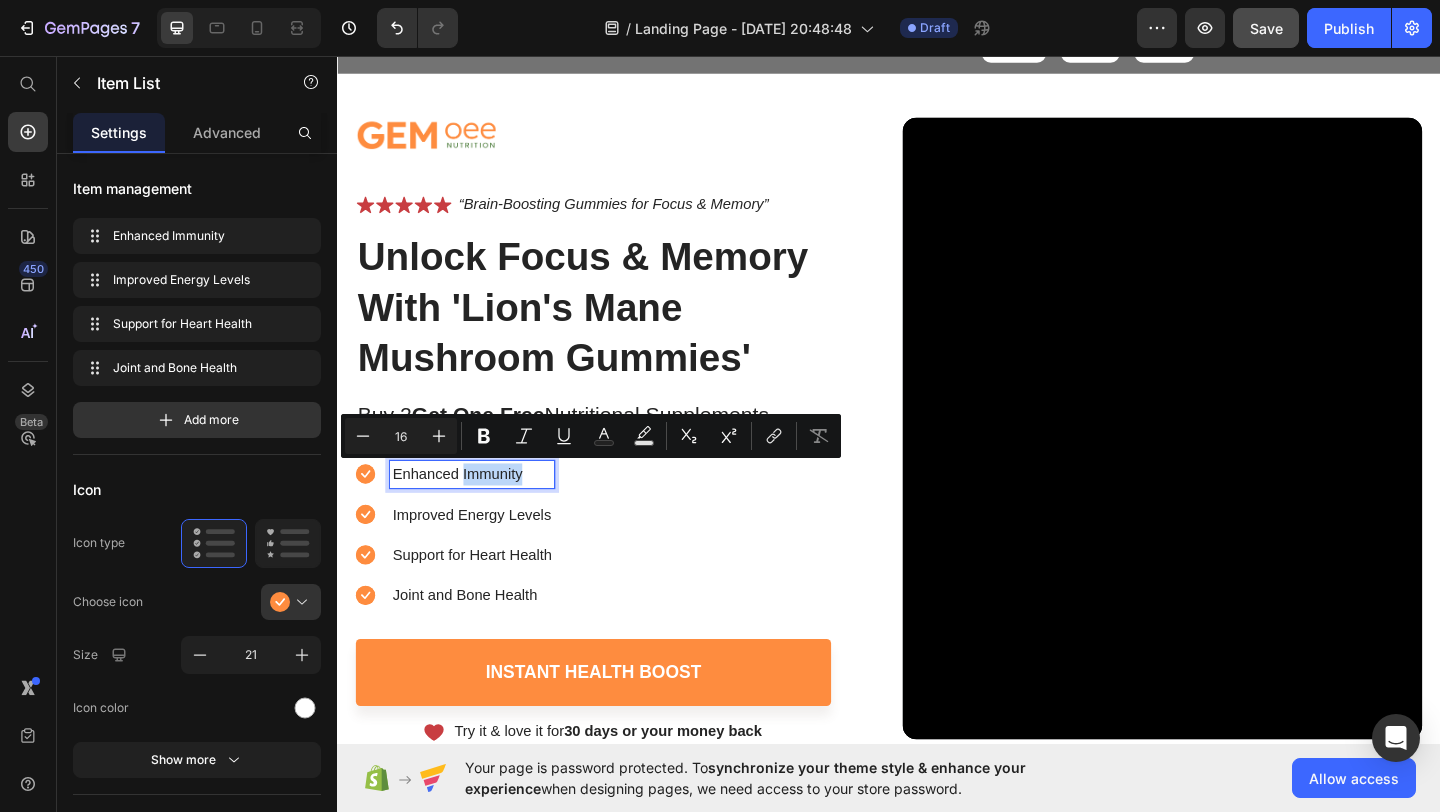 click on "Enhanced Immunity" at bounding box center [483, 511] 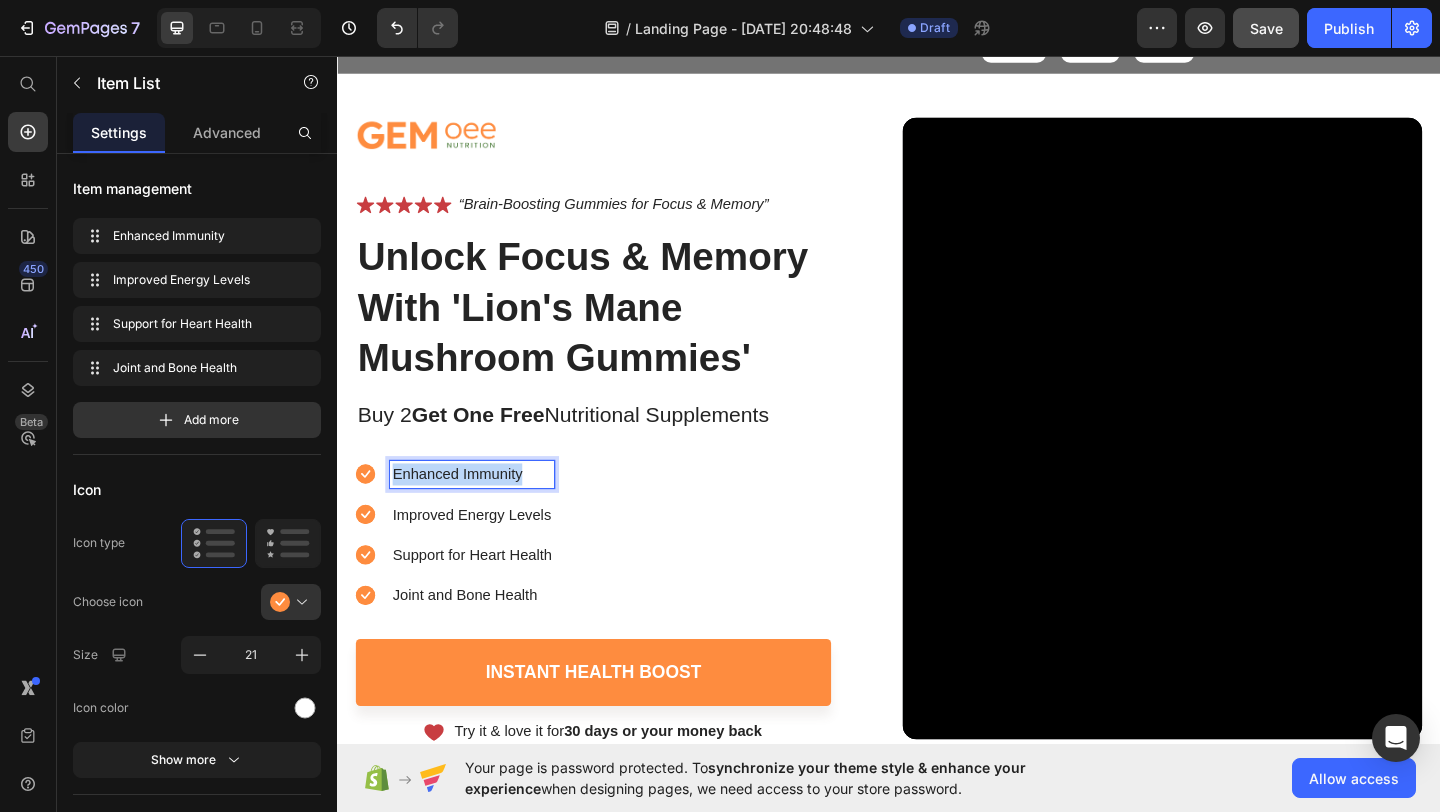 click on "Enhanced Immunity" at bounding box center [483, 511] 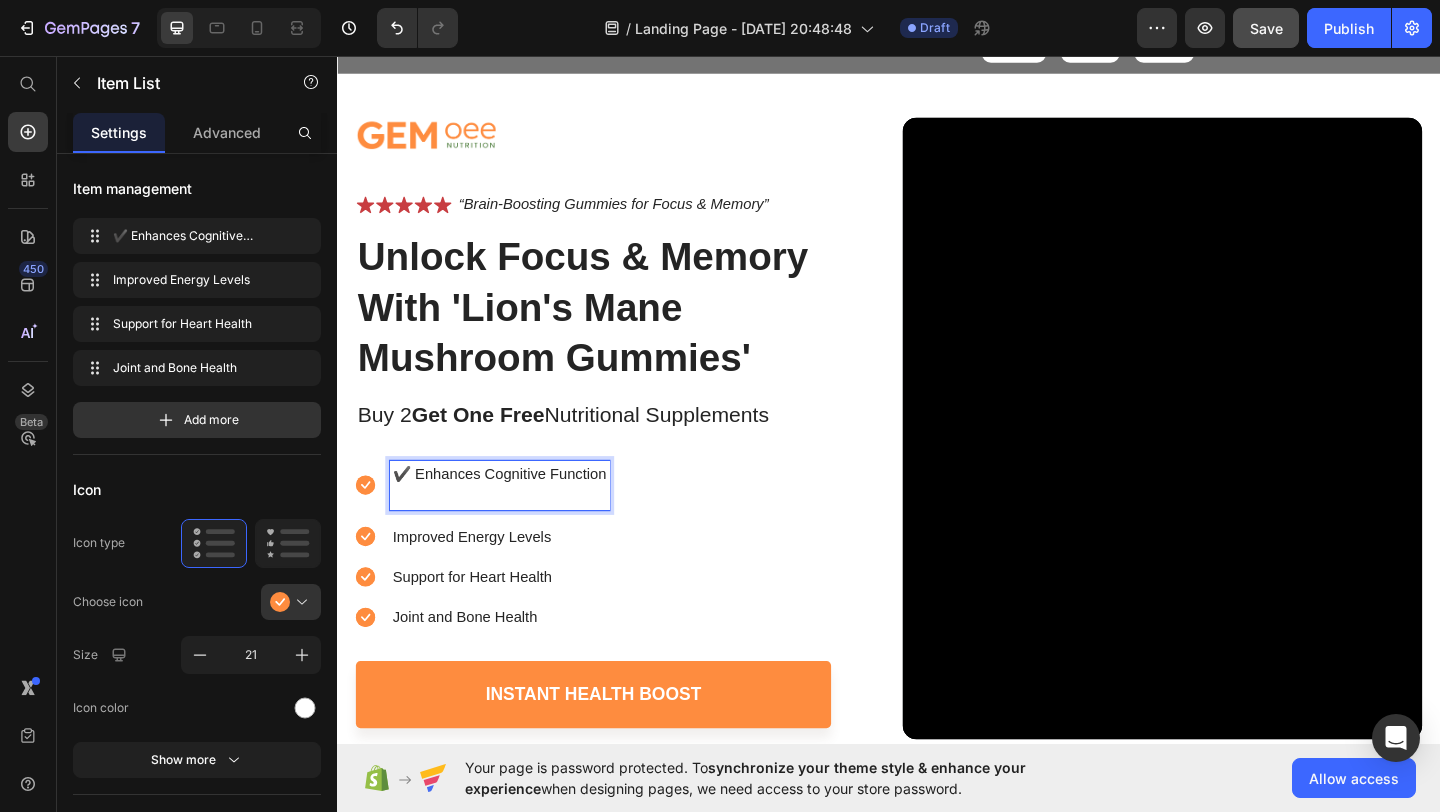click on "✔️ Enhances Cognitive Function" at bounding box center (513, 511) 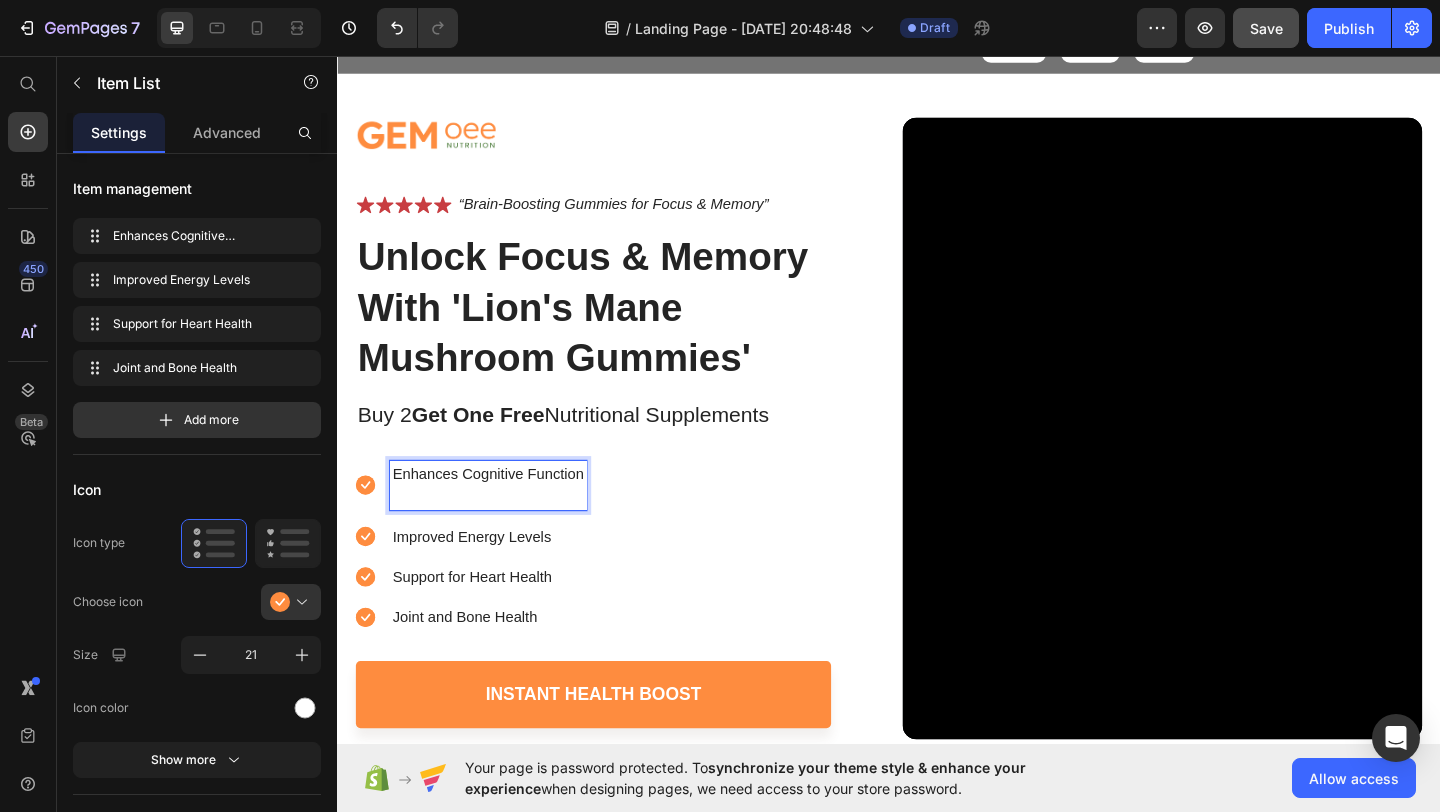 click at bounding box center (501, 535) 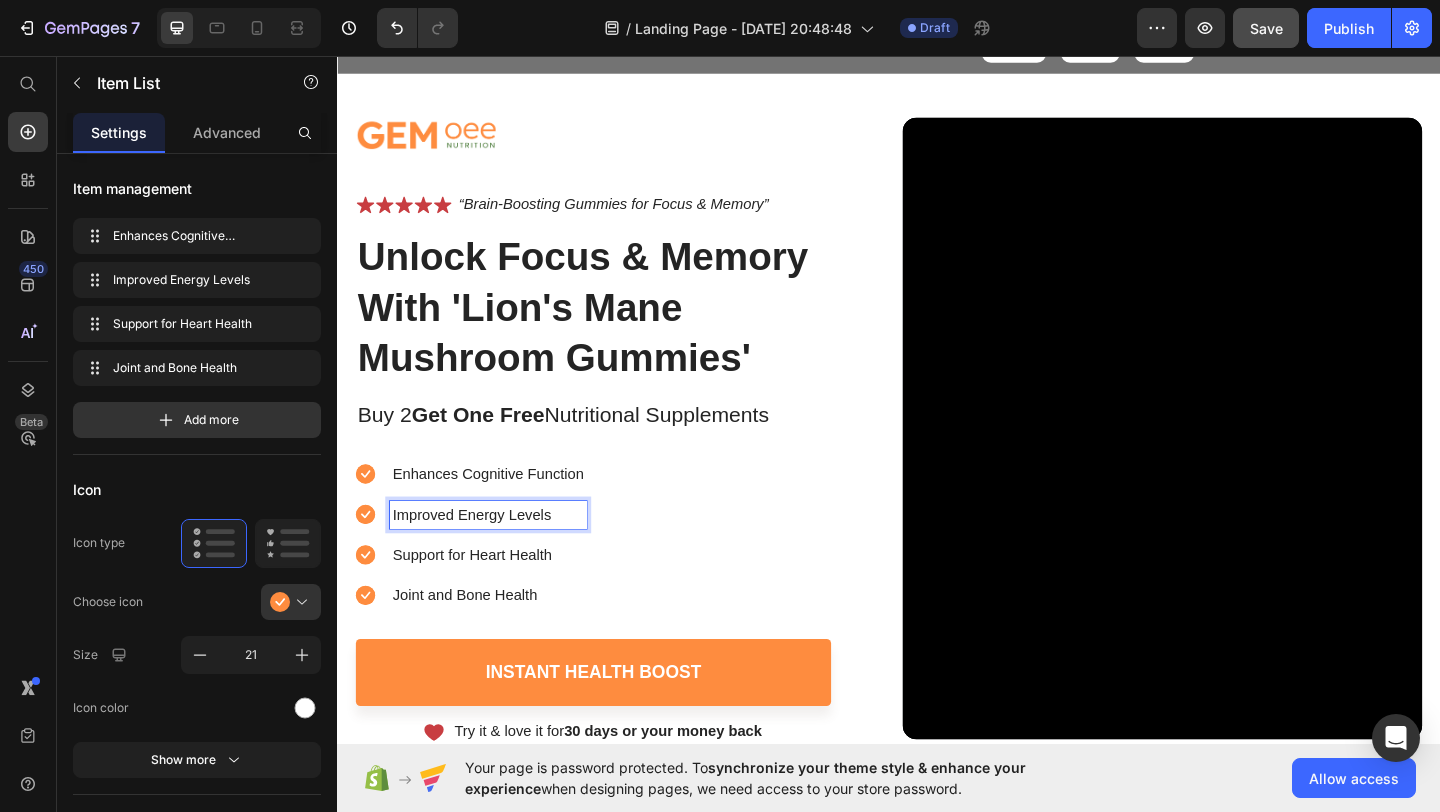 click on "Improved Energy Levels" at bounding box center (501, 555) 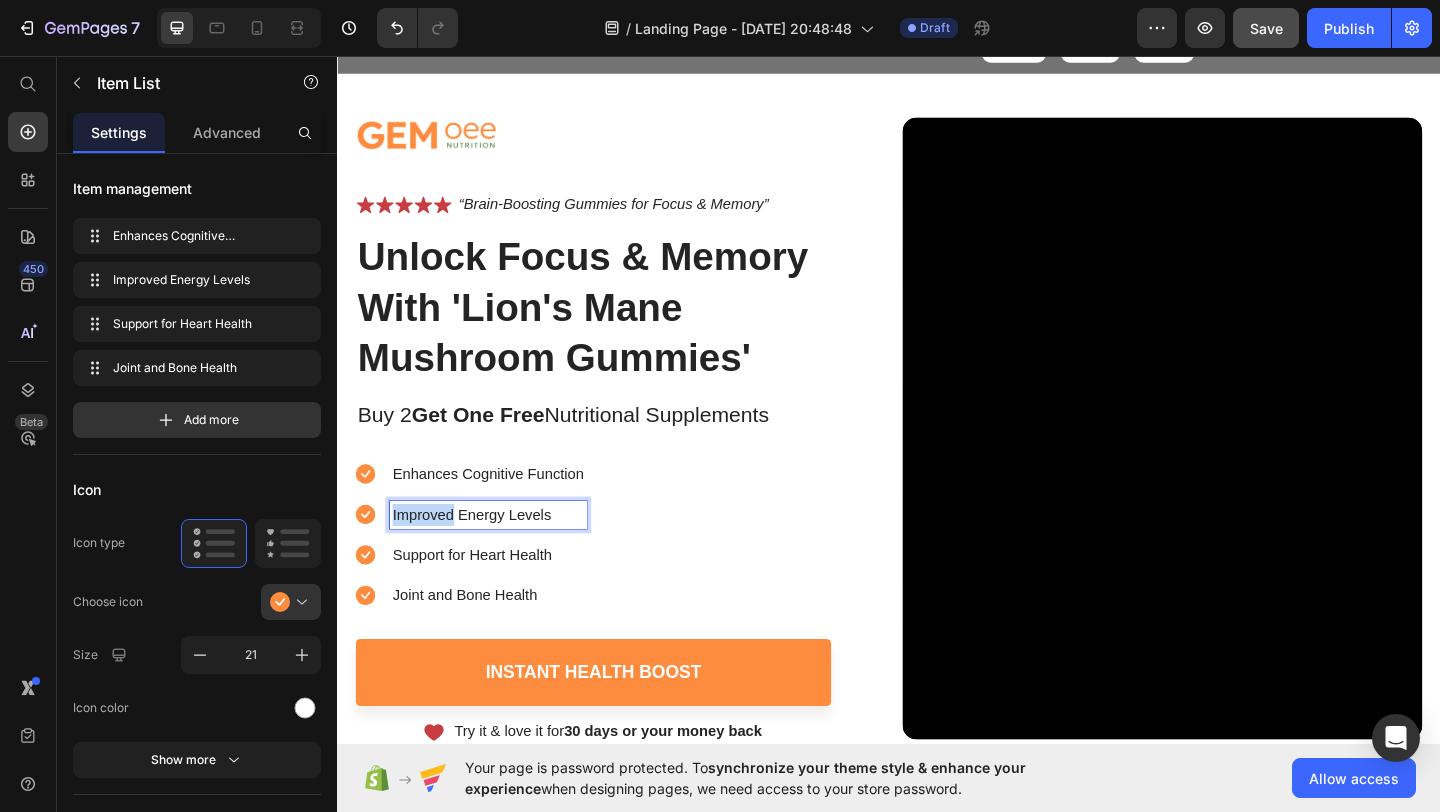 click on "Improved Energy Levels" at bounding box center [501, 555] 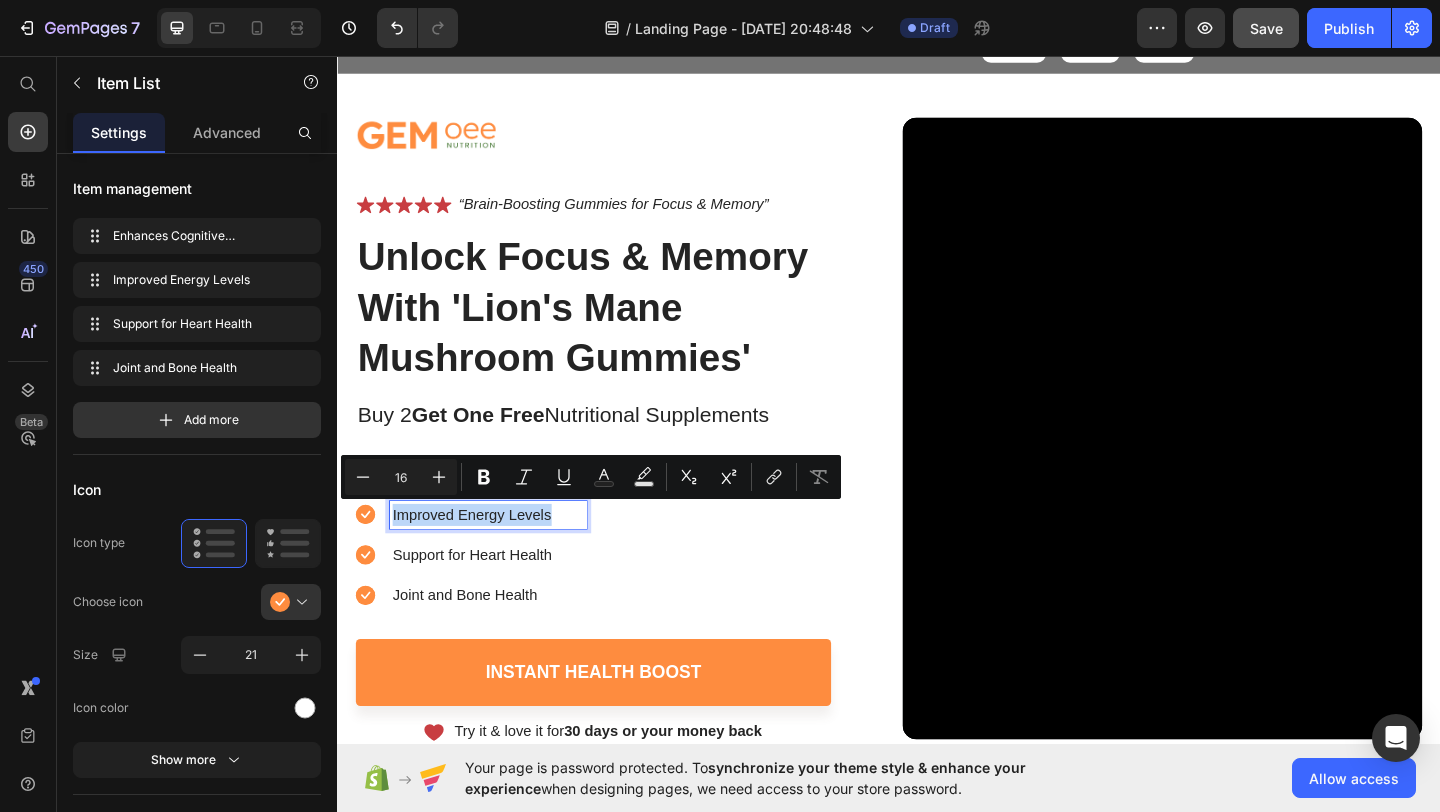 click on "Improved Energy Levels" at bounding box center [501, 555] 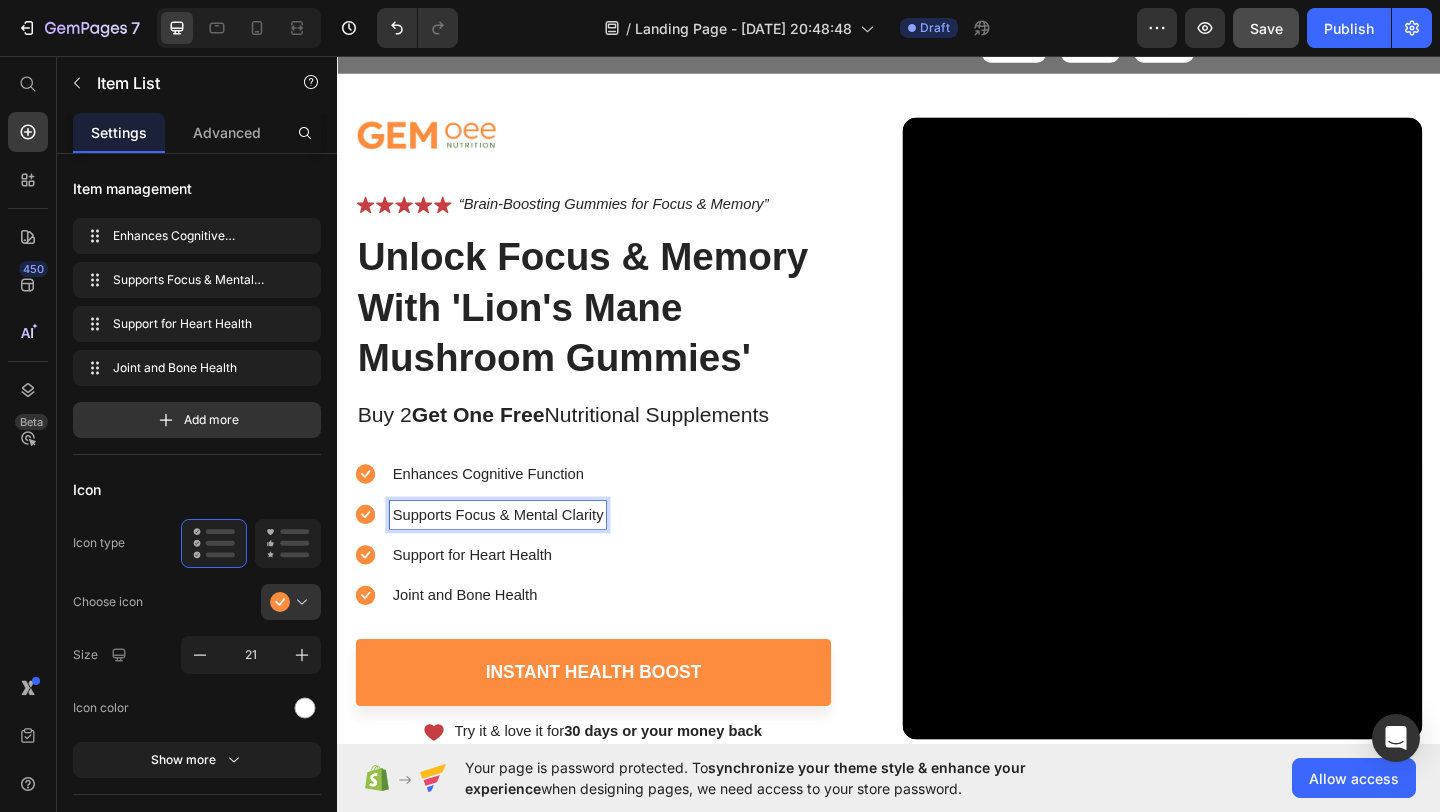 click on "Support for Heart Health" at bounding box center (511, 599) 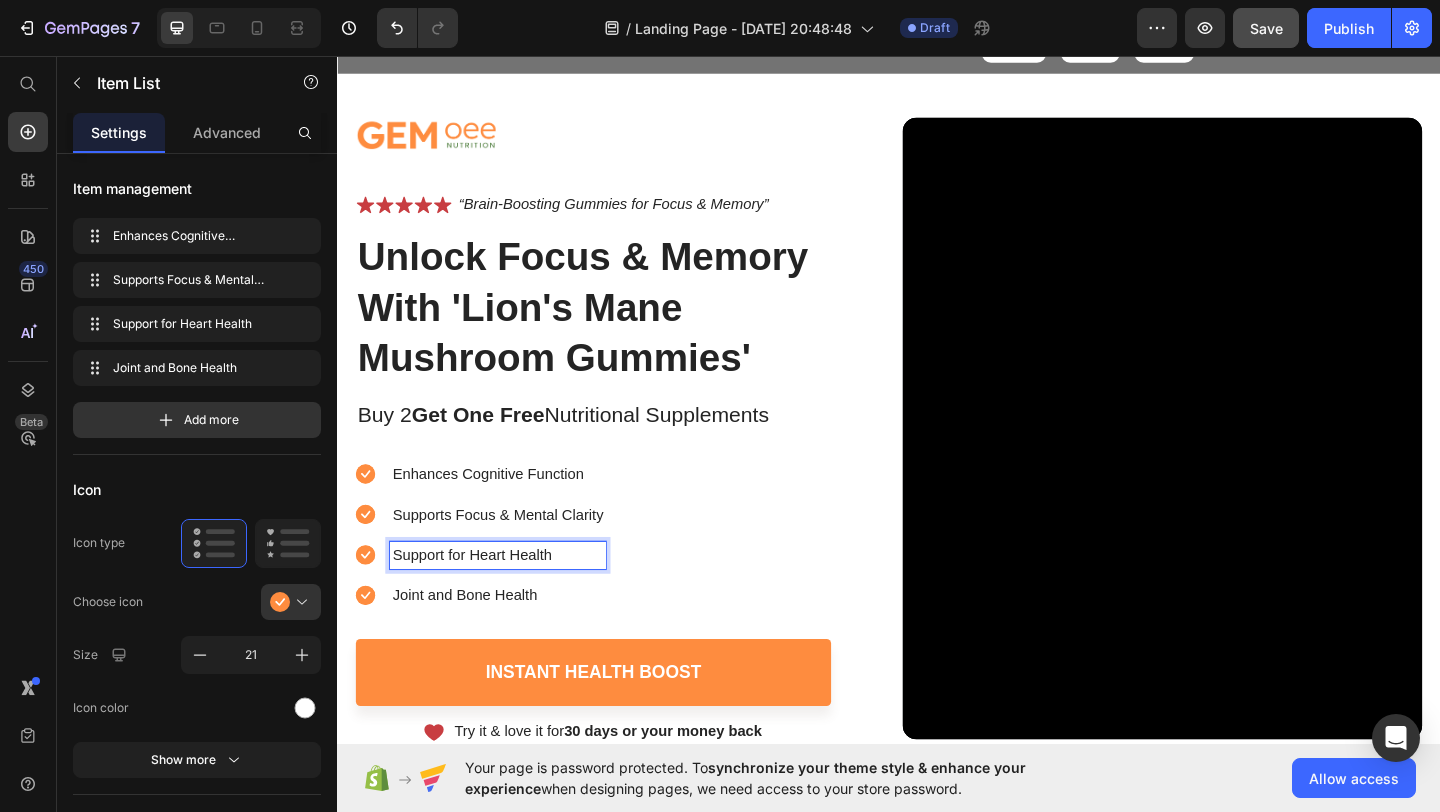 click on "Support for Heart Health" at bounding box center [511, 599] 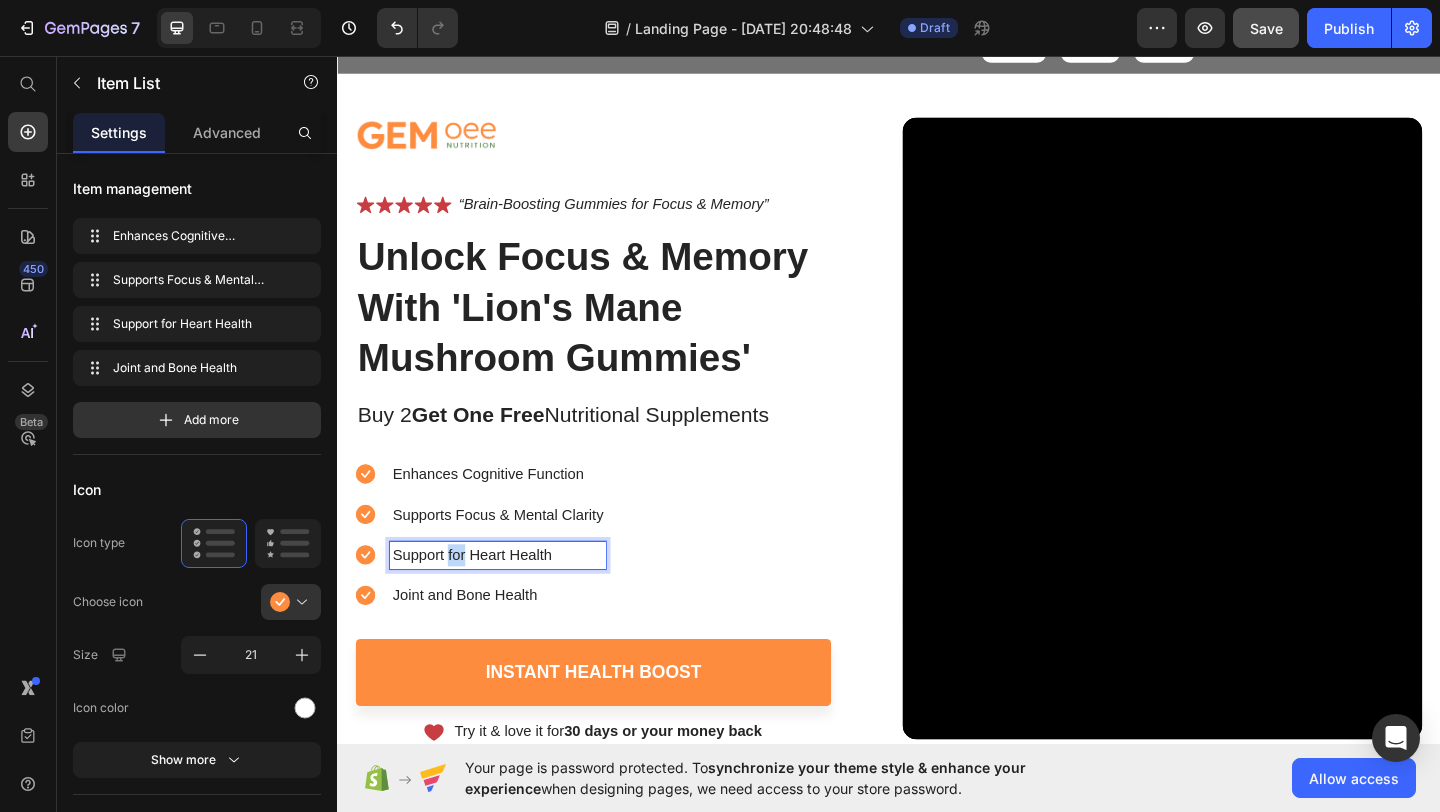 click on "Support for Heart Health" at bounding box center [511, 599] 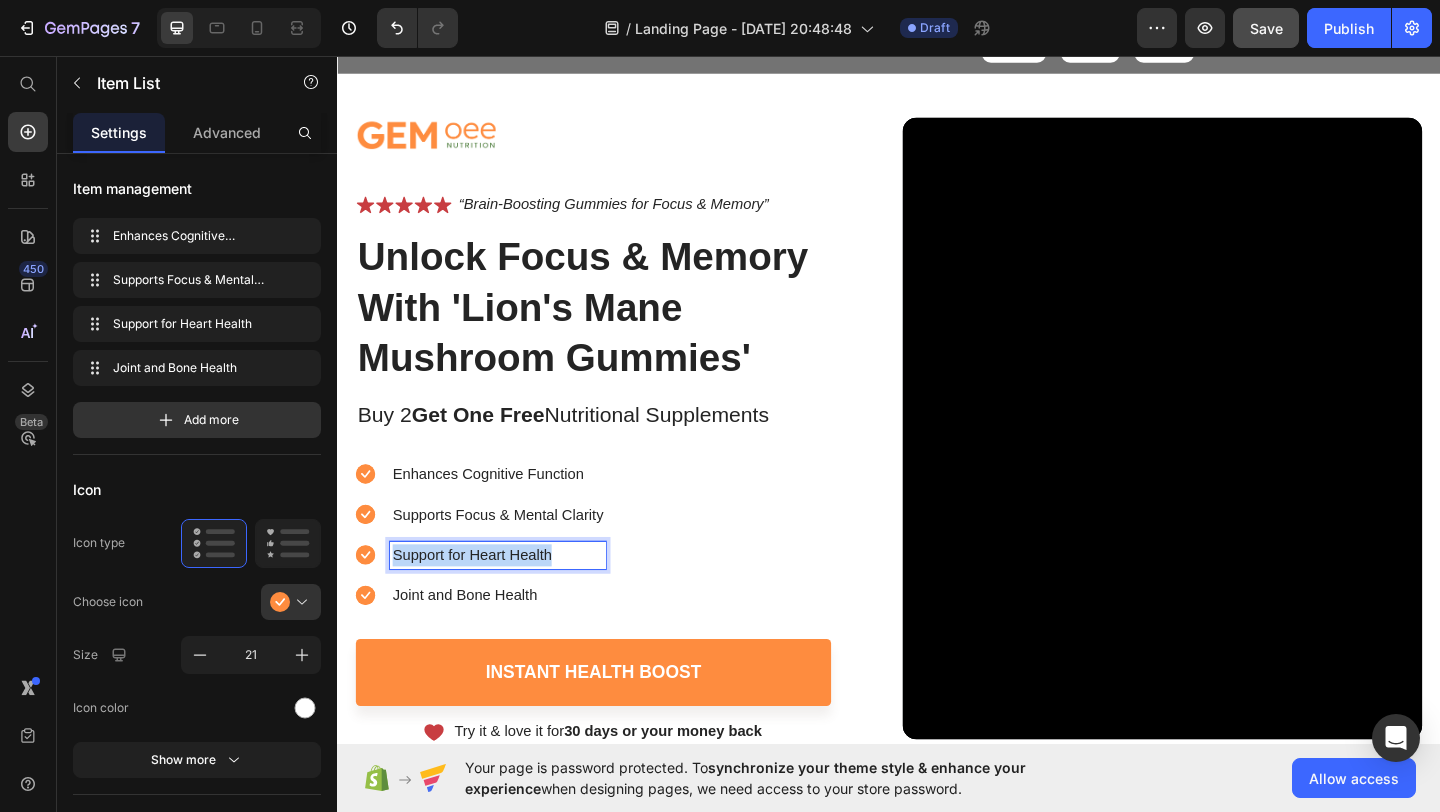 click on "Support for Heart Health" at bounding box center (511, 599) 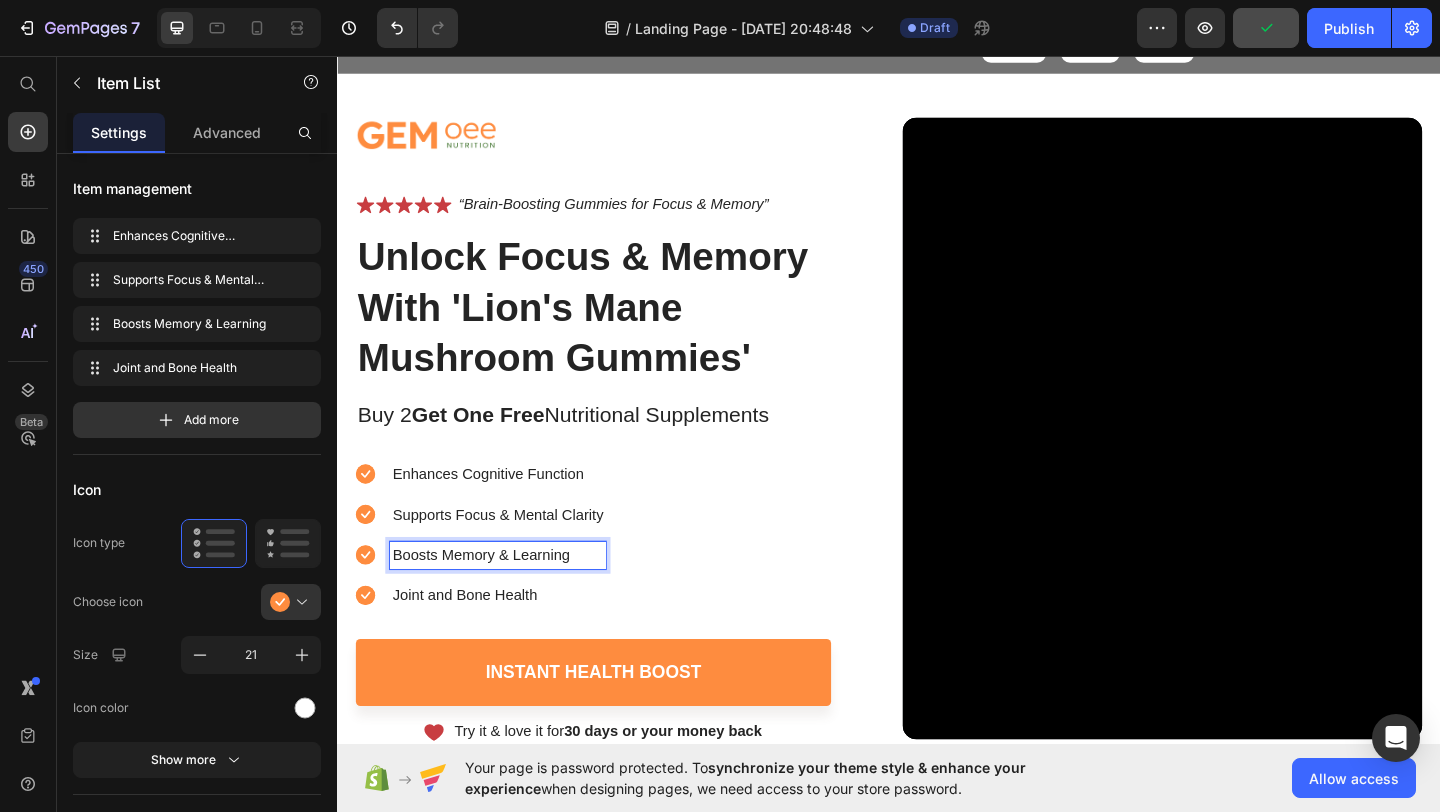 click on "Joint and Bone Health" at bounding box center (511, 643) 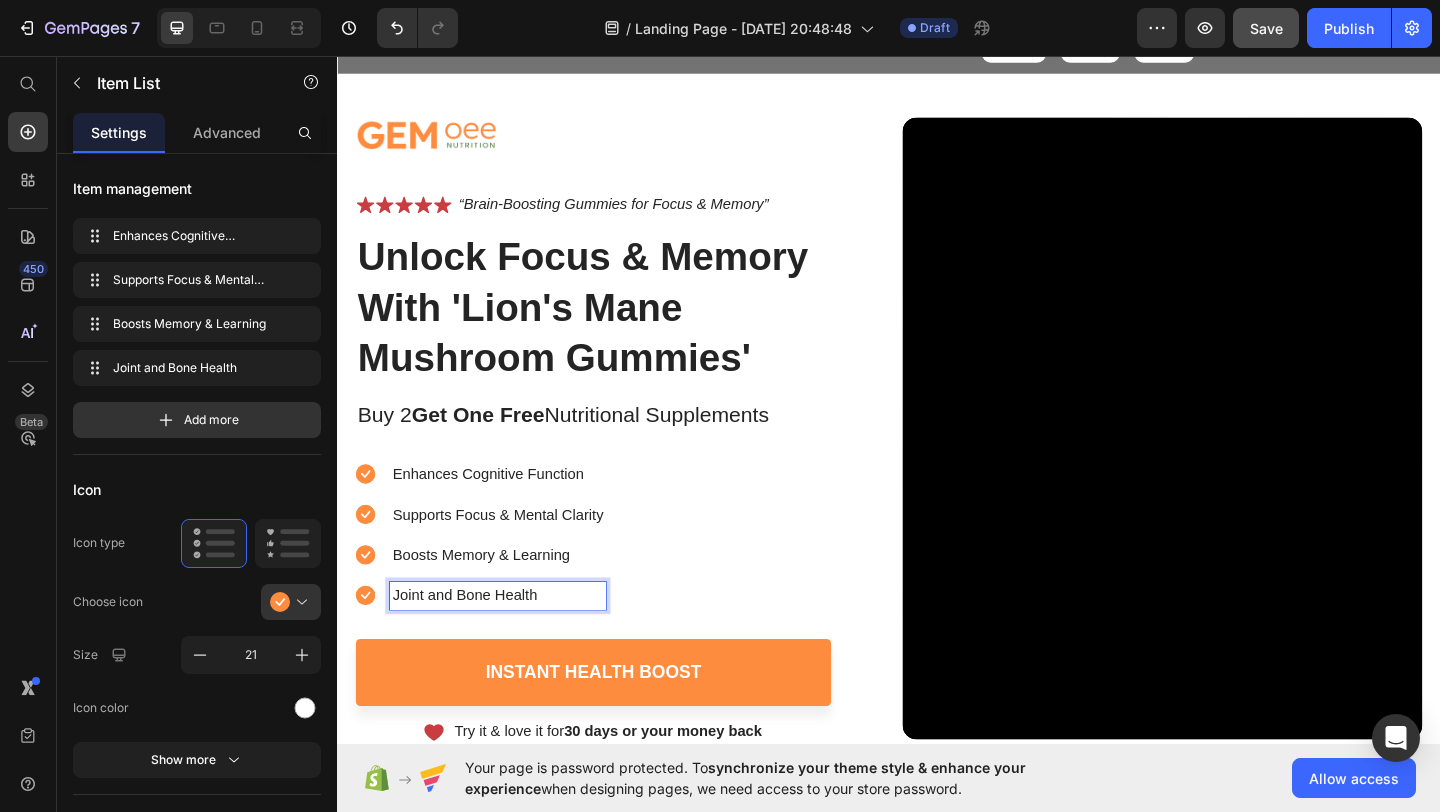 click on "Joint and Bone Health" at bounding box center (511, 643) 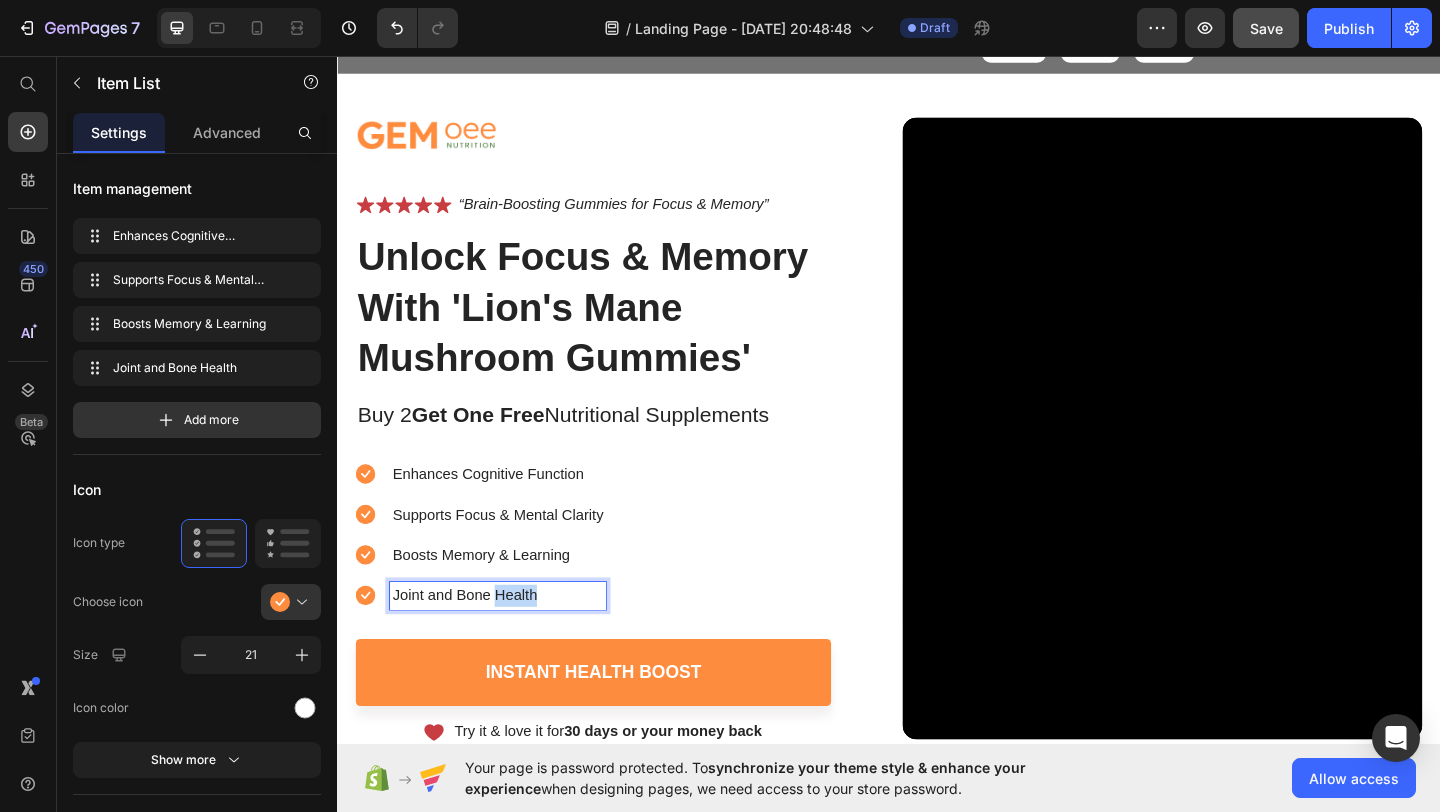 click on "Joint and Bone Health" at bounding box center (511, 643) 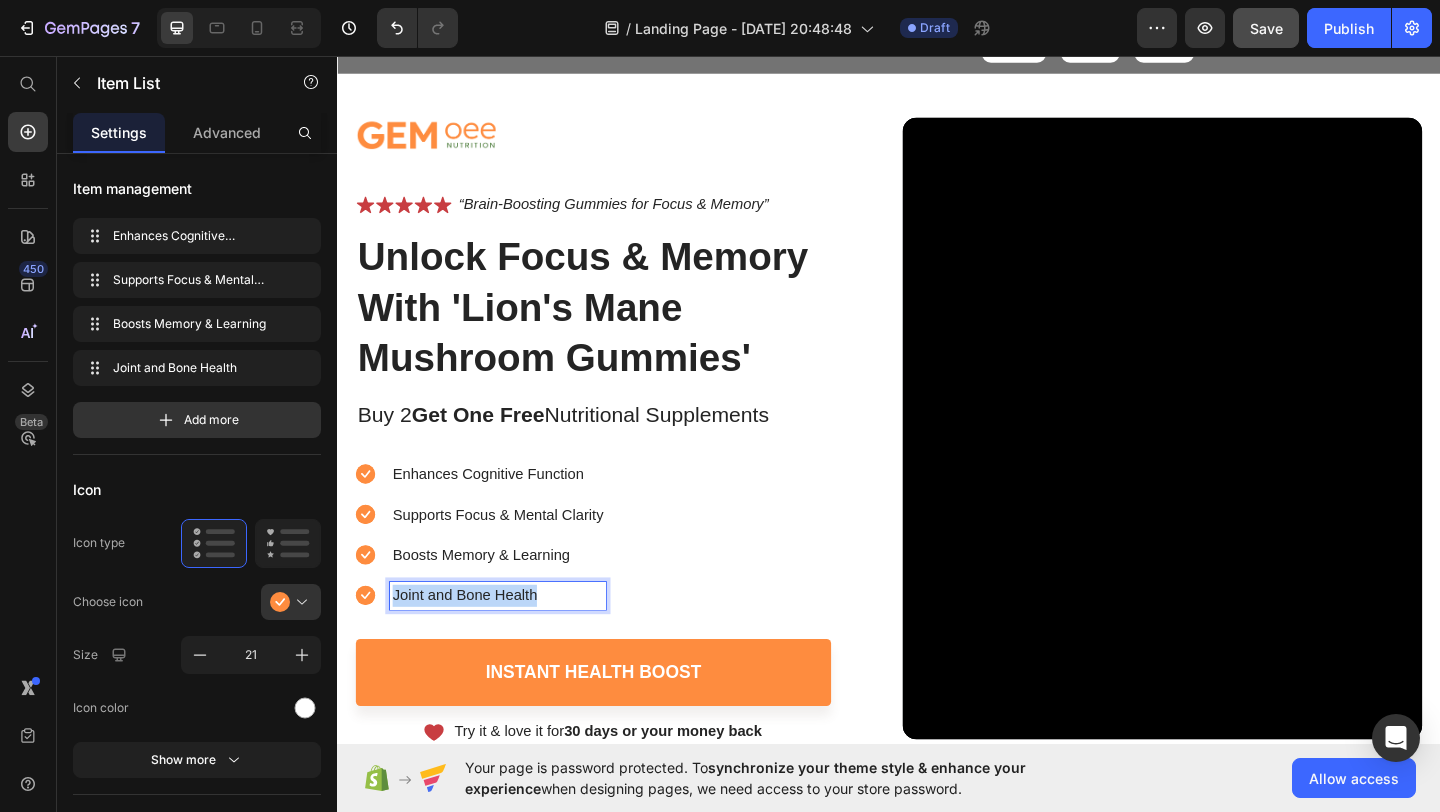 click on "Joint and Bone Health" at bounding box center [511, 643] 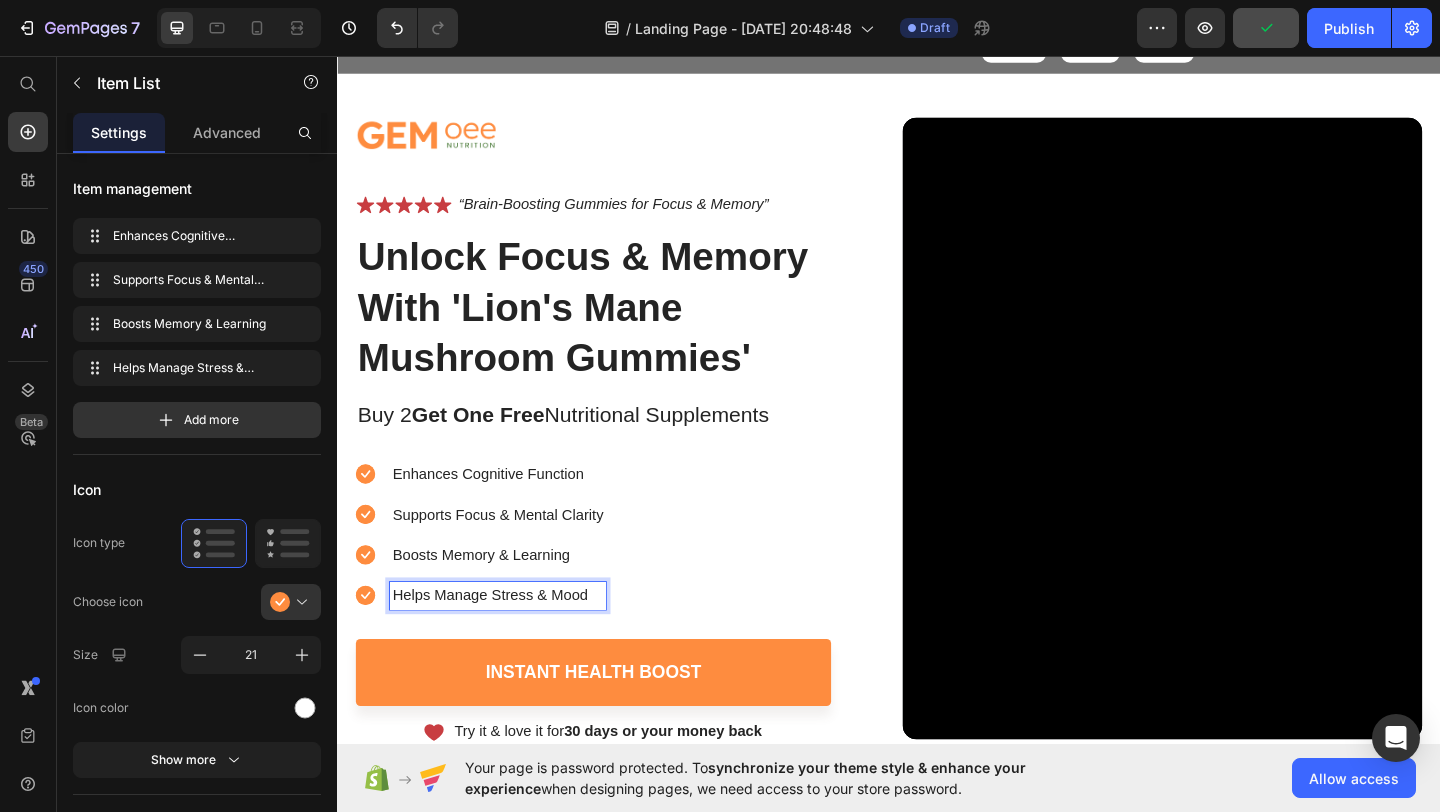 click on "Enhances Cognitive Function
Supports Focus & Mental Clarity
Boosts Memory & Learning
Helps Manage Stress & Mood" at bounding box center [615, 577] 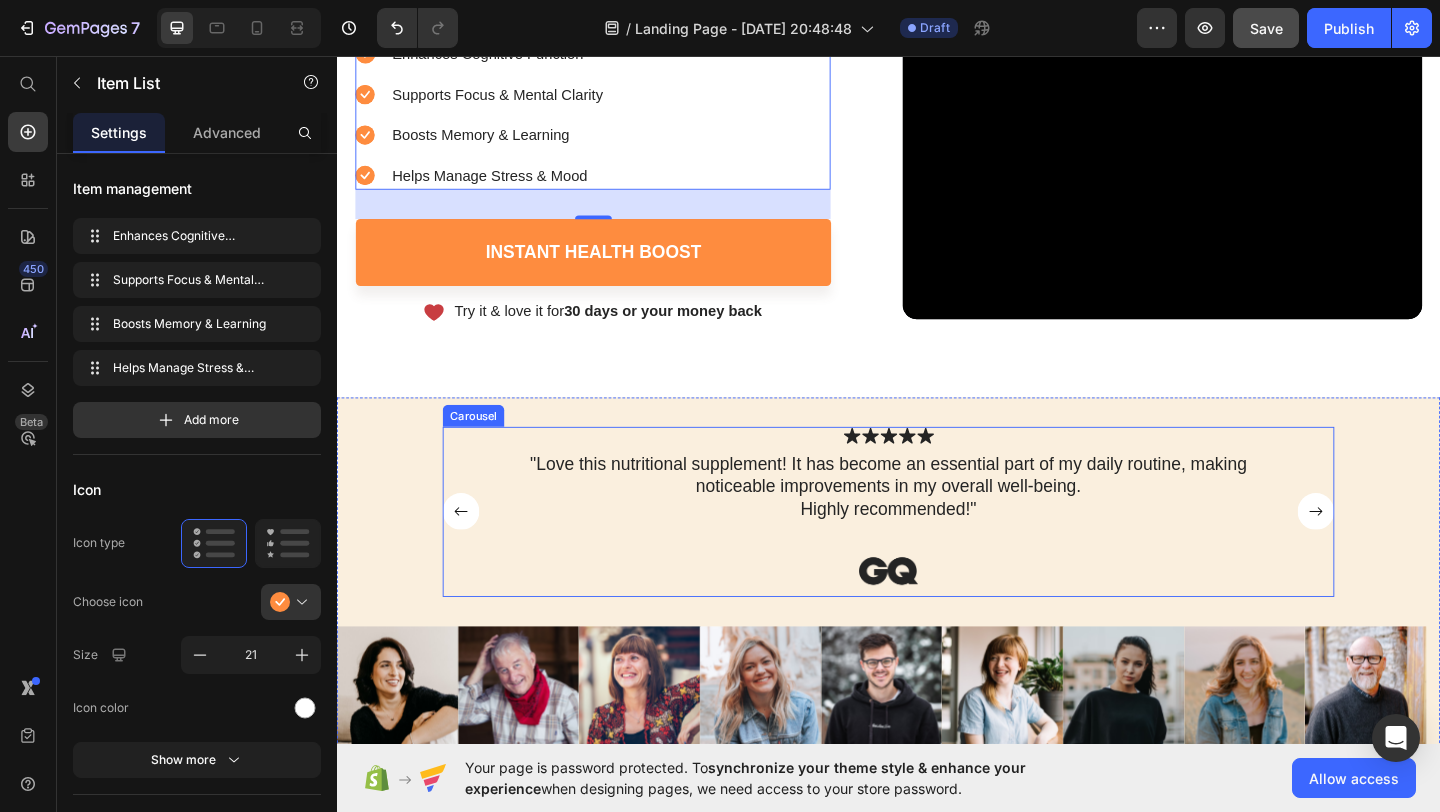 scroll, scrollTop: 0, scrollLeft: 0, axis: both 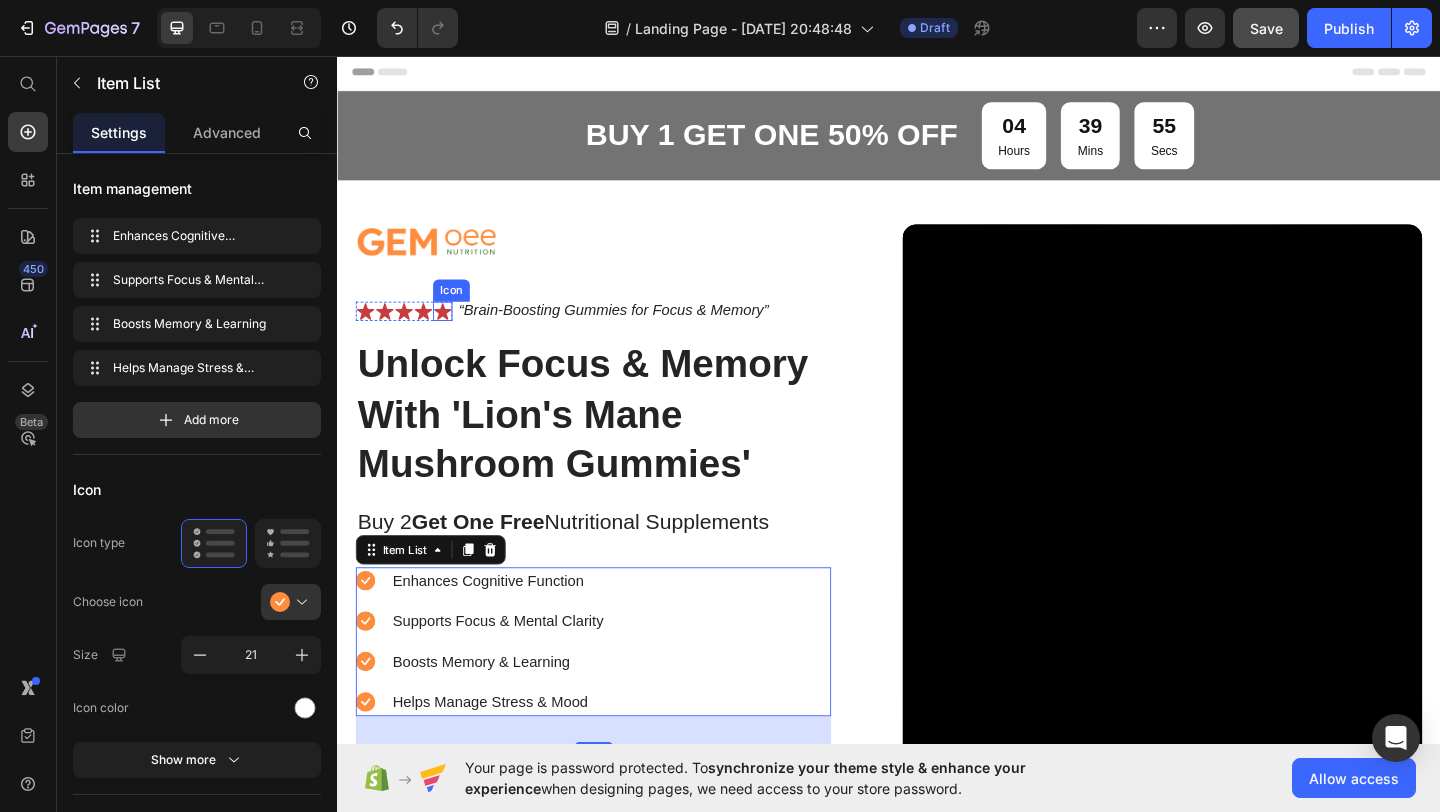 click 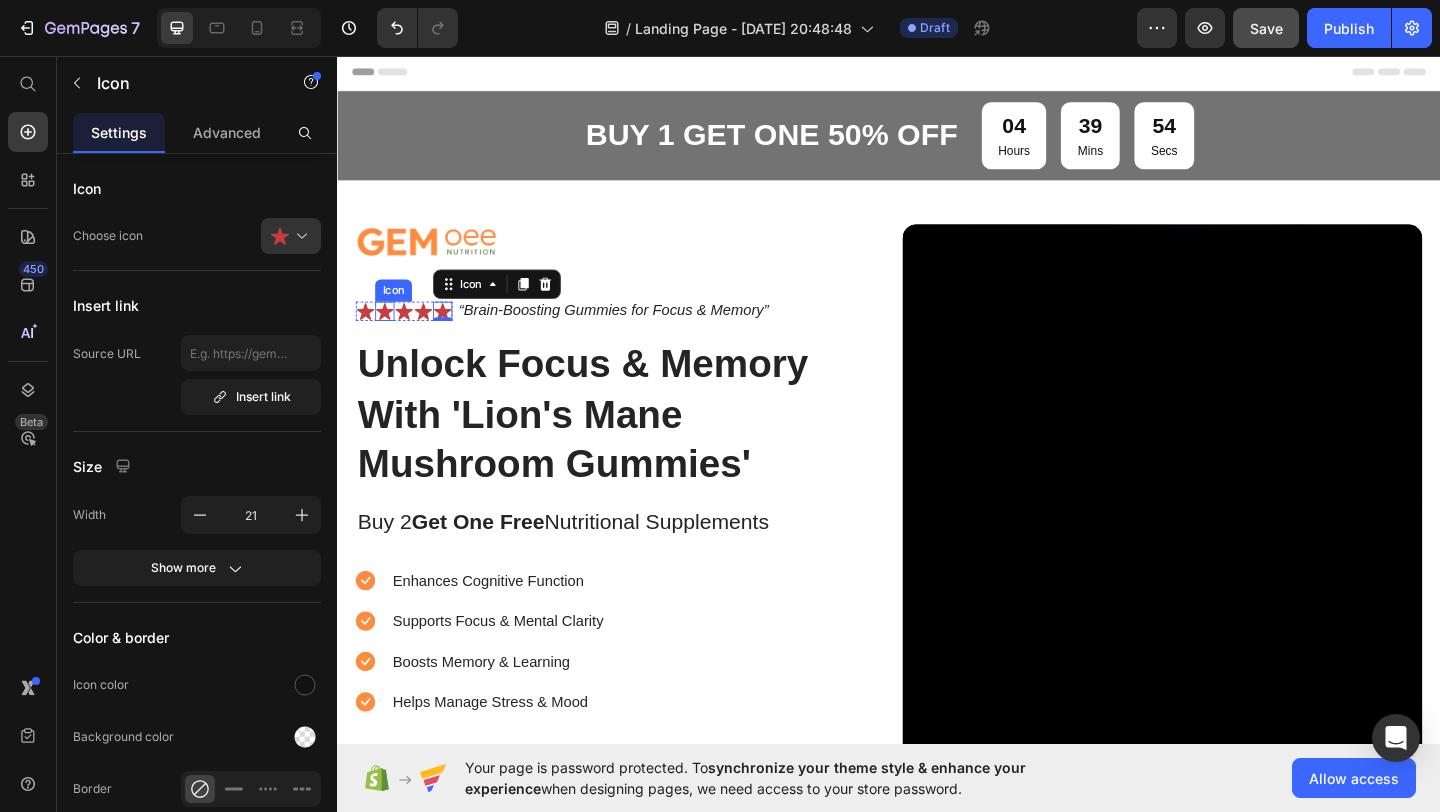 click 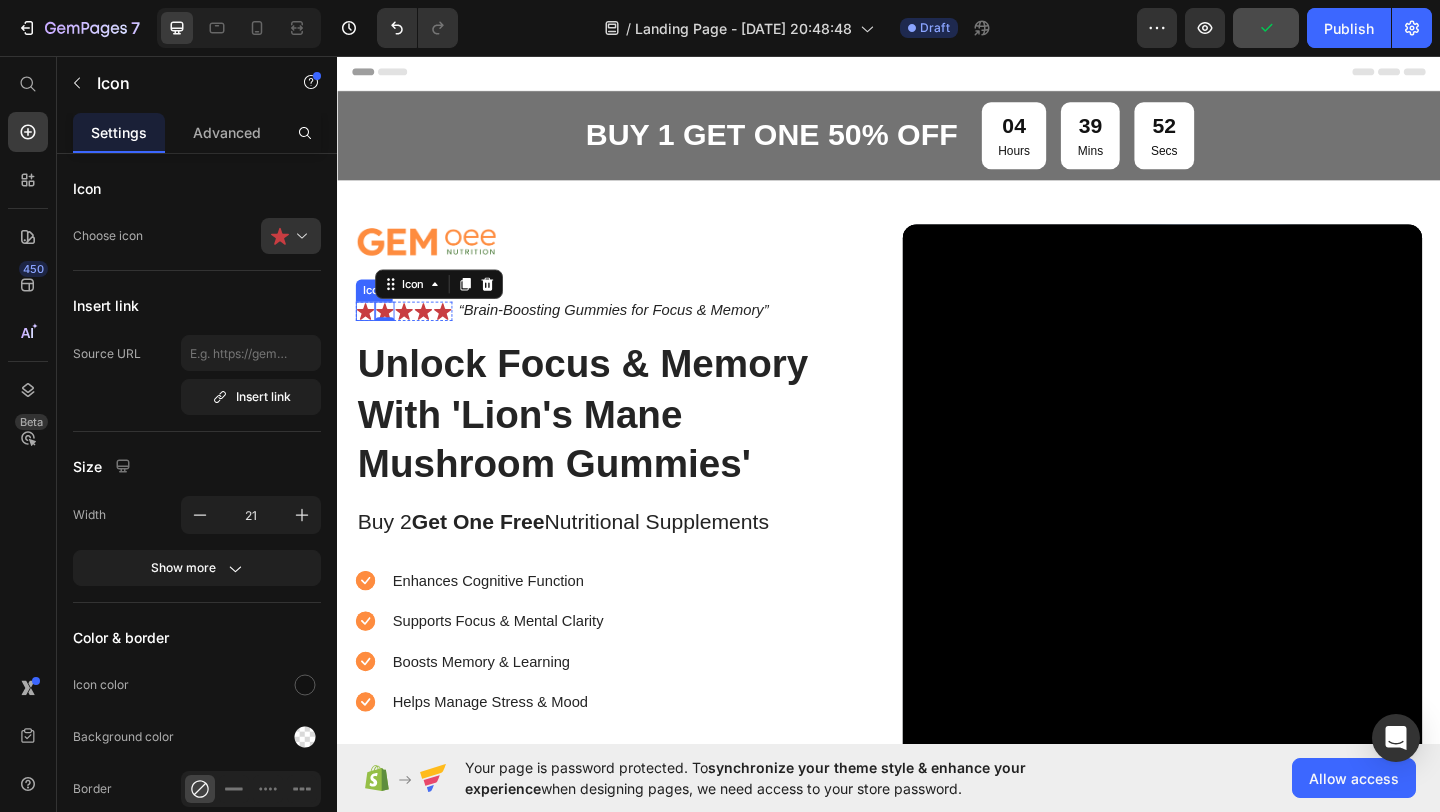 click on "Icon" at bounding box center (367, 333) 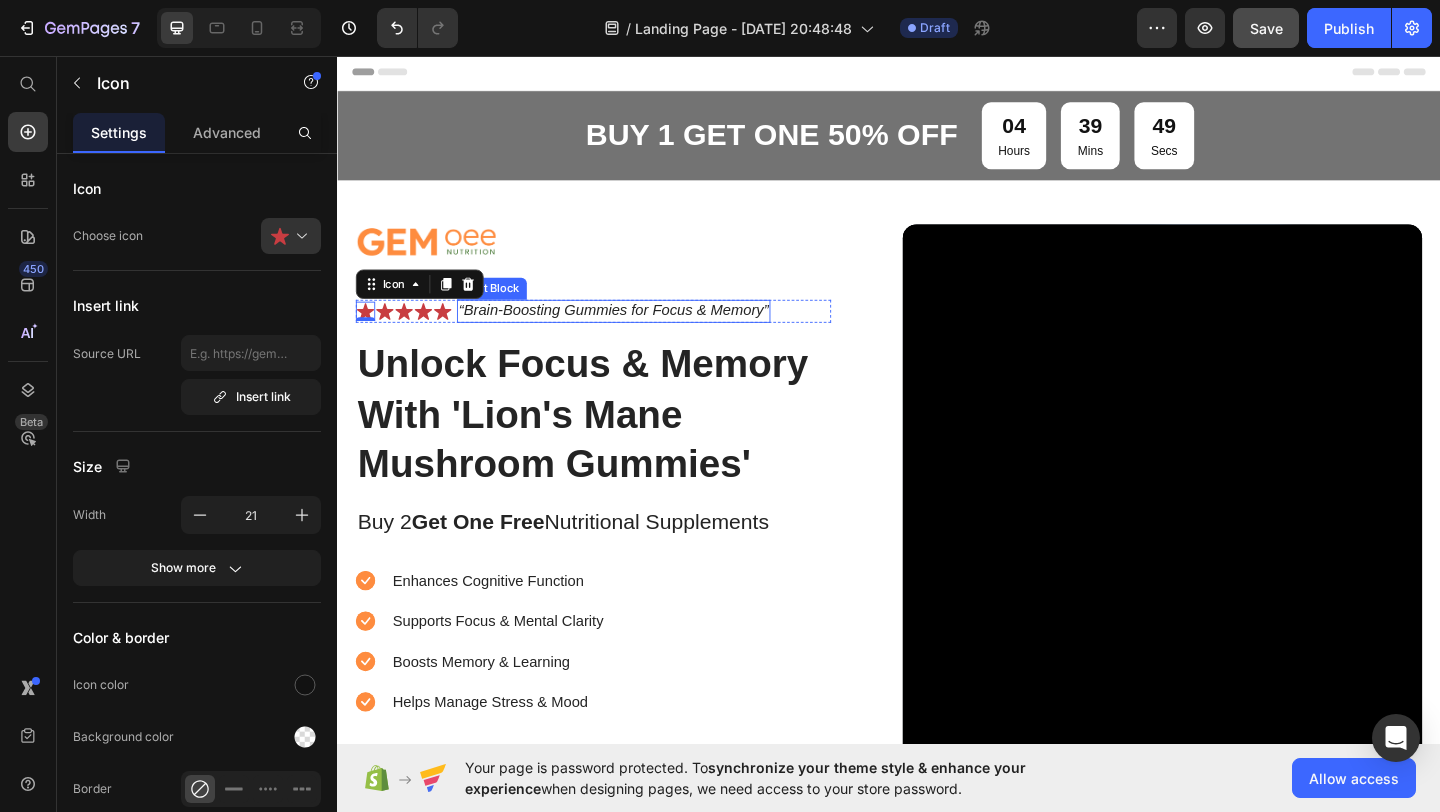 click on "“Brain-Boosting Gummies for Focus & Memory”" at bounding box center (637, 333) 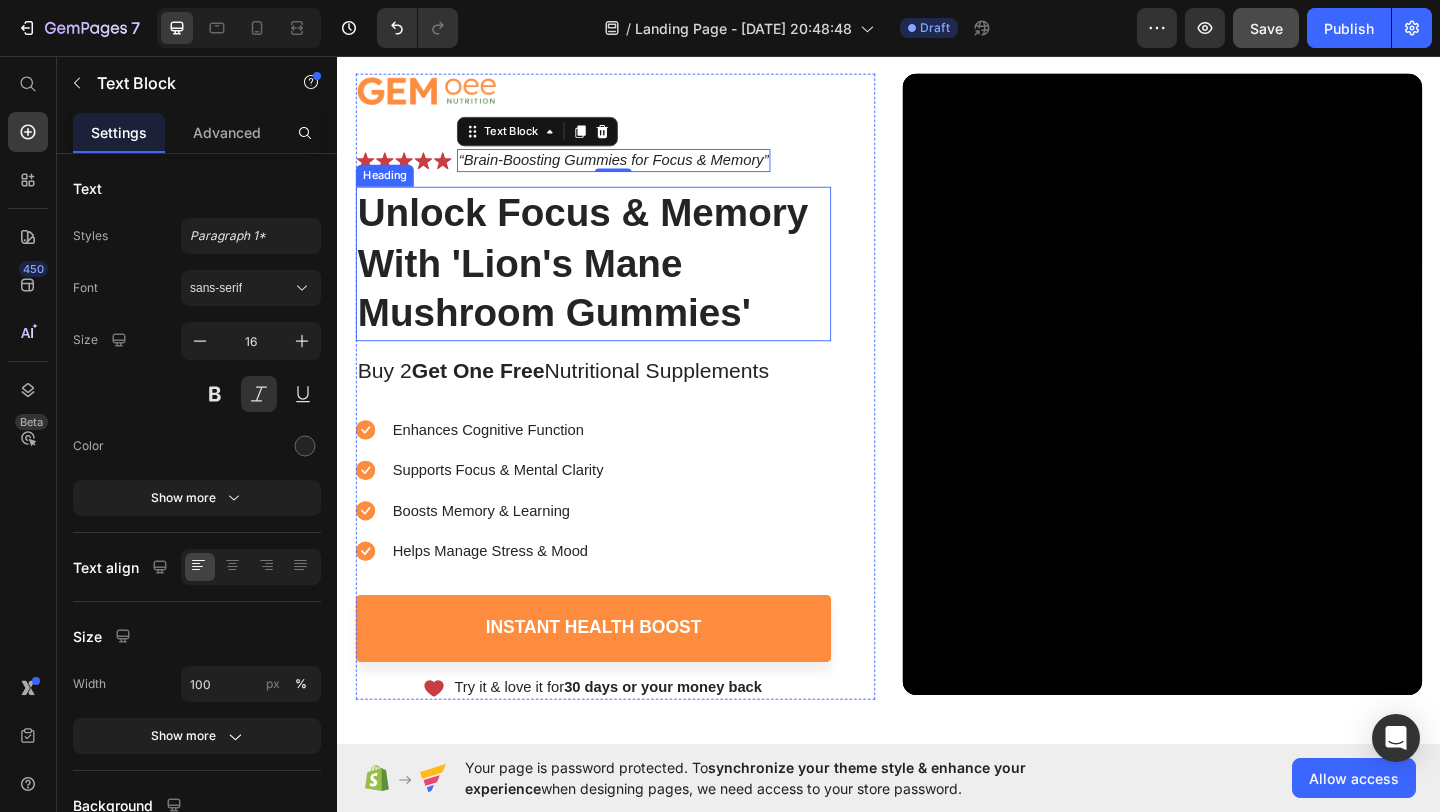 scroll, scrollTop: 191, scrollLeft: 0, axis: vertical 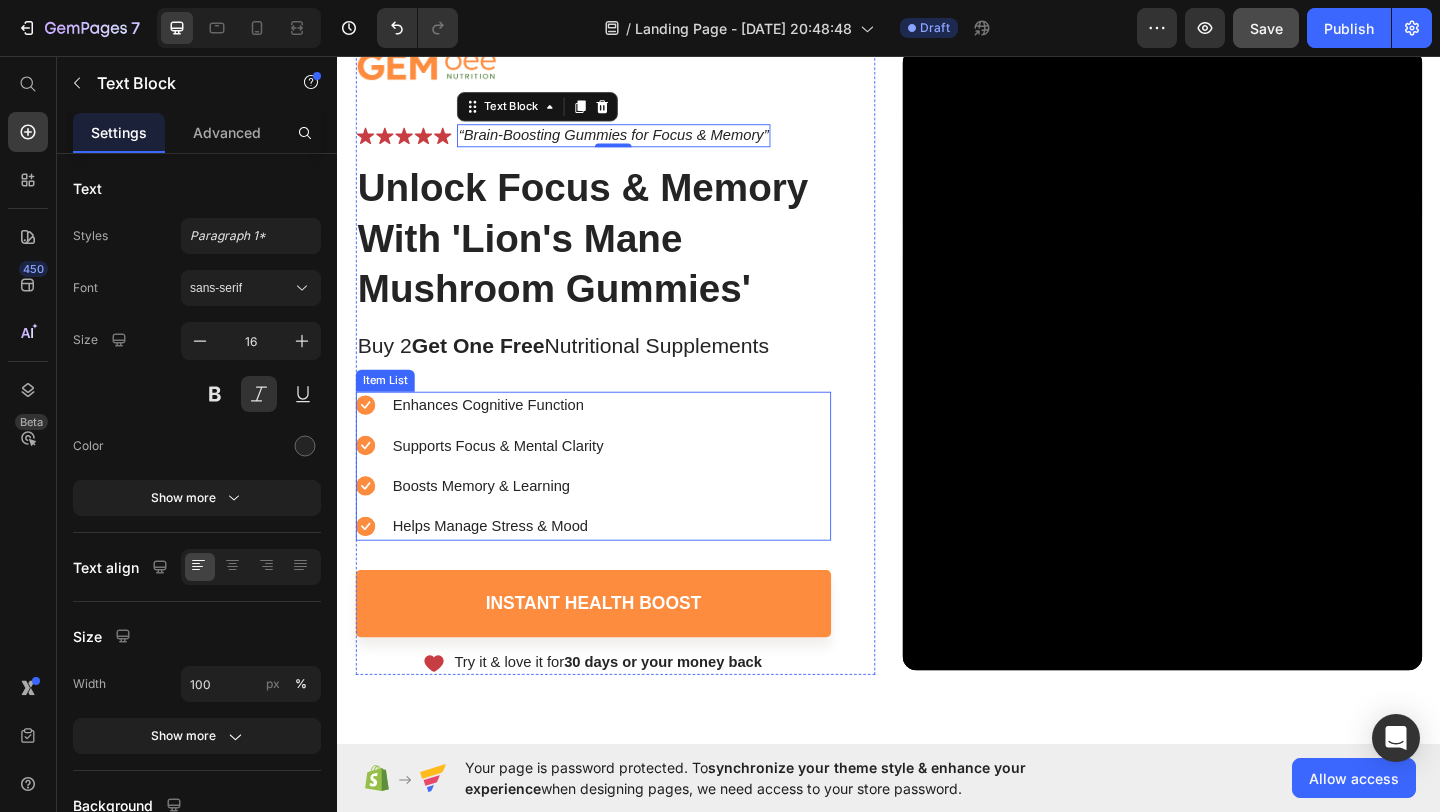 click 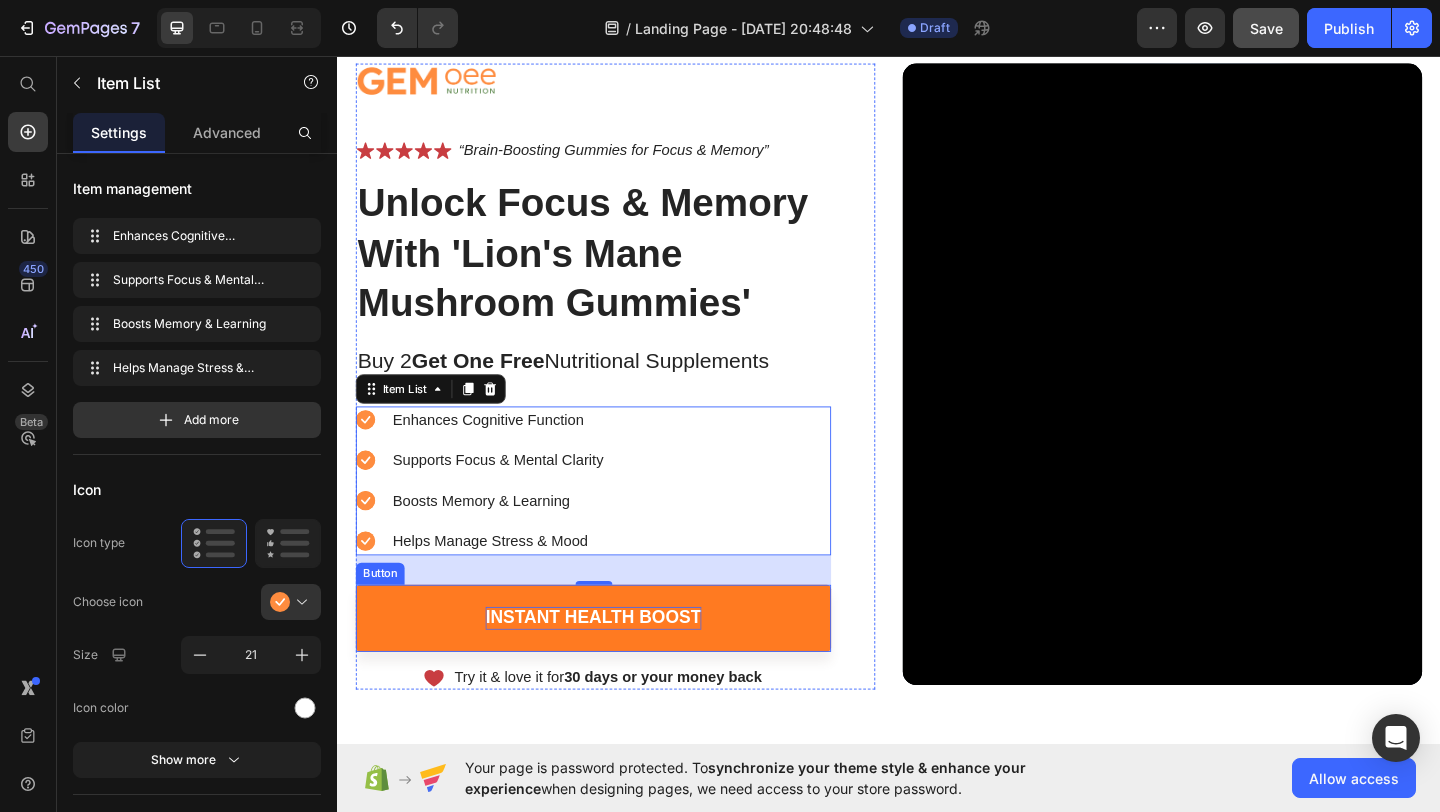 scroll, scrollTop: 175, scrollLeft: 0, axis: vertical 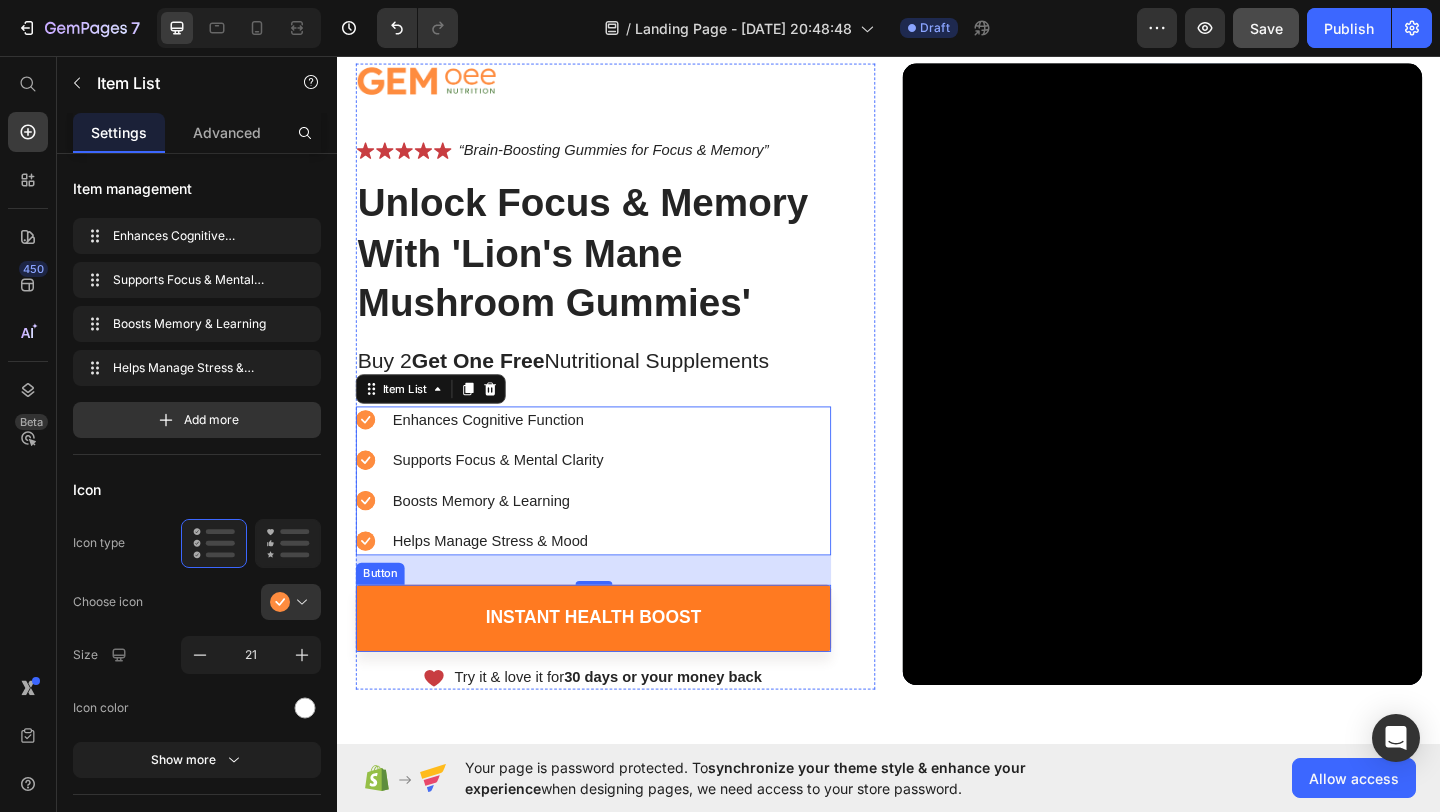 click on "Instant Health Boost" at bounding box center [615, 667] 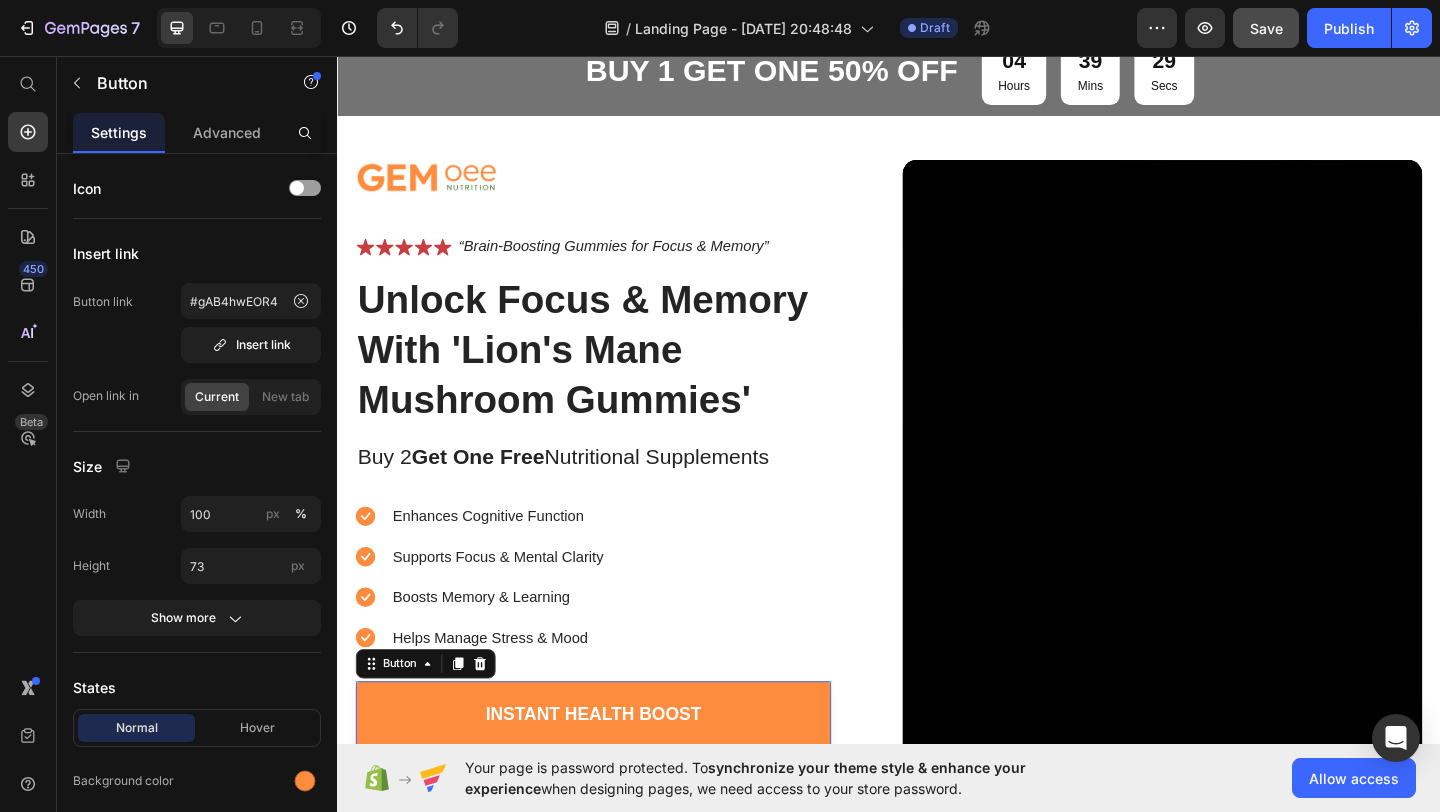 scroll, scrollTop: 382, scrollLeft: 0, axis: vertical 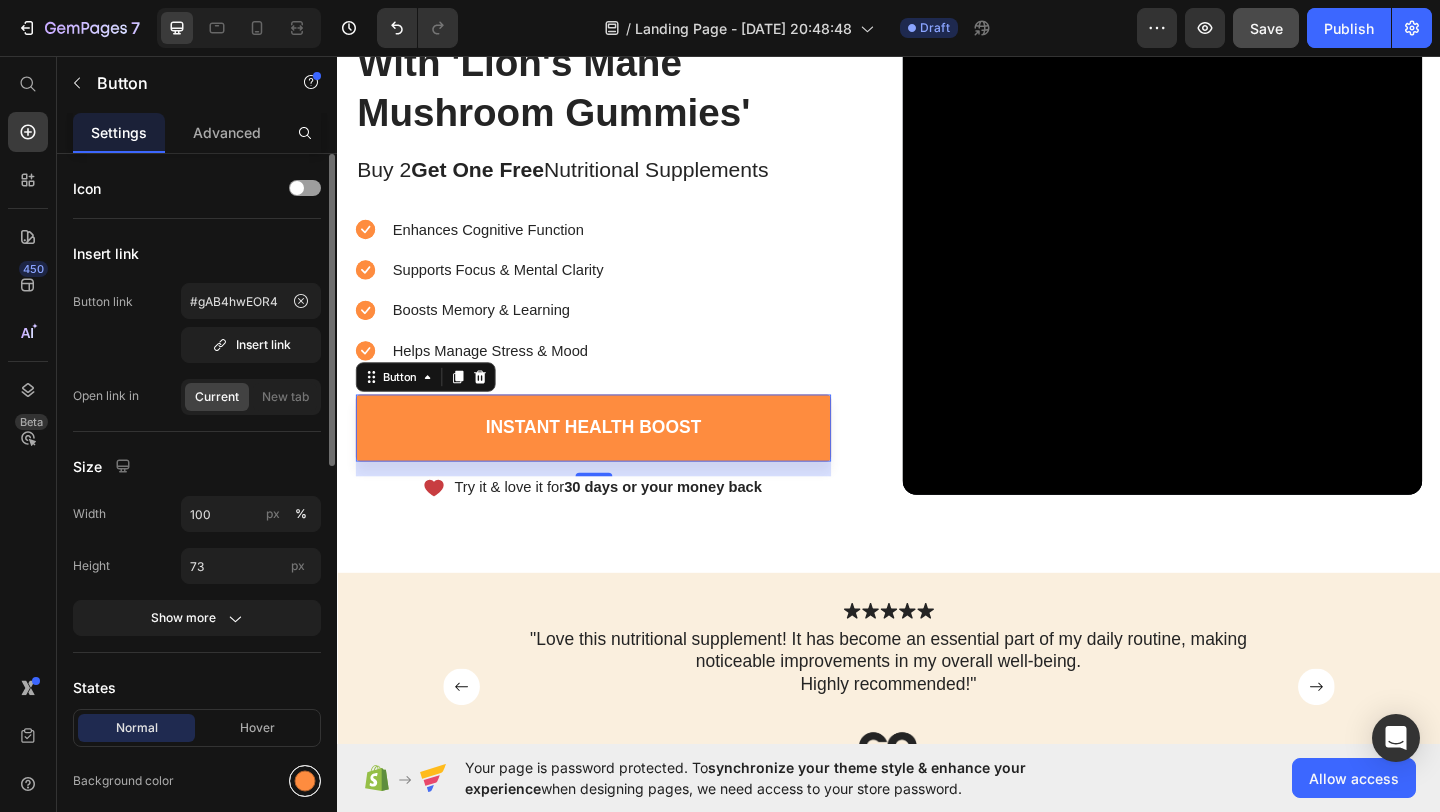 click at bounding box center [305, 781] 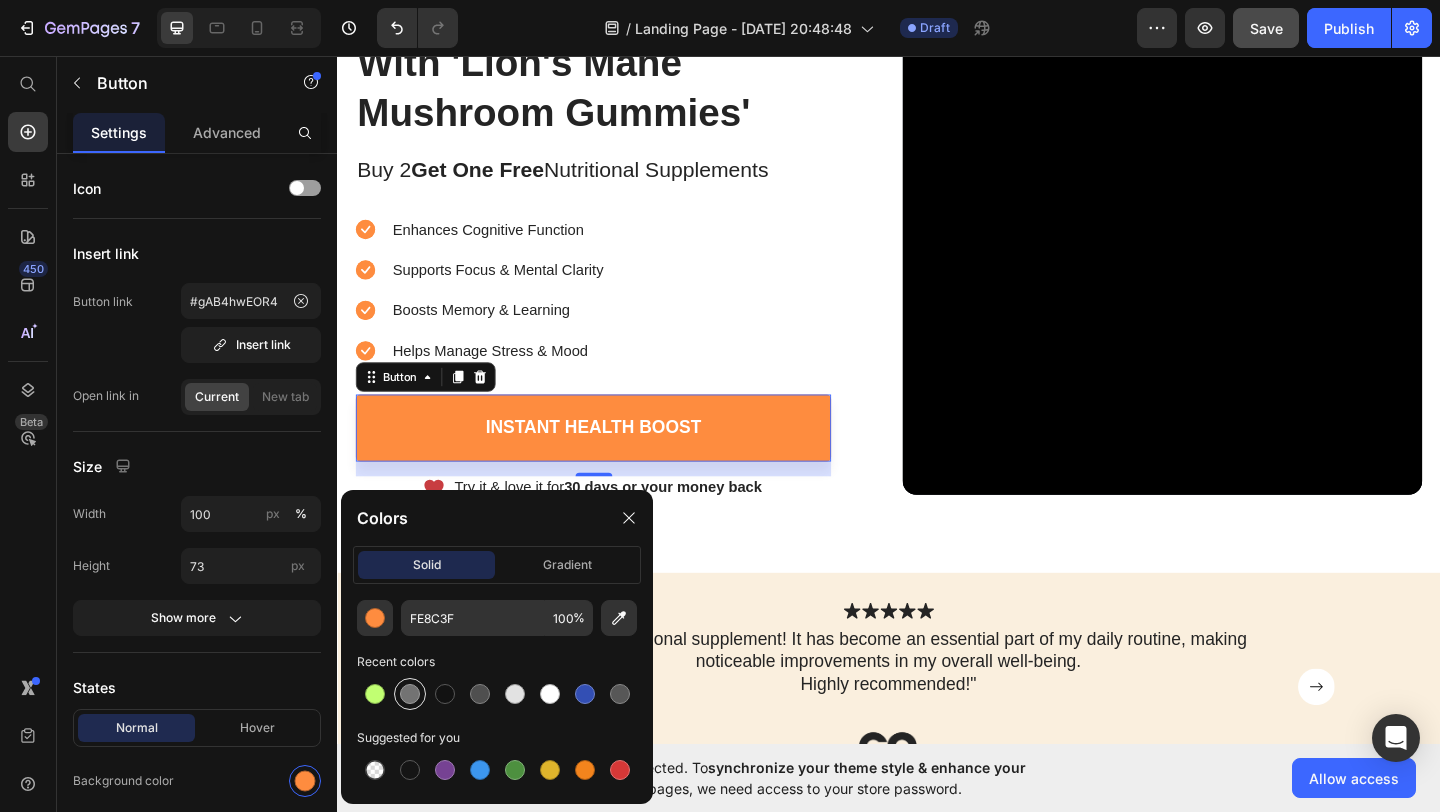 click at bounding box center (410, 694) 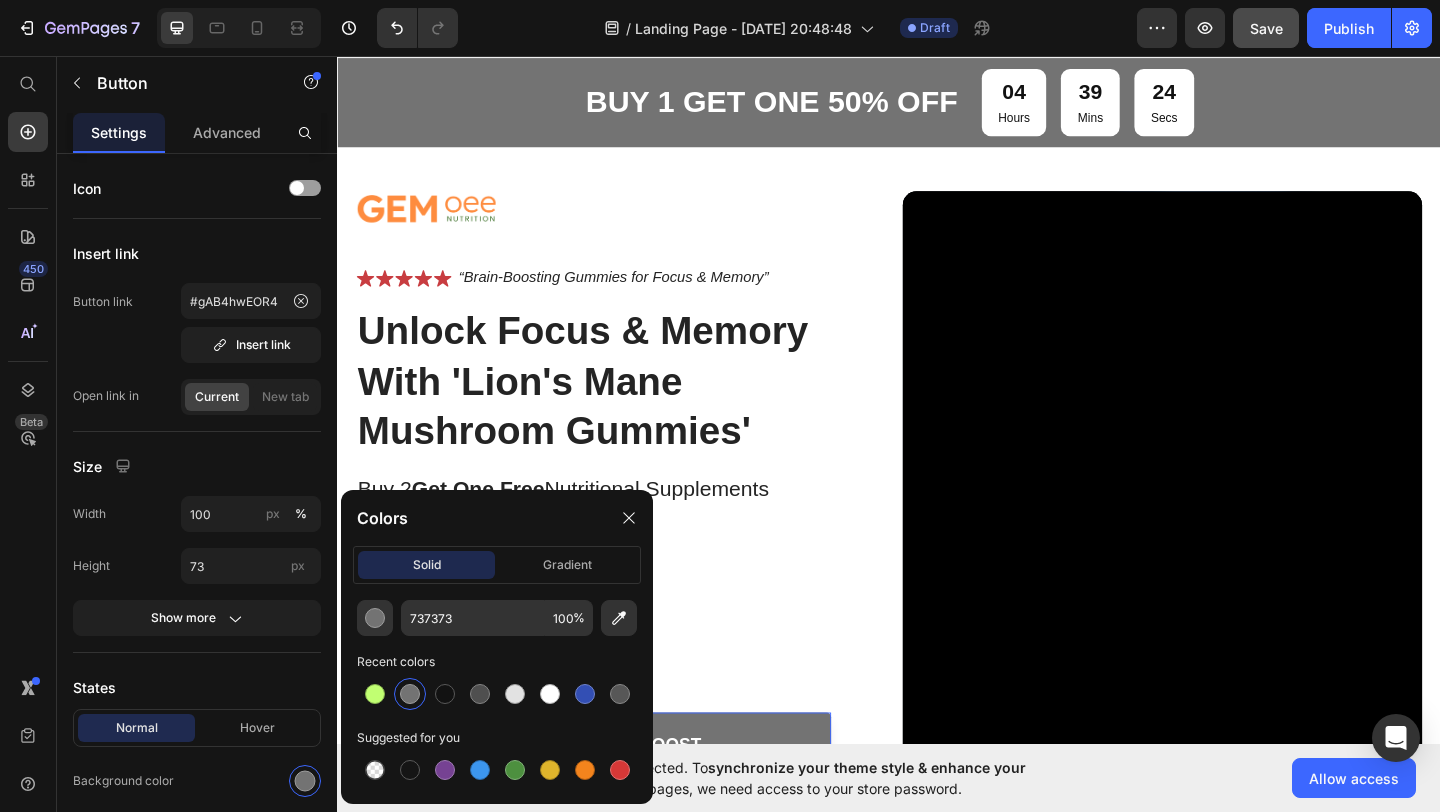 scroll, scrollTop: 267, scrollLeft: 0, axis: vertical 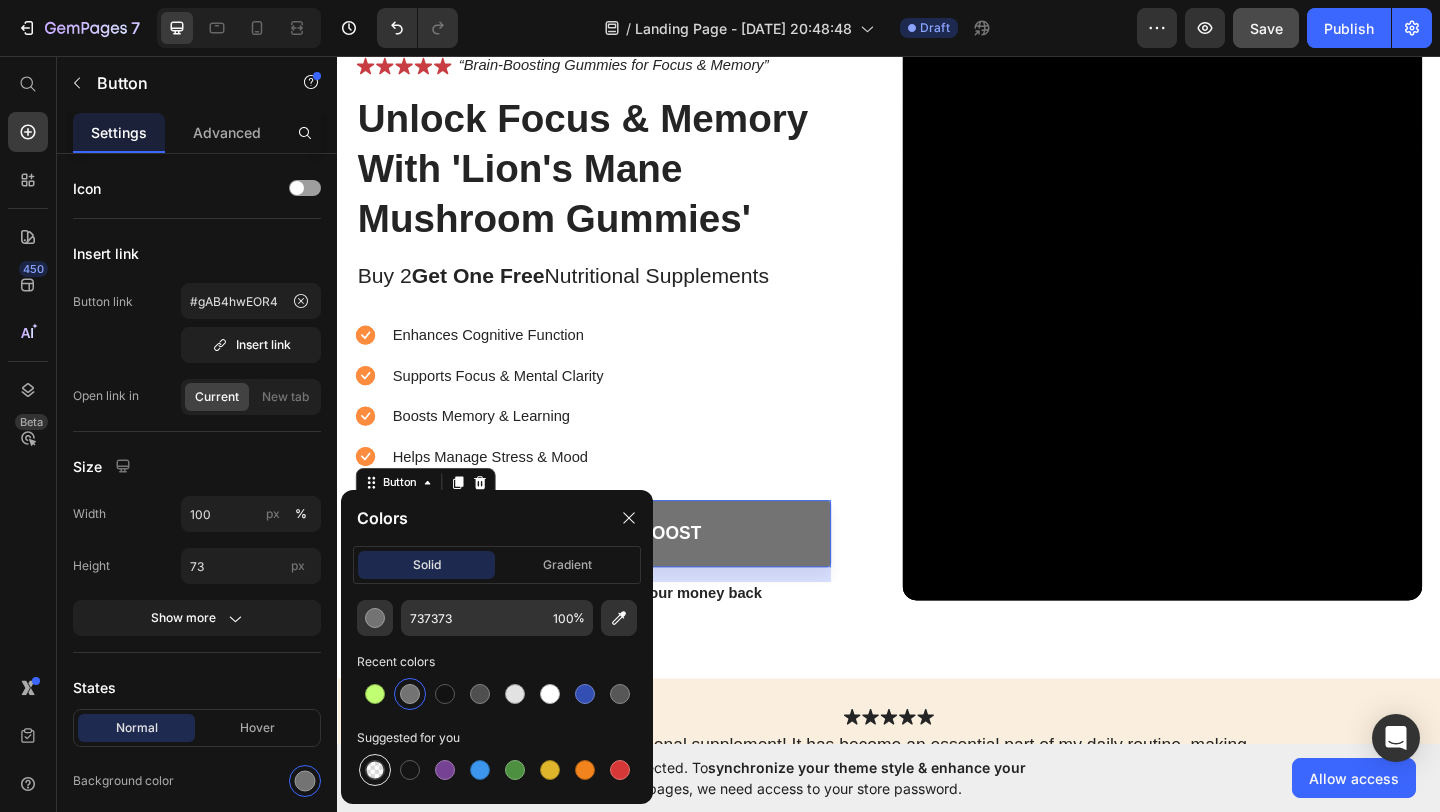 click at bounding box center (375, 770) 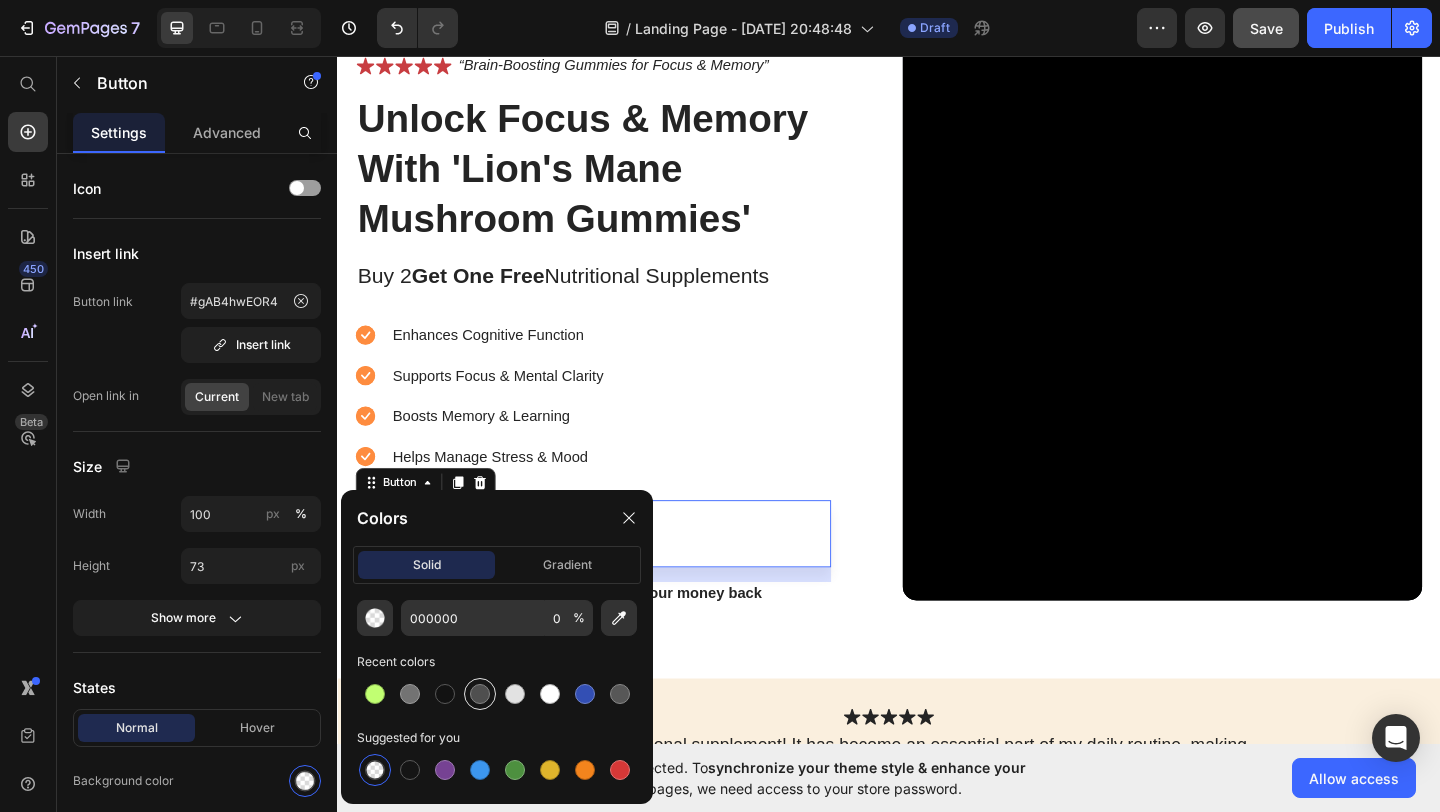 click at bounding box center (480, 694) 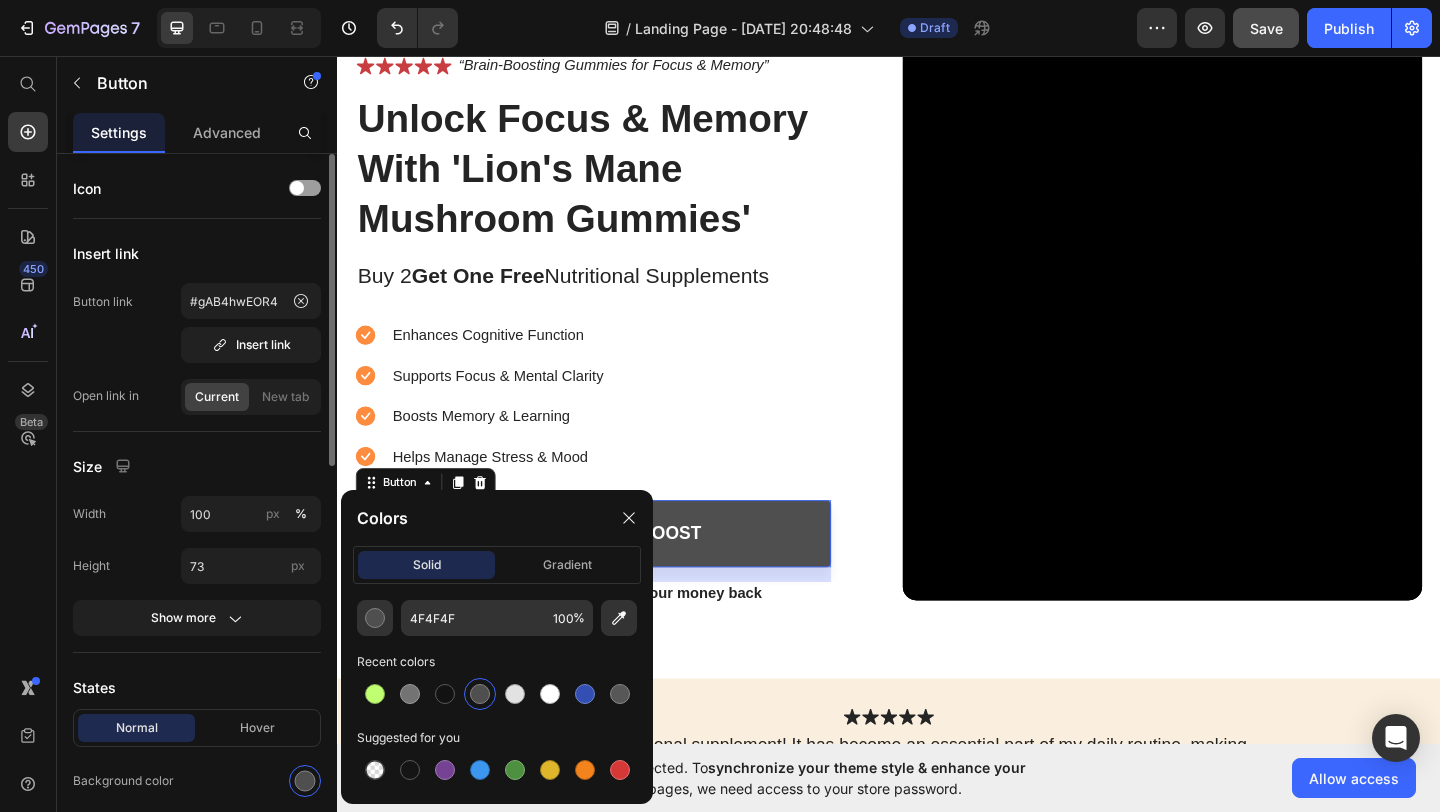 click on "States" at bounding box center [197, 687] 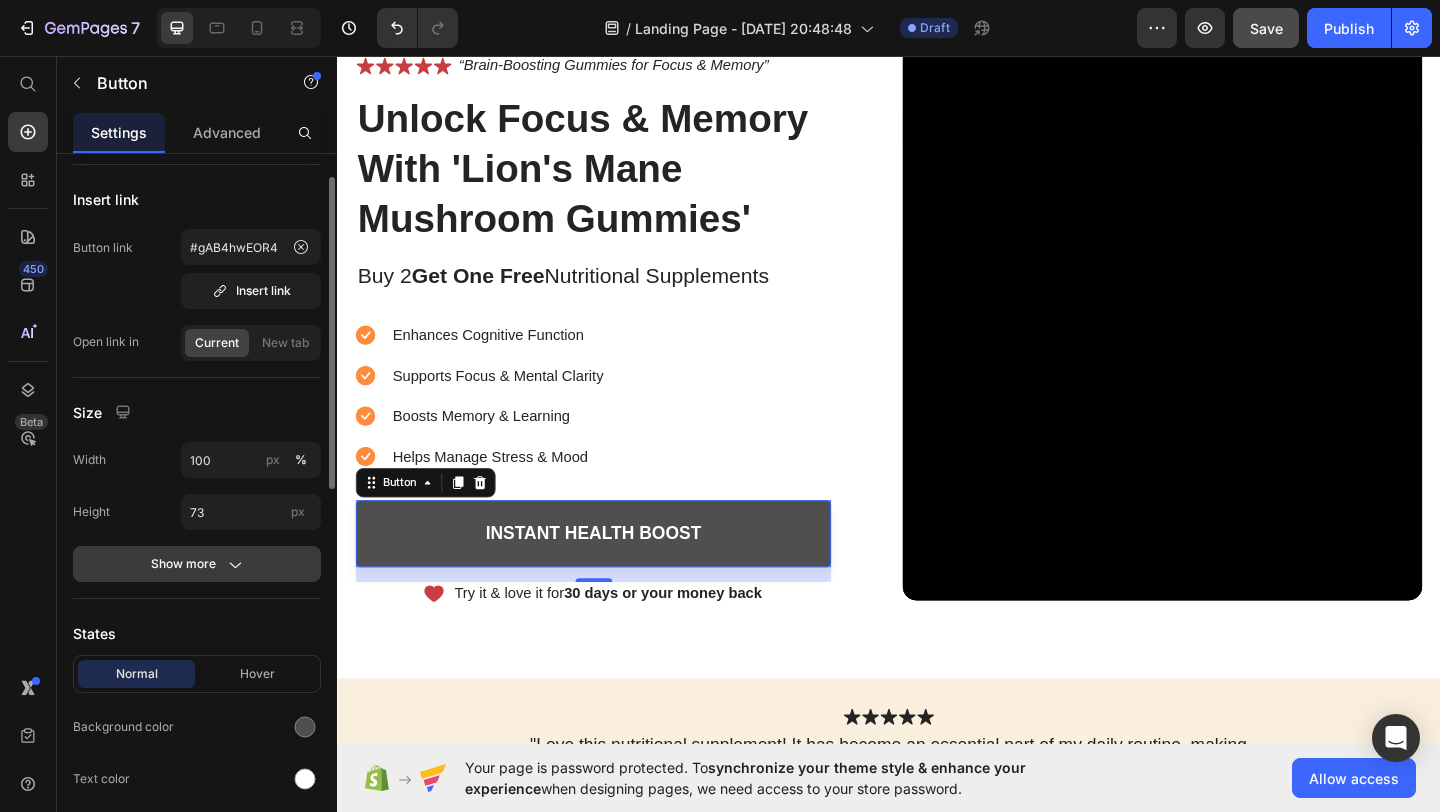 scroll, scrollTop: 67, scrollLeft: 0, axis: vertical 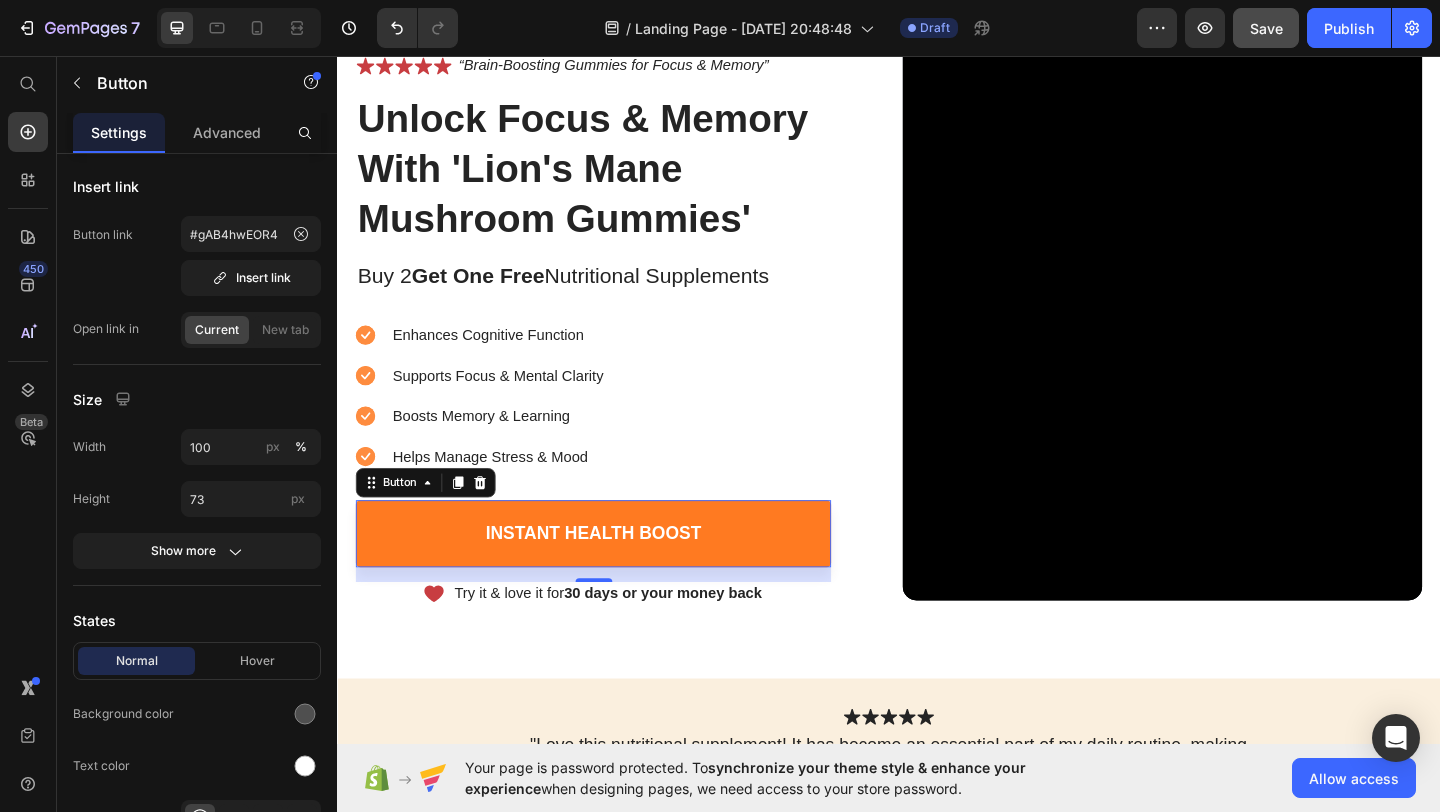 click on "Instant Health Boost" at bounding box center (615, 575) 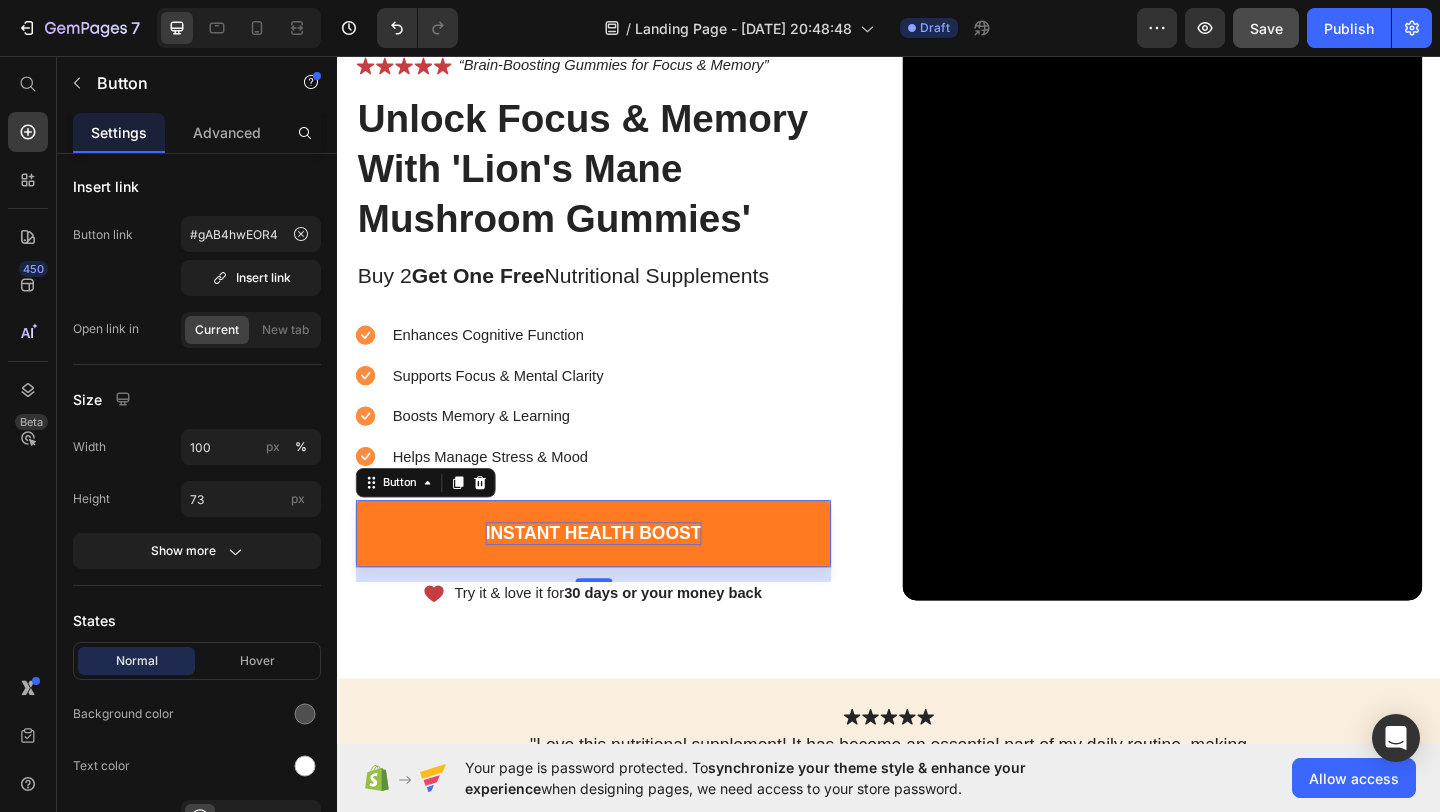 click on "Instant Health Boost" at bounding box center [615, 575] 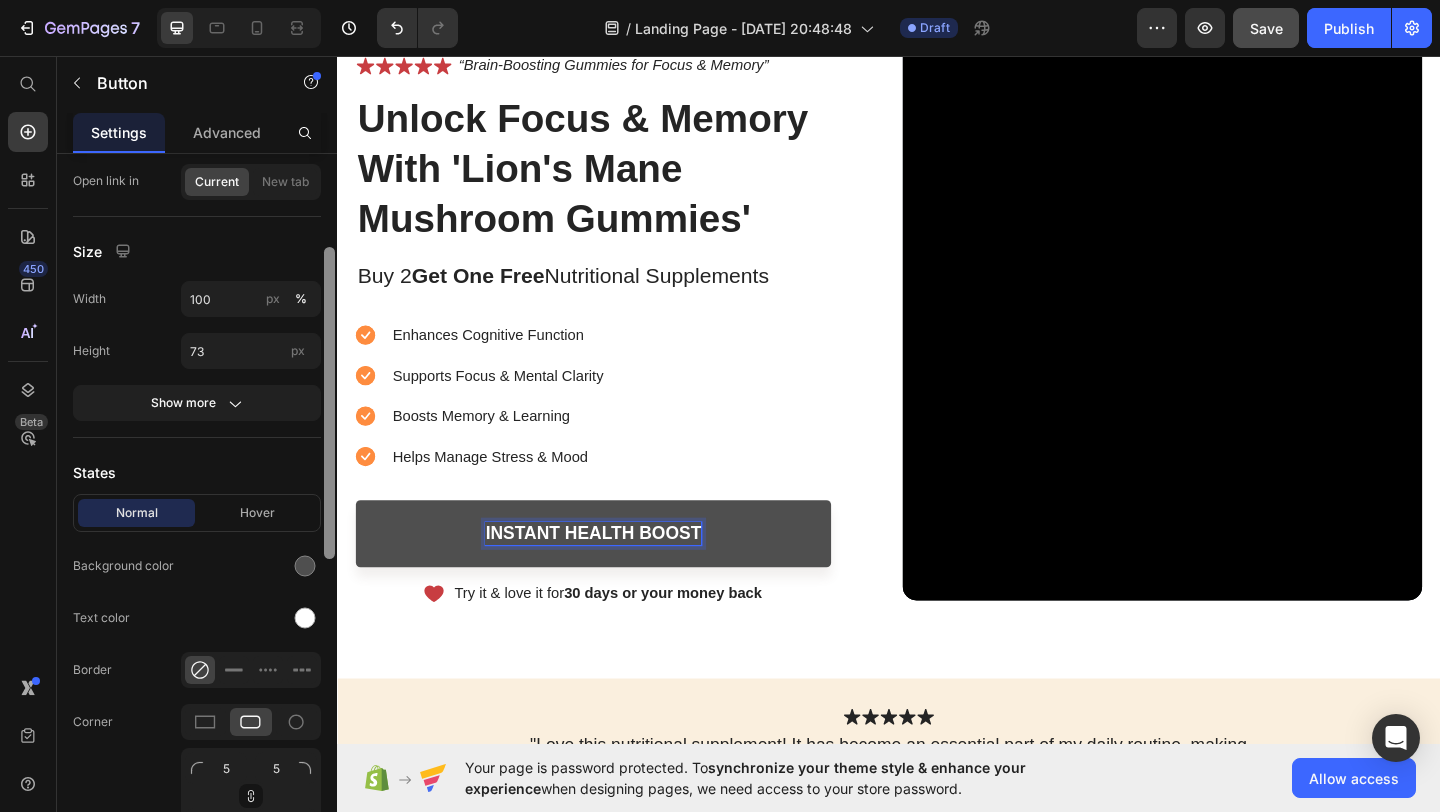 scroll, scrollTop: 219, scrollLeft: 0, axis: vertical 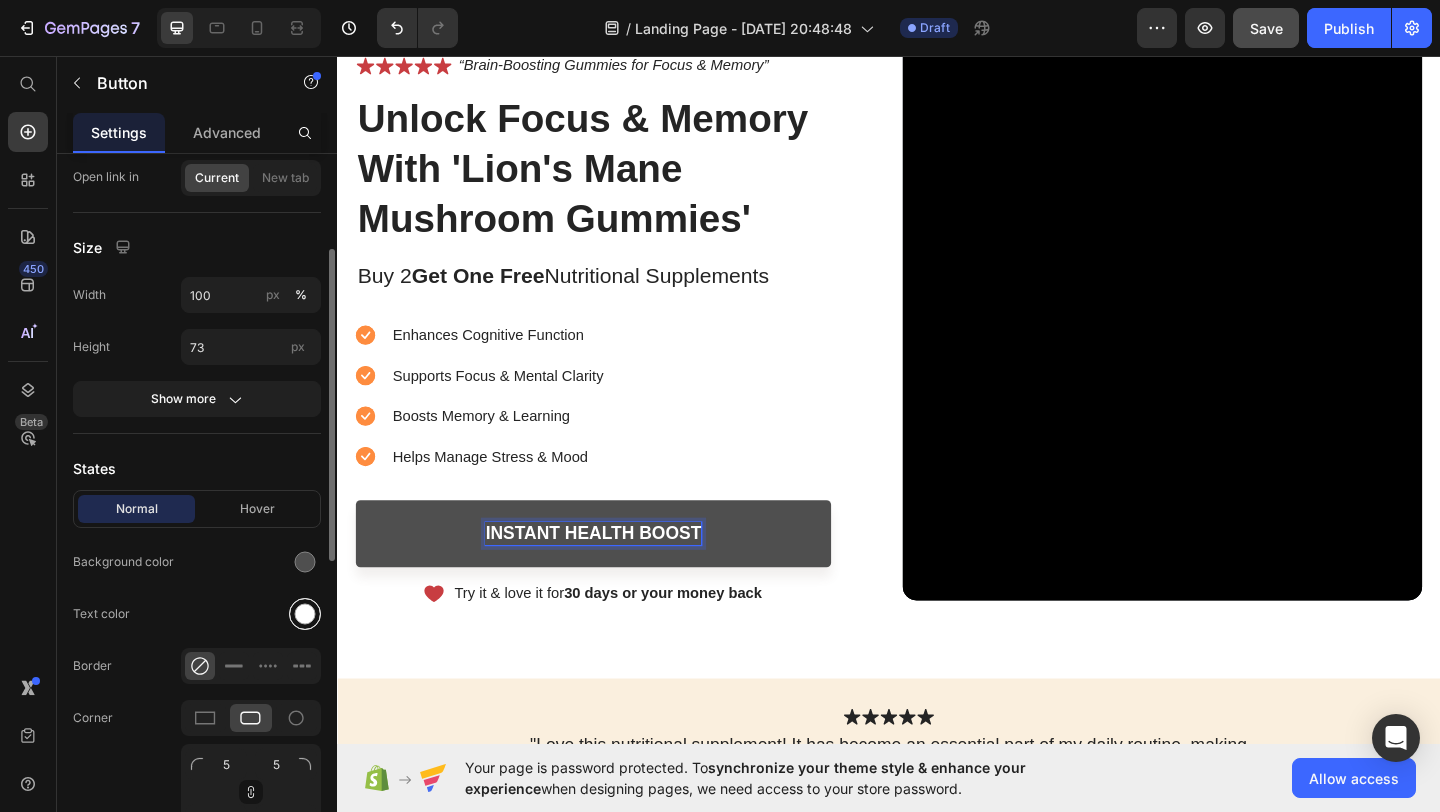 click at bounding box center (305, 614) 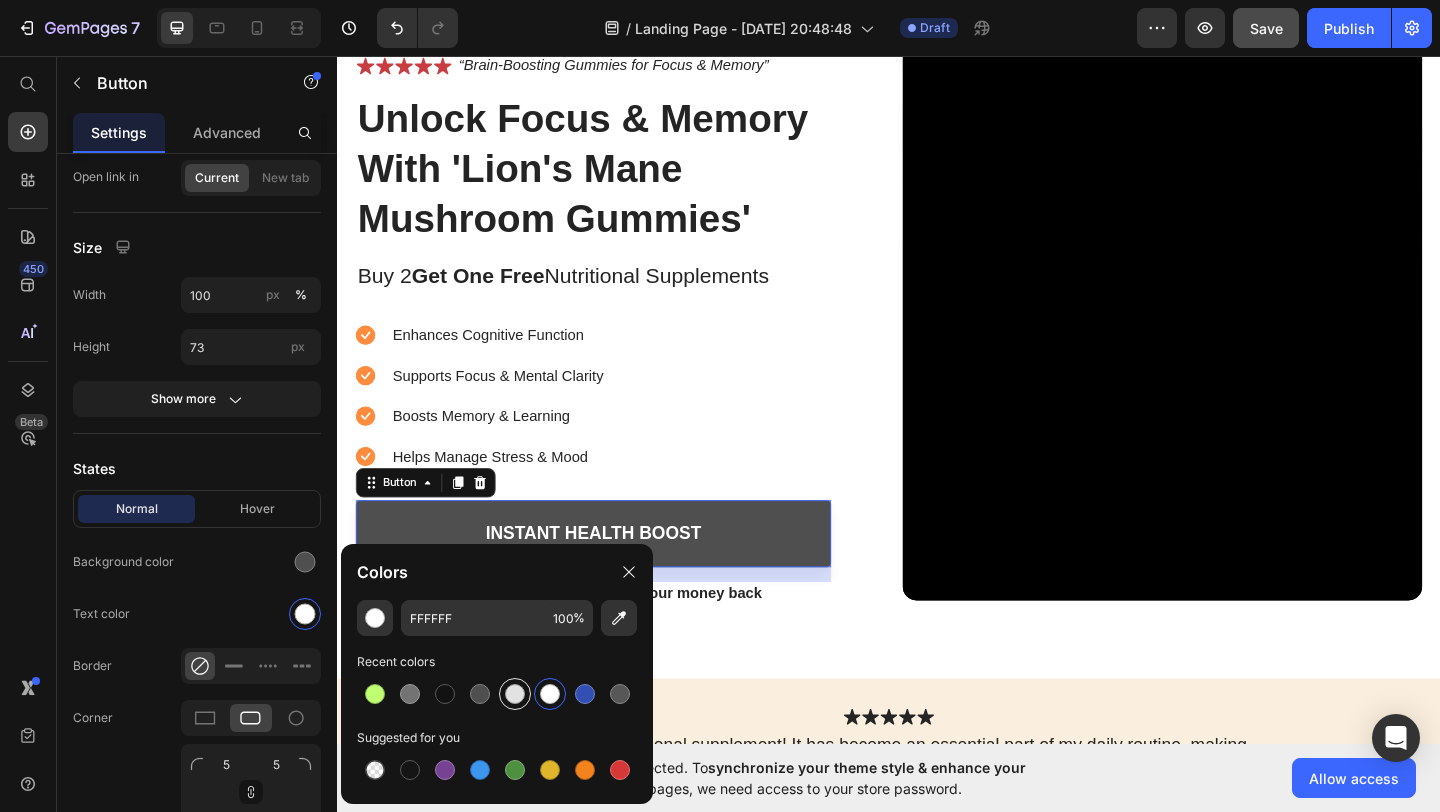 click at bounding box center (515, 694) 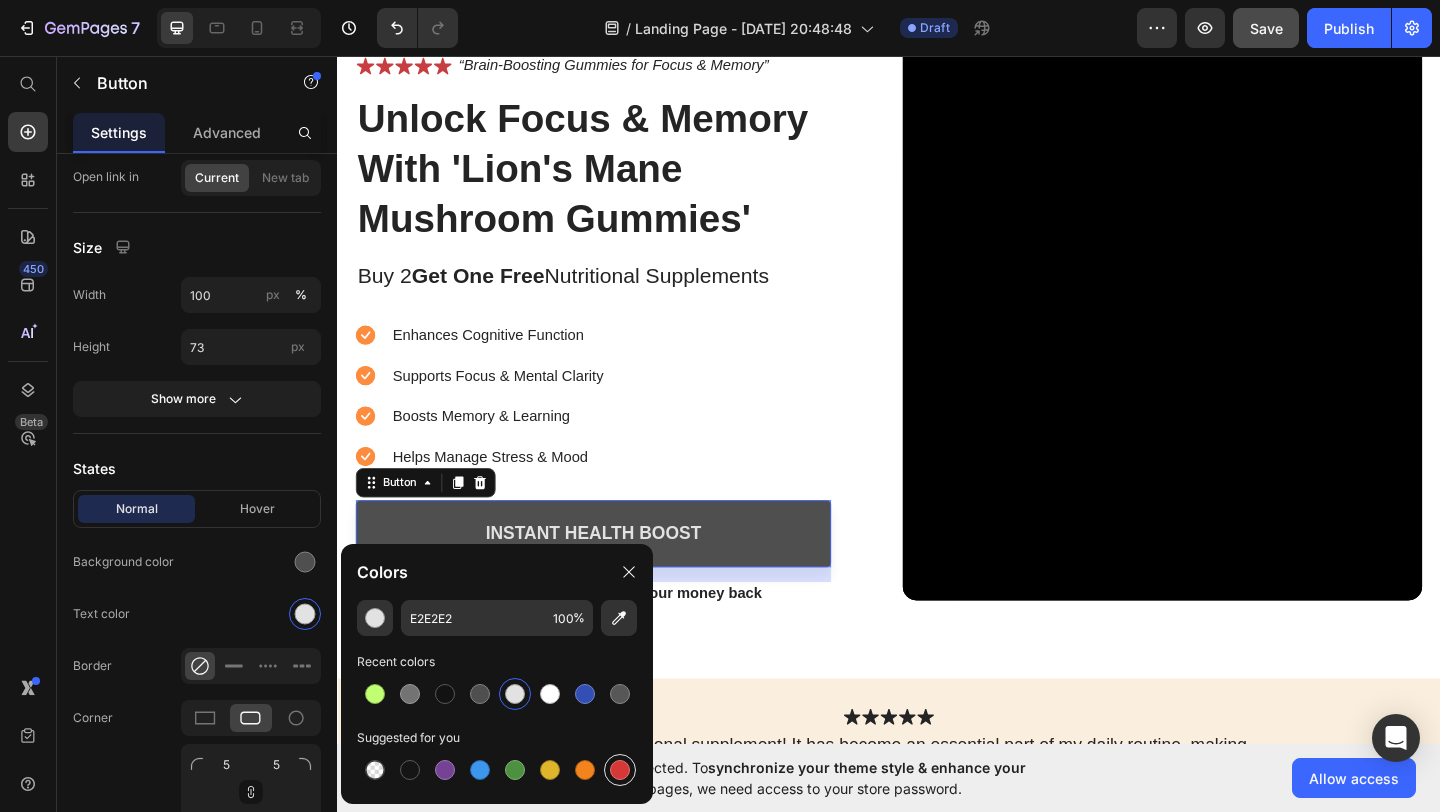click at bounding box center [620, 770] 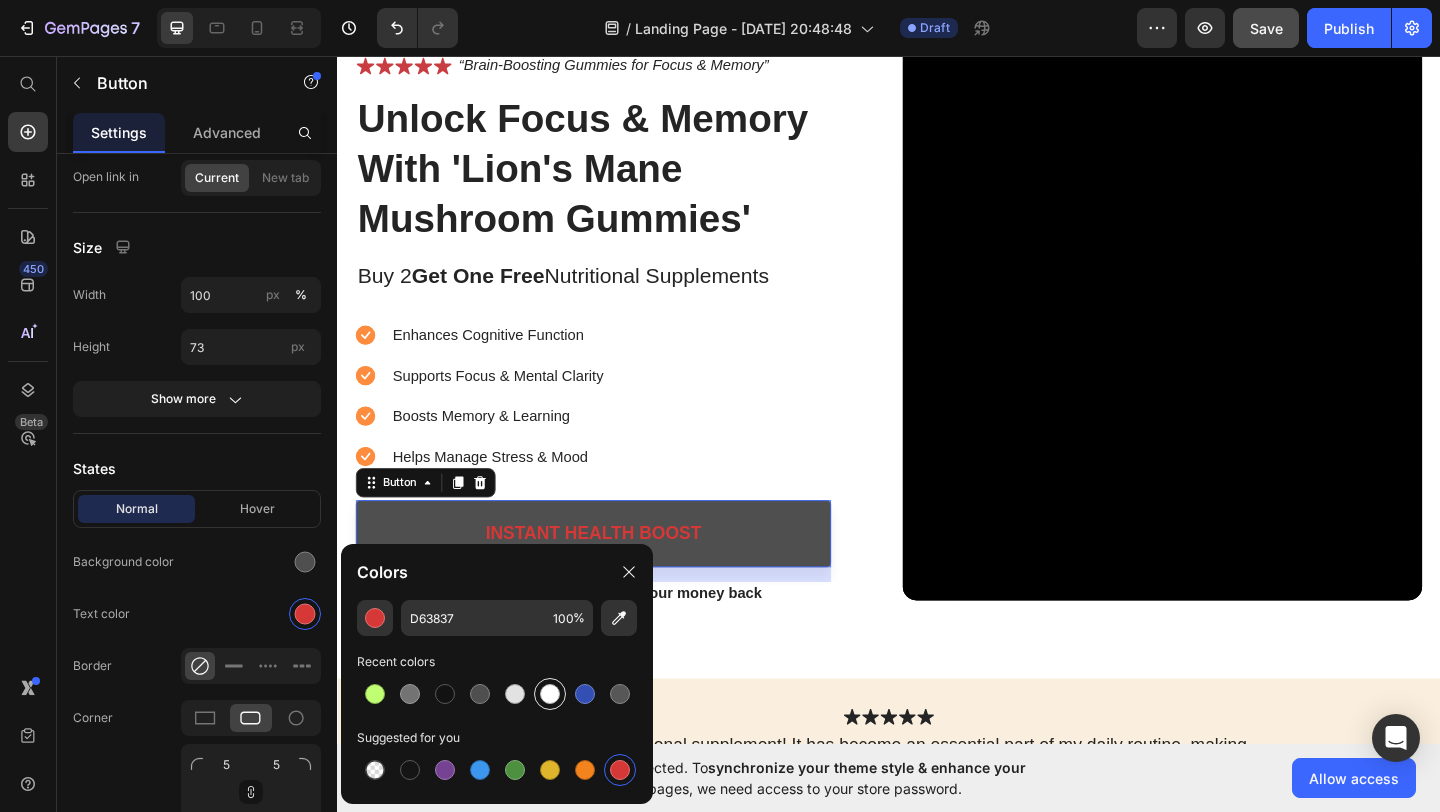 click at bounding box center [550, 694] 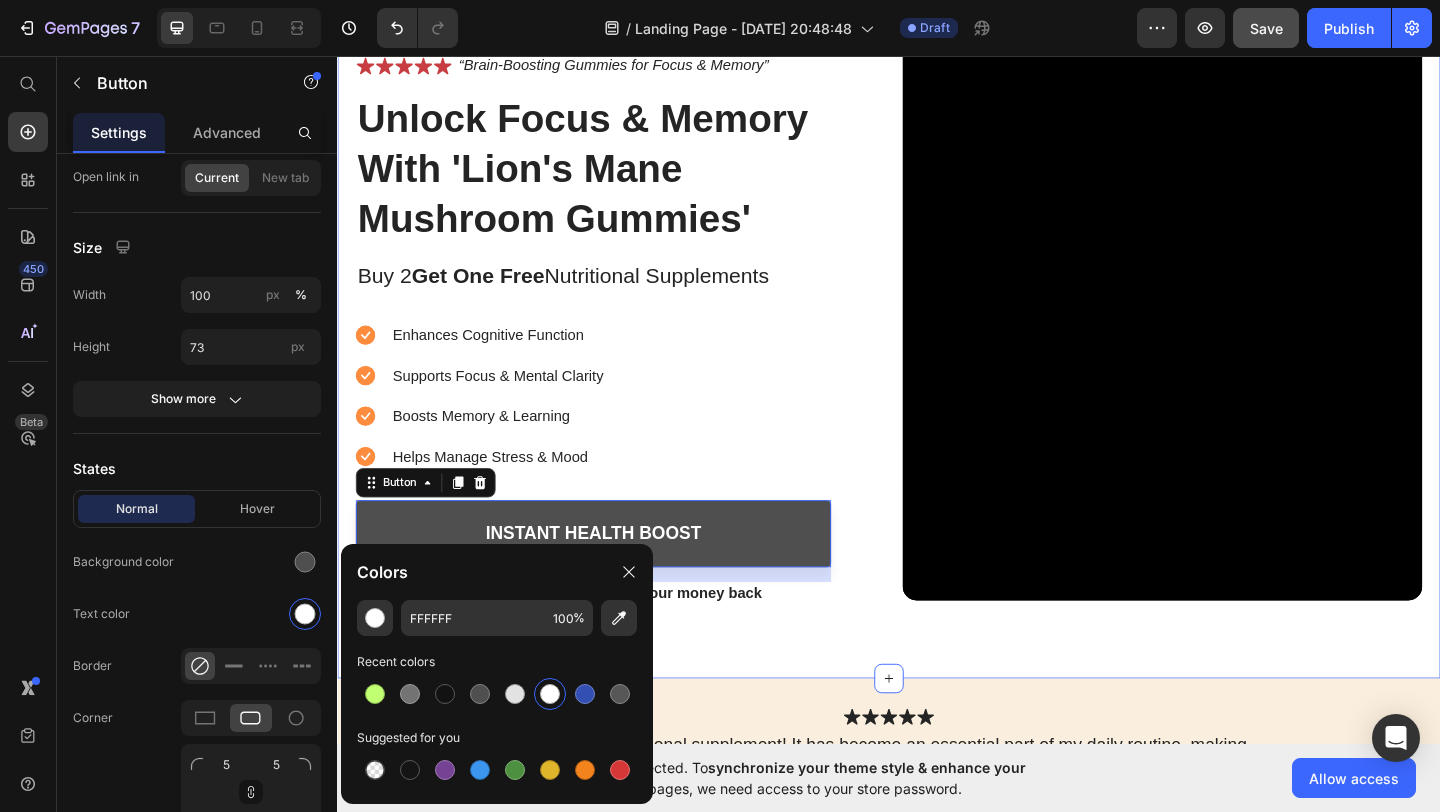 click on "buy 1 get one 50% OFF Text Block 04 Hours 38 Mins 42 Secs Countdown Timer Row Image
Icon
Icon
Icon
Icon
Icon Icon List “Brain-Boosting Gummies for Focus & Memory” Text Block Row Unlock Focus & Memory With 'Lion's Mane Mushroom Gummies' Heading Buy 2  Get One Free  Nutritional Supplements Text Block
Enhances Cognitive Function
Supports Focus & Mental Clarity
Boosts Memory & Learning
Helps Manage Stress & Mood Item List Instant Health Boost Button   16
Icon Try it & love it for  30 days or your money back Text Block Row Row Video Row Section 1" at bounding box center [937, 280] 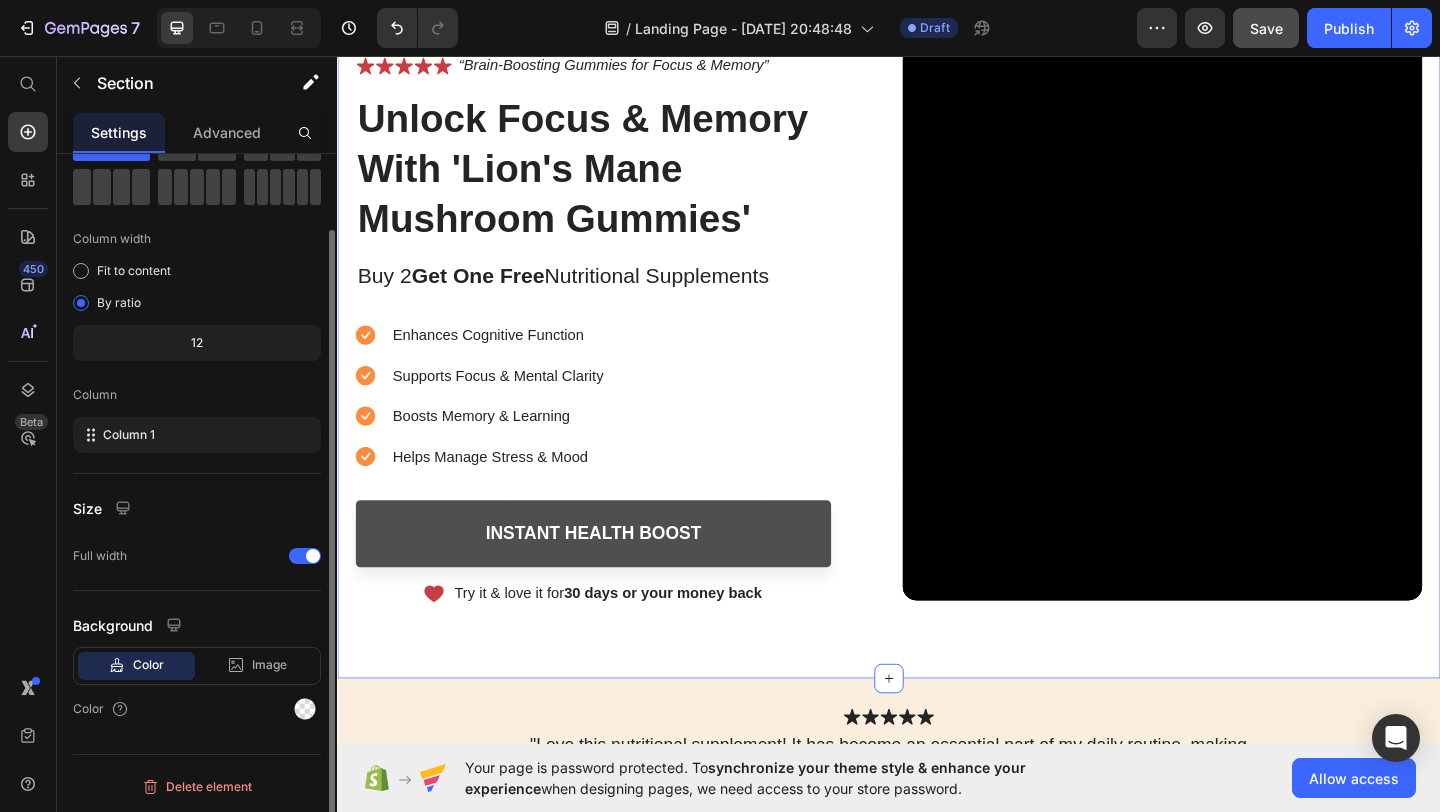 scroll, scrollTop: 0, scrollLeft: 0, axis: both 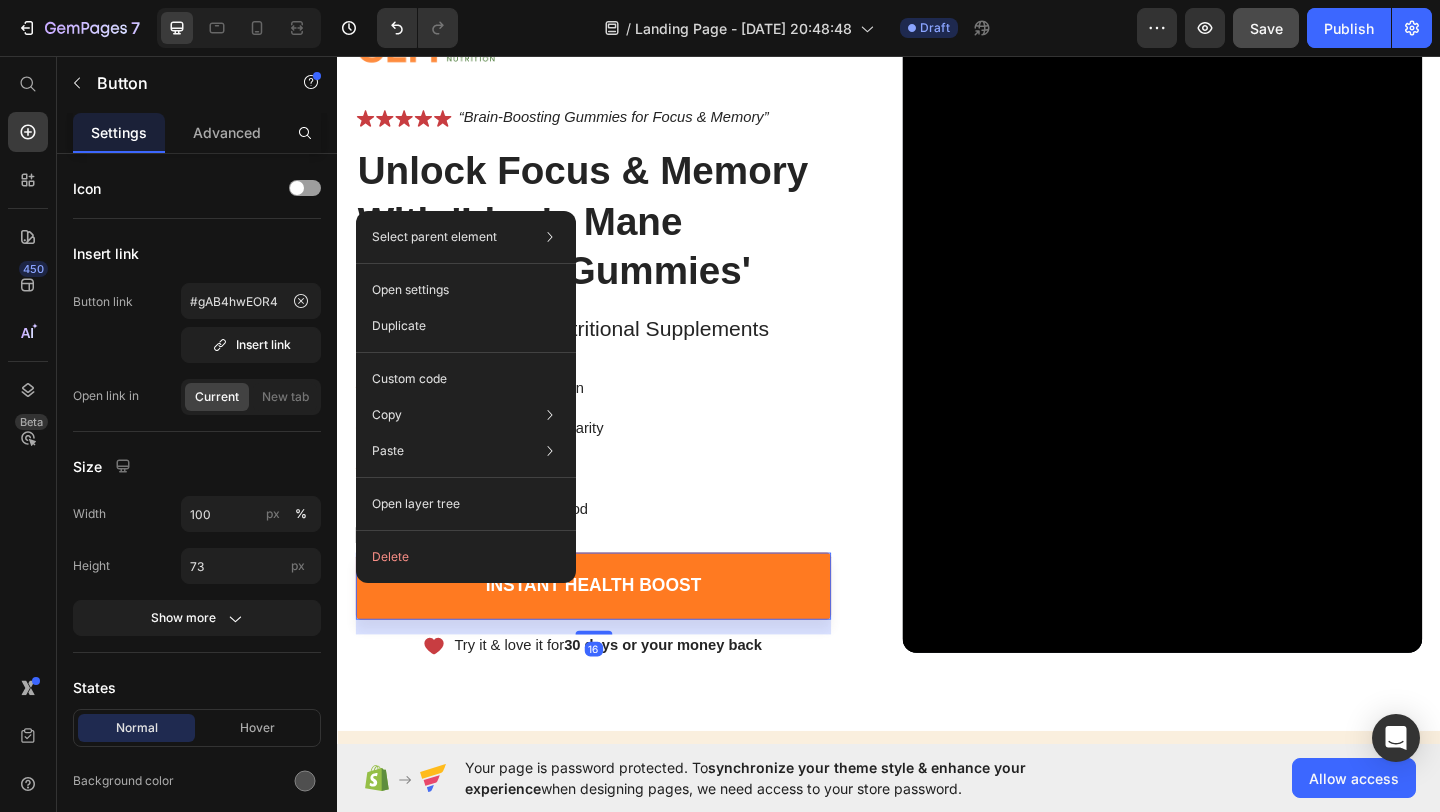 click on "Instant Health Boost" at bounding box center (615, 632) 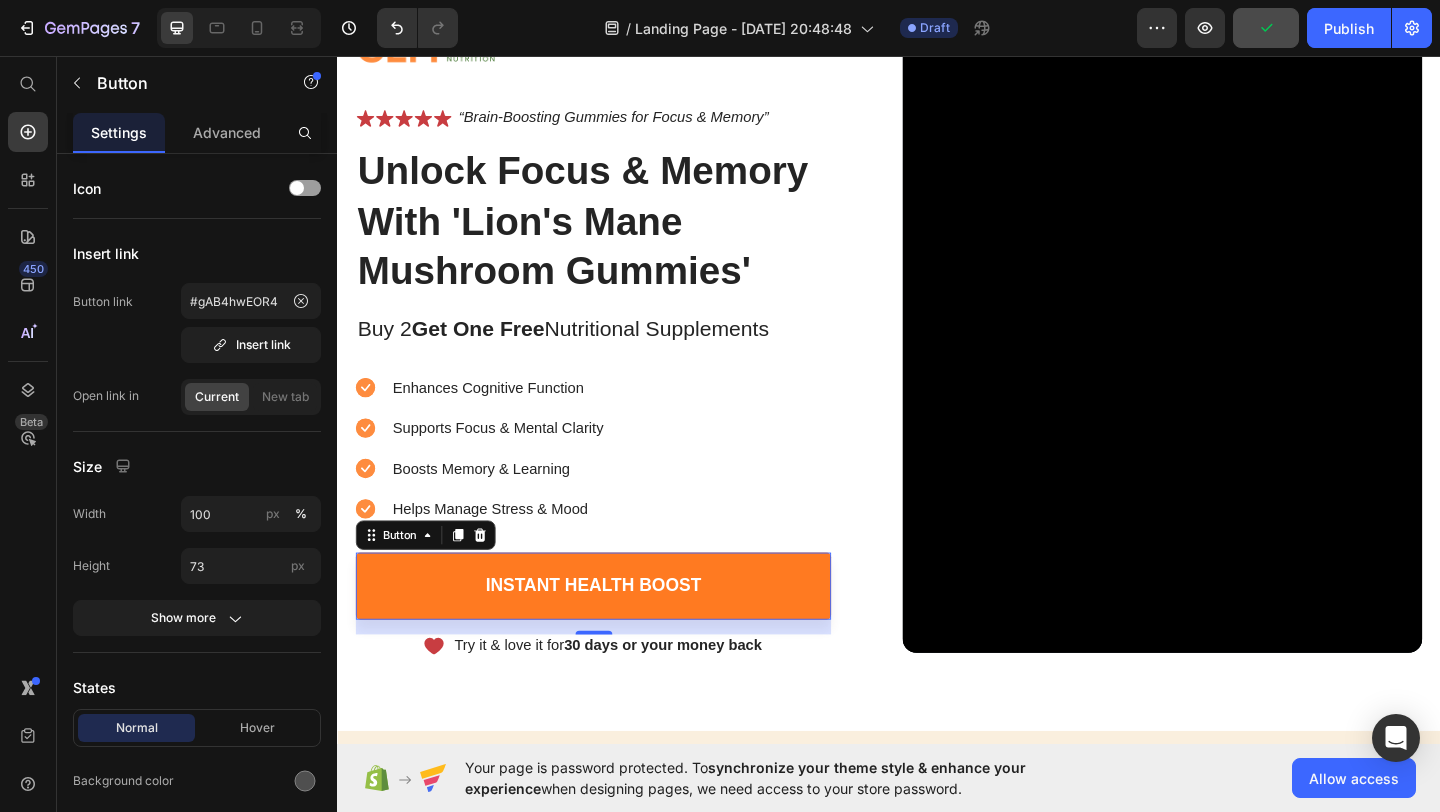 click on "Instant Health Boost" at bounding box center [615, 632] 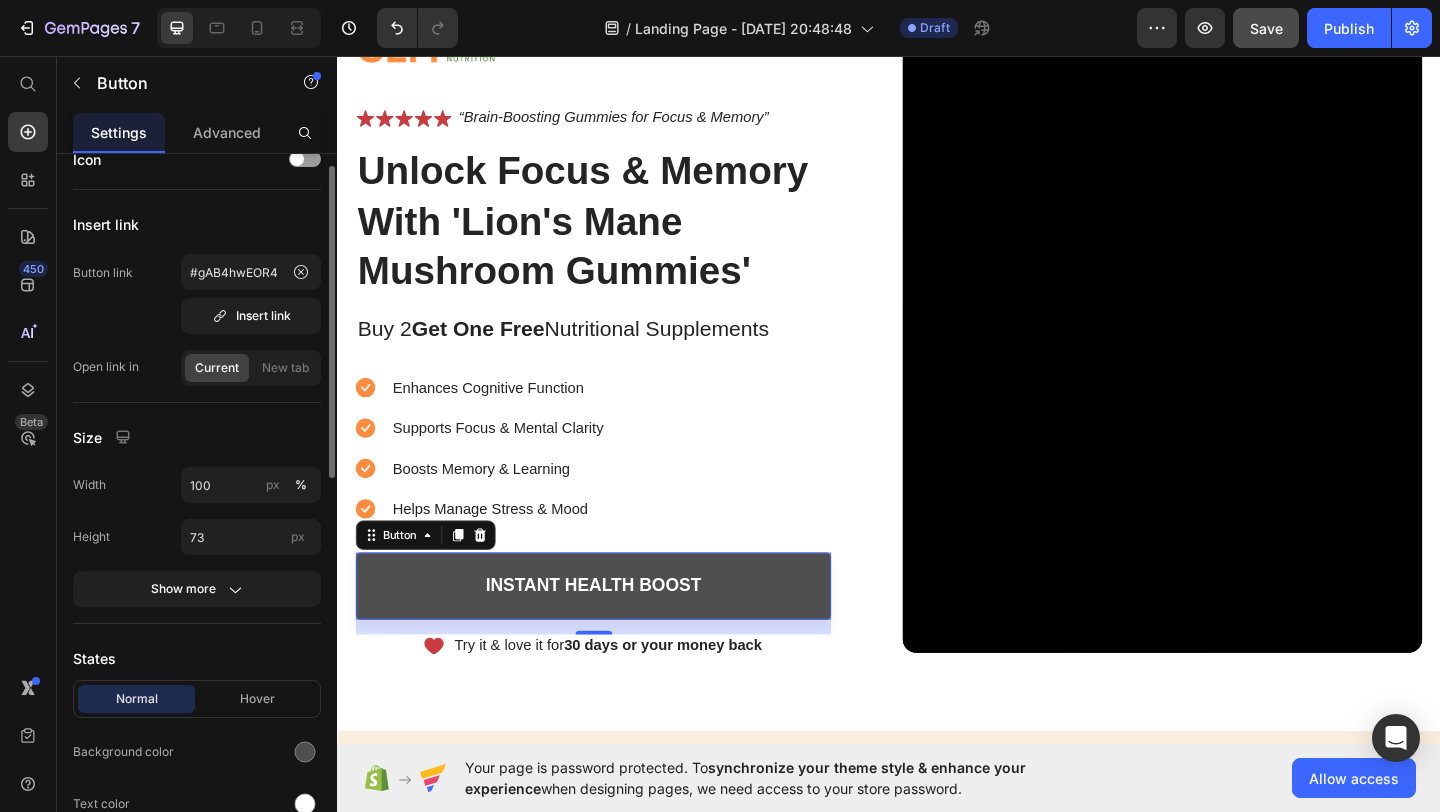 scroll, scrollTop: 101, scrollLeft: 0, axis: vertical 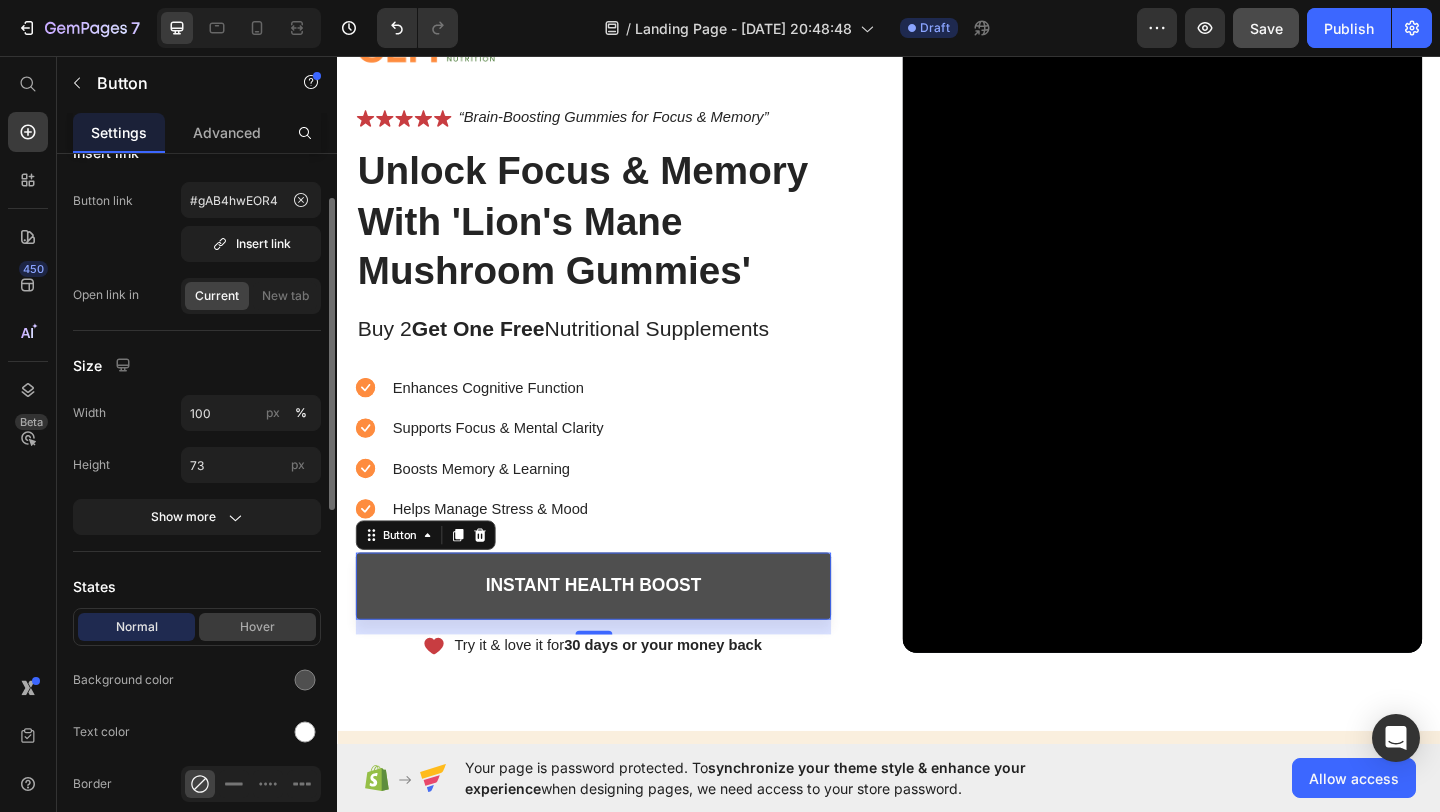 click on "Hover" at bounding box center (257, 627) 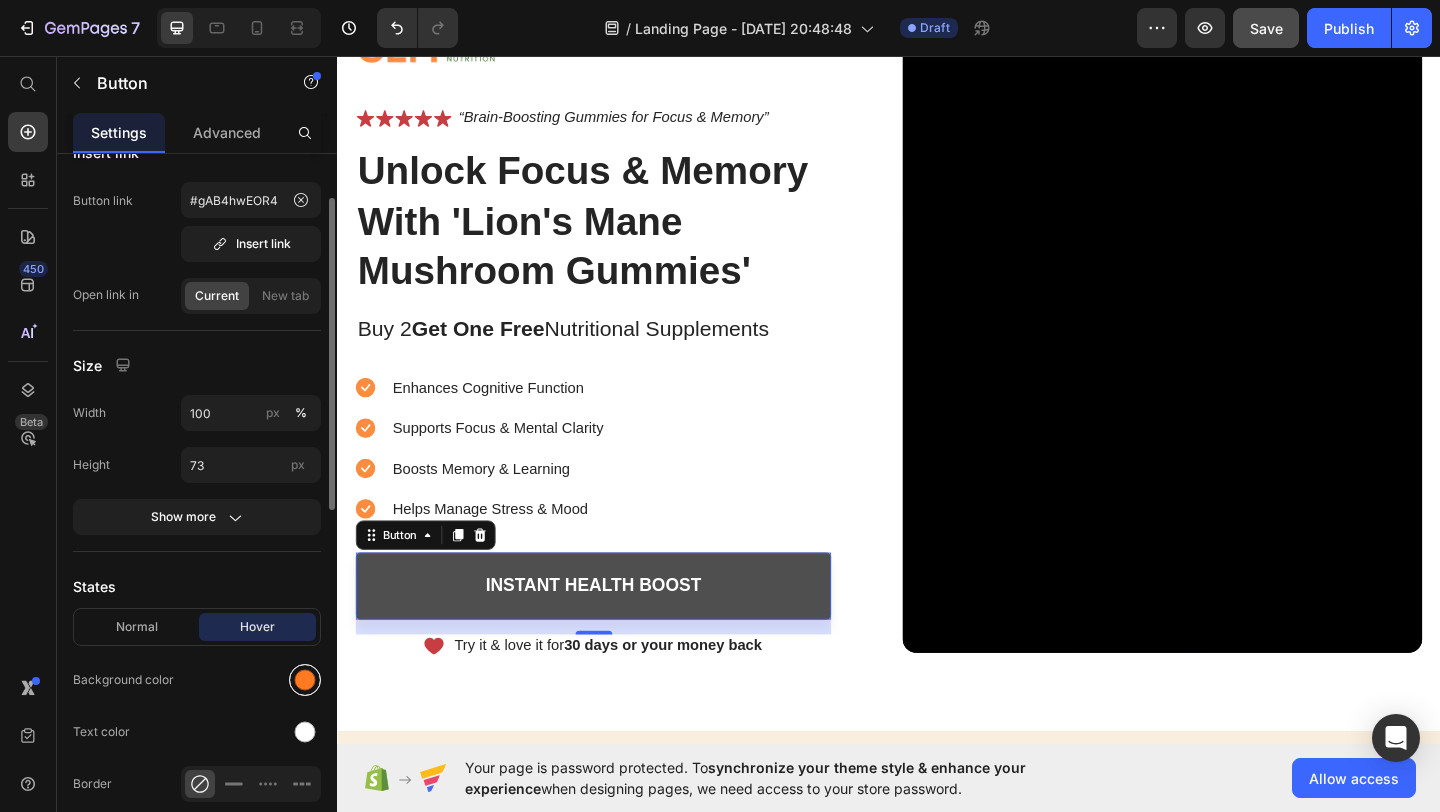 click at bounding box center [305, 680] 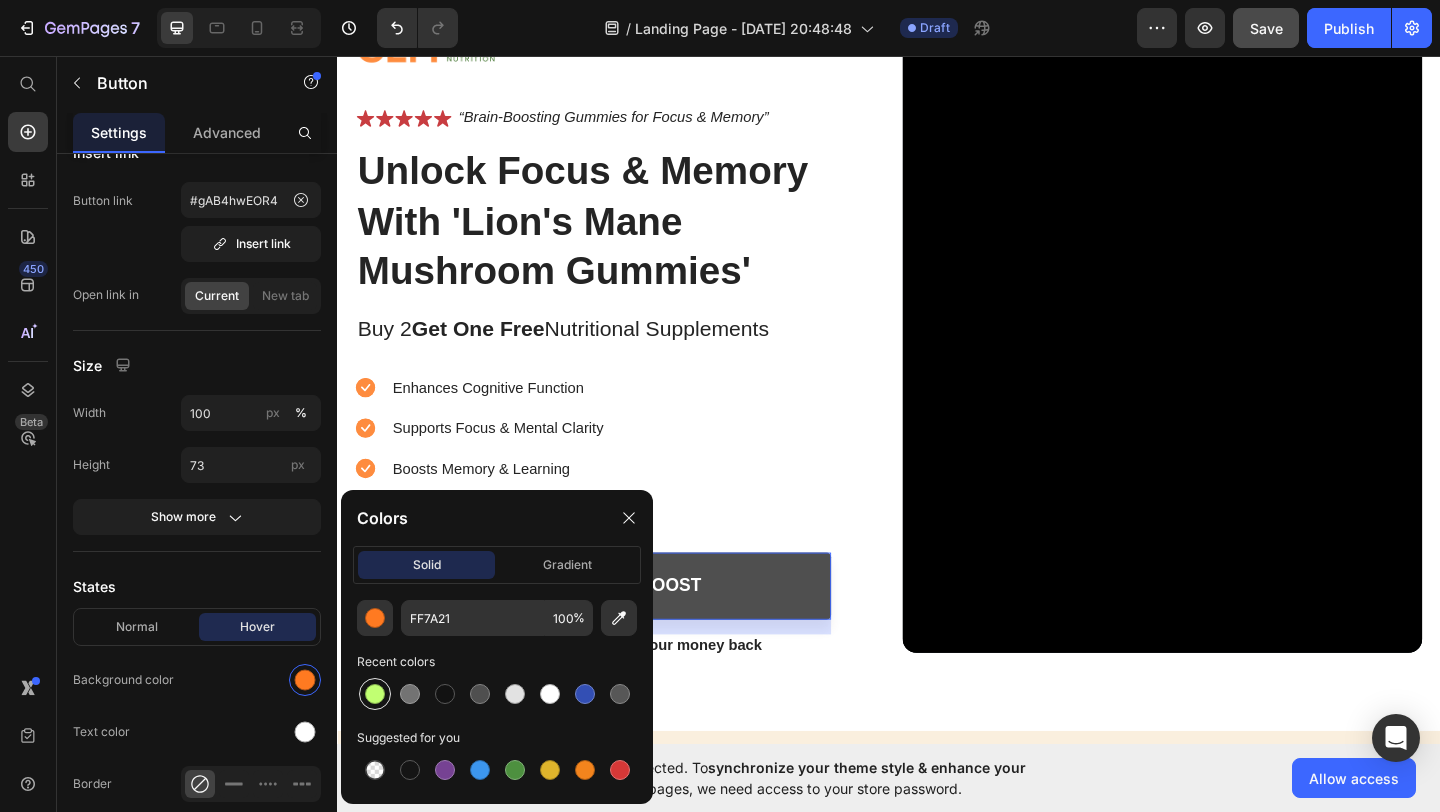 click at bounding box center (375, 694) 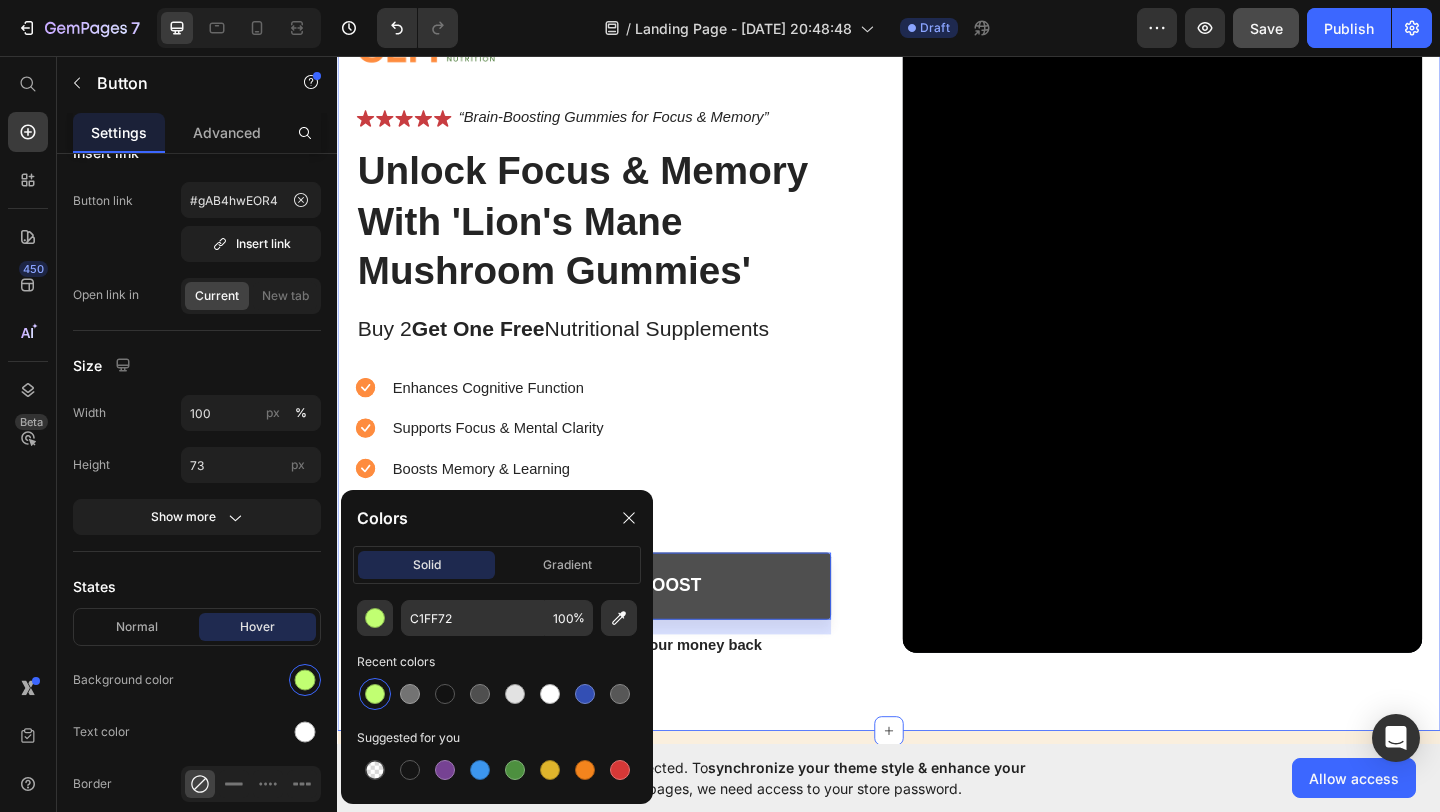 click on "buy 1 get one 50% OFF Text Block 04 Hours 38 Mins 26 Secs Countdown Timer Row Image
Icon
Icon
Icon
Icon
Icon Icon List “Brain-Boosting Gummies for Focus & Memory” Text Block Row Unlock Focus & Memory With 'Lion's Mane Mushroom Gummies' Heading Buy 2  Get One Free  Nutritional Supplements Text Block
Enhances Cognitive Function
Supports Focus & Mental Clarity
Boosts Memory & Learning
Helps Manage Stress & Mood Item List Instant Health Boost Button   16
Icon Try it & love it for  30 days or your money back Text Block Row Row Video Row Section 1" at bounding box center (937, 337) 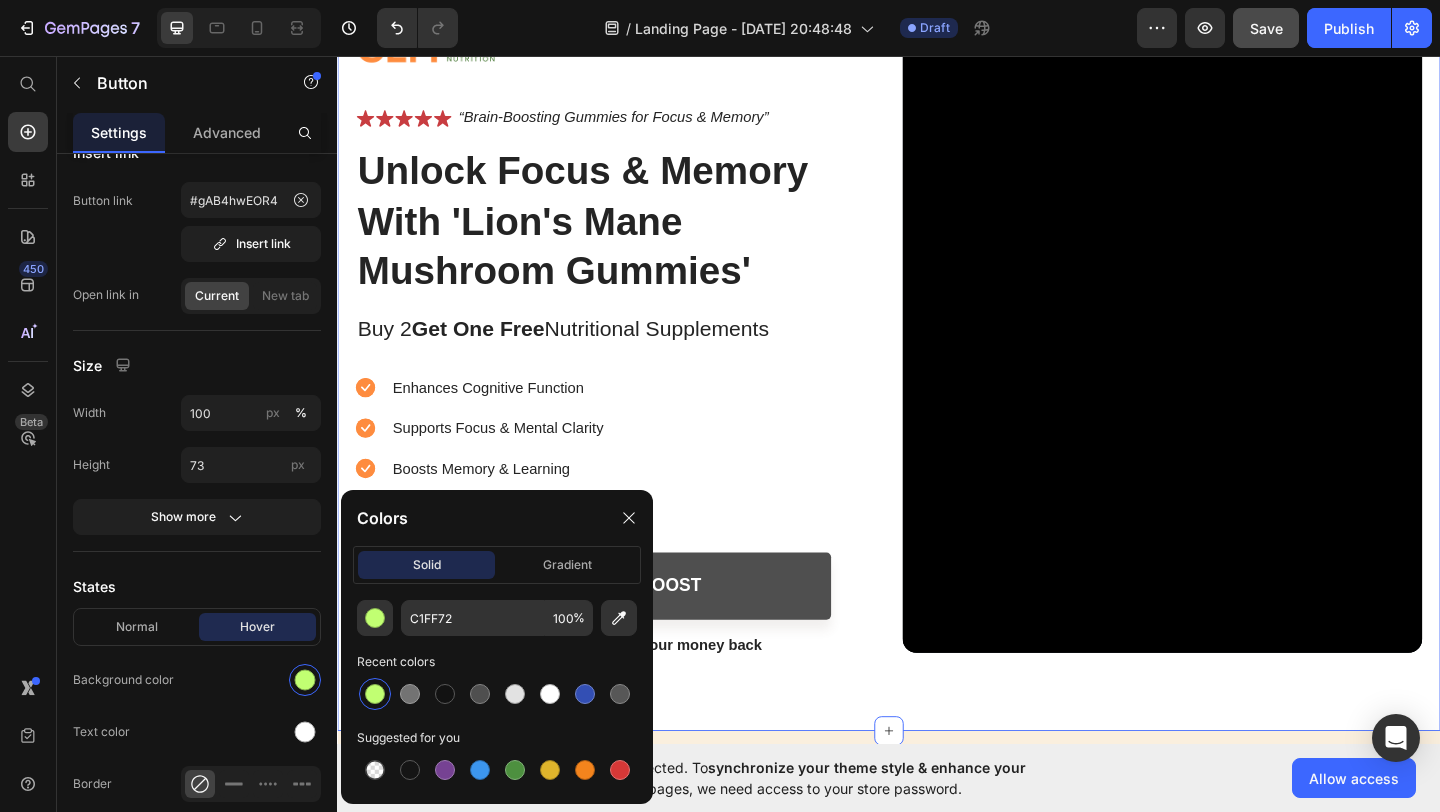 scroll, scrollTop: 0, scrollLeft: 0, axis: both 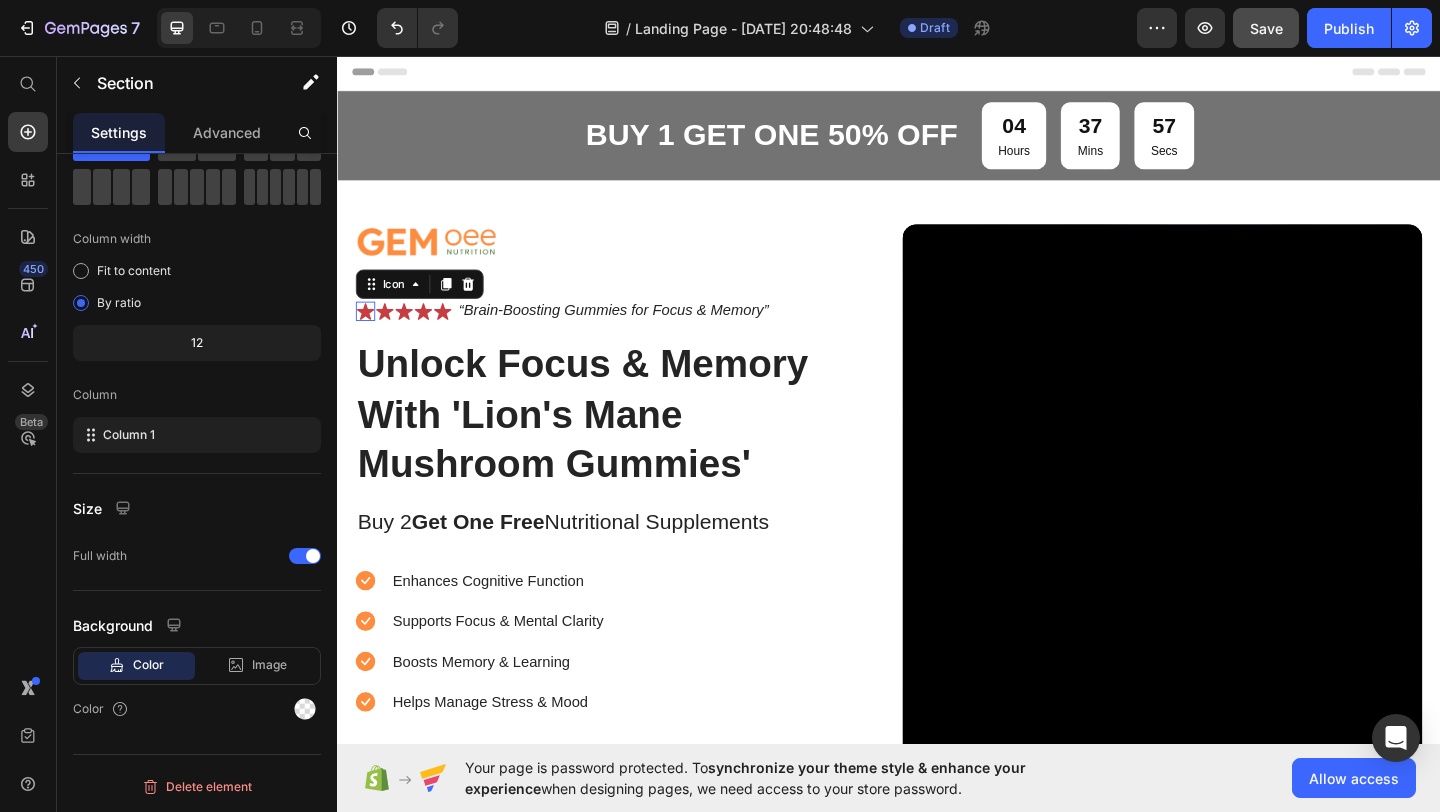 click 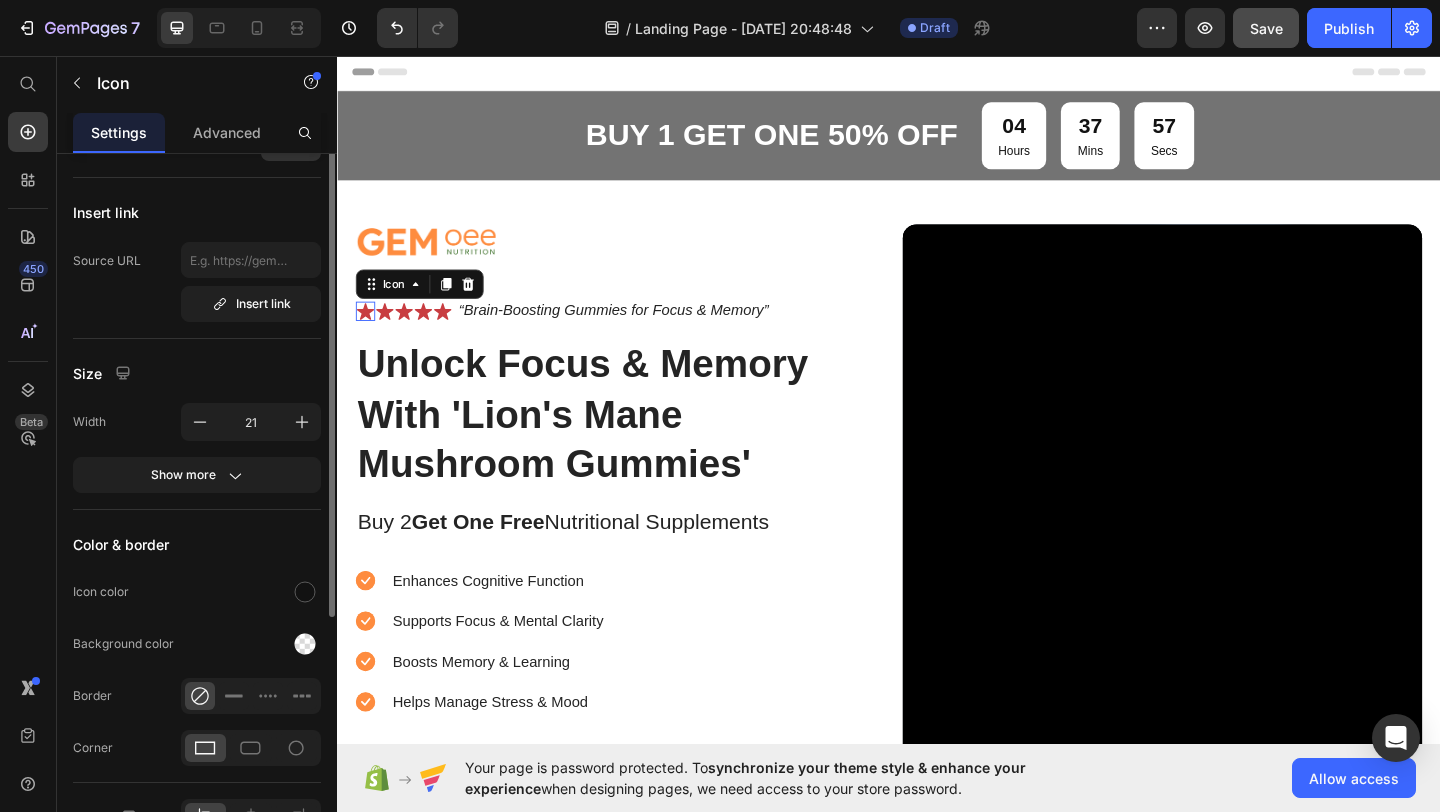 scroll, scrollTop: 0, scrollLeft: 0, axis: both 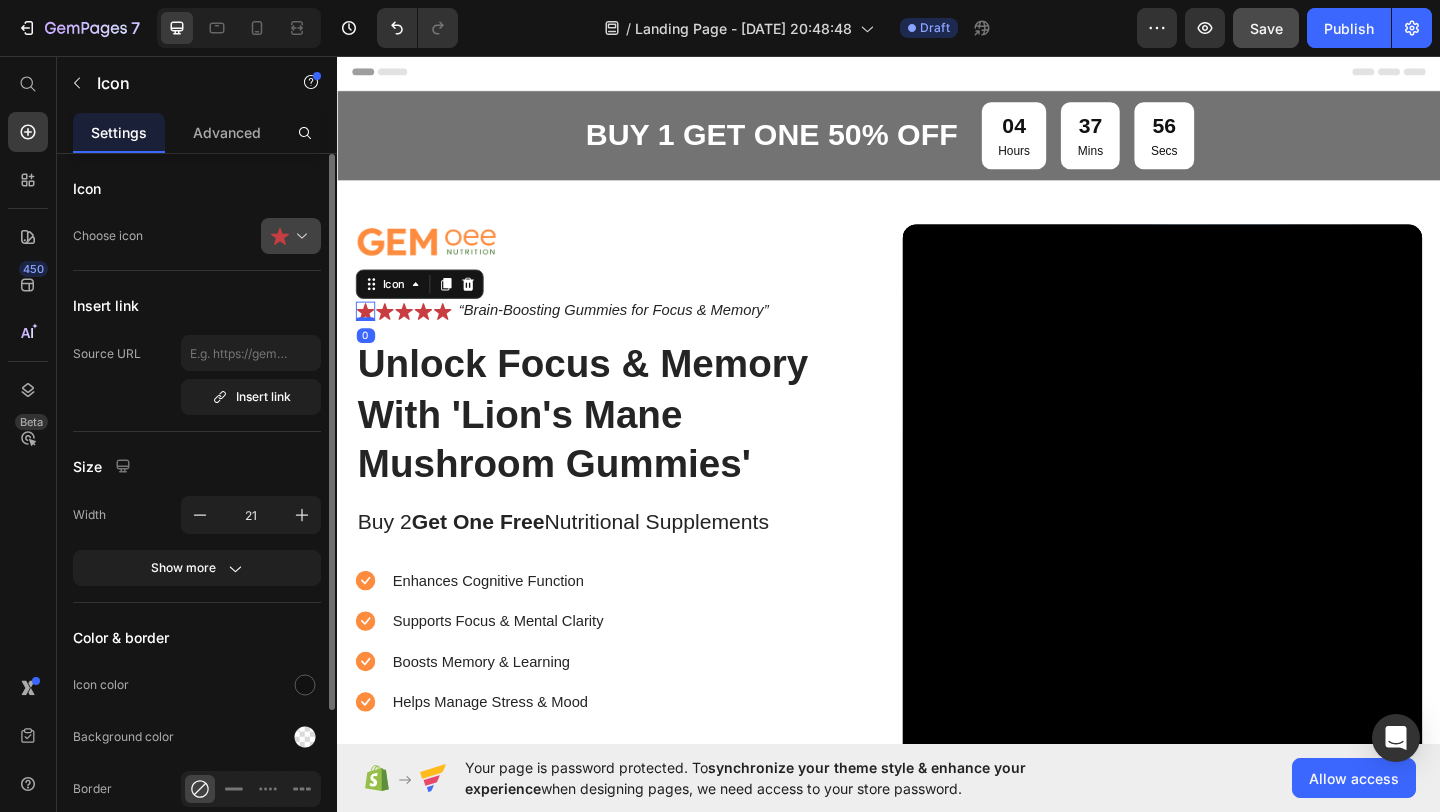 click at bounding box center [299, 236] 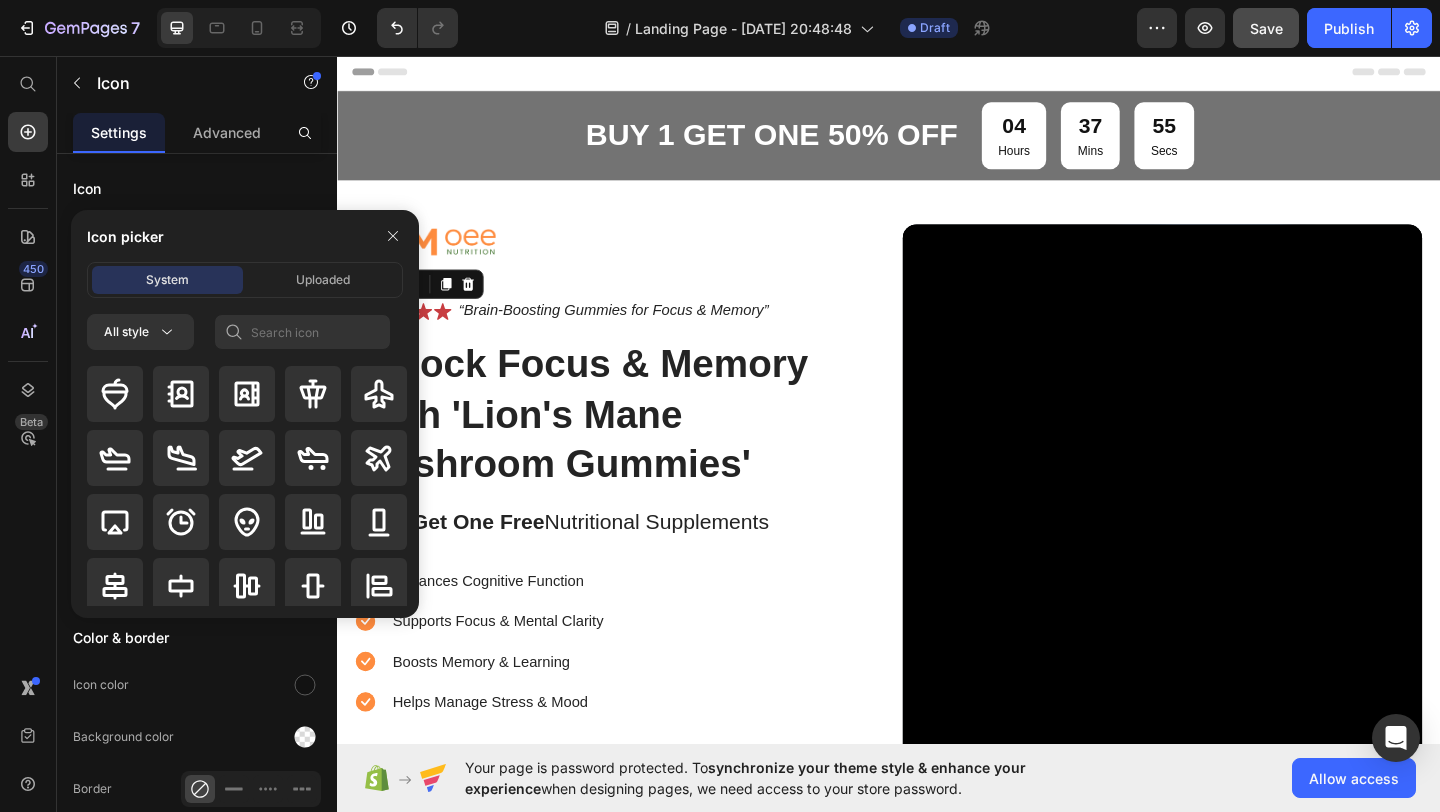 click on "Icon picker" at bounding box center [245, 236] 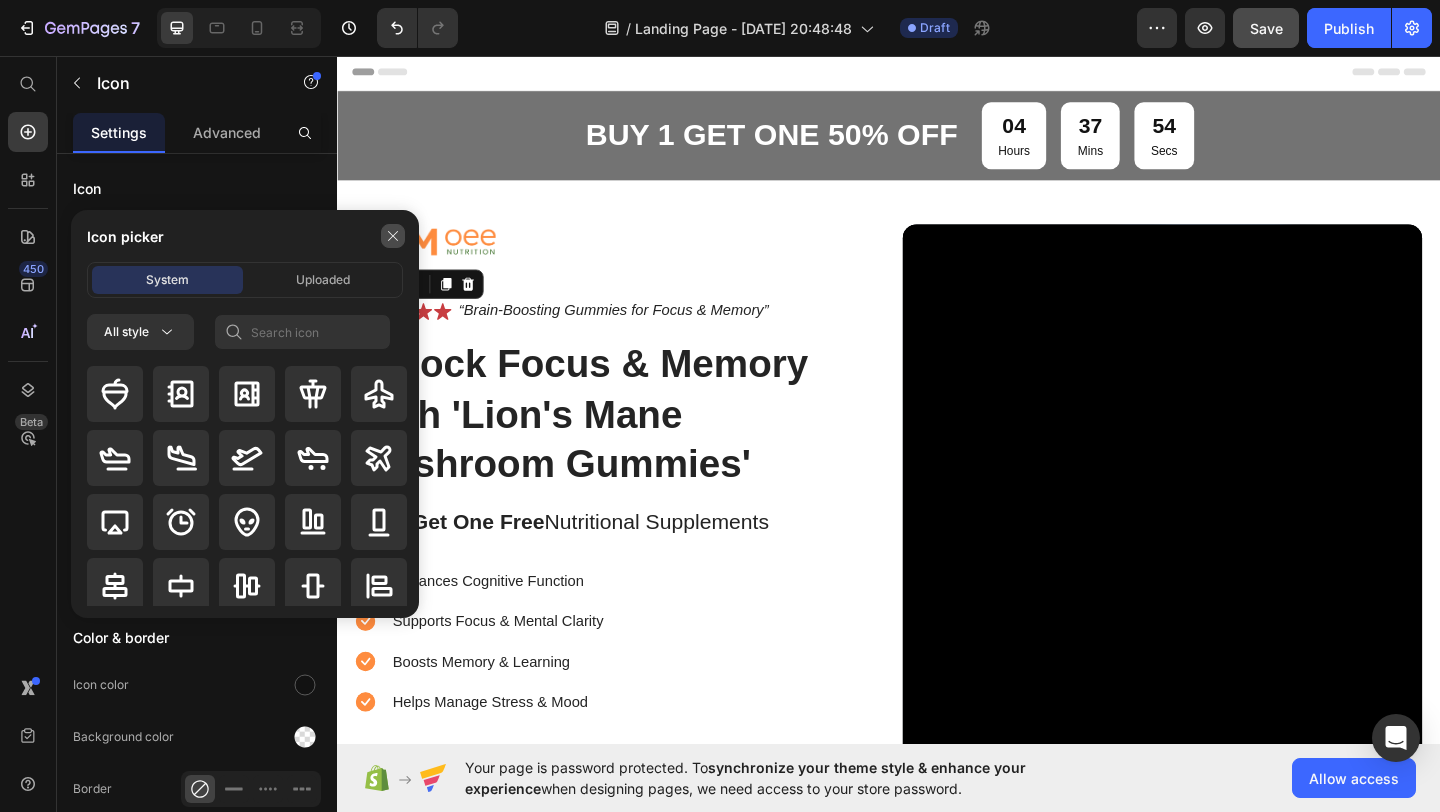 click 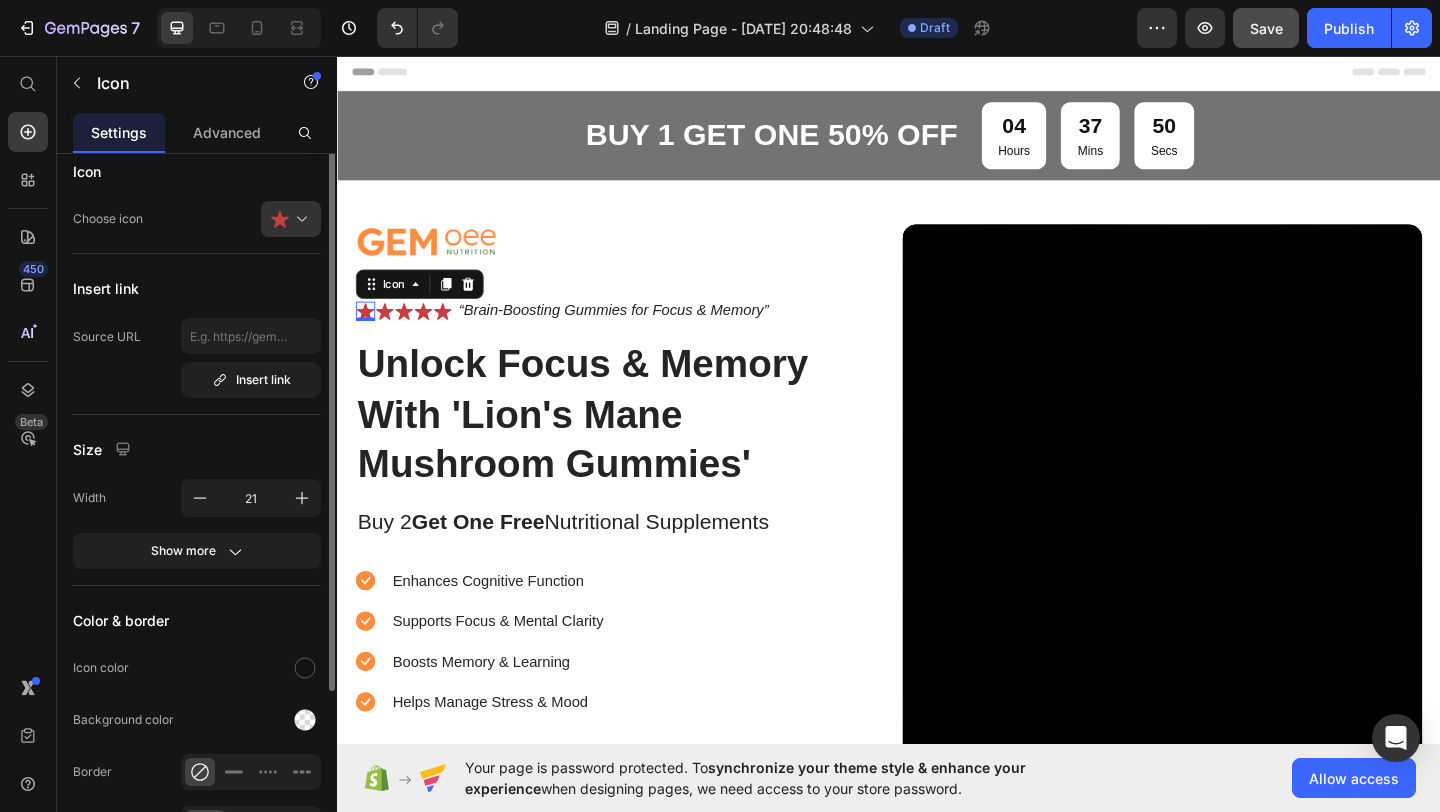 scroll, scrollTop: 0, scrollLeft: 0, axis: both 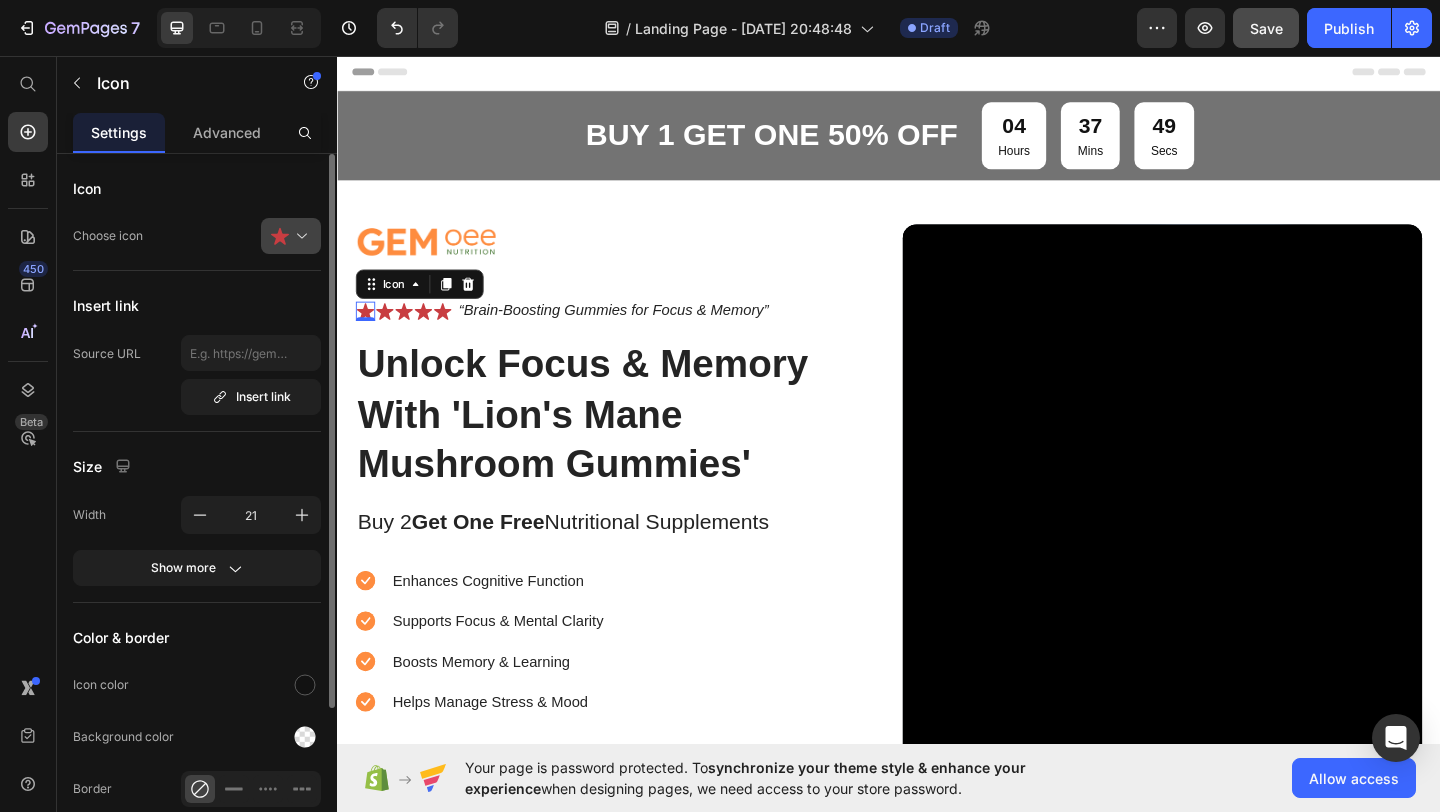 click at bounding box center (299, 236) 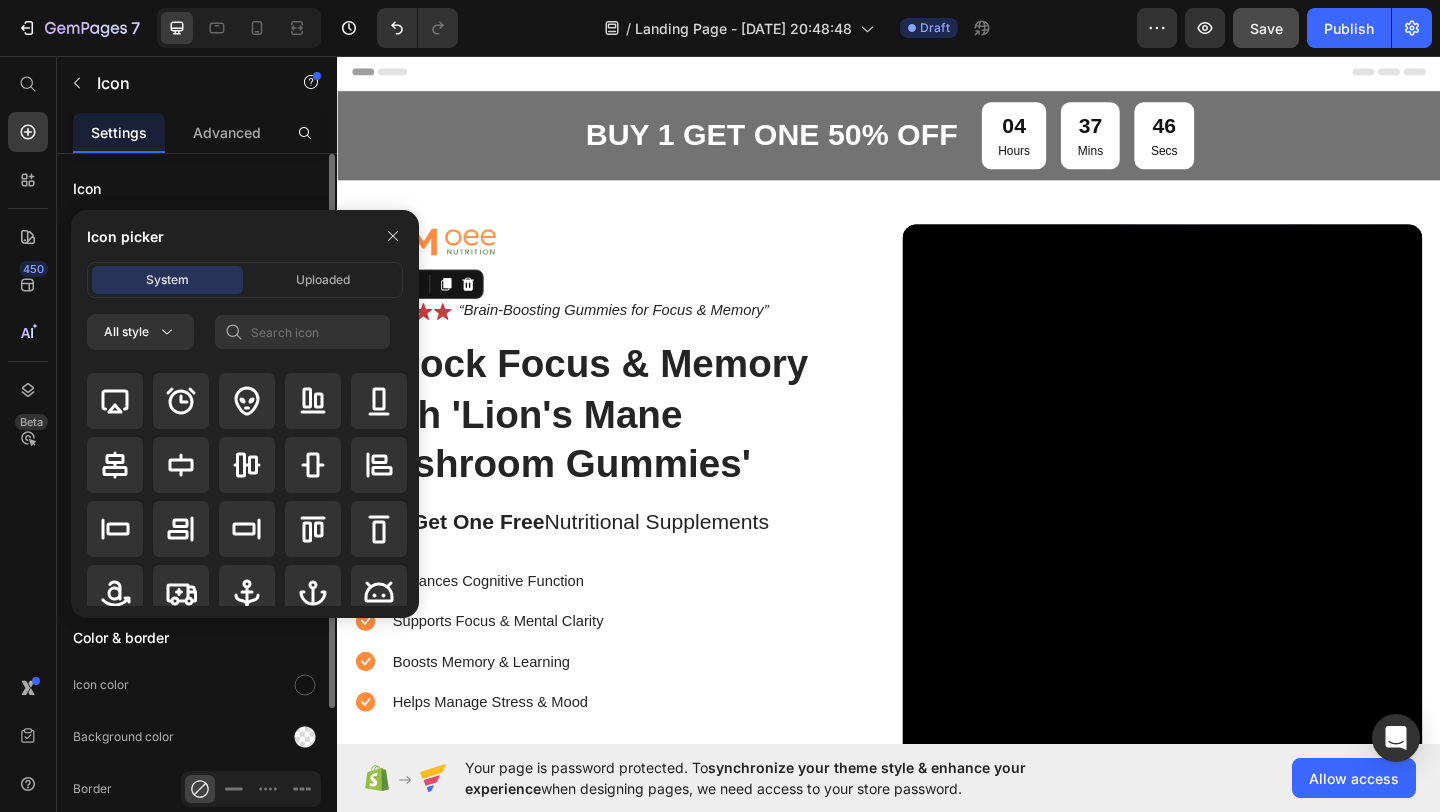 scroll, scrollTop: 28, scrollLeft: 0, axis: vertical 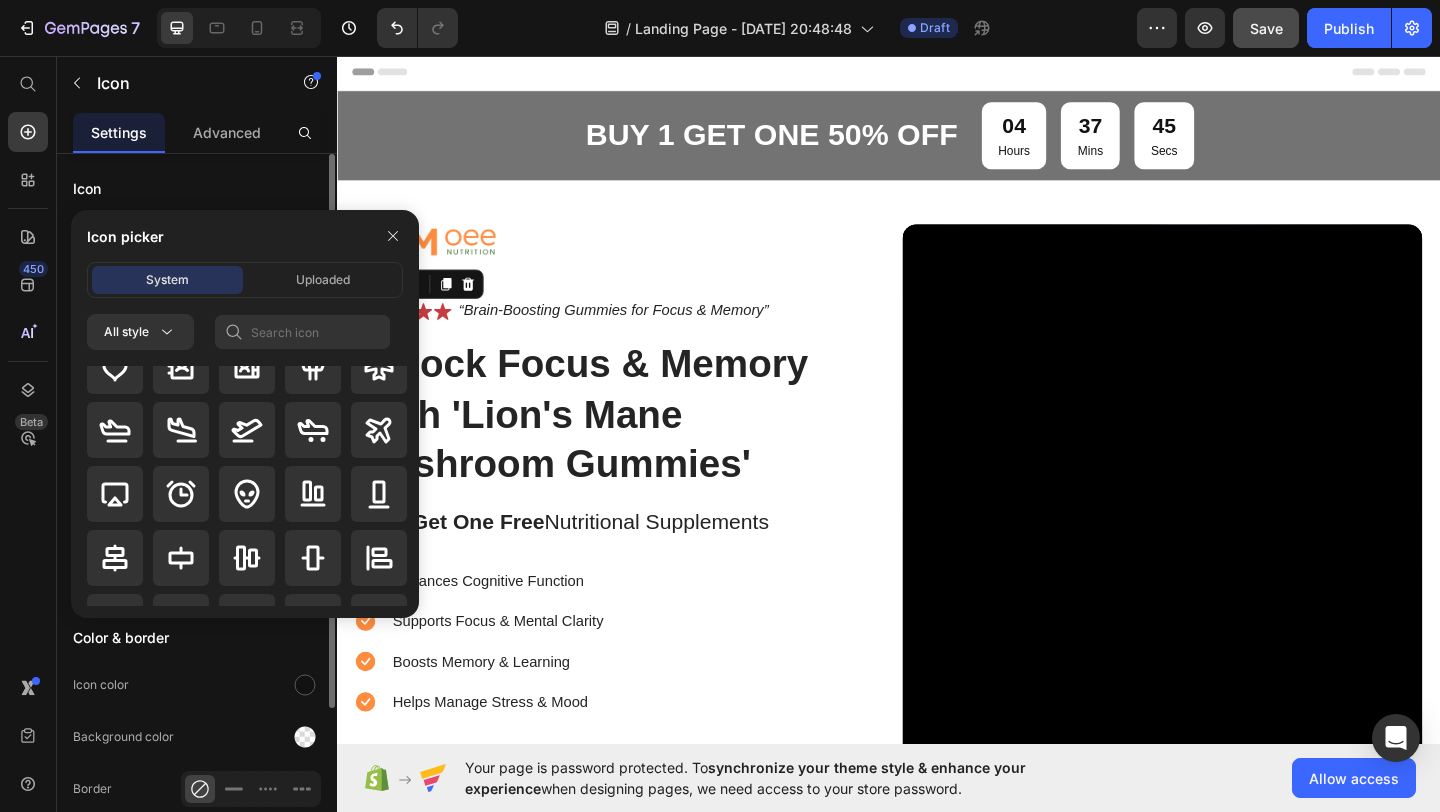 click on "Icon color" 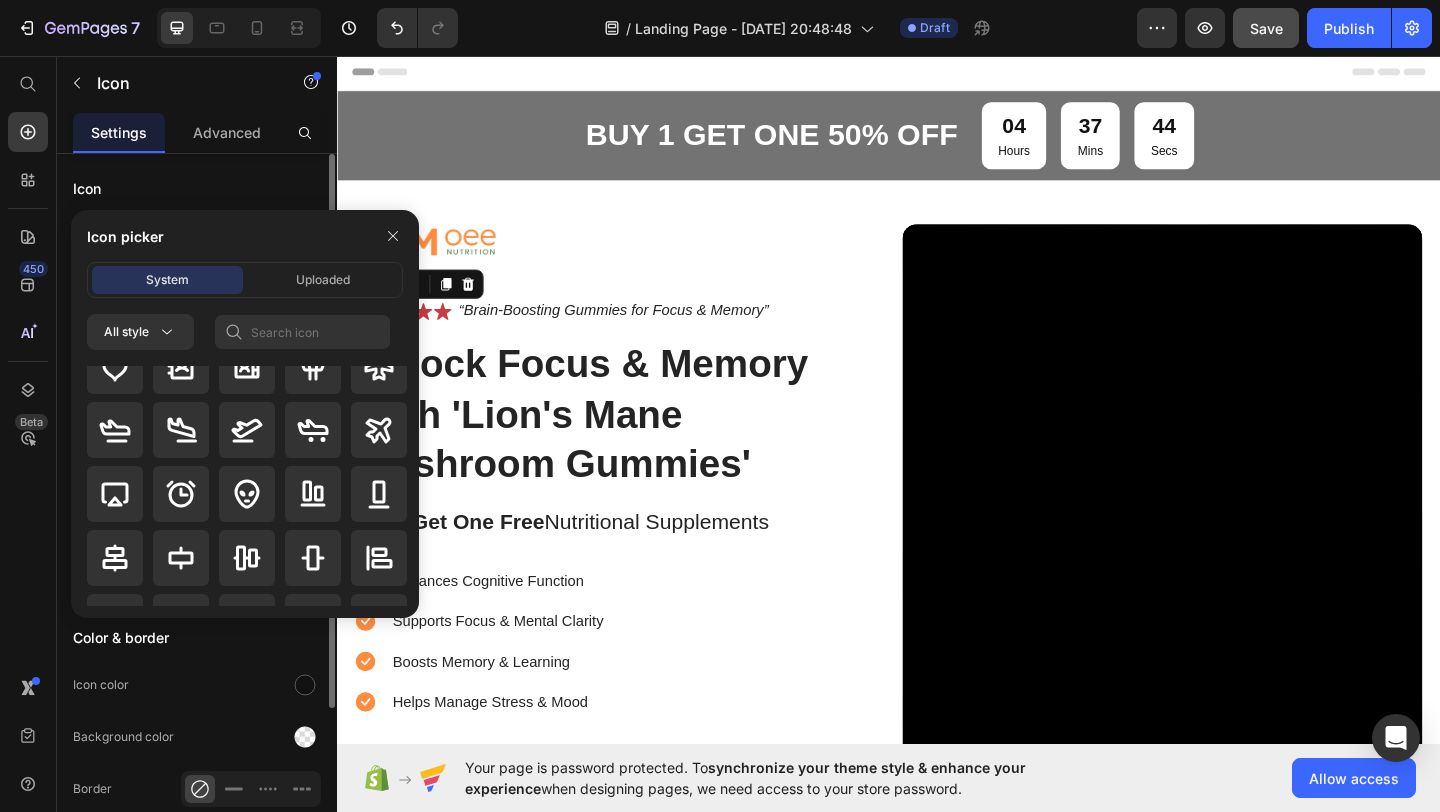 click on "Color & border" at bounding box center (197, 637) 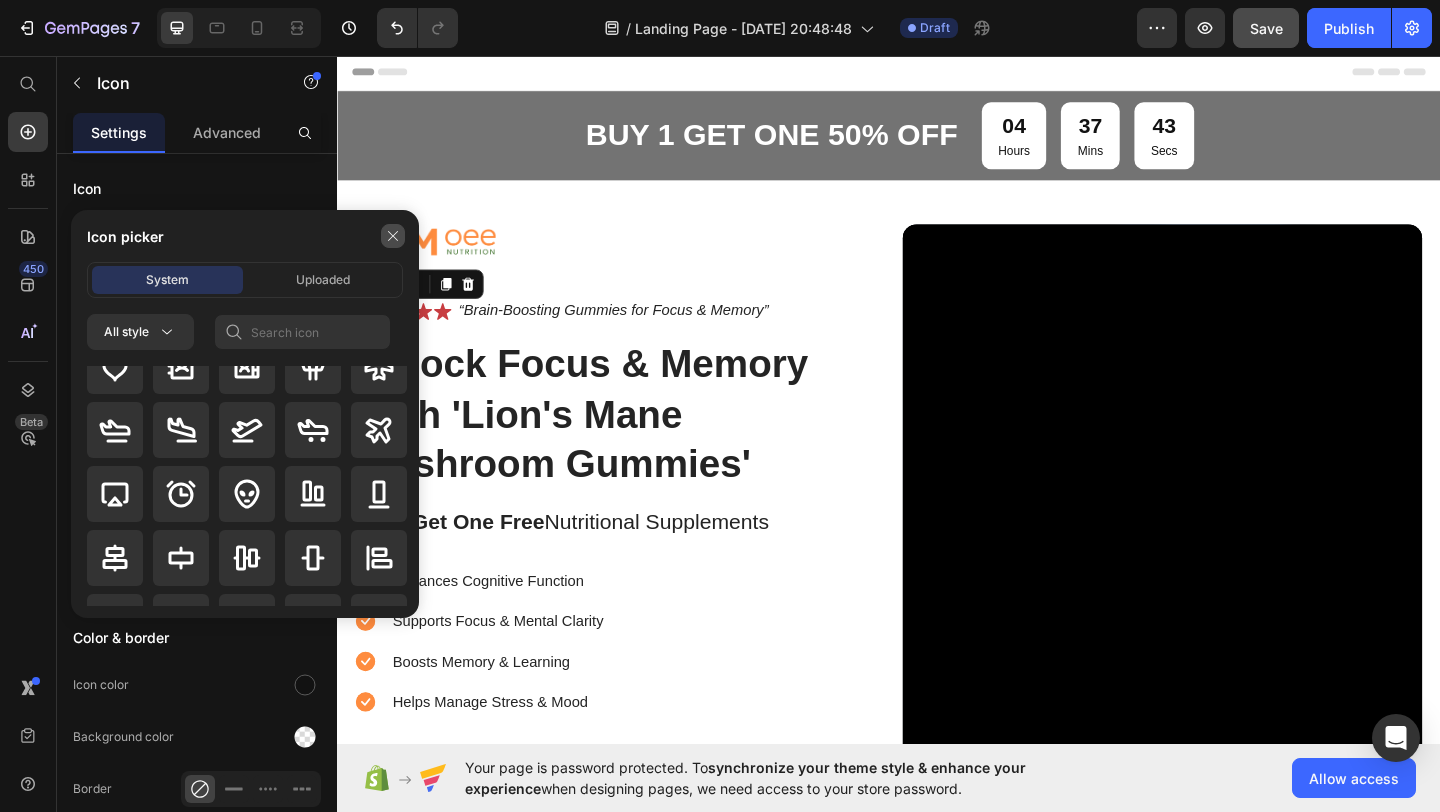 click 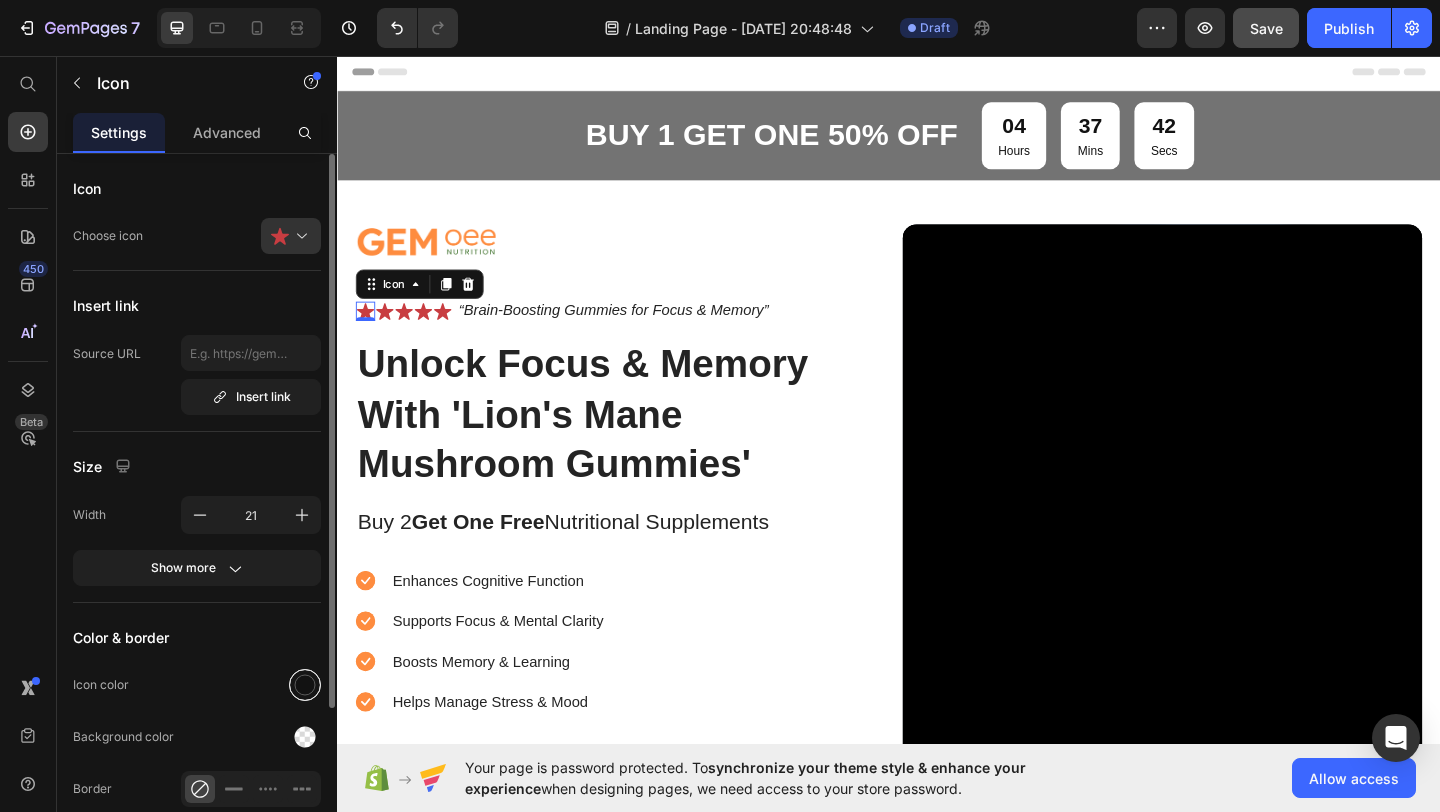 click at bounding box center [305, 685] 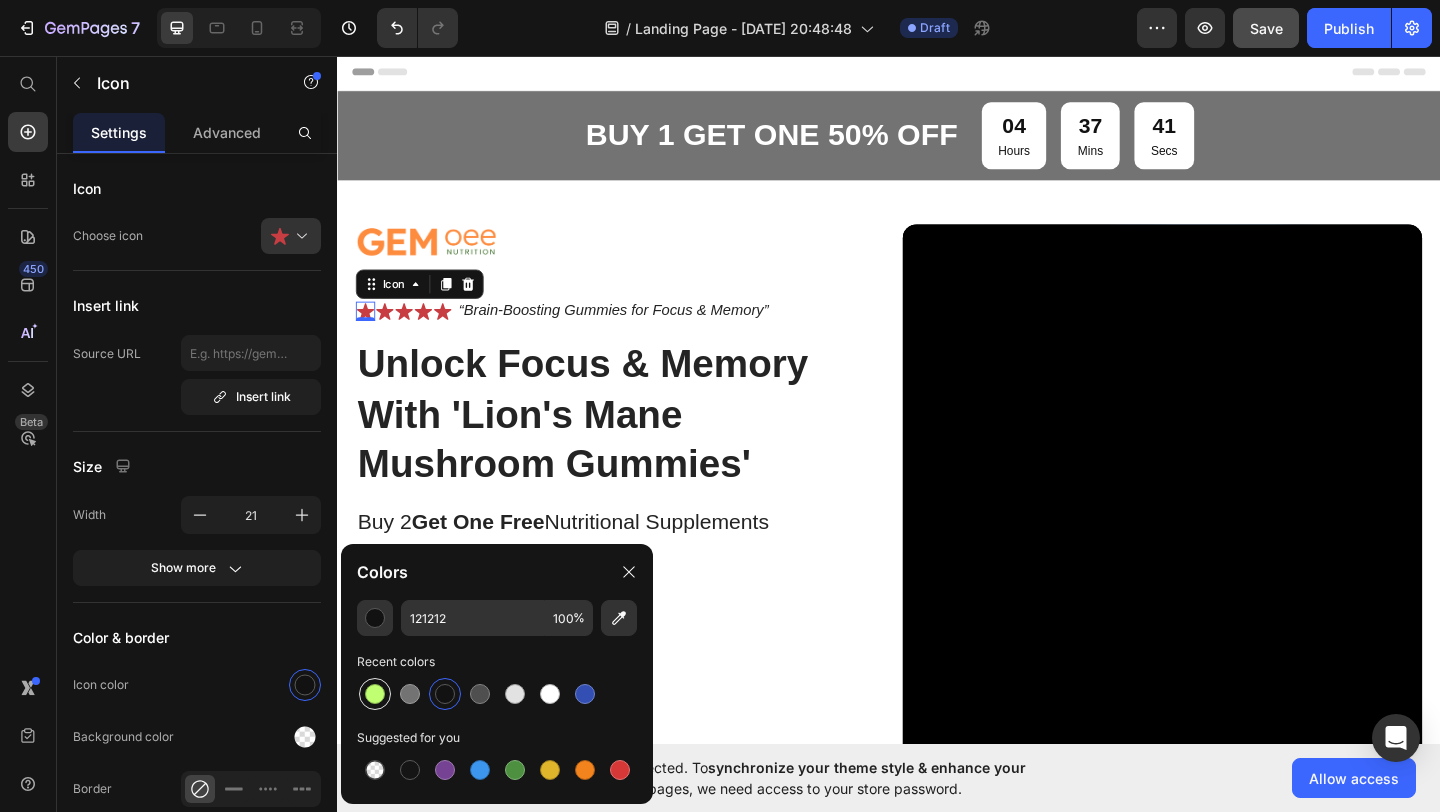 click at bounding box center (375, 694) 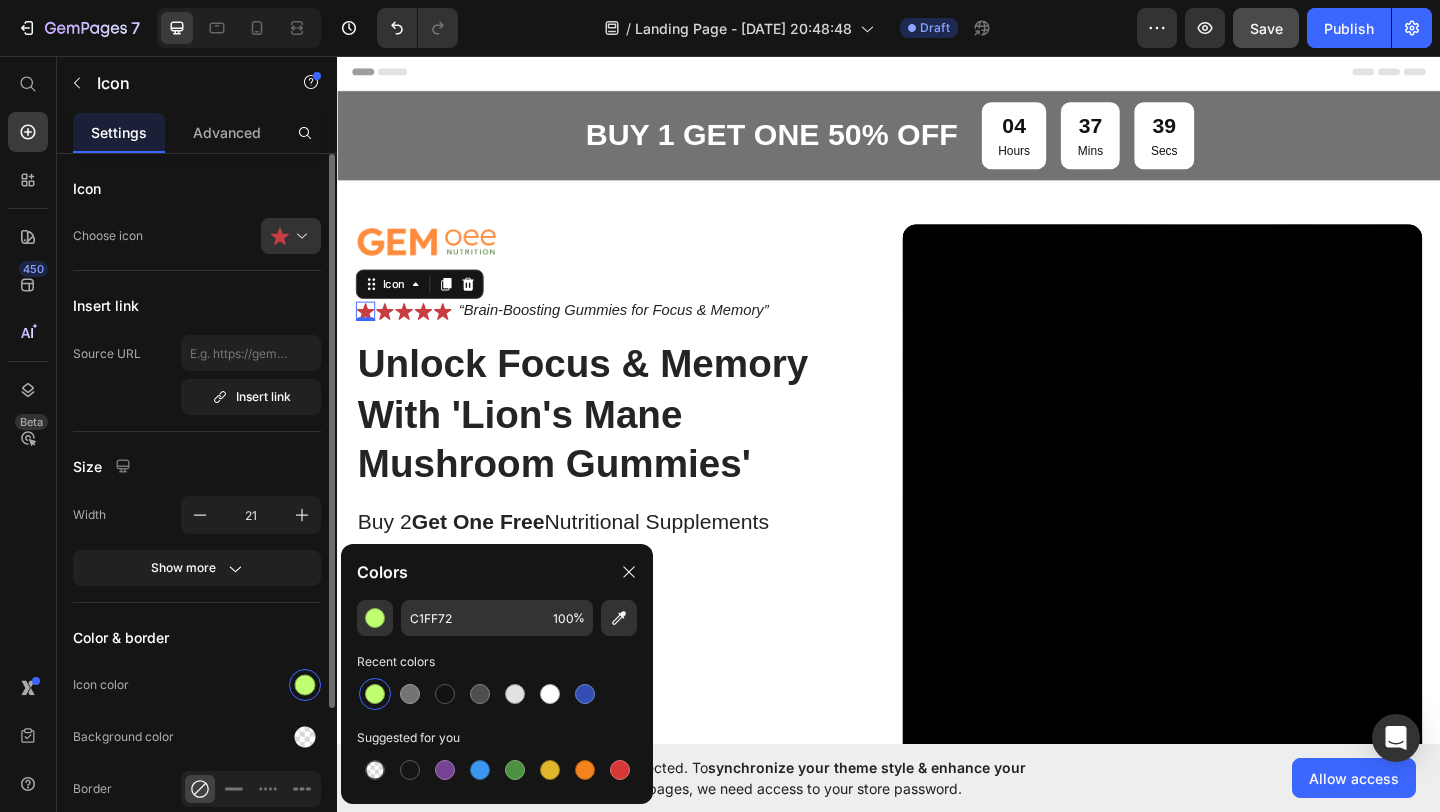 click on "Icon color" 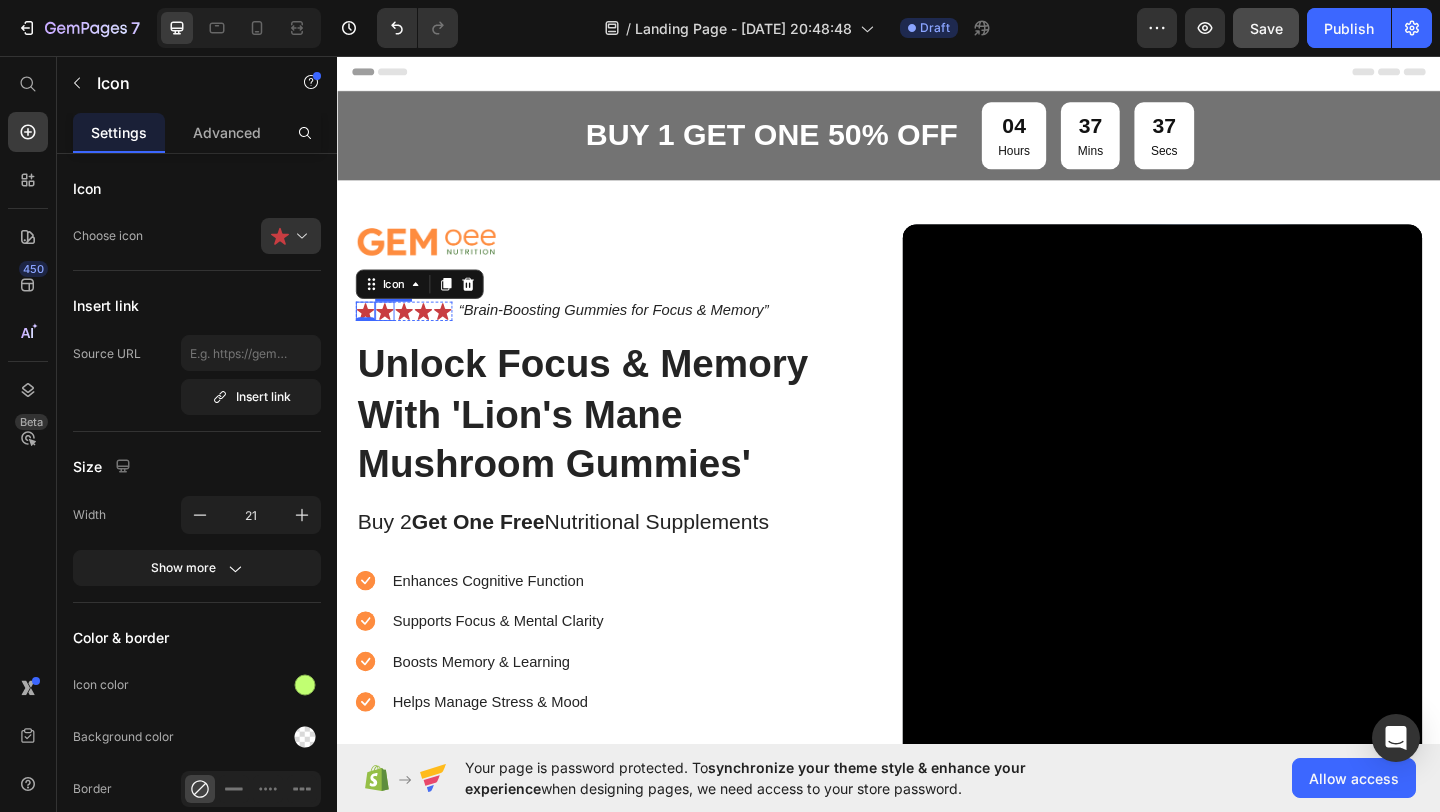 click 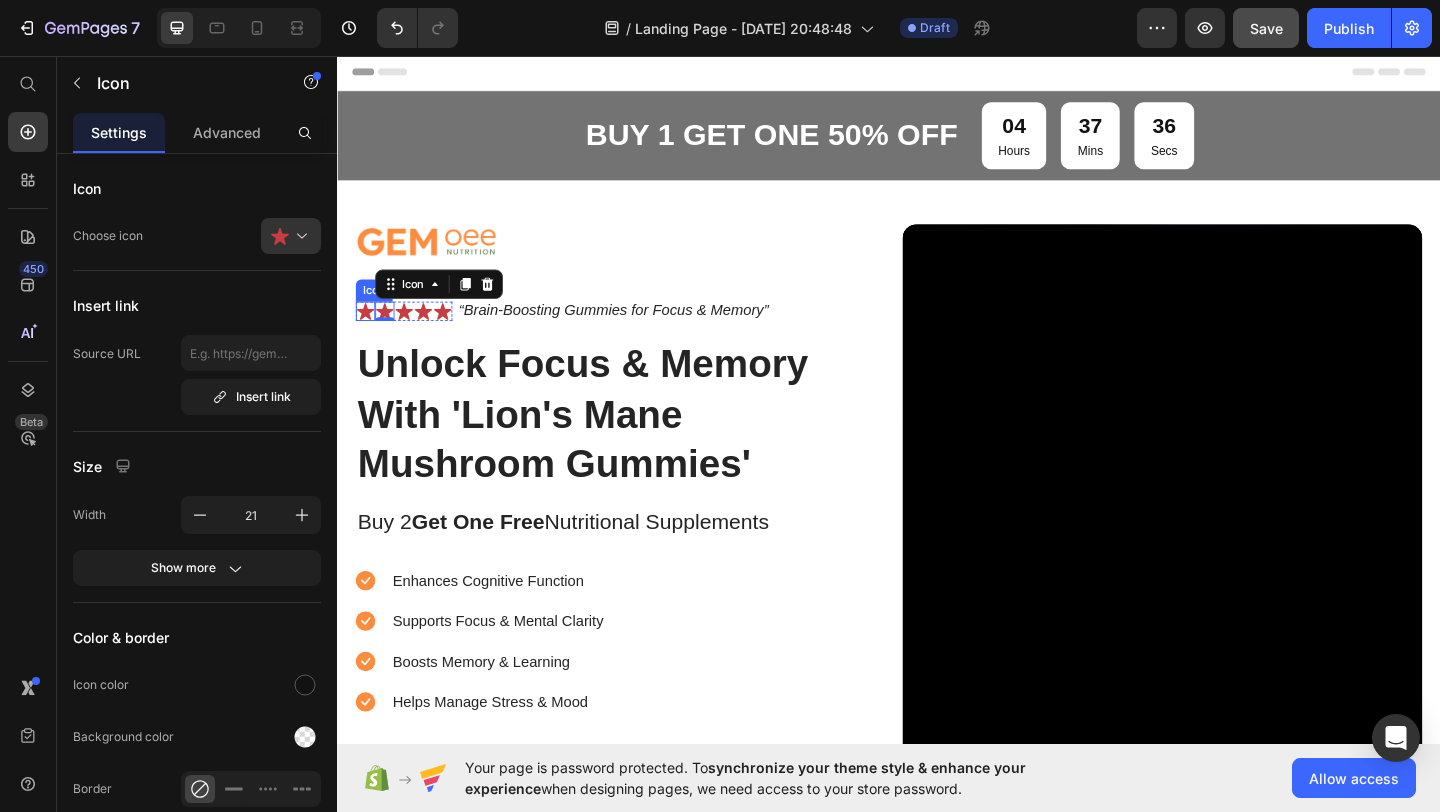 click 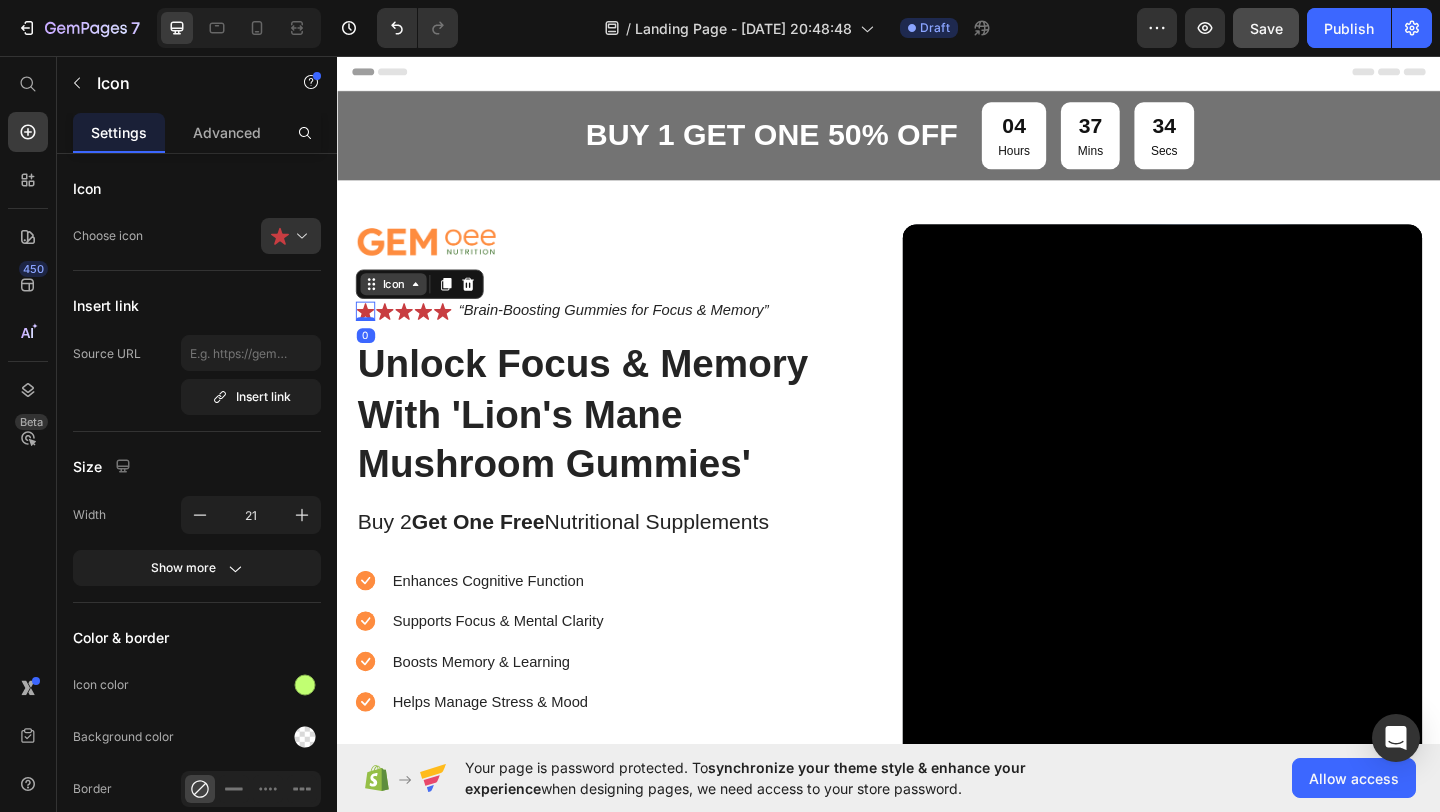 click 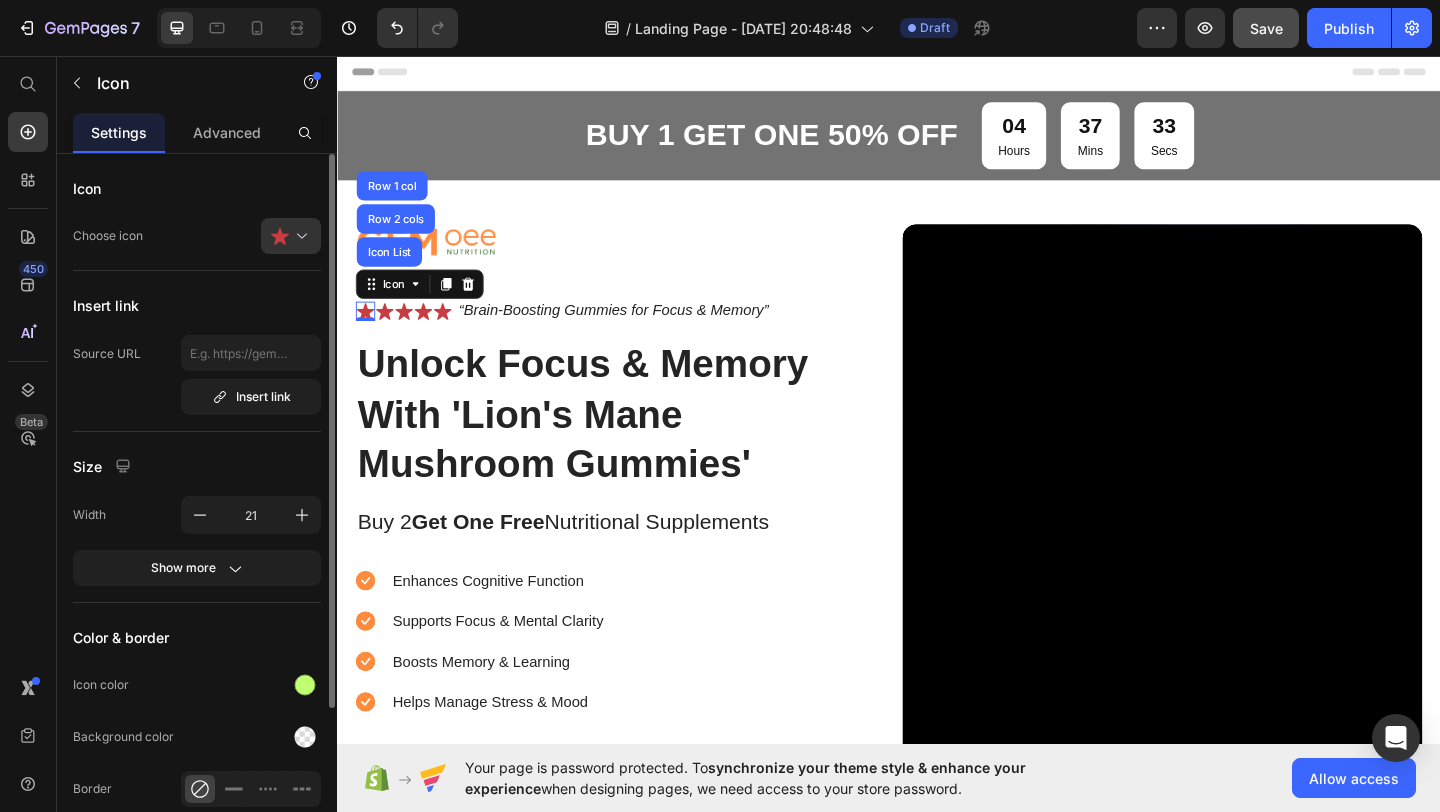 click on "Insert link" at bounding box center (197, 305) 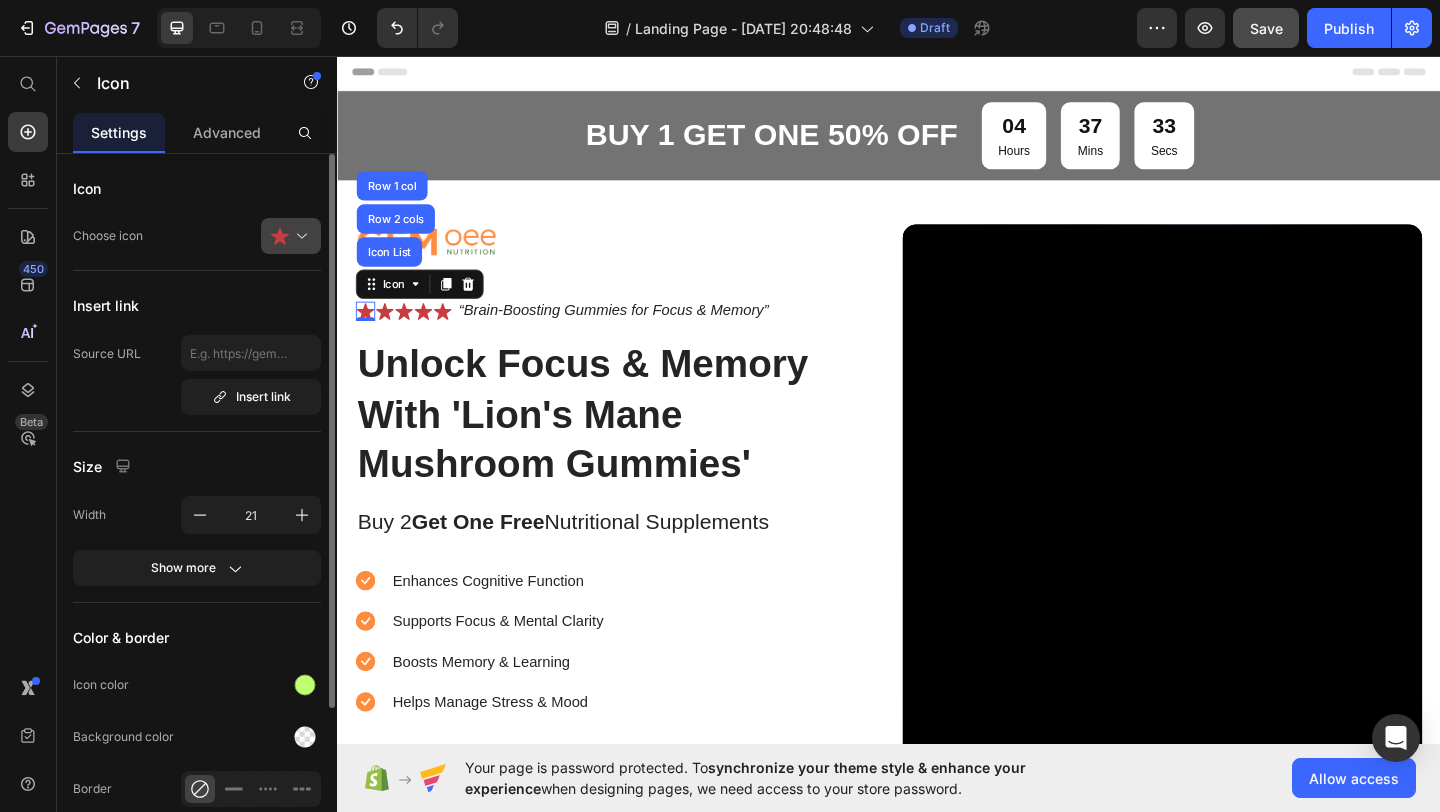 click 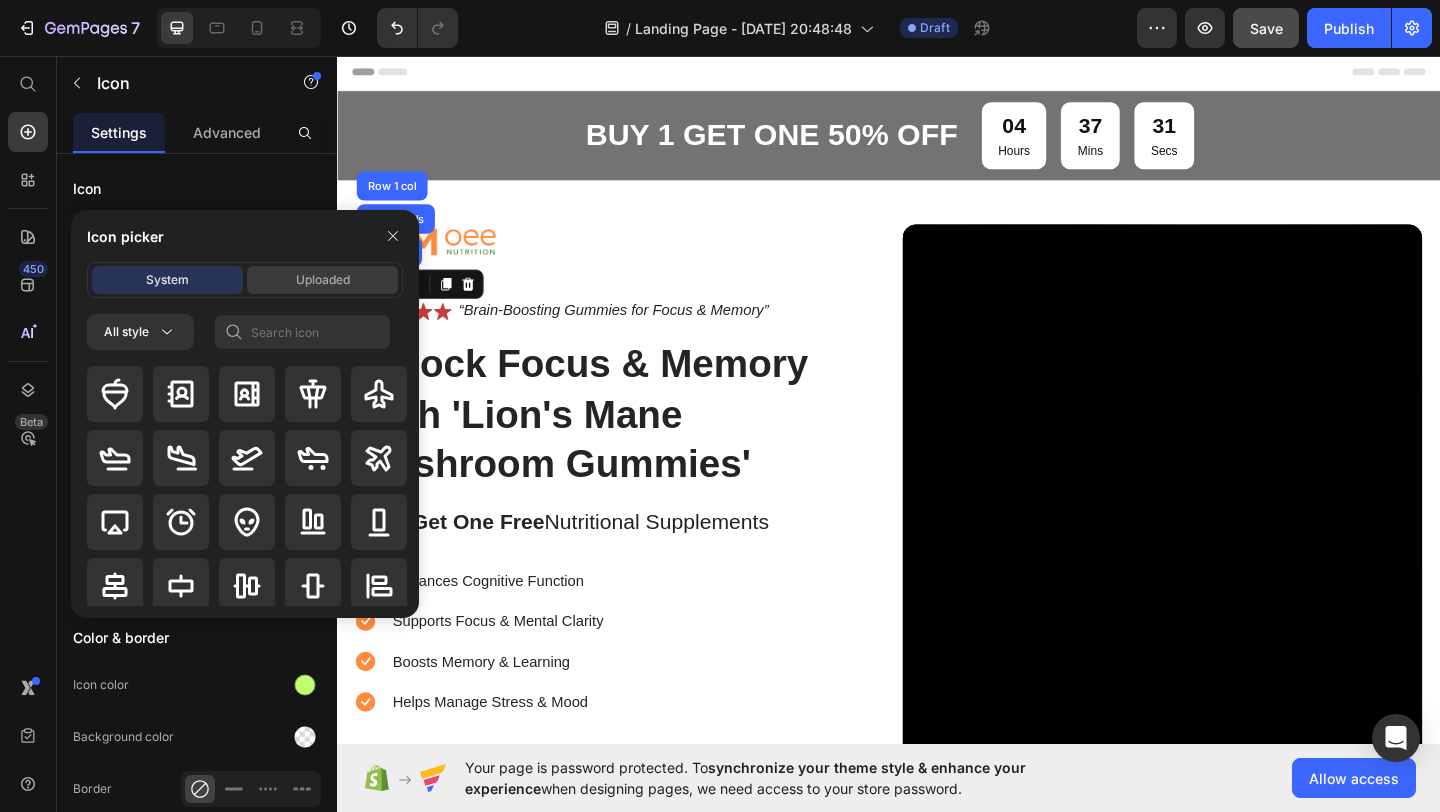 click on "Uploaded" at bounding box center (323, 280) 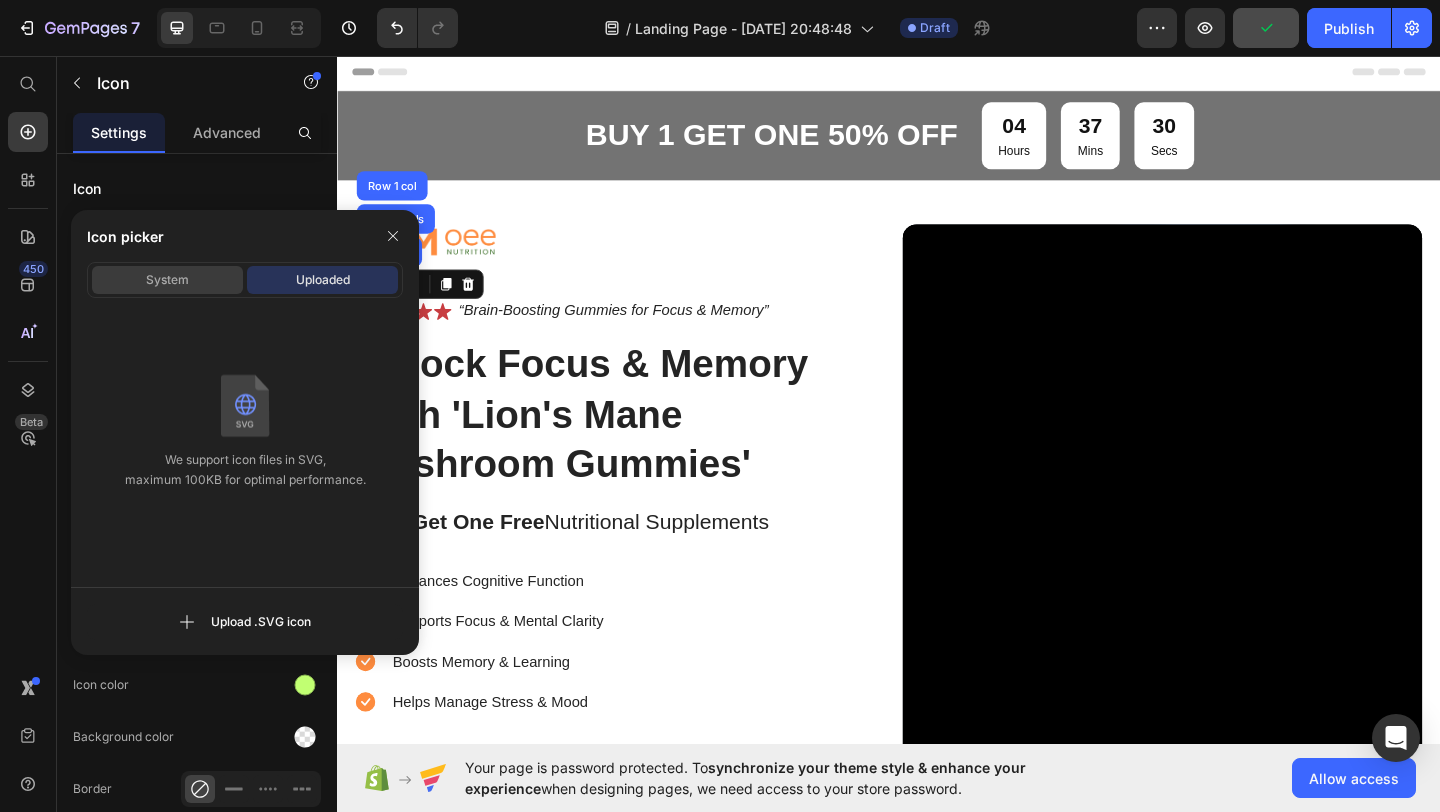 click on "System" at bounding box center (167, 280) 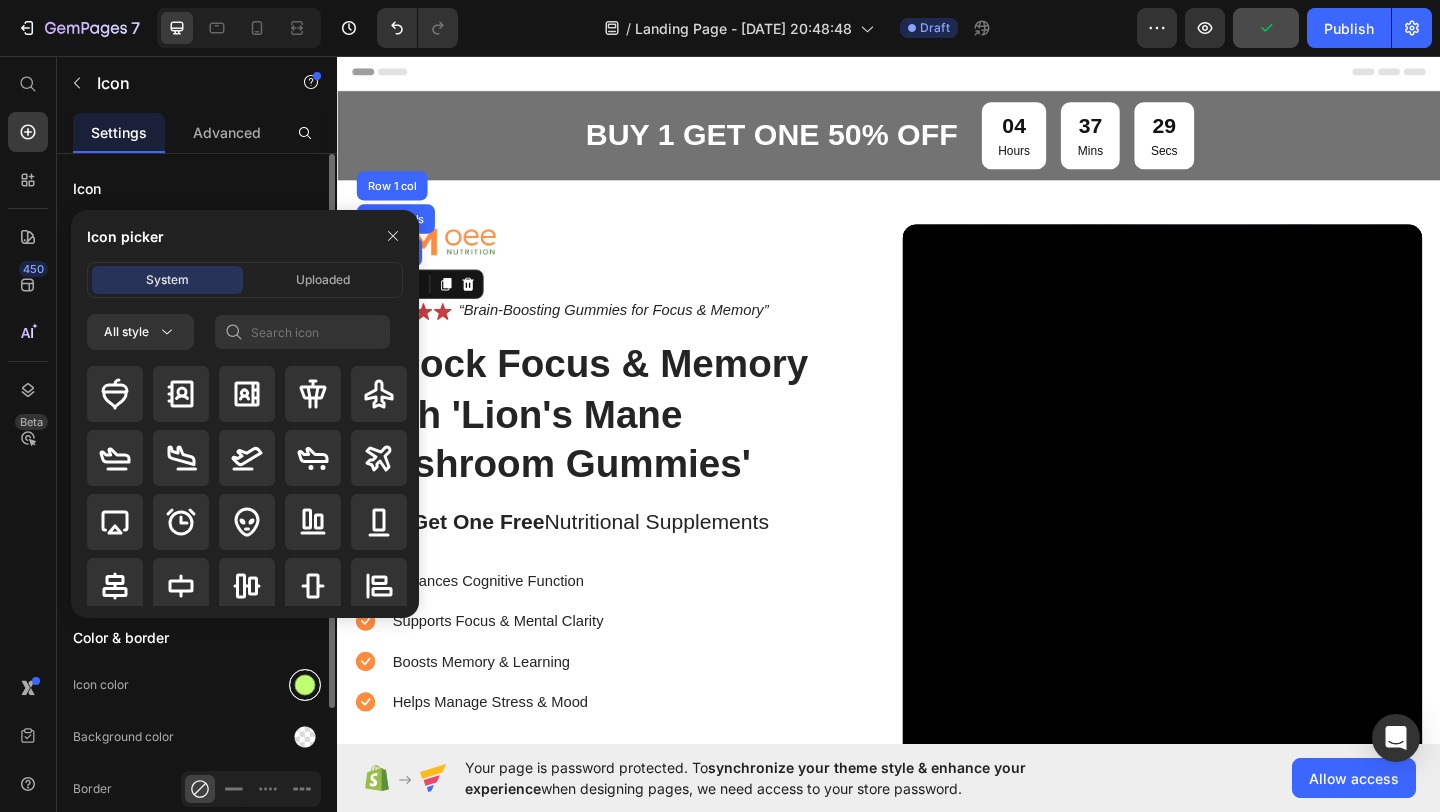 click at bounding box center (305, 685) 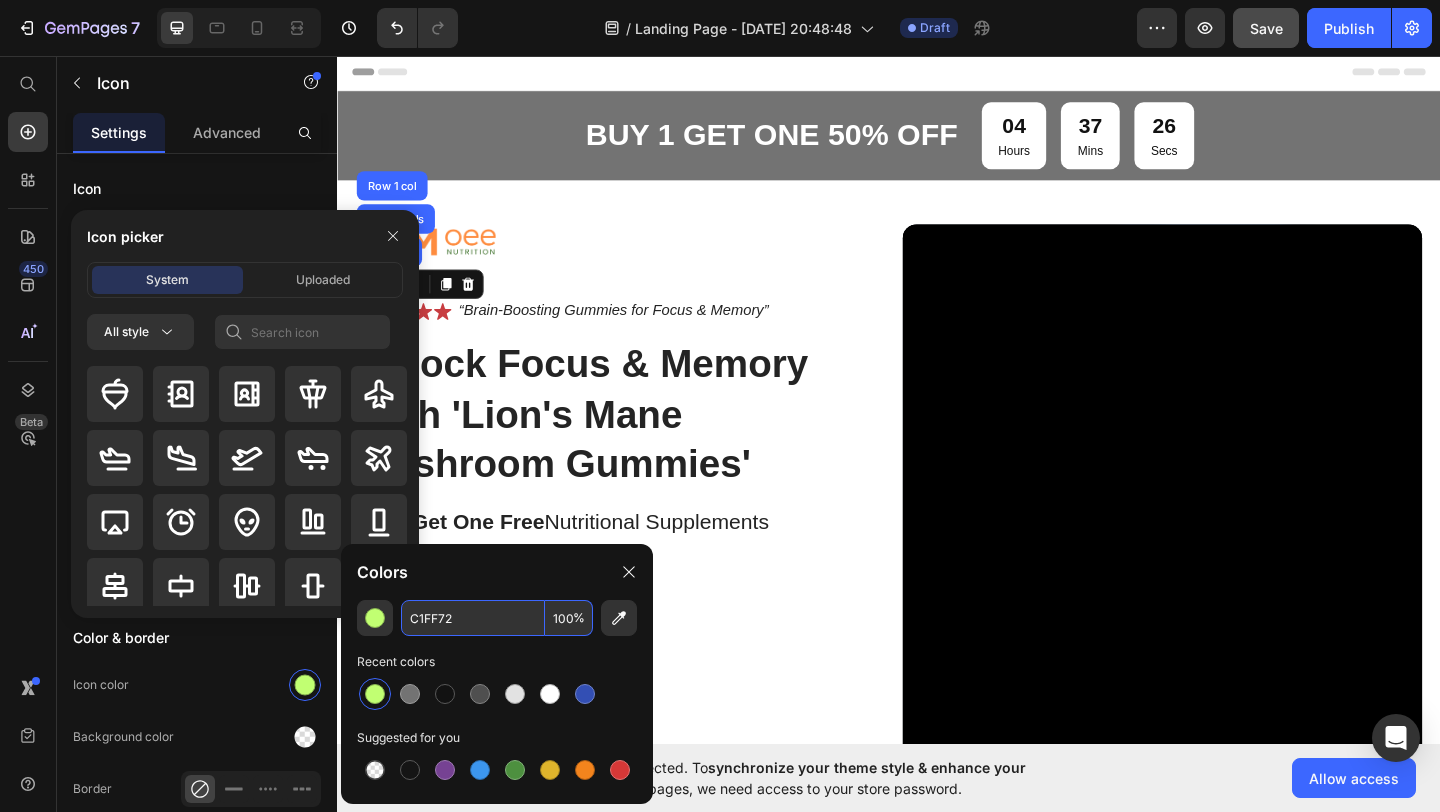click on "Colors" 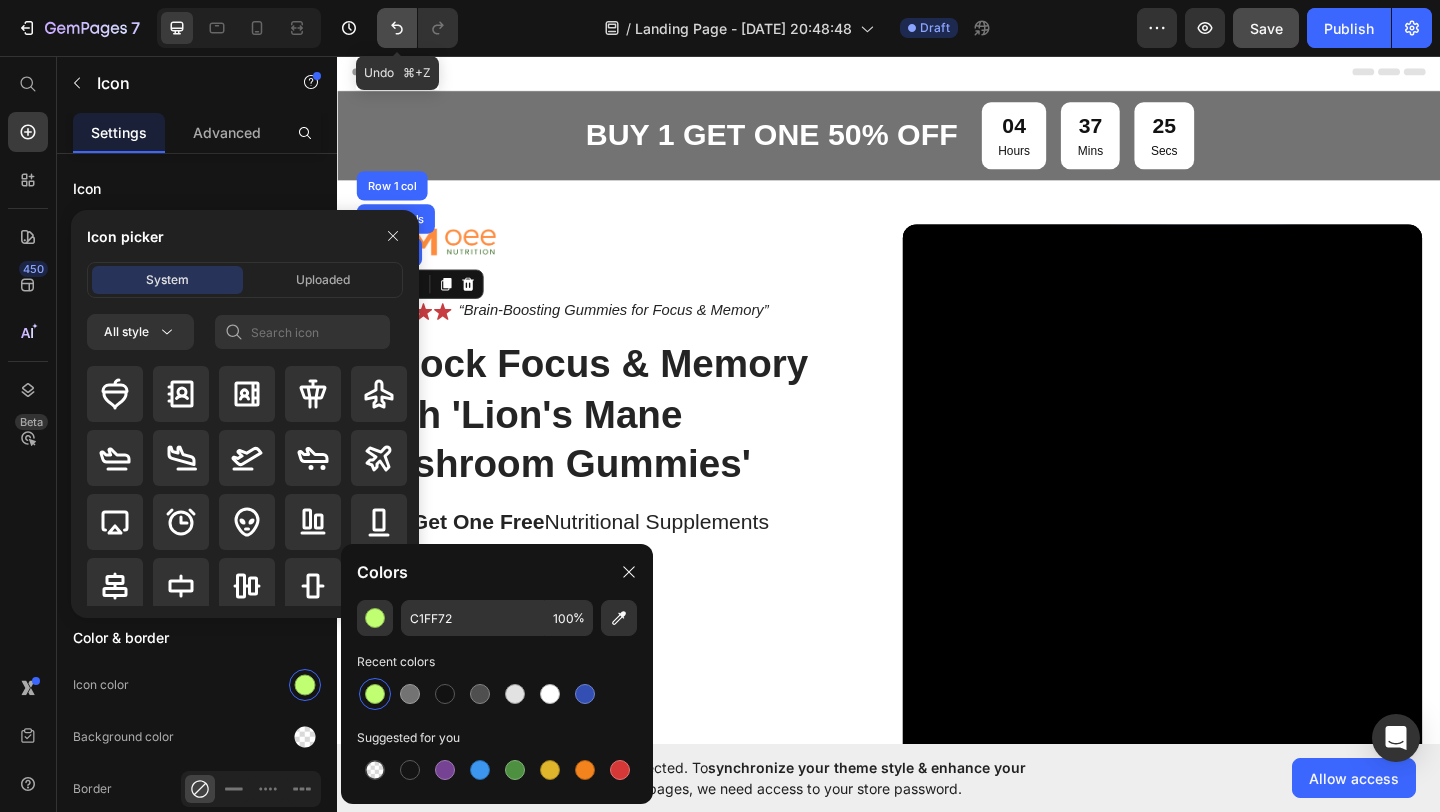 click 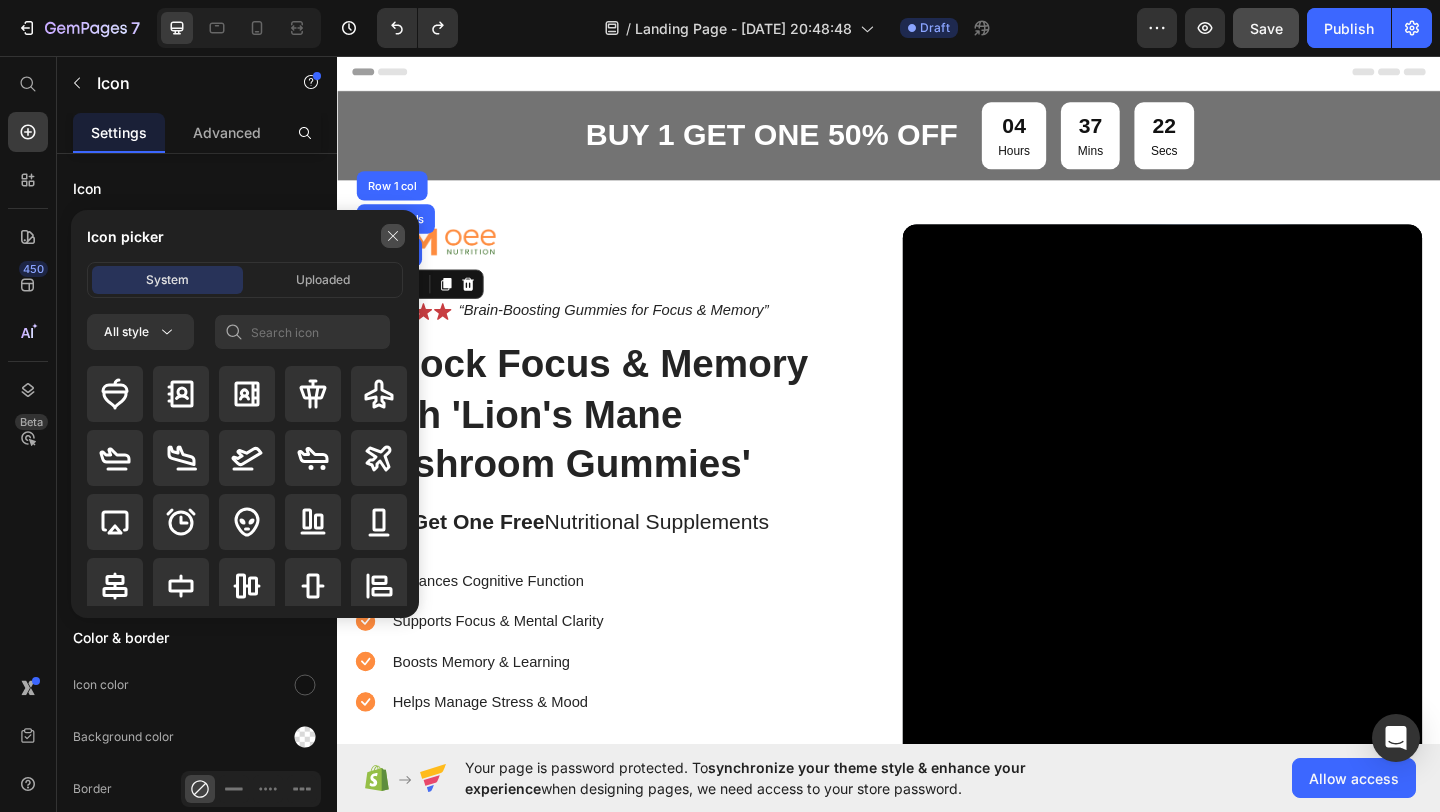 click 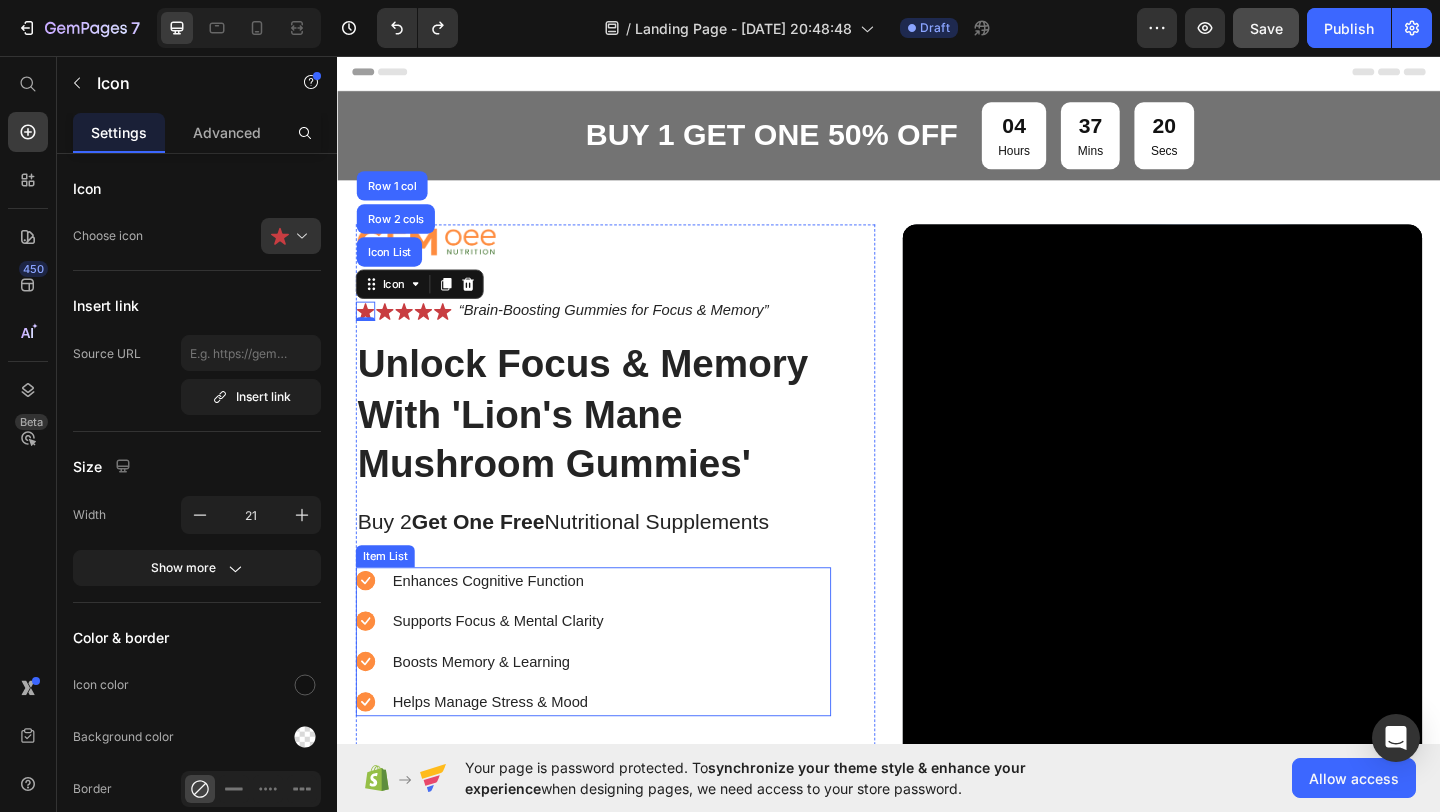scroll, scrollTop: 236, scrollLeft: 0, axis: vertical 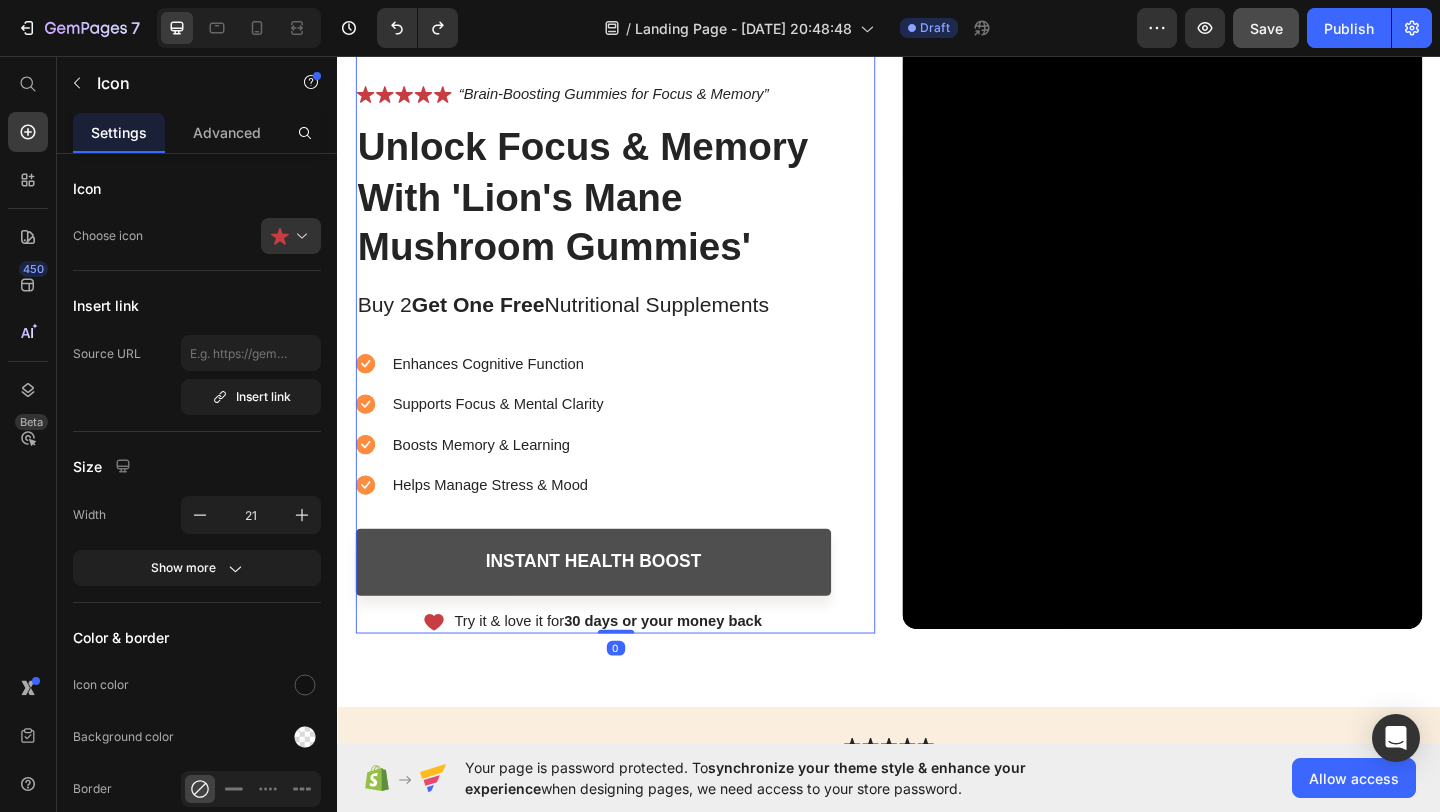 click on "Image
Icon
Icon
Icon
Icon
Icon Icon List “Brain-Boosting Gummies for Focus & Memory” Text Block Row Unlock Focus & Memory With 'Lion's Mane Mushroom Gummies' Heading Buy 2  Get One Free  Nutritional Supplements Text Block
Enhances Cognitive Function
Supports Focus & Mental Clarity
Boosts Memory & Learning
Helps Manage Stress & Mood Item List Instant Health Boost Button
Icon Try it & love it for  30 days or your money back Text Block Row Row   0" at bounding box center (639, 343) 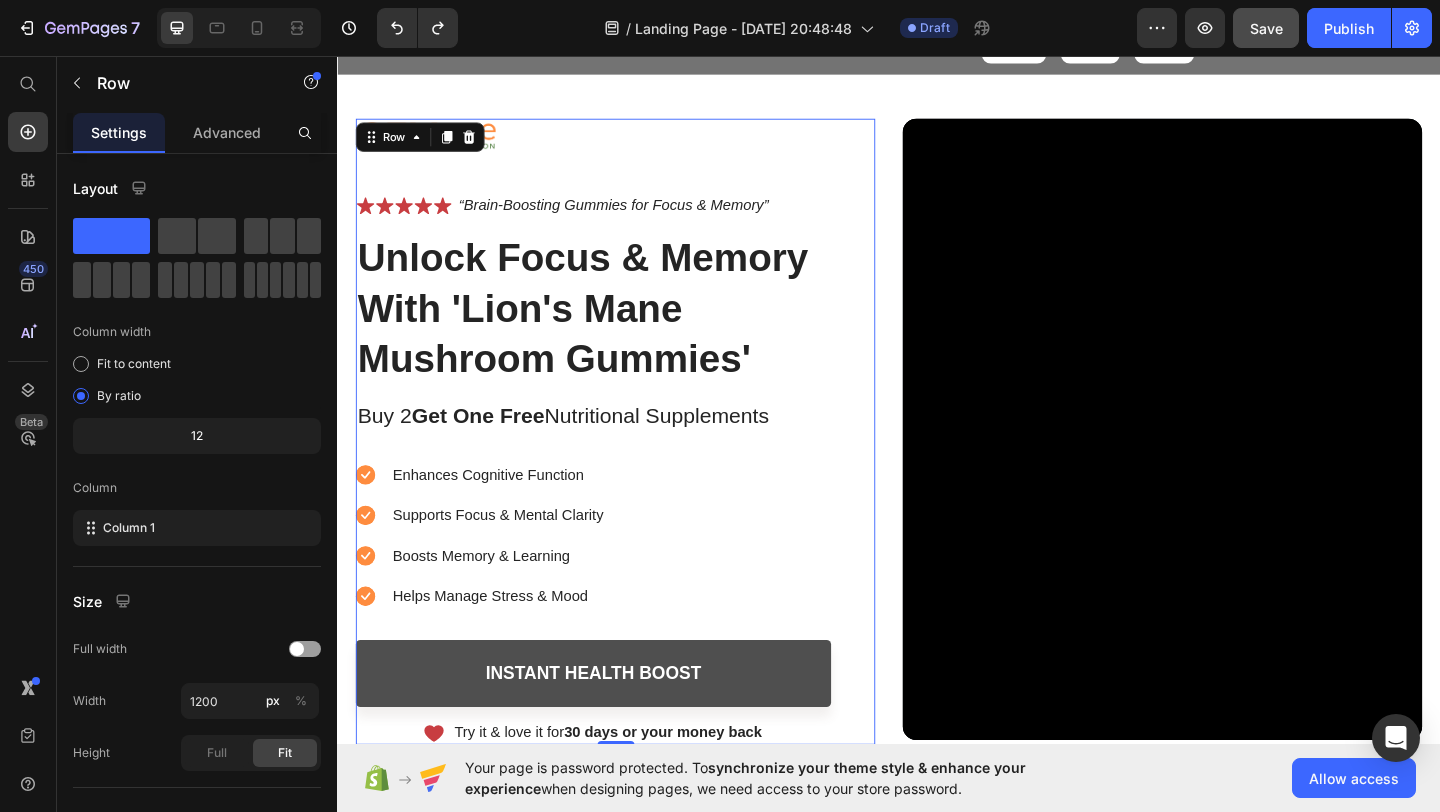 scroll, scrollTop: 112, scrollLeft: 0, axis: vertical 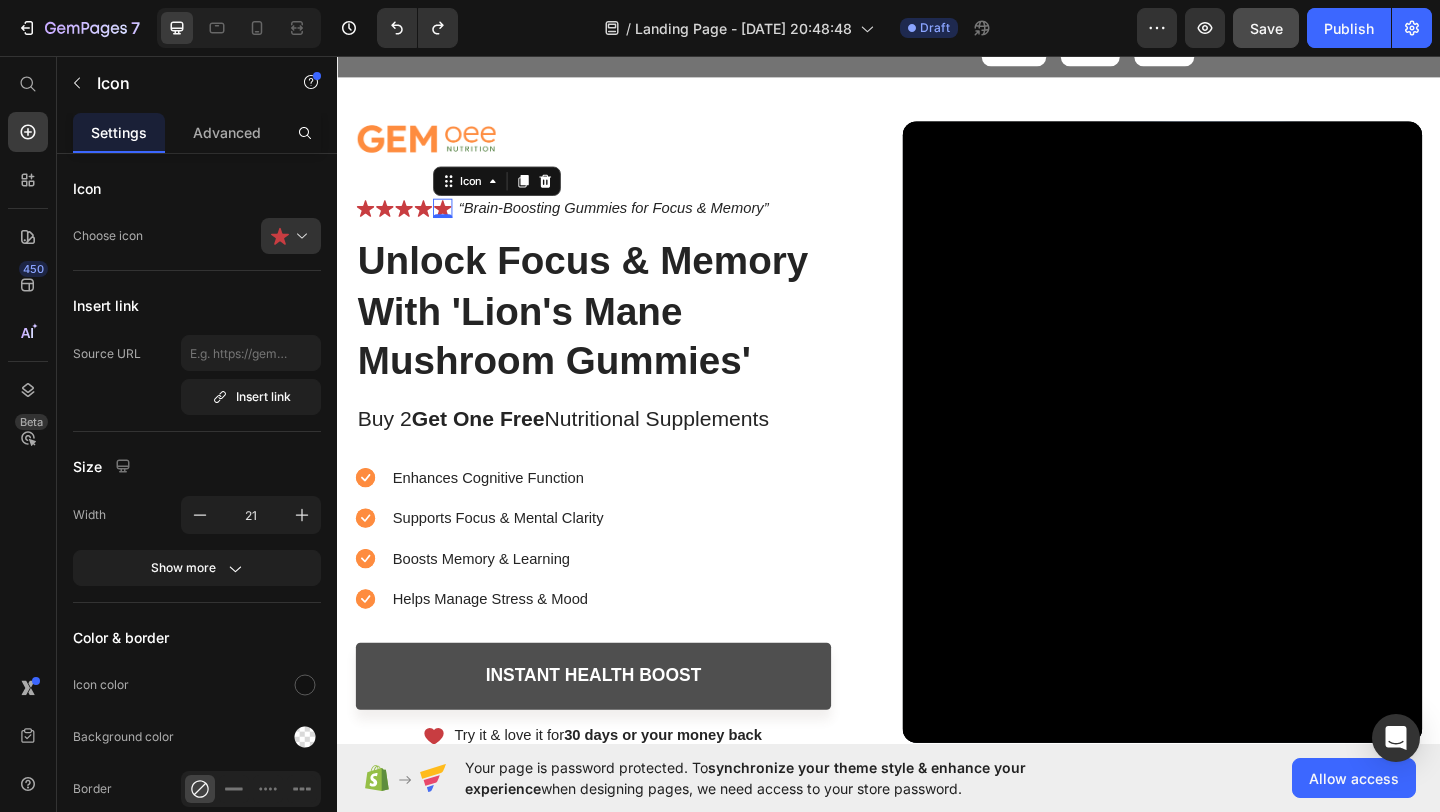 click on "Icon   0" at bounding box center (451, 221) 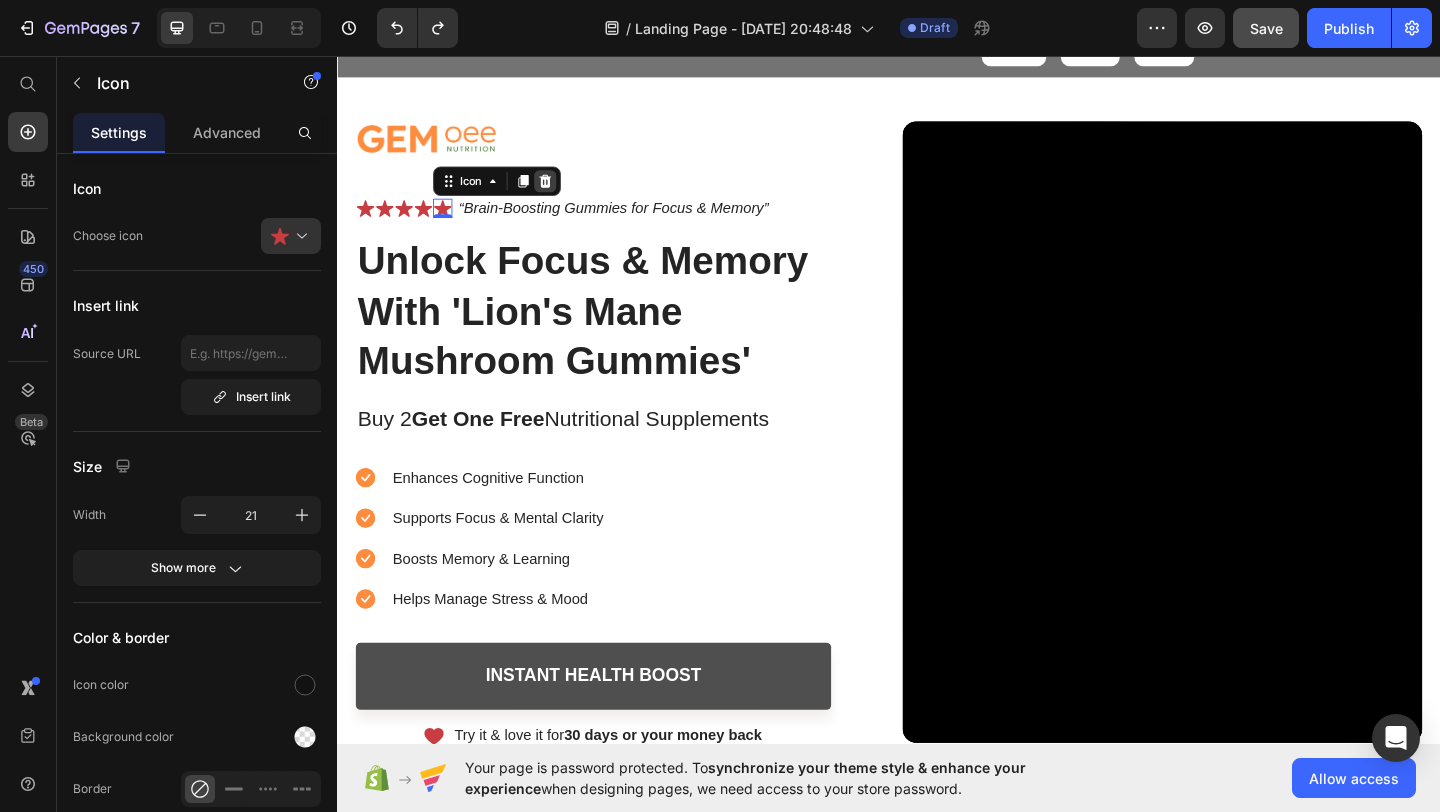 click 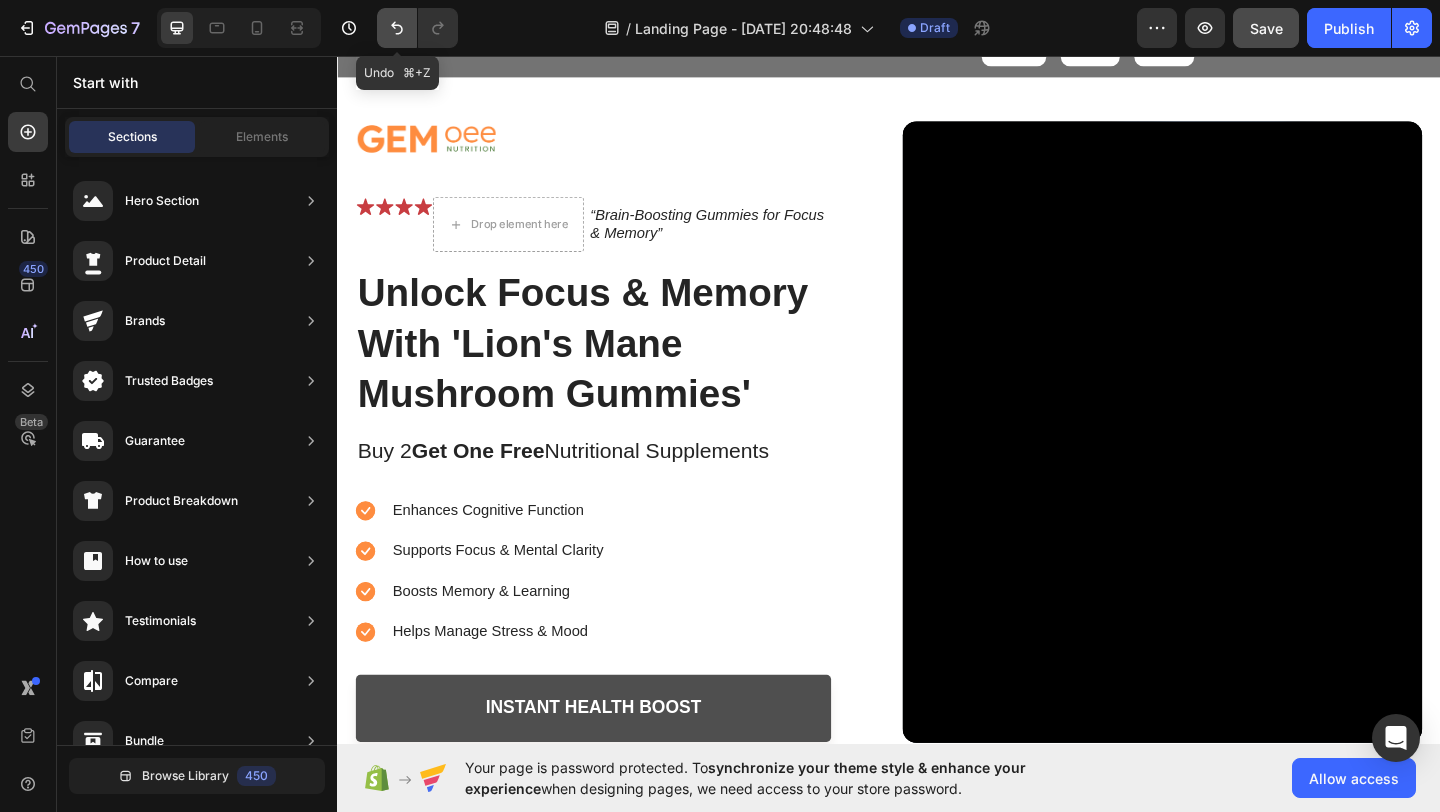 click 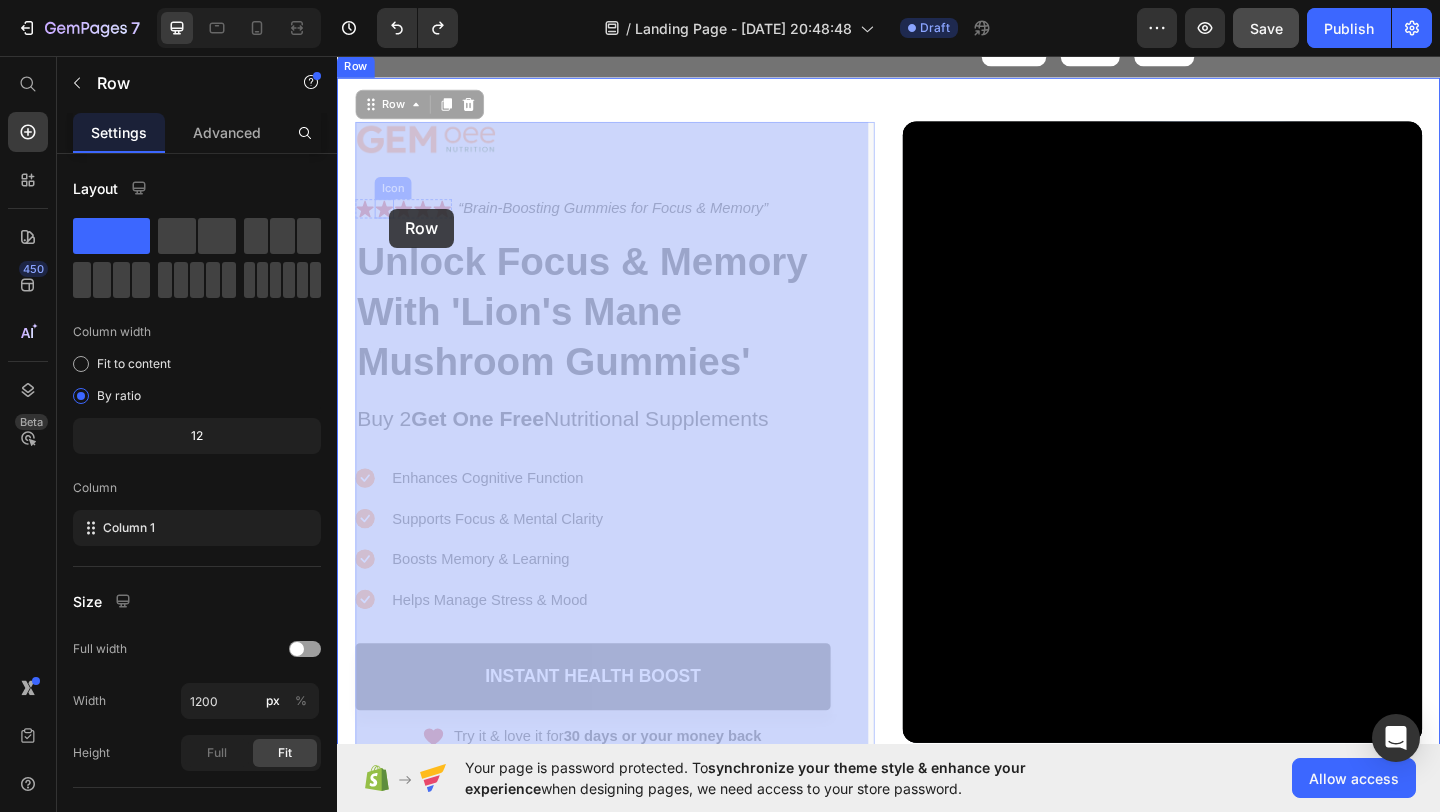 drag, startPoint x: 357, startPoint y: 201, endPoint x: 385, endPoint y: 216, distance: 31.764761 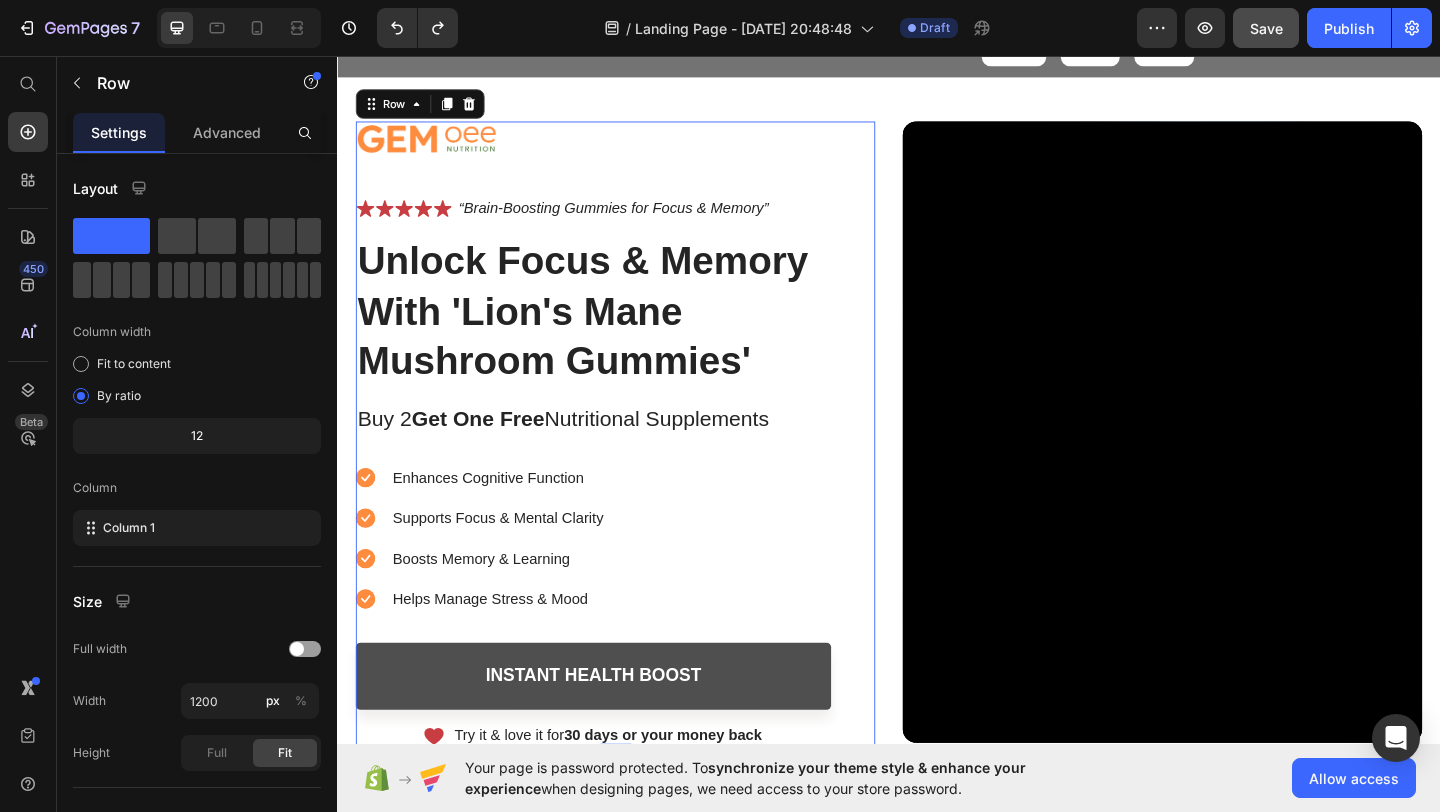 click on "Image
Icon
Icon
Icon
Icon
Icon Icon List “Brain-Boosting Gummies for Focus & Memory” Text Block Row Unlock Focus & Memory With 'Lion's Mane Mushroom Gummies' Heading Buy 2  Get One Free  Nutritional Supplements Text Block
Enhances Cognitive Function
Supports Focus & Mental Clarity
Boosts Memory & Learning
Helps Manage Stress & Mood Item List Instant Health Boost Button
Icon Try it & love it for  30 days or your money back Text Block Row" at bounding box center (615, 467) 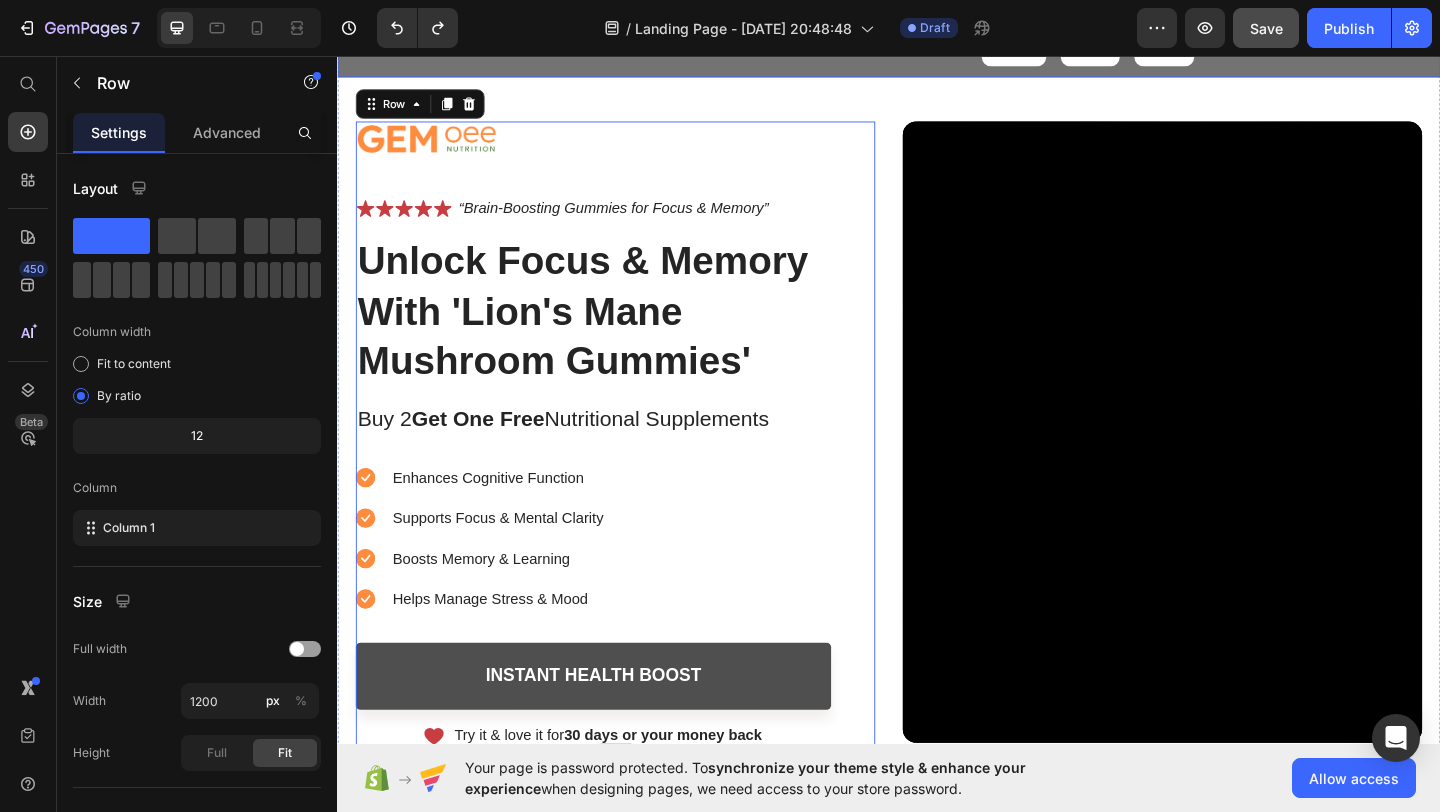 click on "Image
Icon
Icon
Icon
Icon
Icon Icon List “Brain-Boosting Gummies for Focus & Memory” Text Block Row Unlock Focus & Memory With 'Lion's Mane Mushroom Gummies' Heading Buy 2  Get One Free  Nutritional Supplements Text Block
Enhances Cognitive Function
Supports Focus & Mental Clarity
Boosts Memory & Learning
Helps Manage Stress & Mood Item List Instant Health Boost Button
Icon Try it & love it for  30 days or your money back Text Block Row Row   0 Video Row" at bounding box center [937, 443] 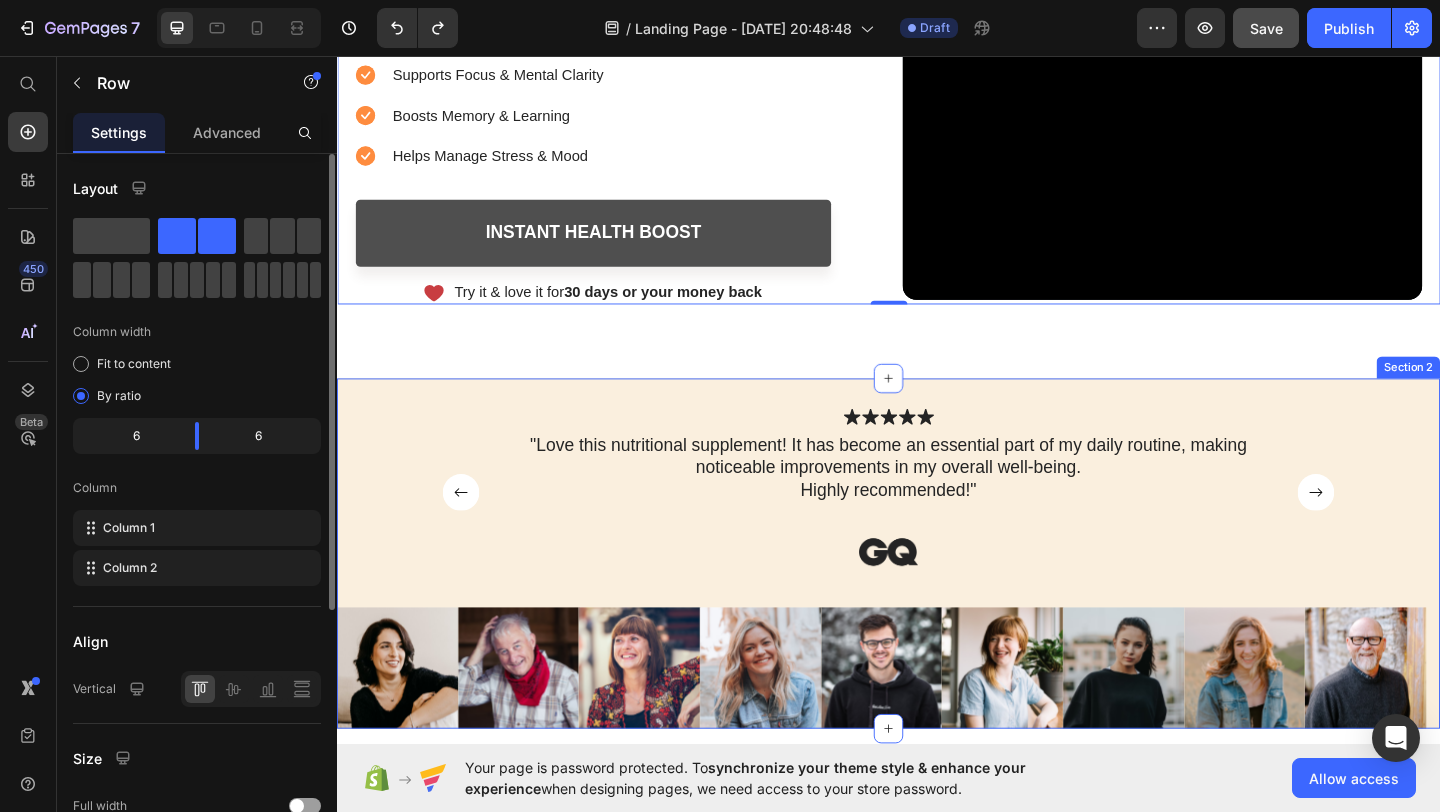 scroll, scrollTop: 607, scrollLeft: 0, axis: vertical 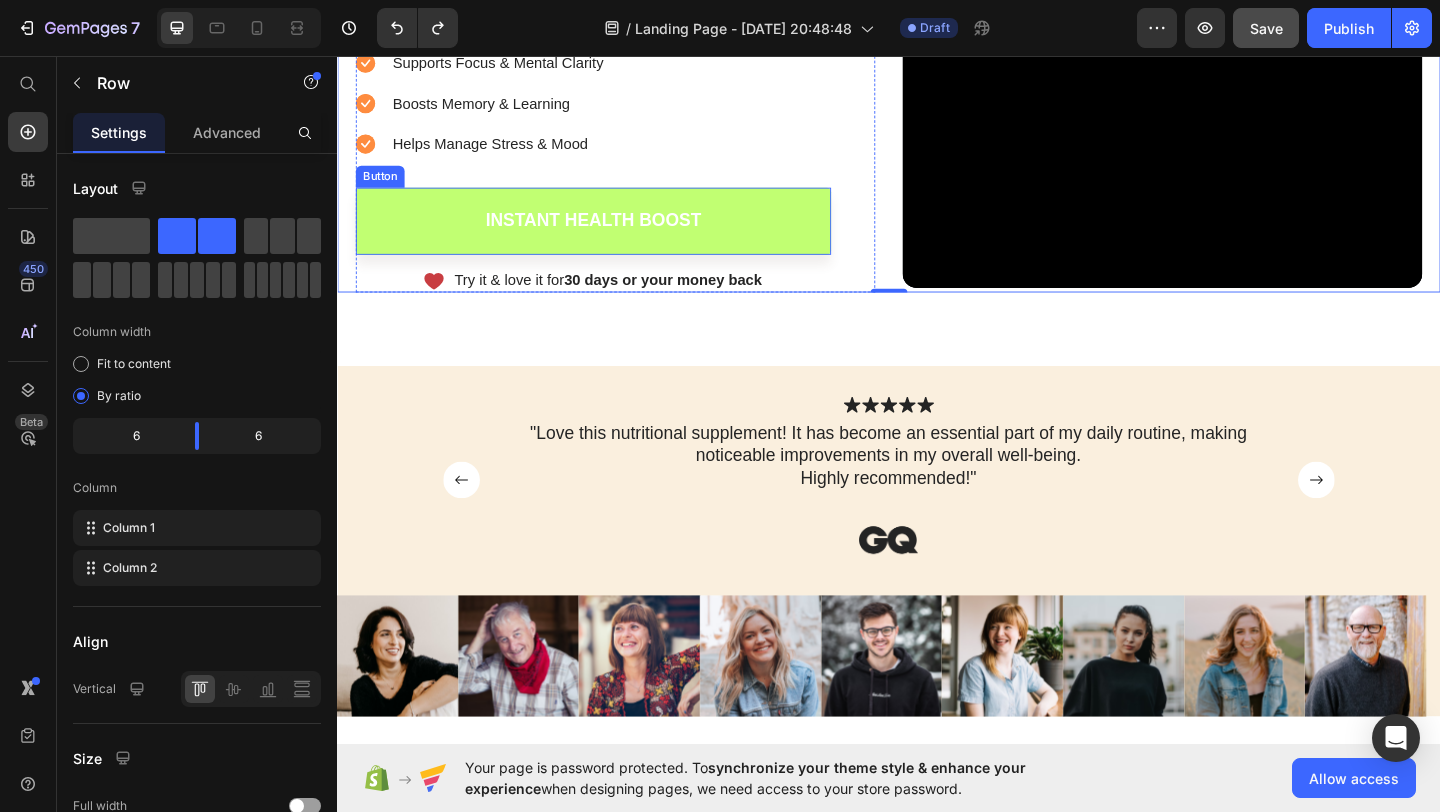 click on "Instant Health Boost" at bounding box center [615, 235] 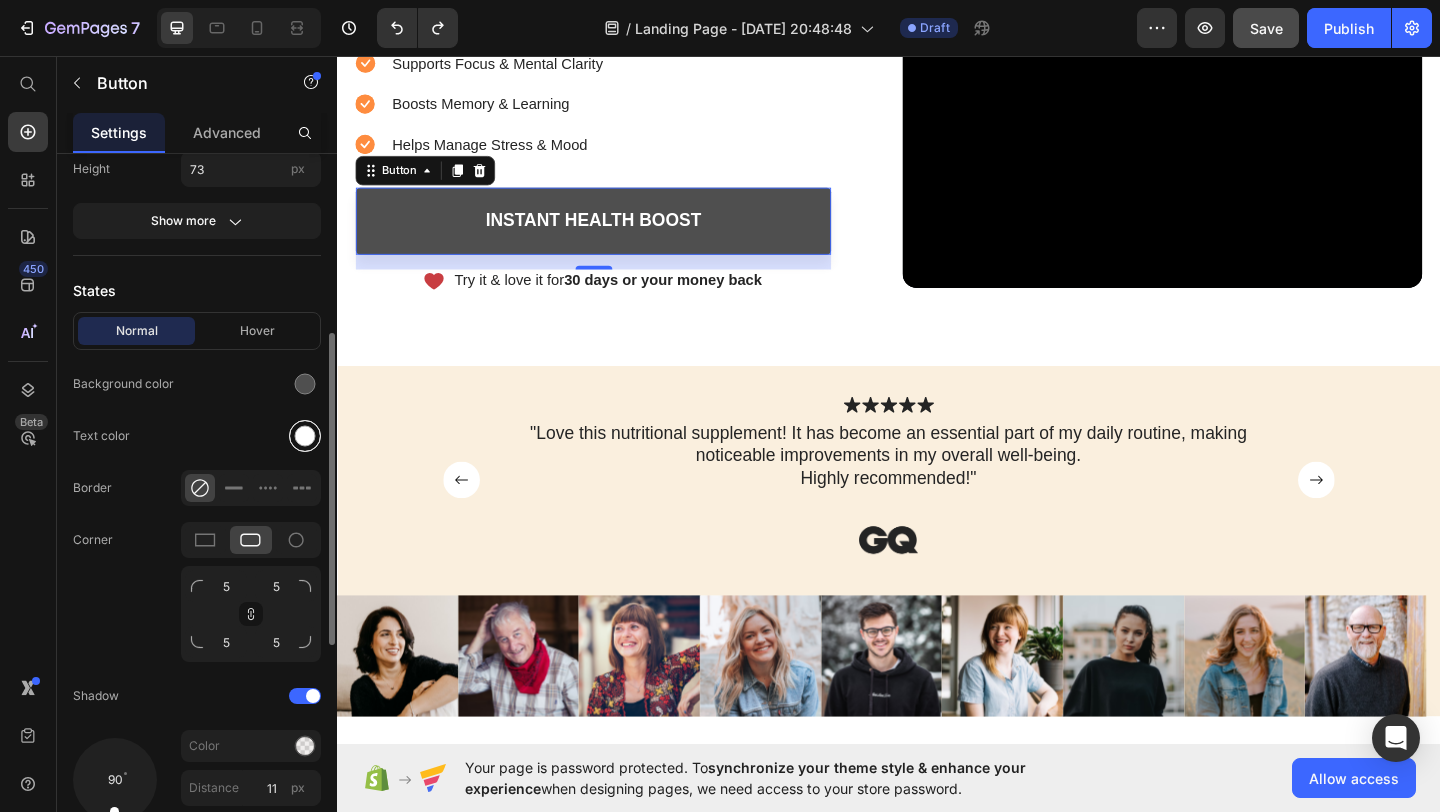scroll, scrollTop: 401, scrollLeft: 0, axis: vertical 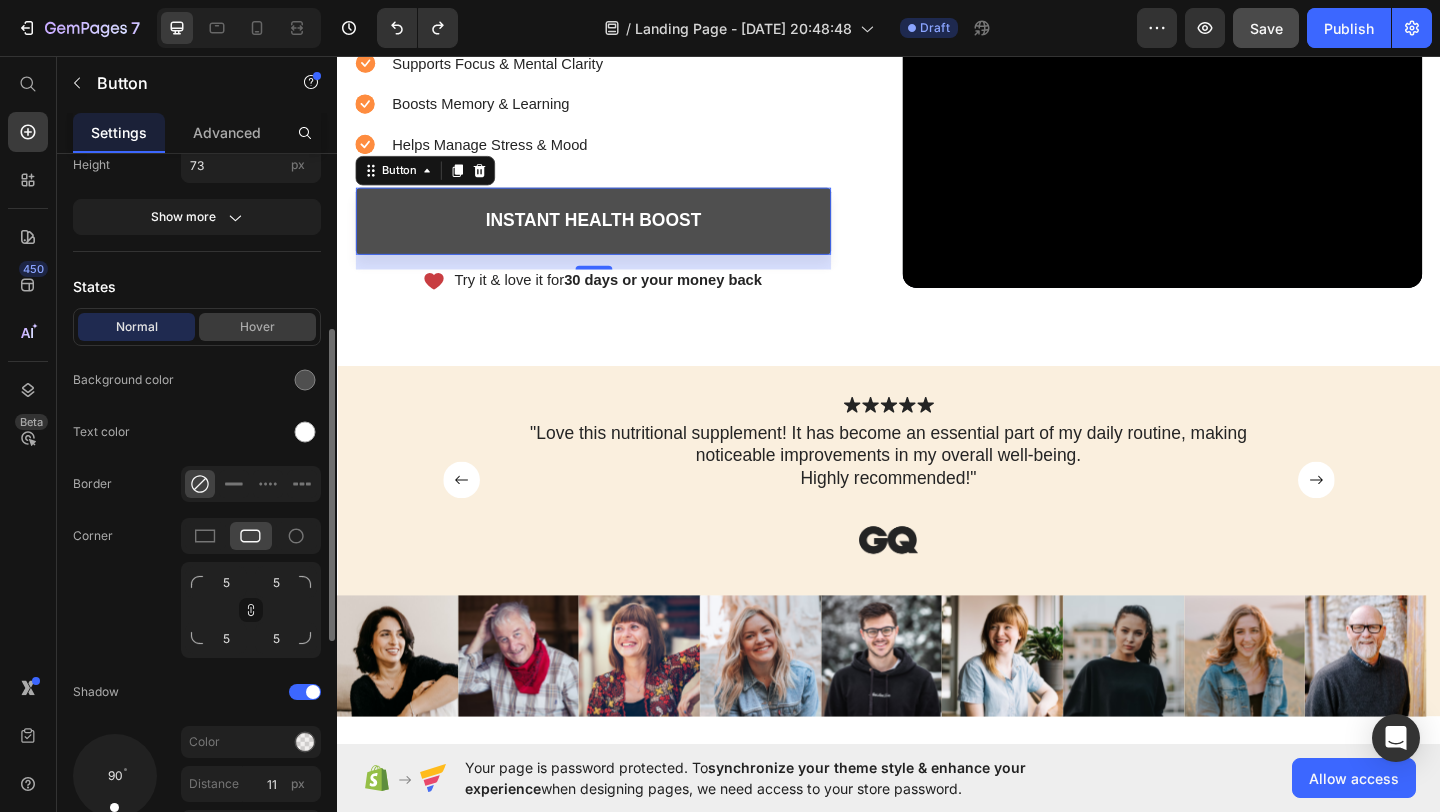 click on "Hover" at bounding box center (257, 327) 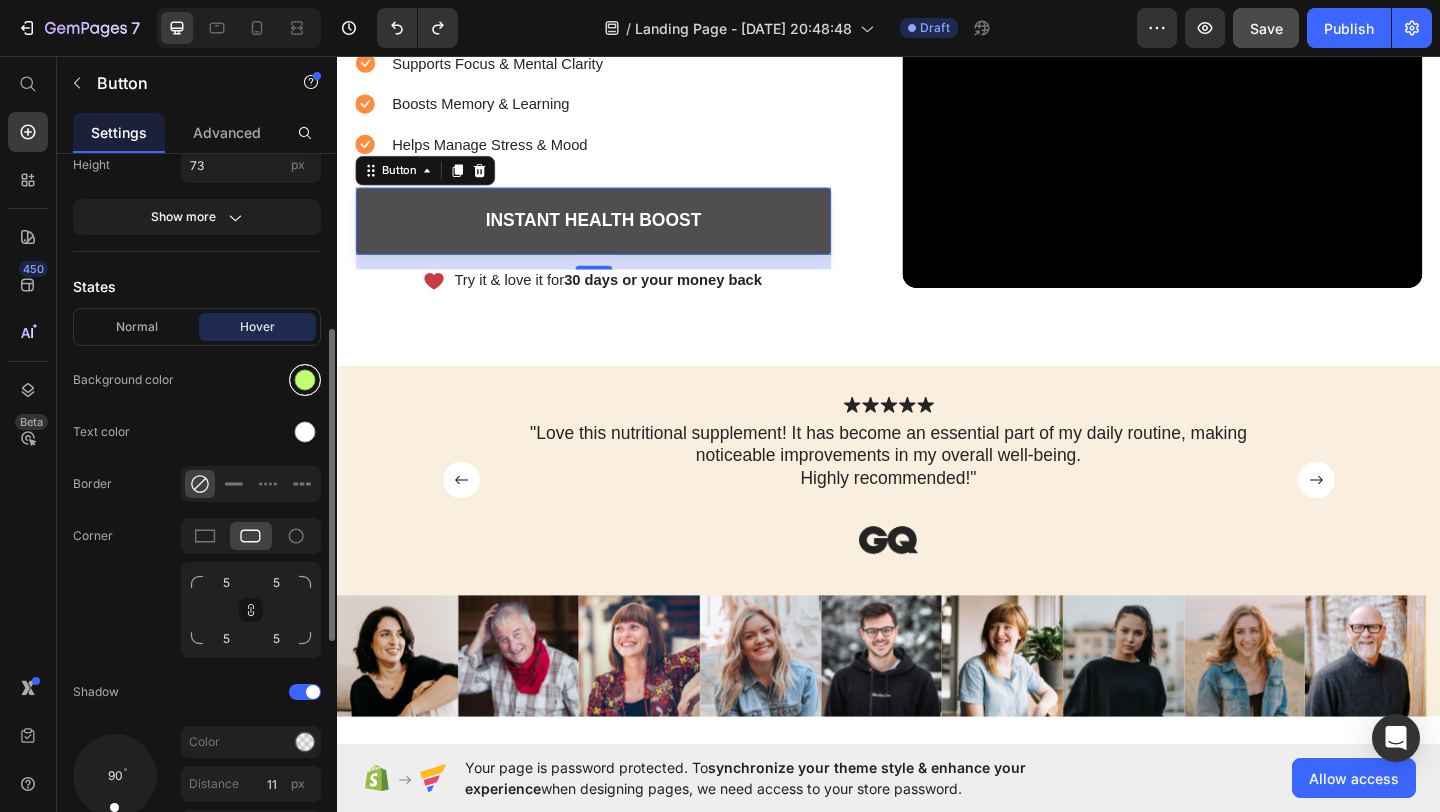 click at bounding box center [305, 380] 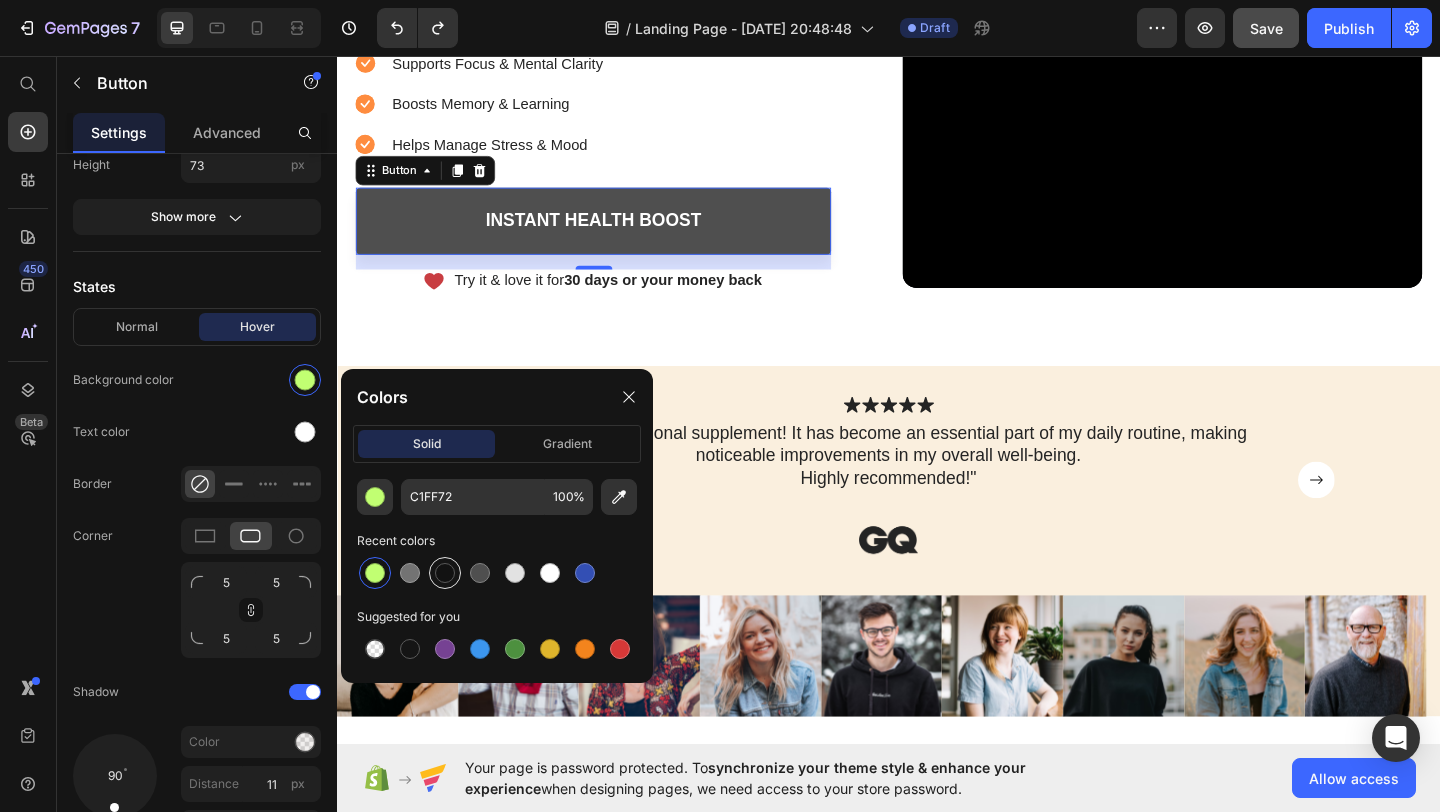 click at bounding box center (445, 573) 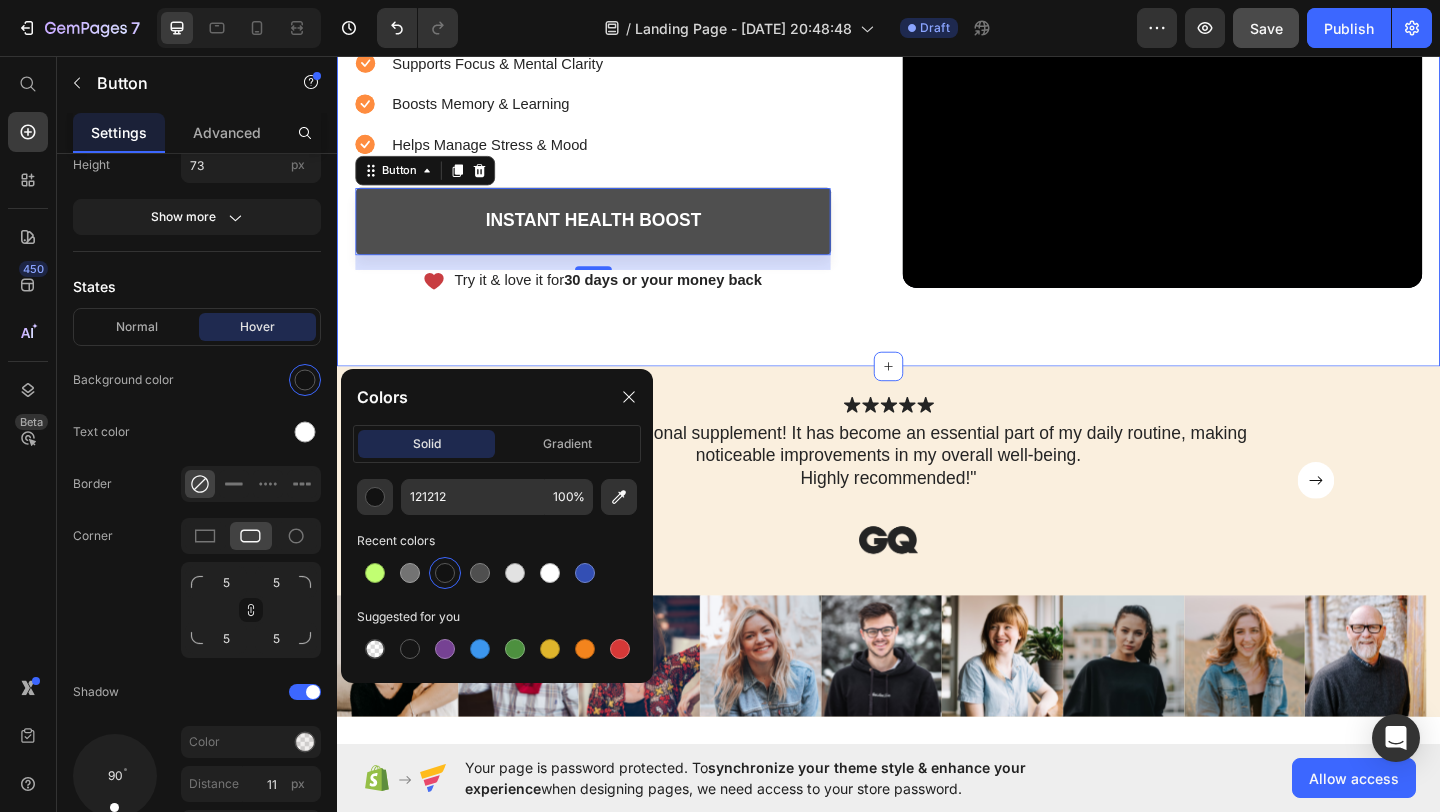 click on "buy 1 get one 50% OFF Text Block 04 Hours 36 Mins 34 Secs Countdown Timer Row Image
Icon
Icon
Icon
Icon
Icon Icon List “Brain-Boosting Gummies for Focus & Memory” Text Block Row Unlock Focus & Memory With 'Lion's Mane Mushroom Gummies' Heading Buy 2  Get One Free  Nutritional Supplements Text Block
Enhances Cognitive Function
Supports Focus & Mental Clarity
Boosts Memory & Learning
Helps Manage Stress & Mood Item List Instant Health Boost Button   16
Icon Try it & love it for  30 days or your money back Text Block Row Row Video Row Section 1" at bounding box center [937, -60] 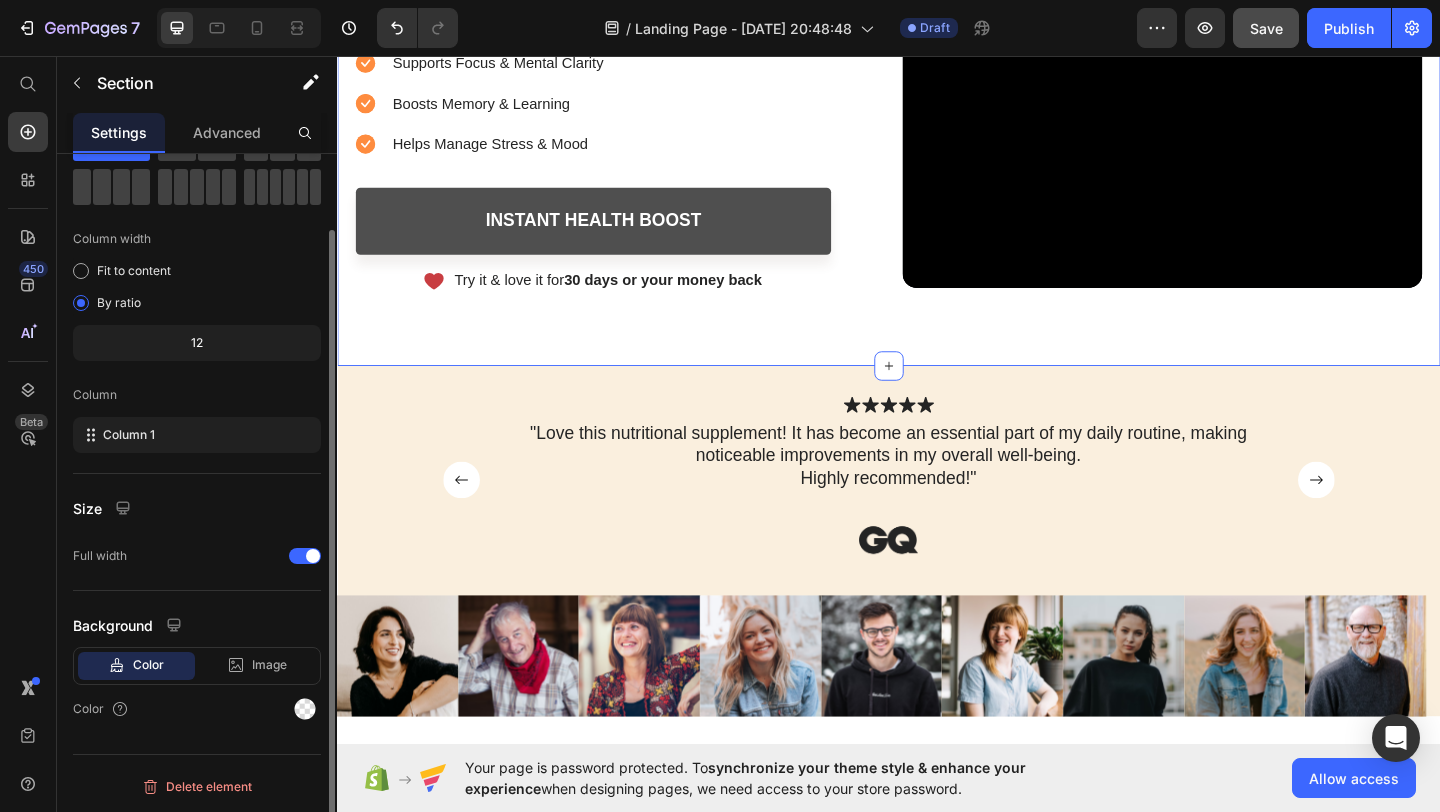 scroll, scrollTop: 0, scrollLeft: 0, axis: both 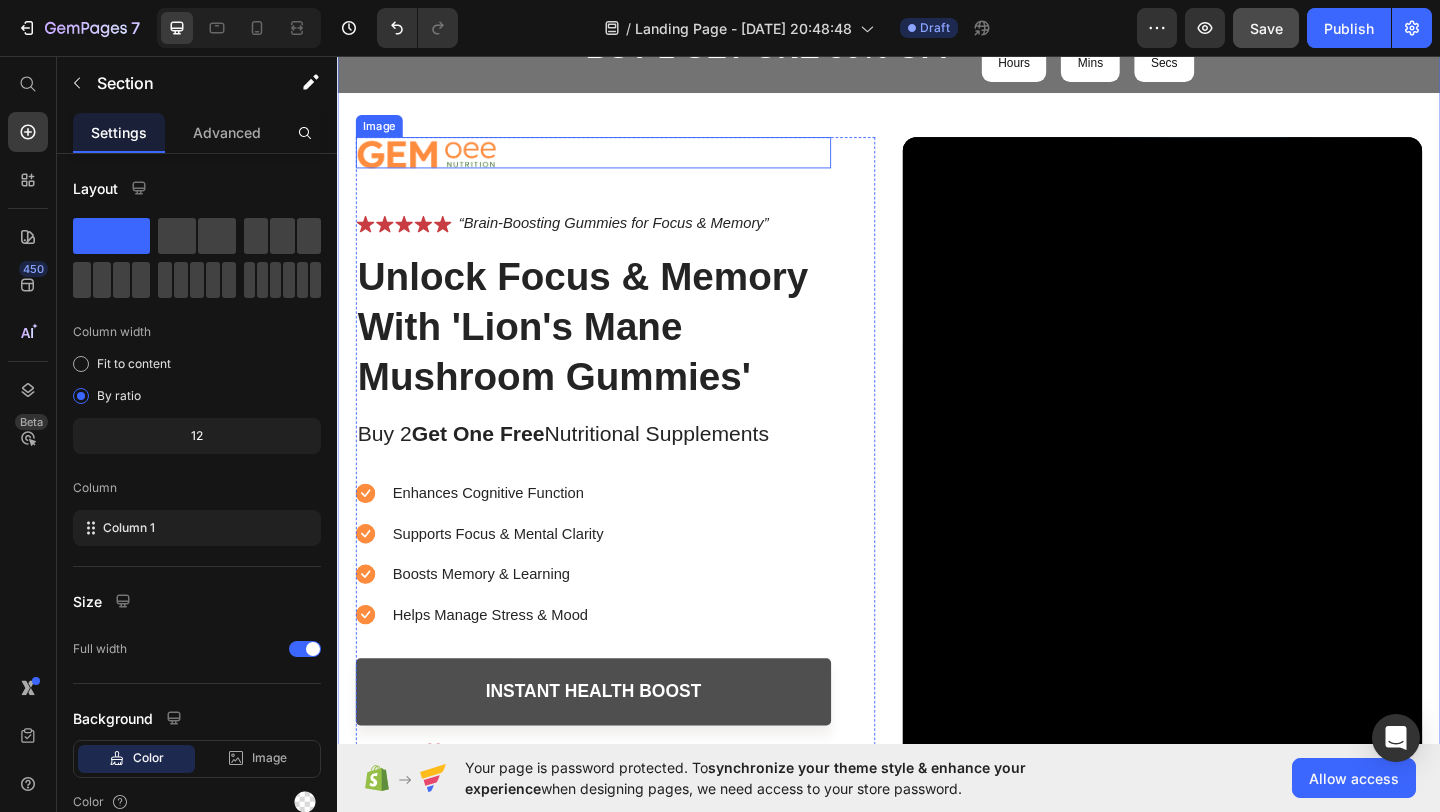 click at bounding box center [615, 161] 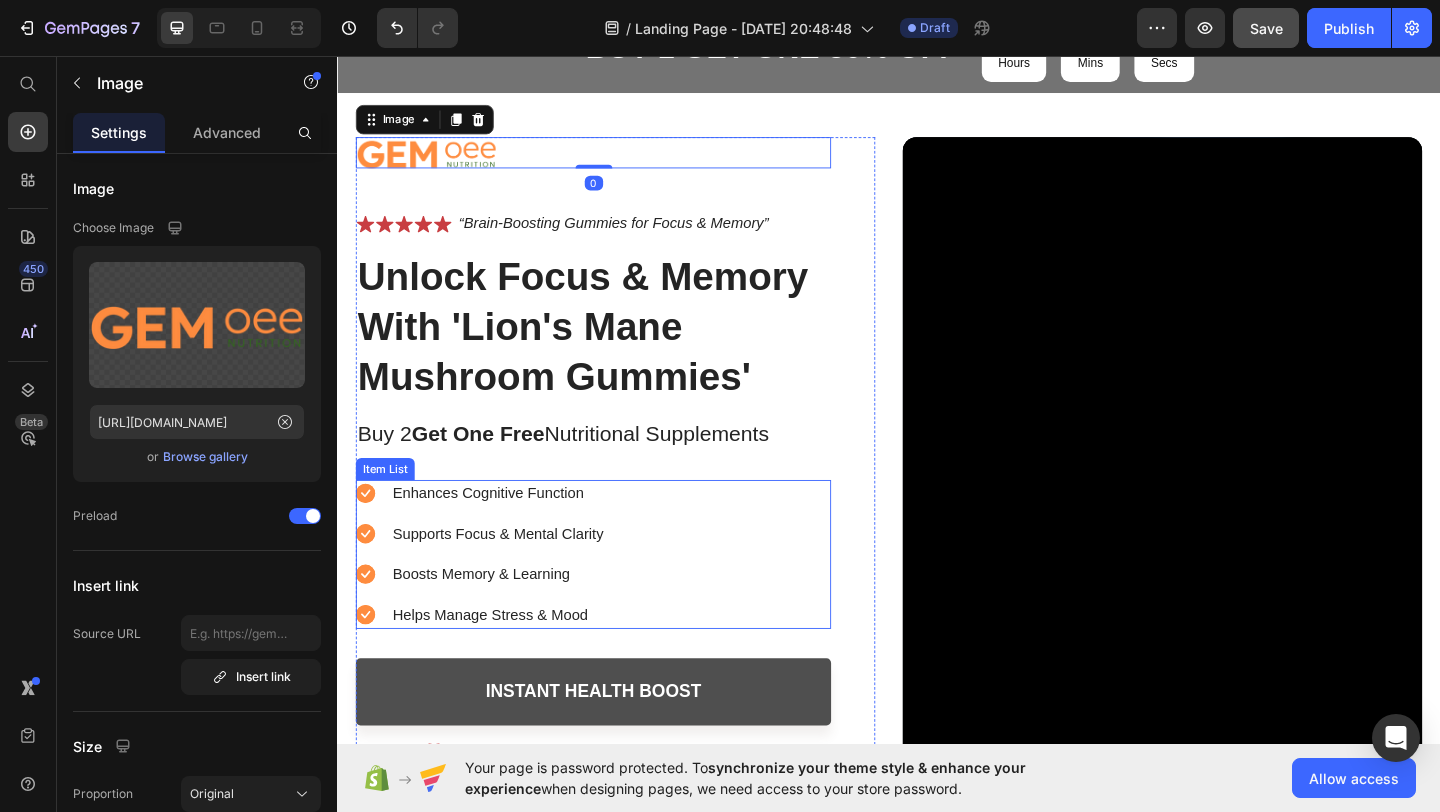 click 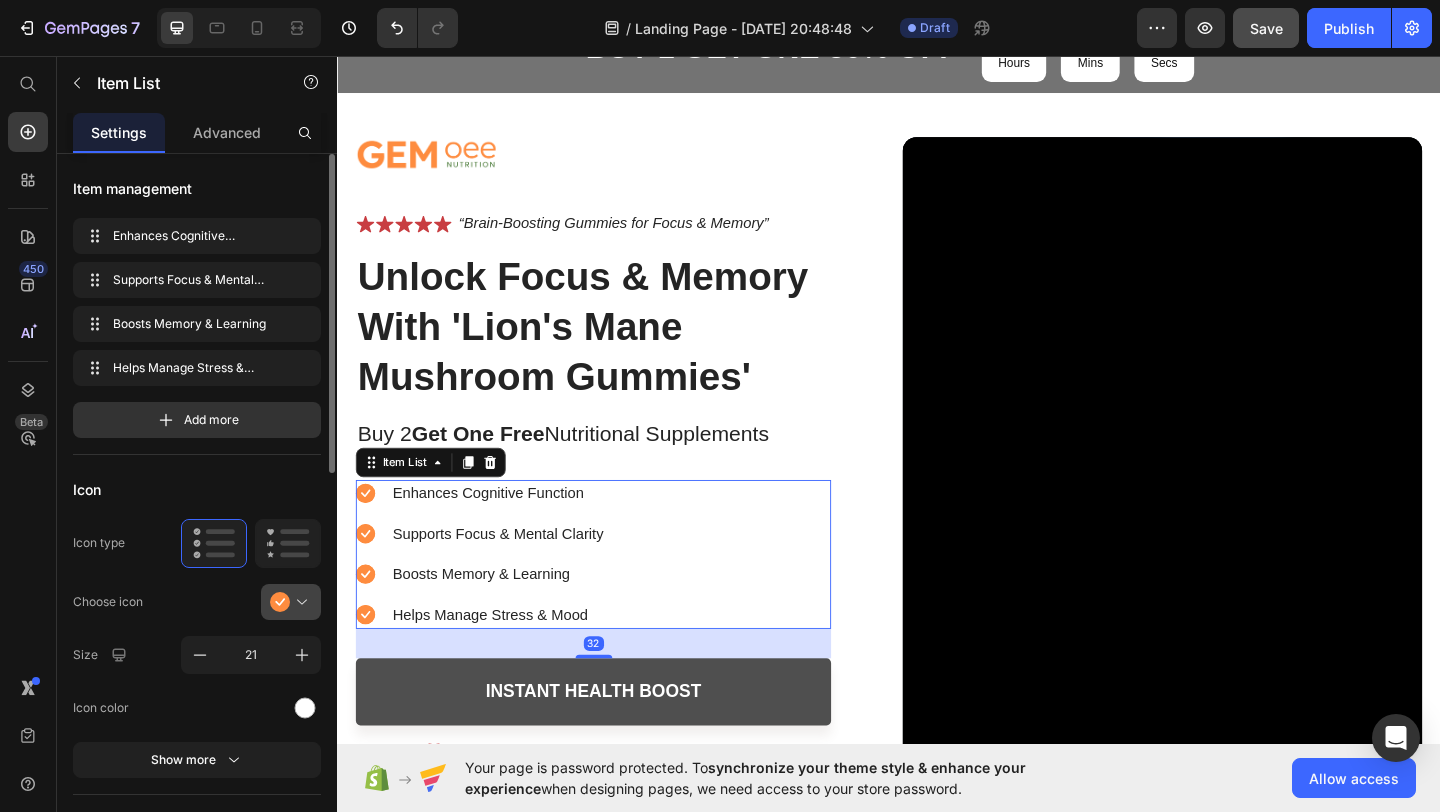 click at bounding box center (299, 602) 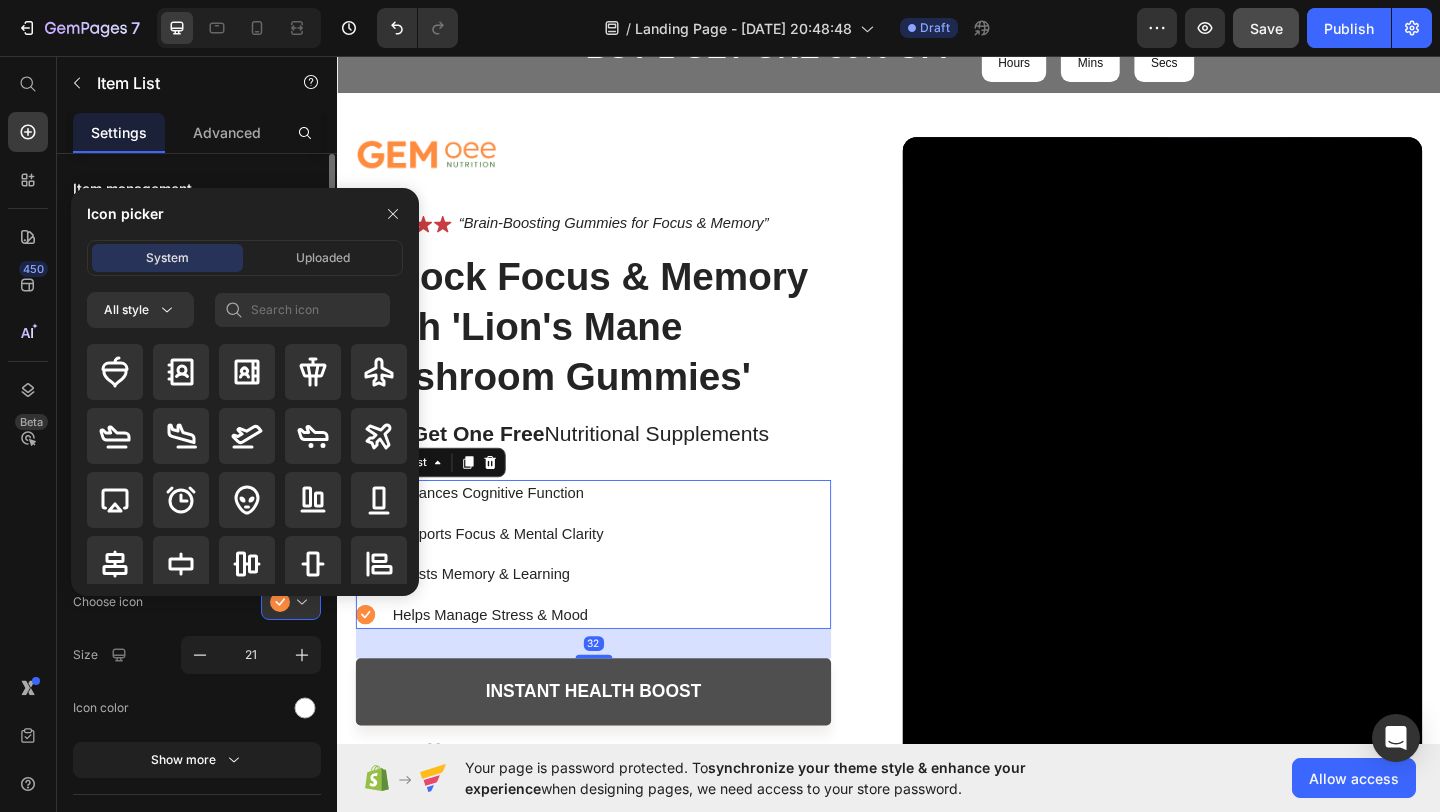 click on "Choose icon" 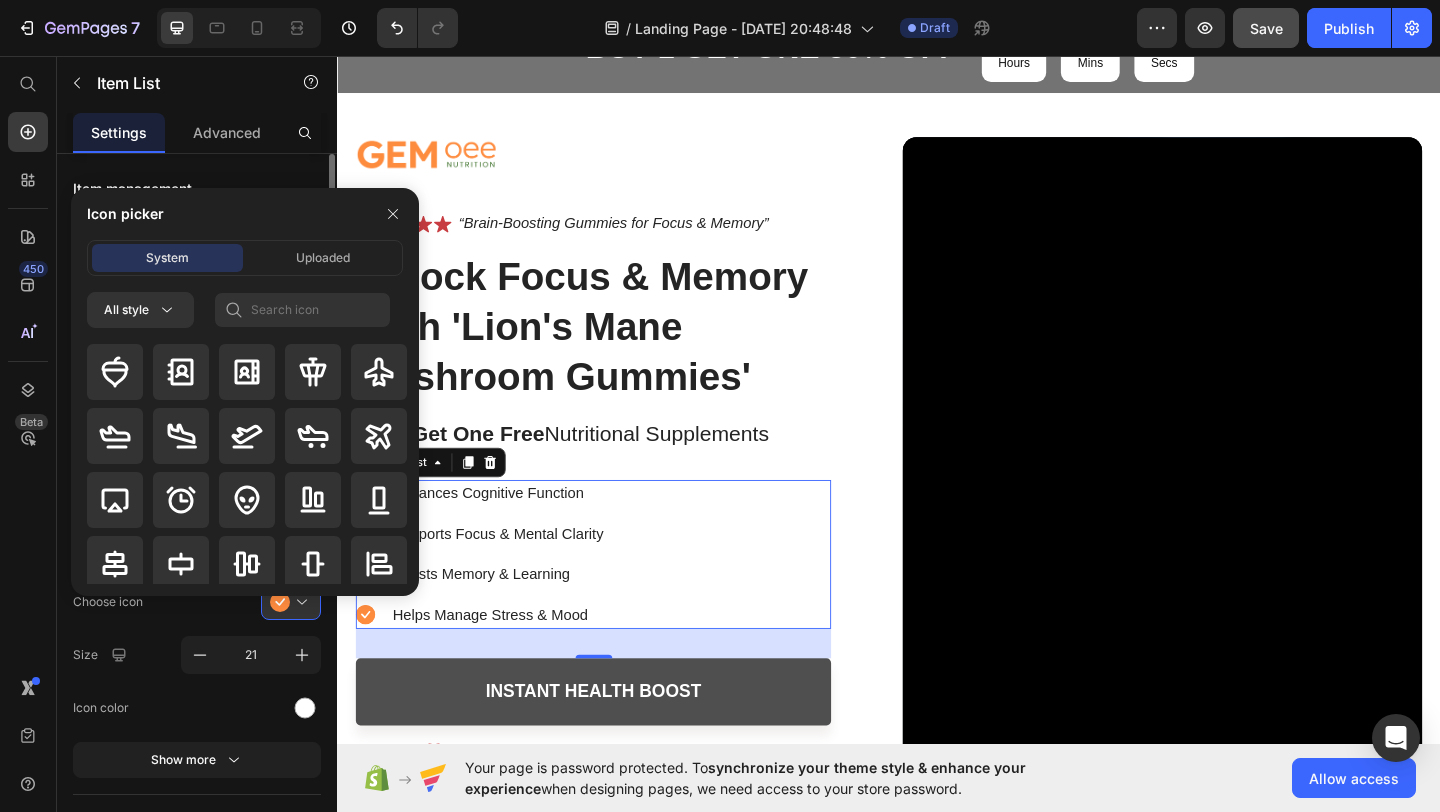click on "Choose icon" 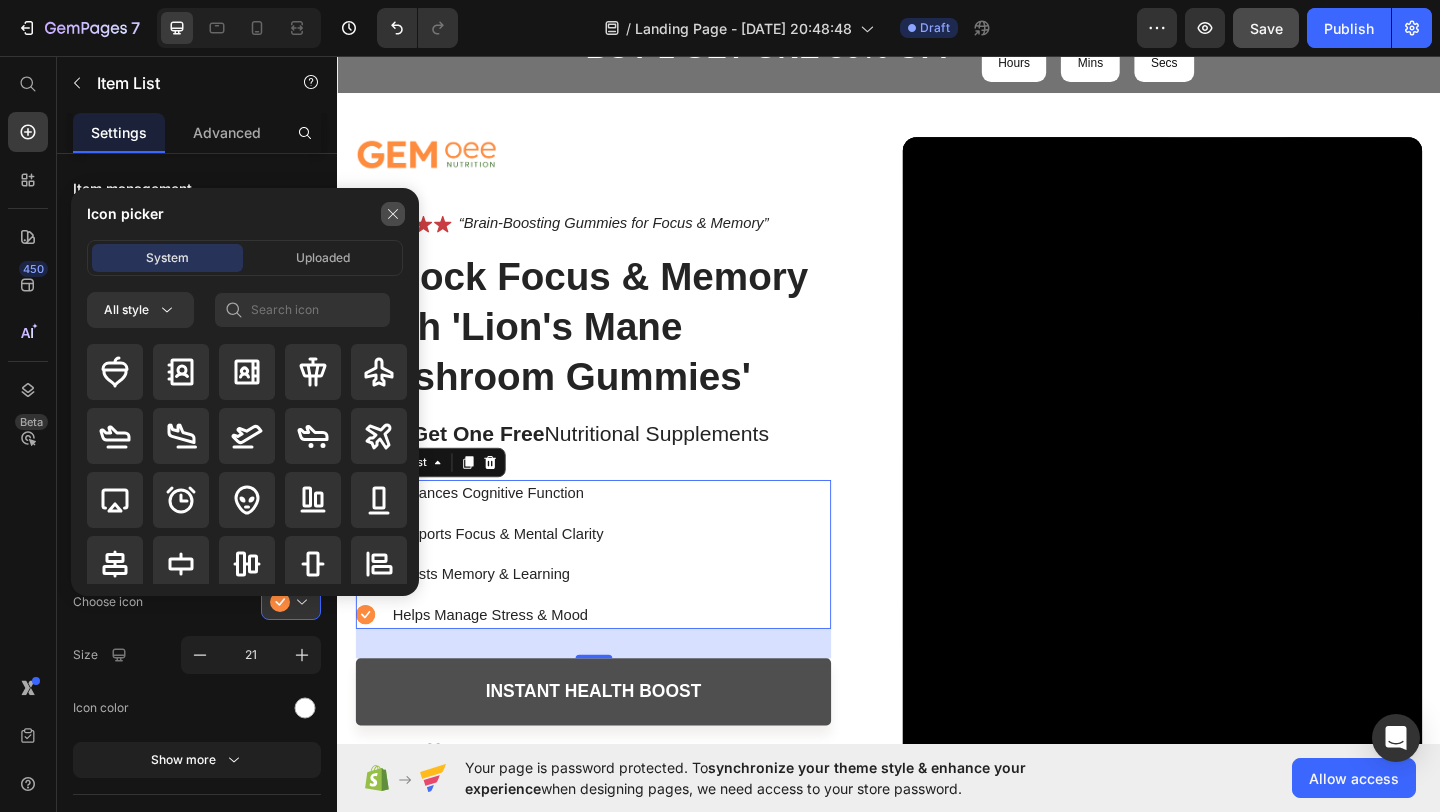 click at bounding box center [393, 214] 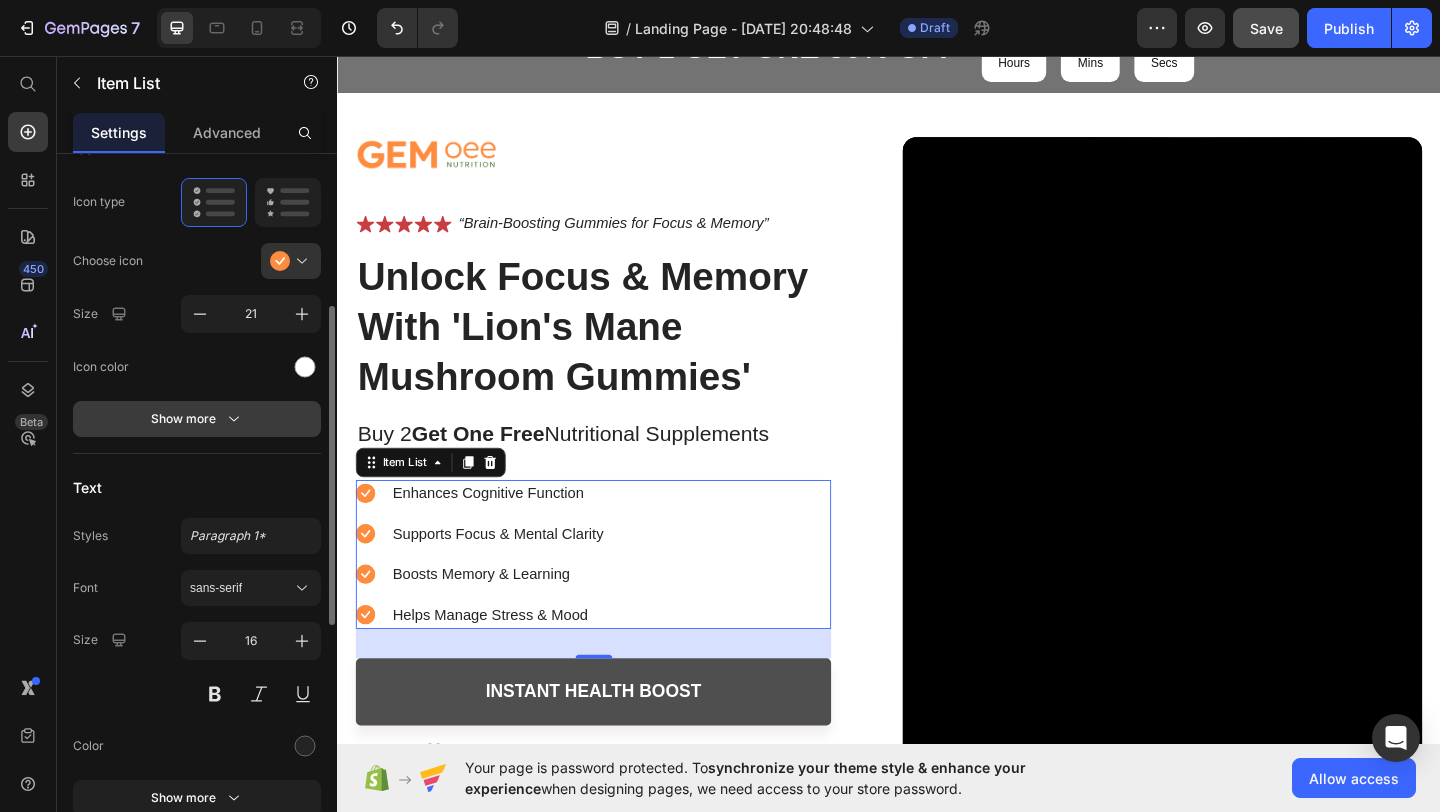 scroll, scrollTop: 885, scrollLeft: 0, axis: vertical 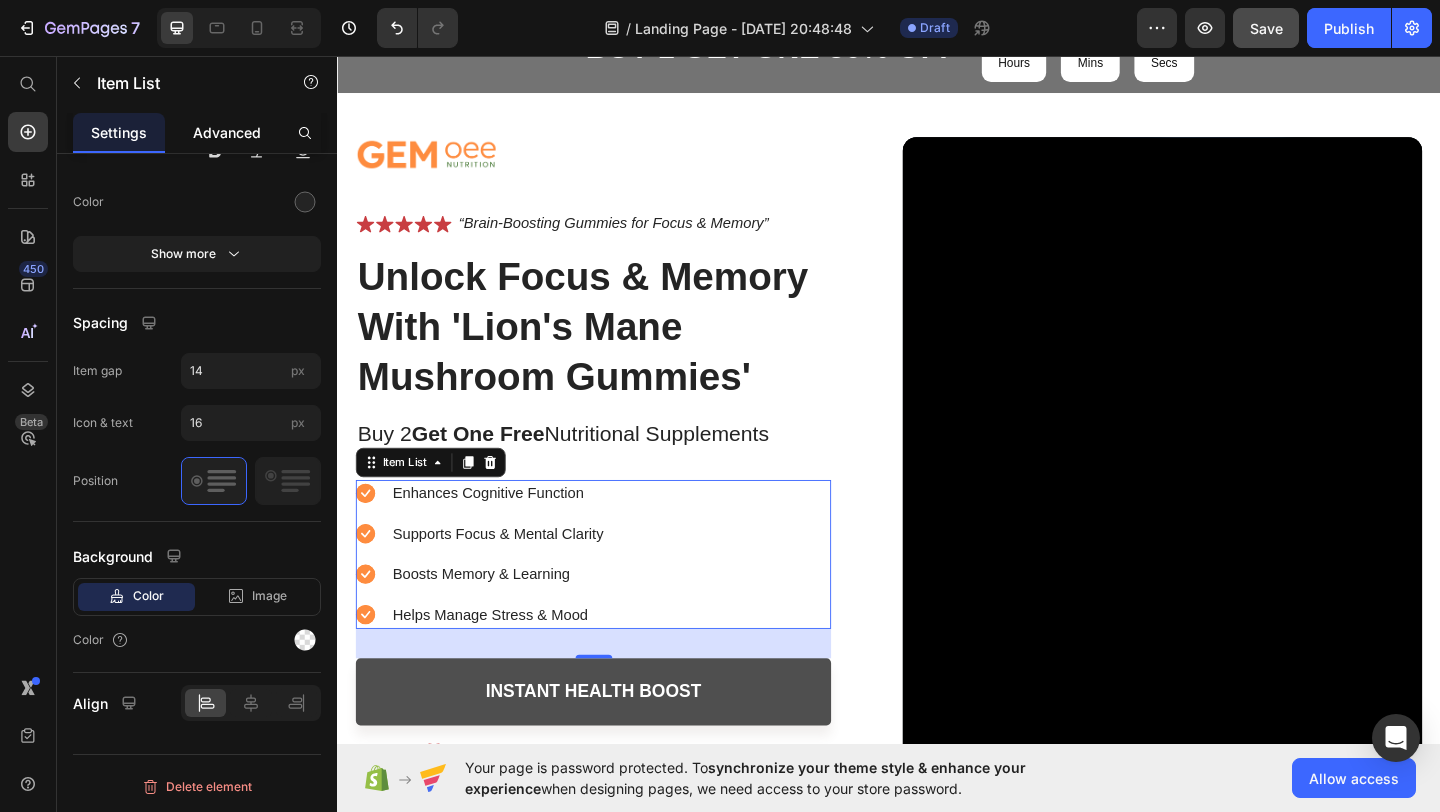 click on "Advanced" at bounding box center [227, 132] 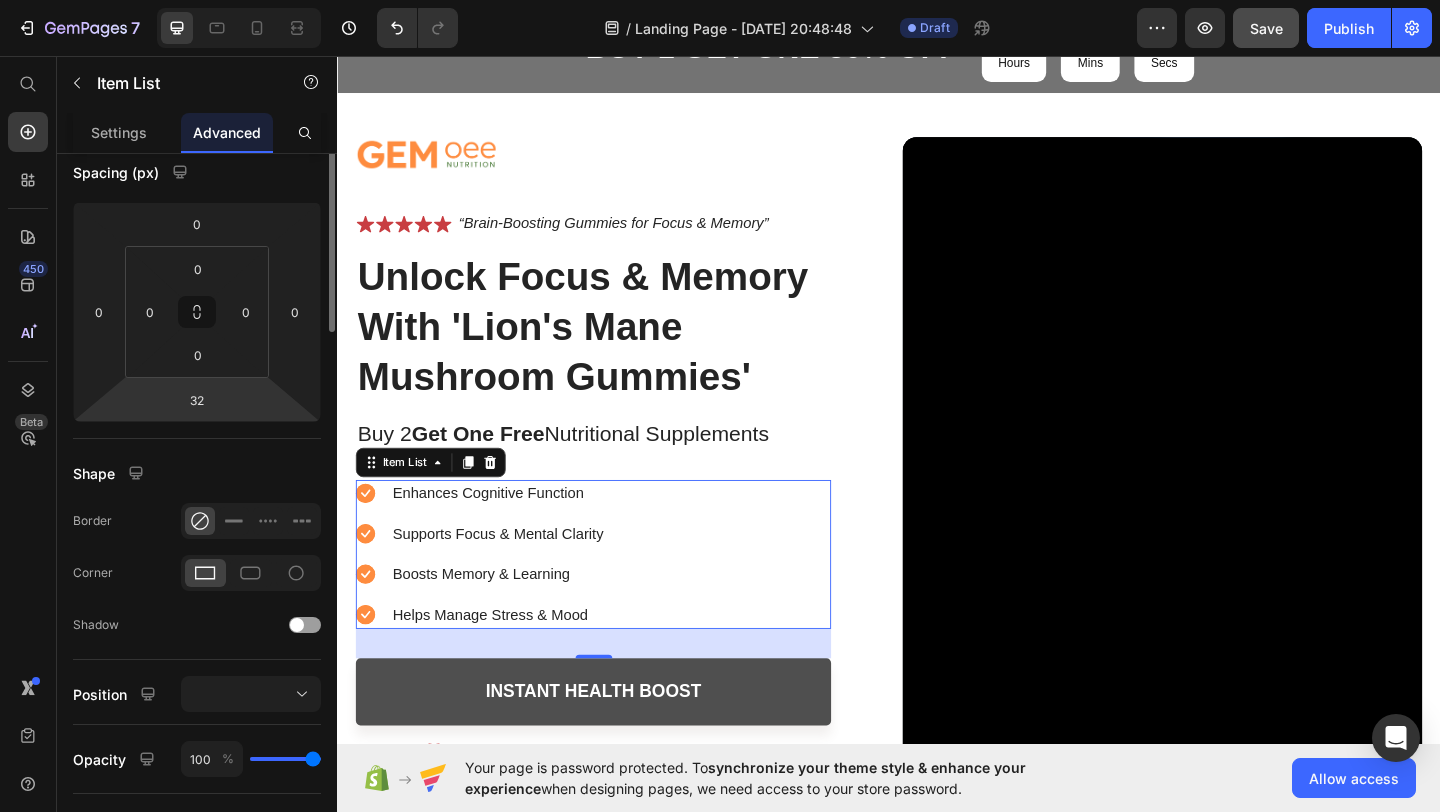 scroll, scrollTop: 0, scrollLeft: 0, axis: both 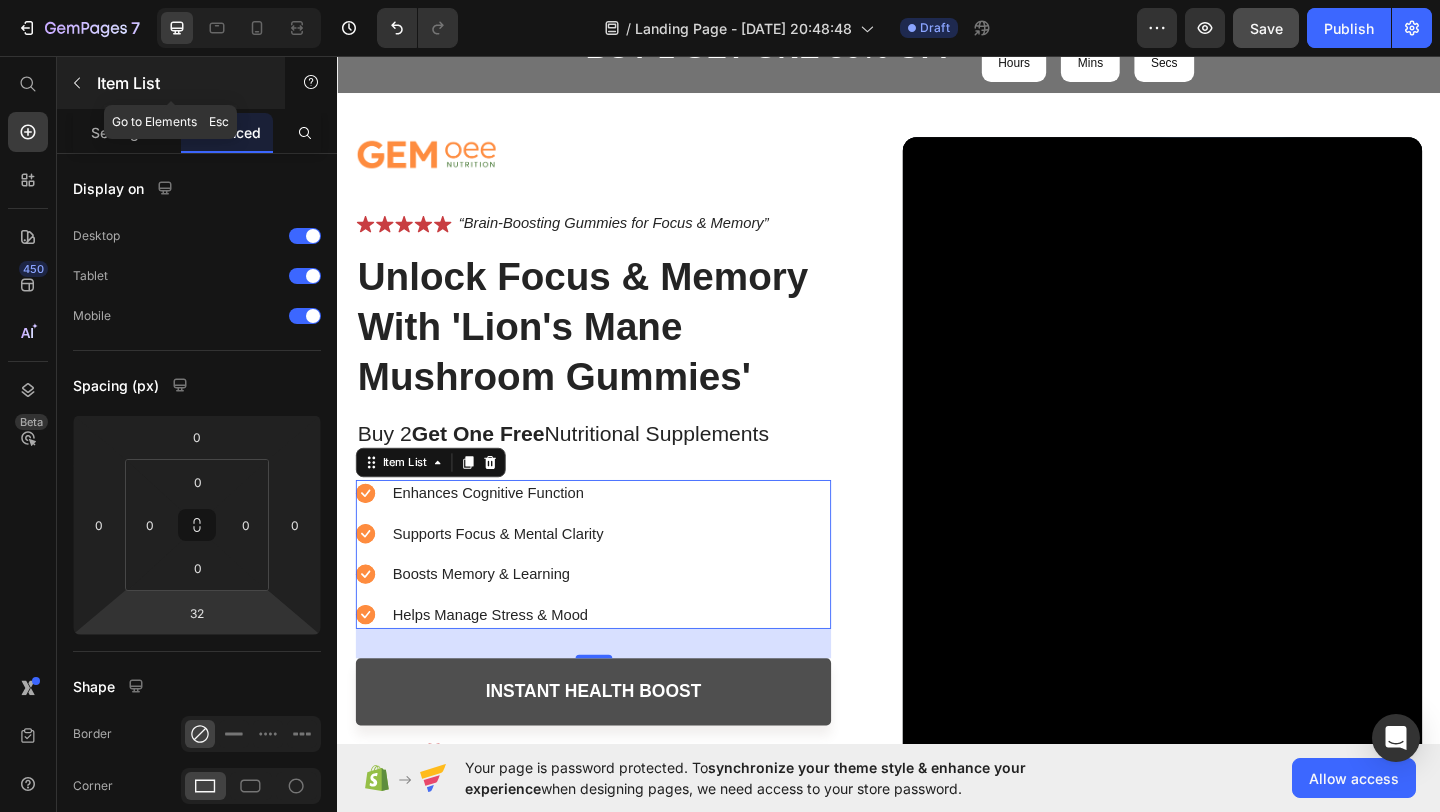 click 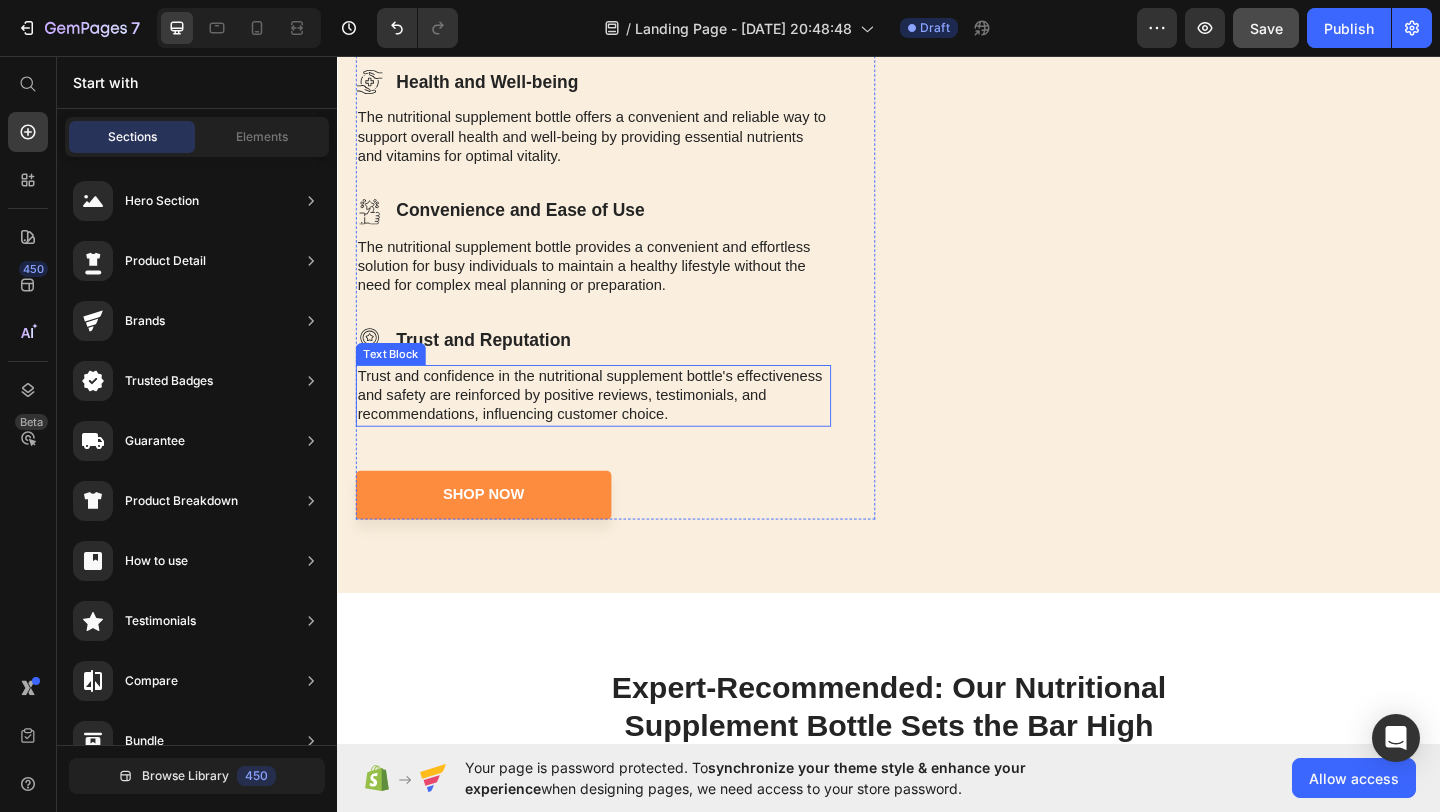 scroll, scrollTop: 1946, scrollLeft: 0, axis: vertical 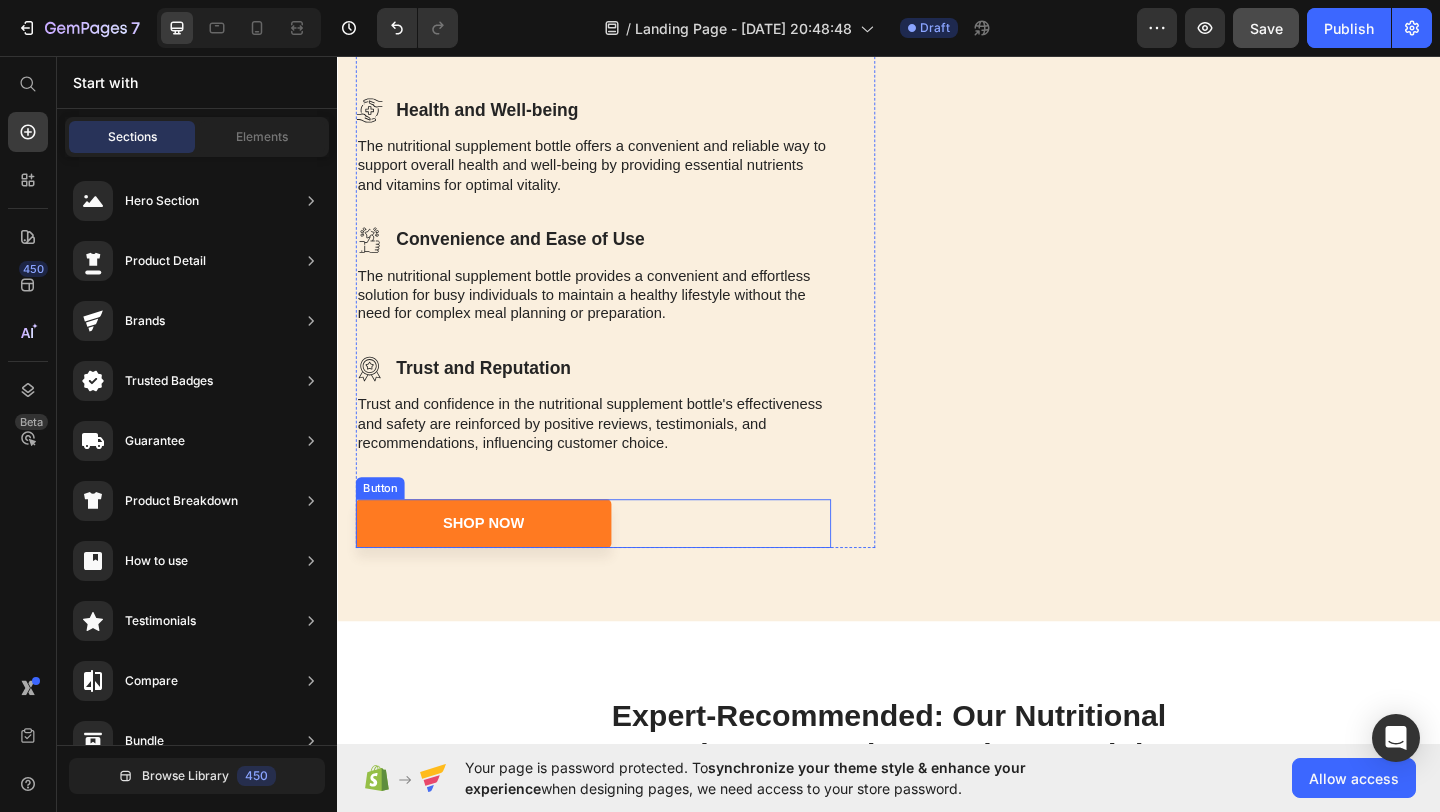 click on "Shop Now" at bounding box center (496, 564) 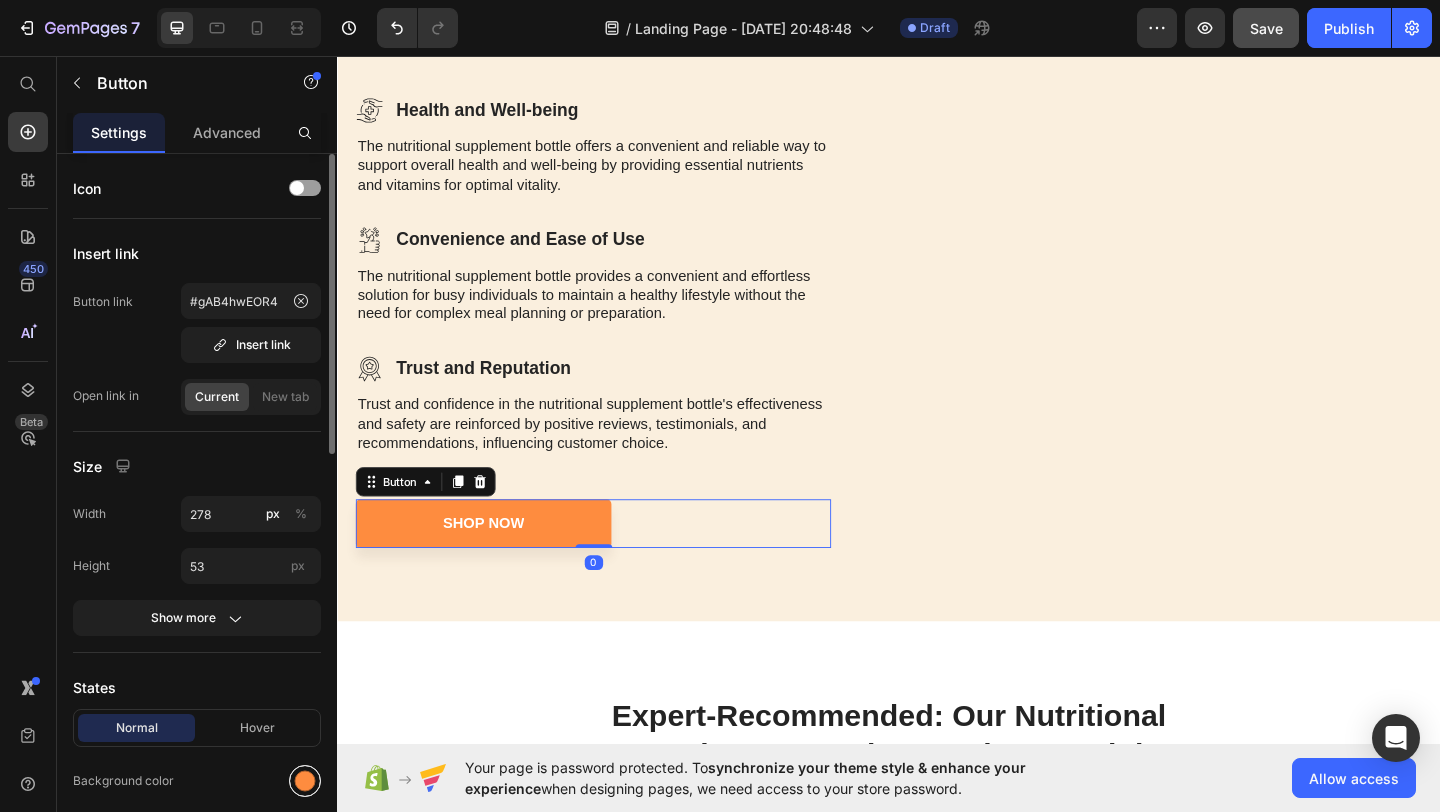 click at bounding box center [305, 781] 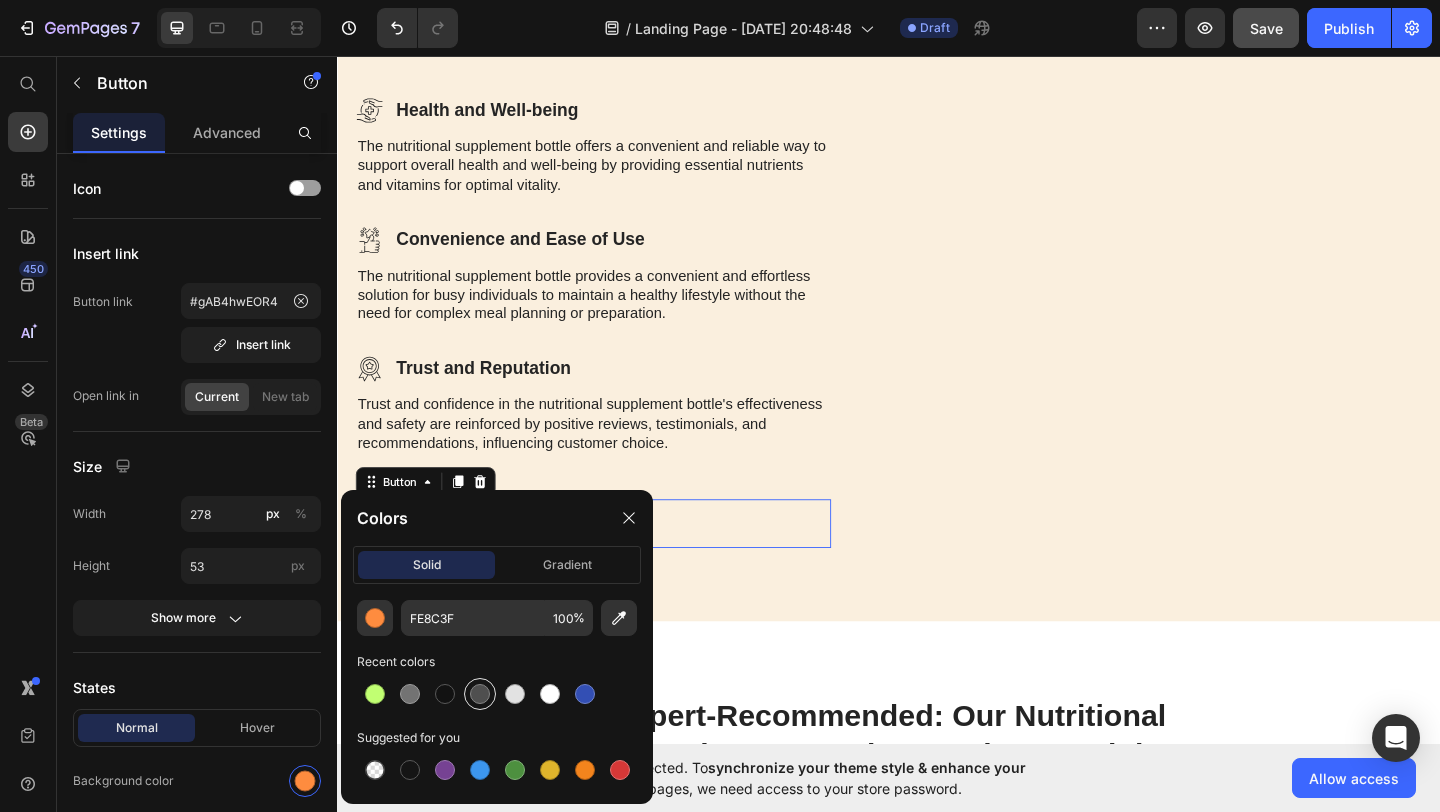 click at bounding box center [480, 694] 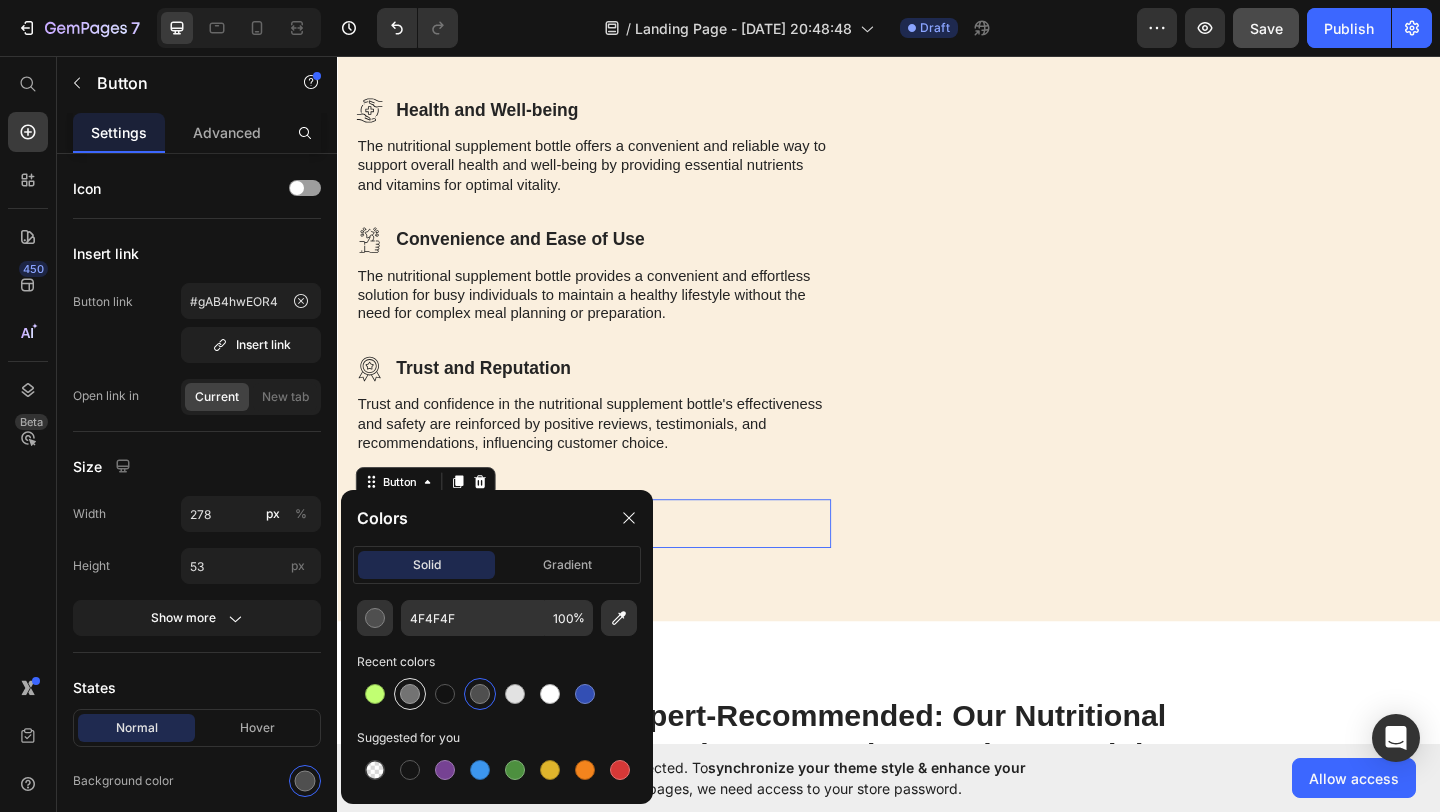 click at bounding box center (410, 694) 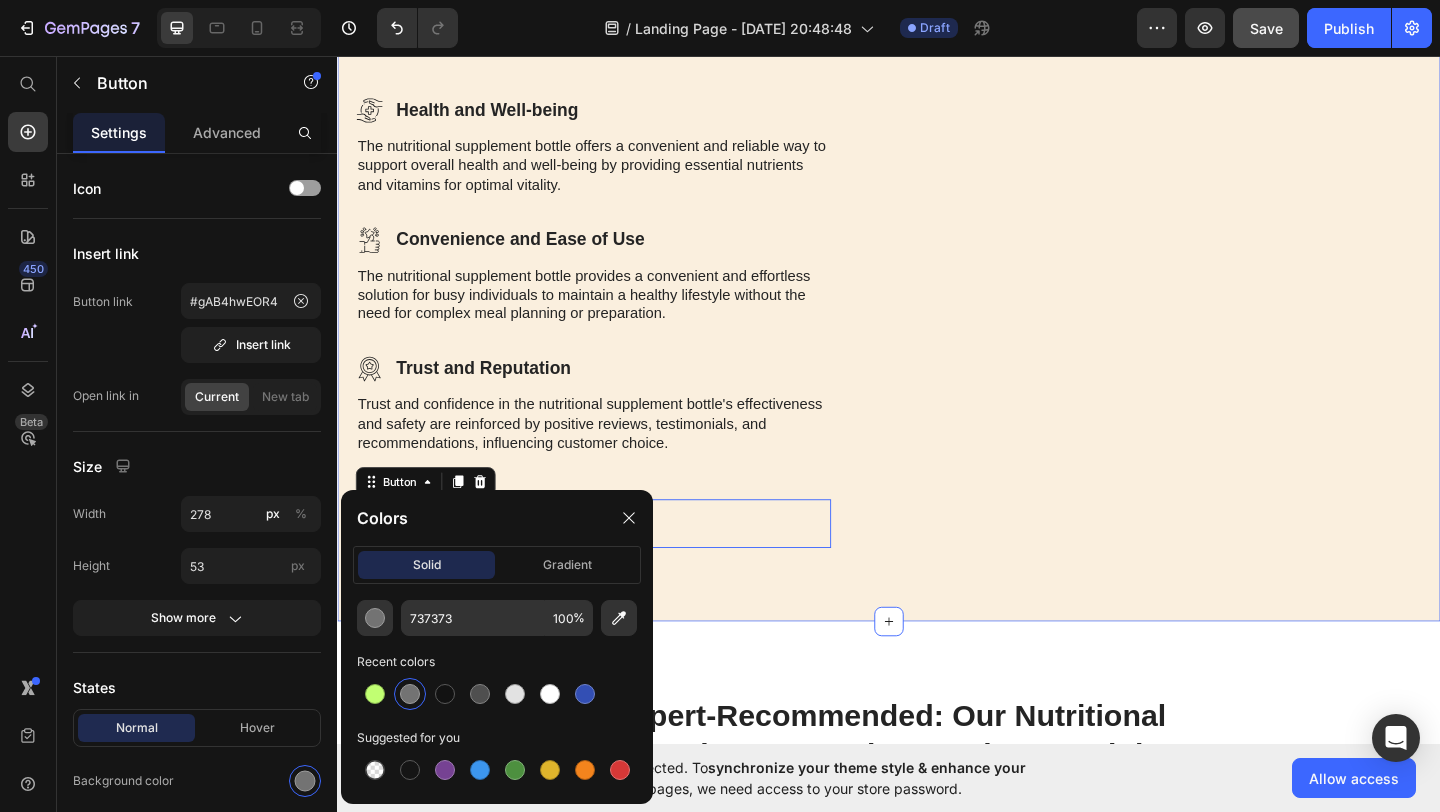 click on "3 Reasons to Choose Our Heading
Icon Health and Well-being Text Block Row The nutritional supplement bottle offers a convenient and reliable way to support overall health and well-being by providing essential nutrients and vitamins for optimal vitality. Text Block
Icon Convenience and Ease of Use Text Block Row The nutritional supplement bottle provides a convenient and effortless solution for busy individuals to maintain a healthy lifestyle without the need for complex meal planning or preparation. Text Block
Icon Trust and Reputation Text Block Row Trust and confidence in the nutritional supplement bottle's effectiveness and safety are reinforced by positive reviews, testimonials, and recommendations, influencing customer choice. Text Block Shop Now Button   0 Row Image Row Section 4" at bounding box center [937, 298] 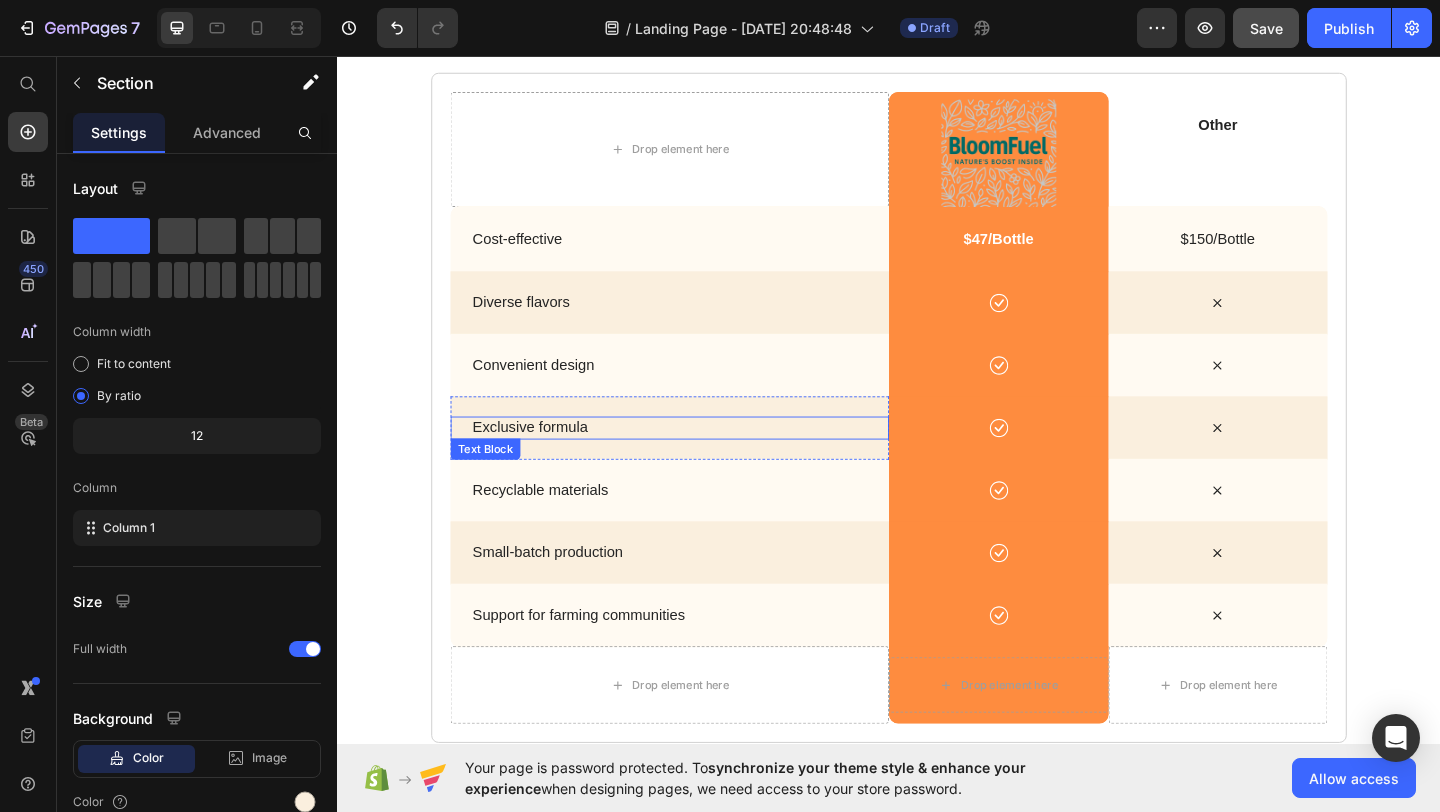 scroll, scrollTop: 3246, scrollLeft: 0, axis: vertical 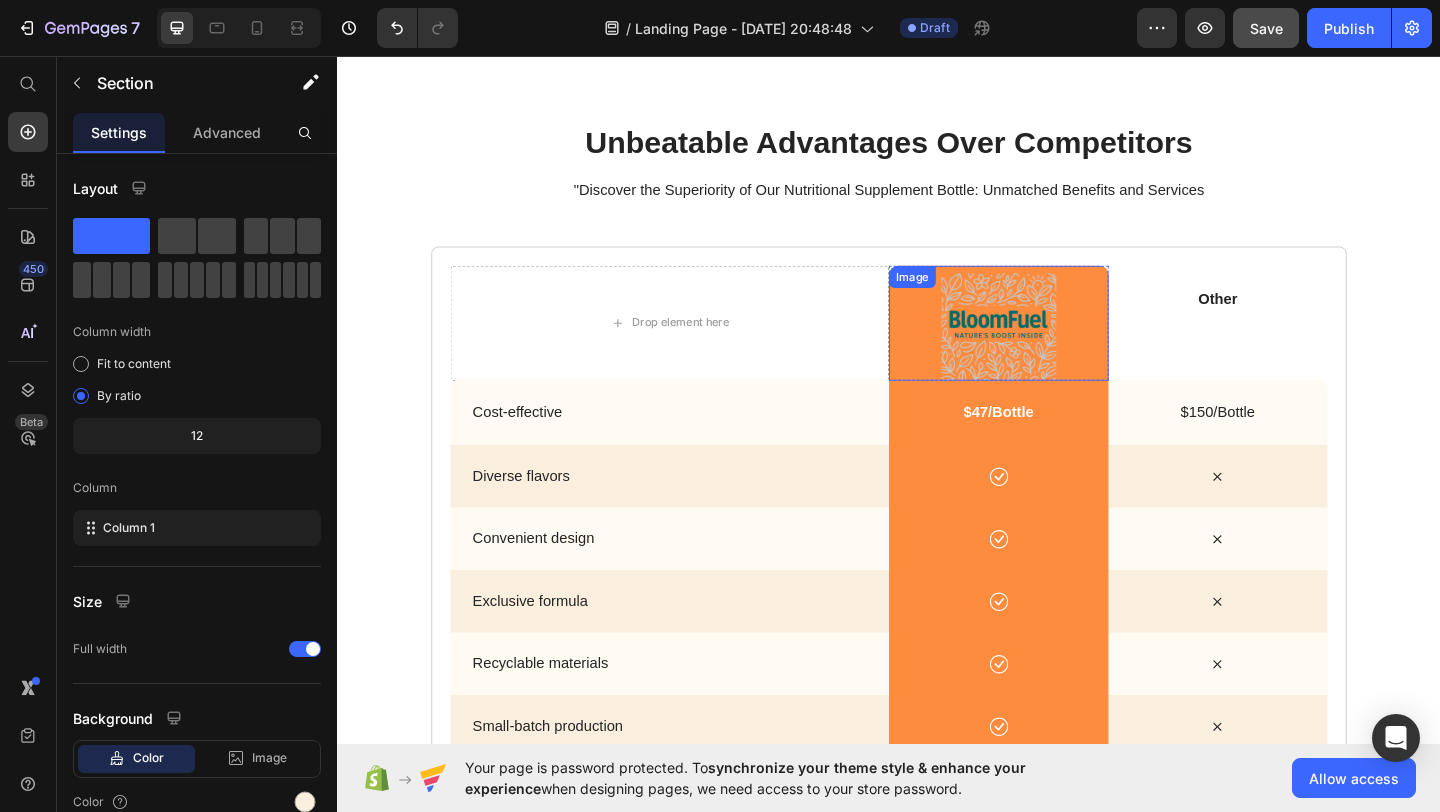 click at bounding box center [1056, 346] 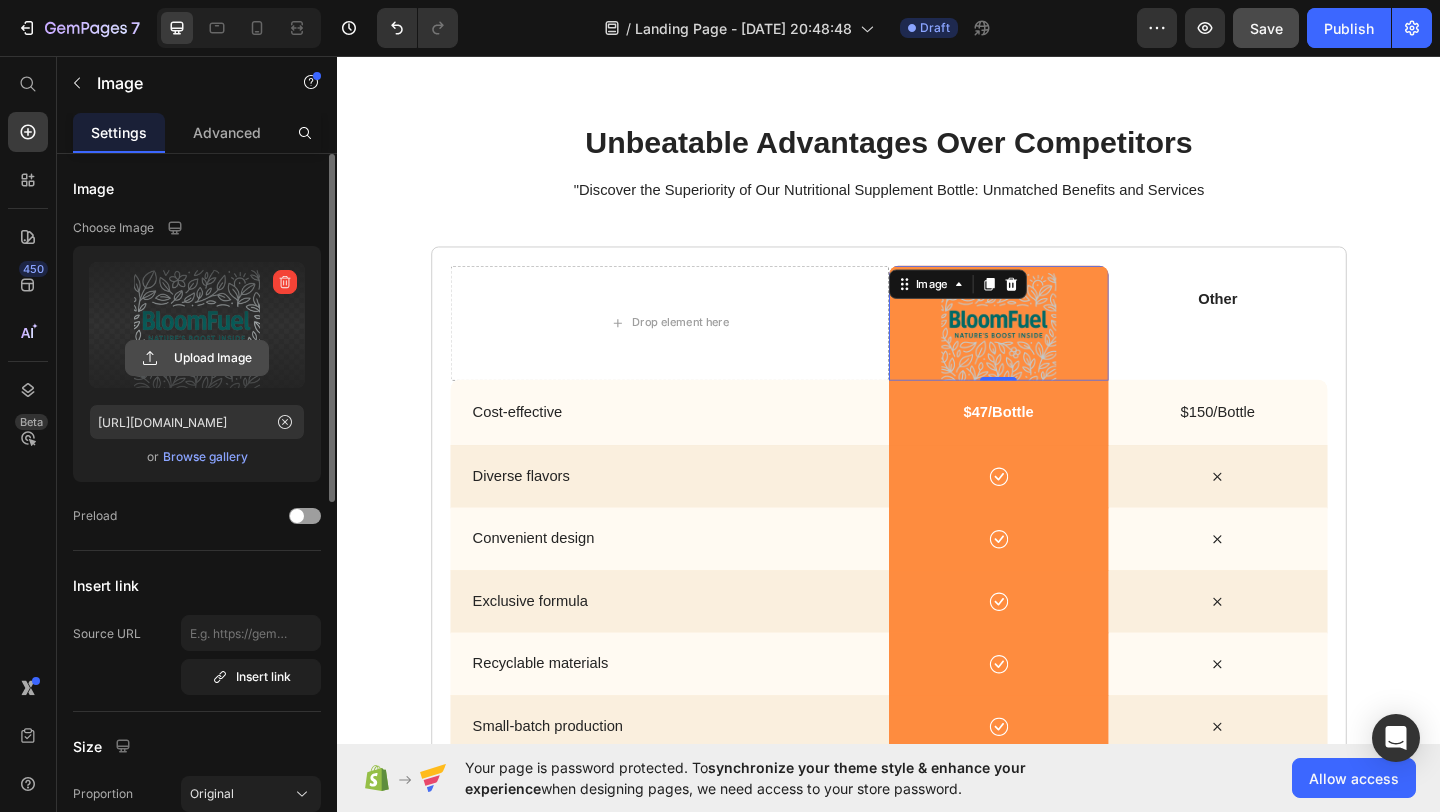 click 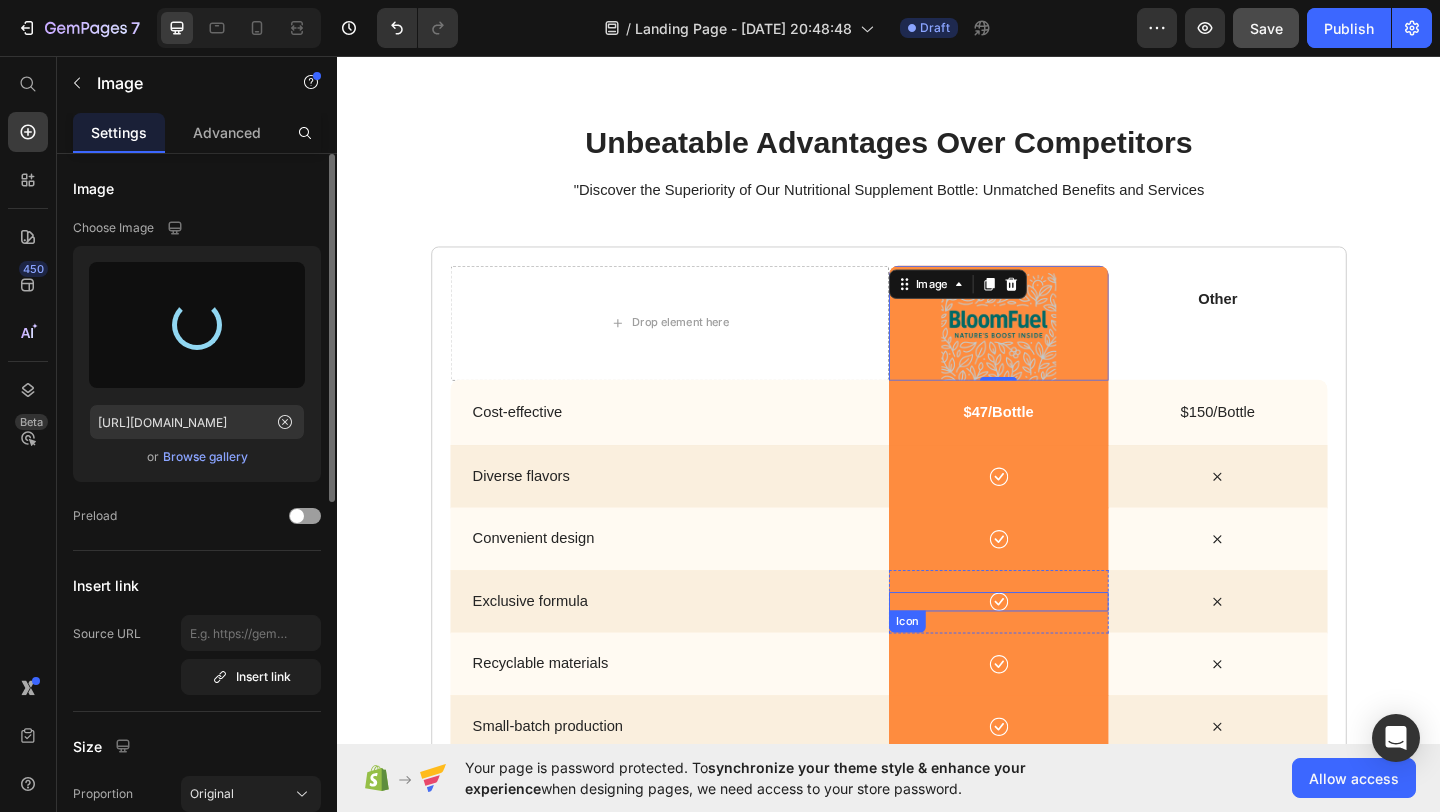 type on "[URL][DOMAIN_NAME]" 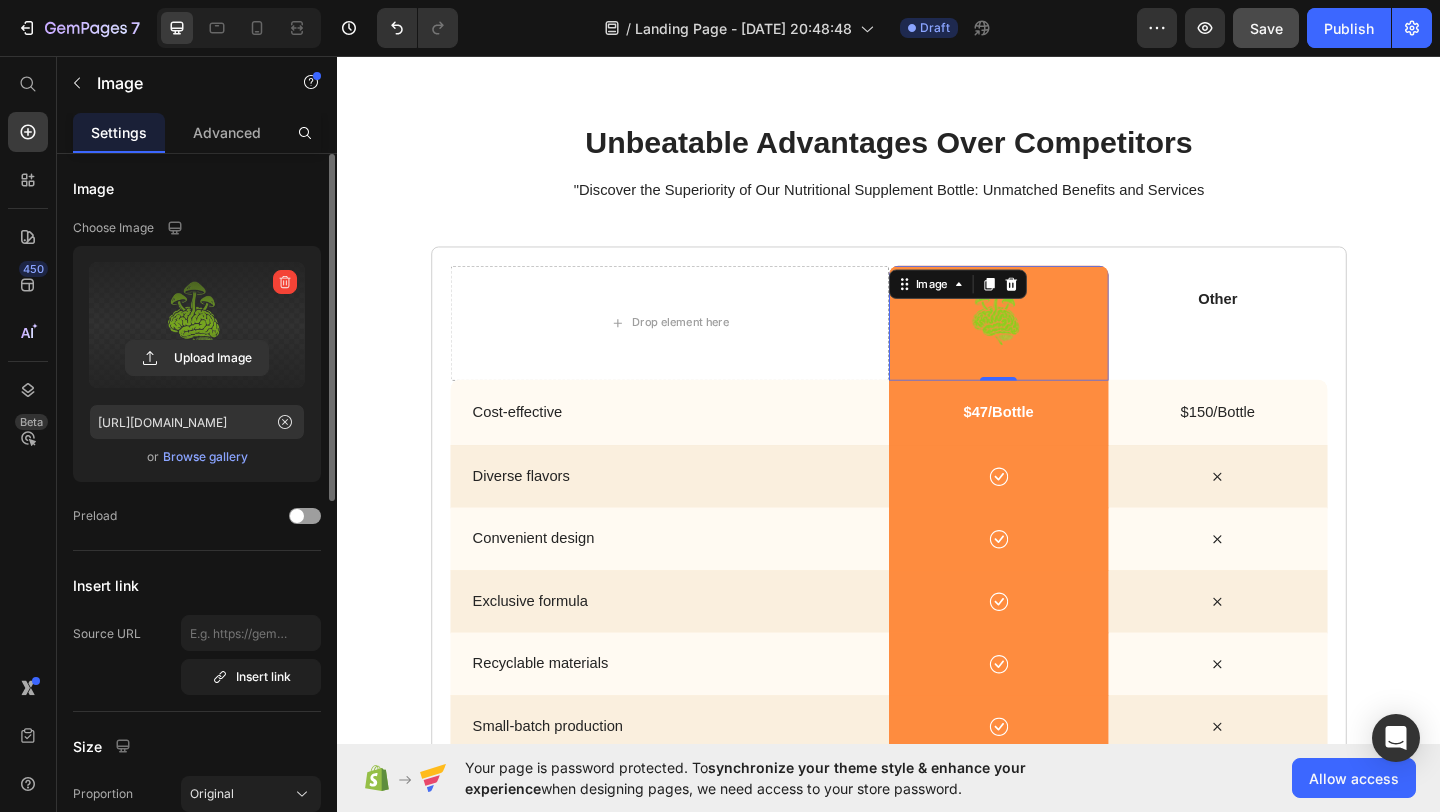 click at bounding box center [1056, 346] 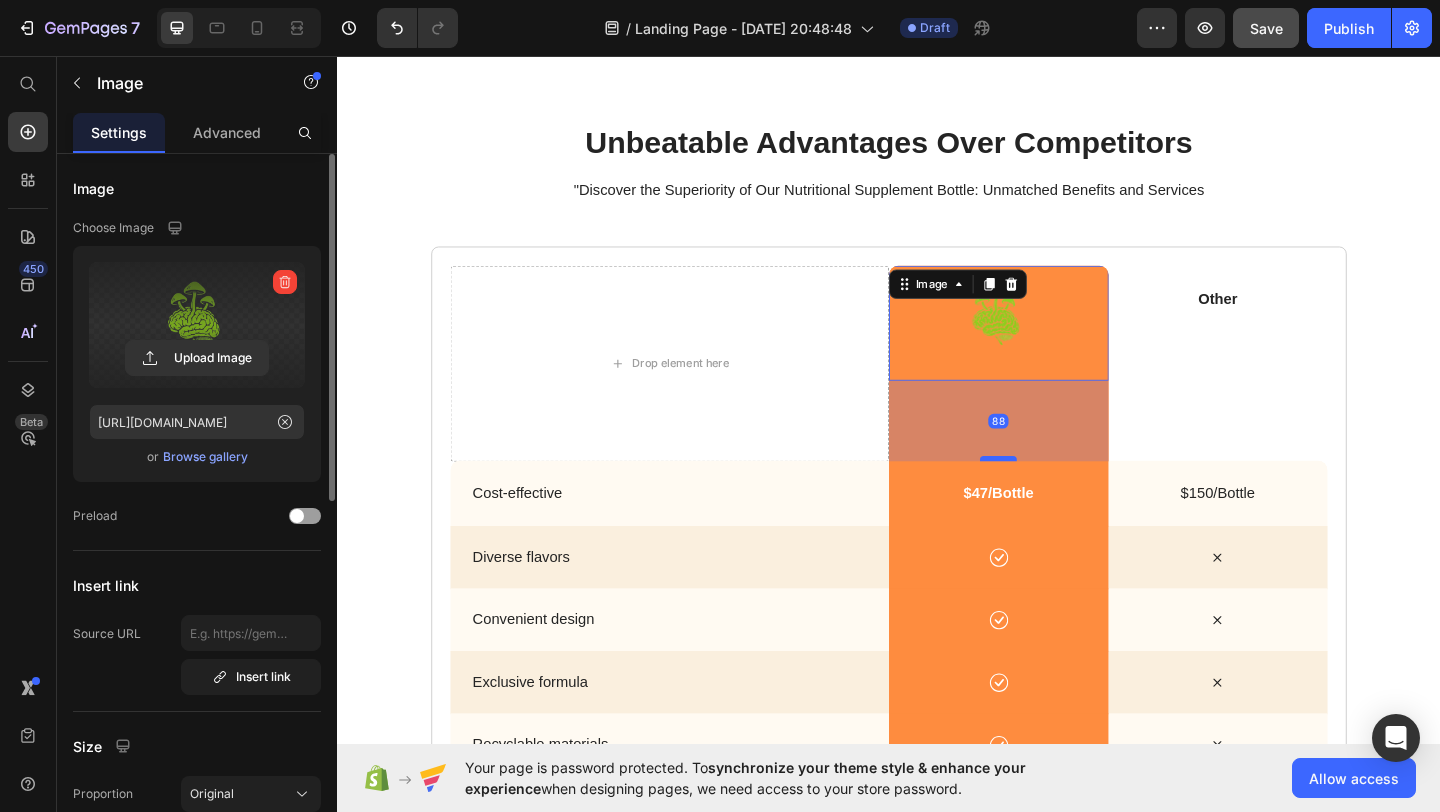 drag, startPoint x: 1053, startPoint y: 405, endPoint x: 1067, endPoint y: 492, distance: 88.11924 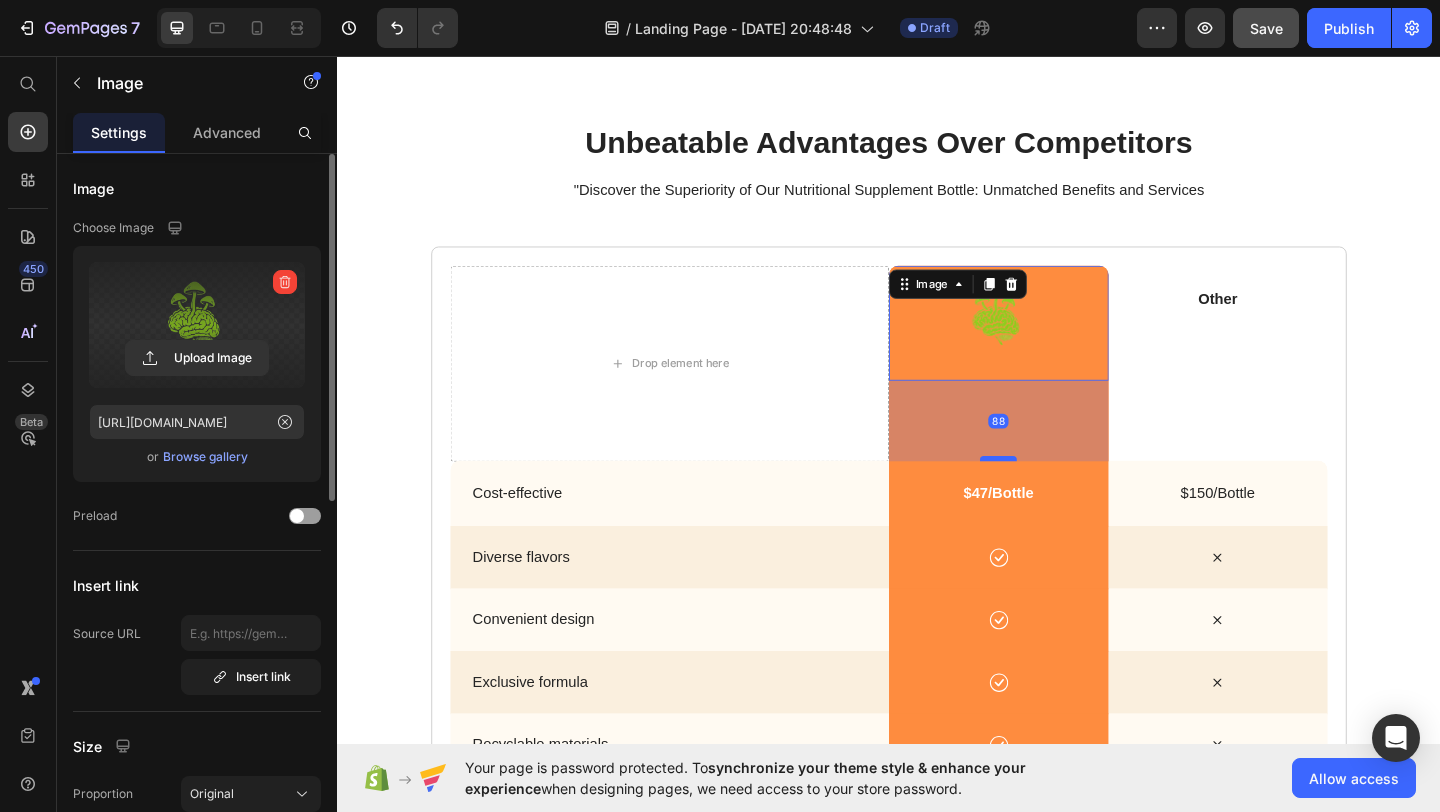 click at bounding box center (1056, 494) 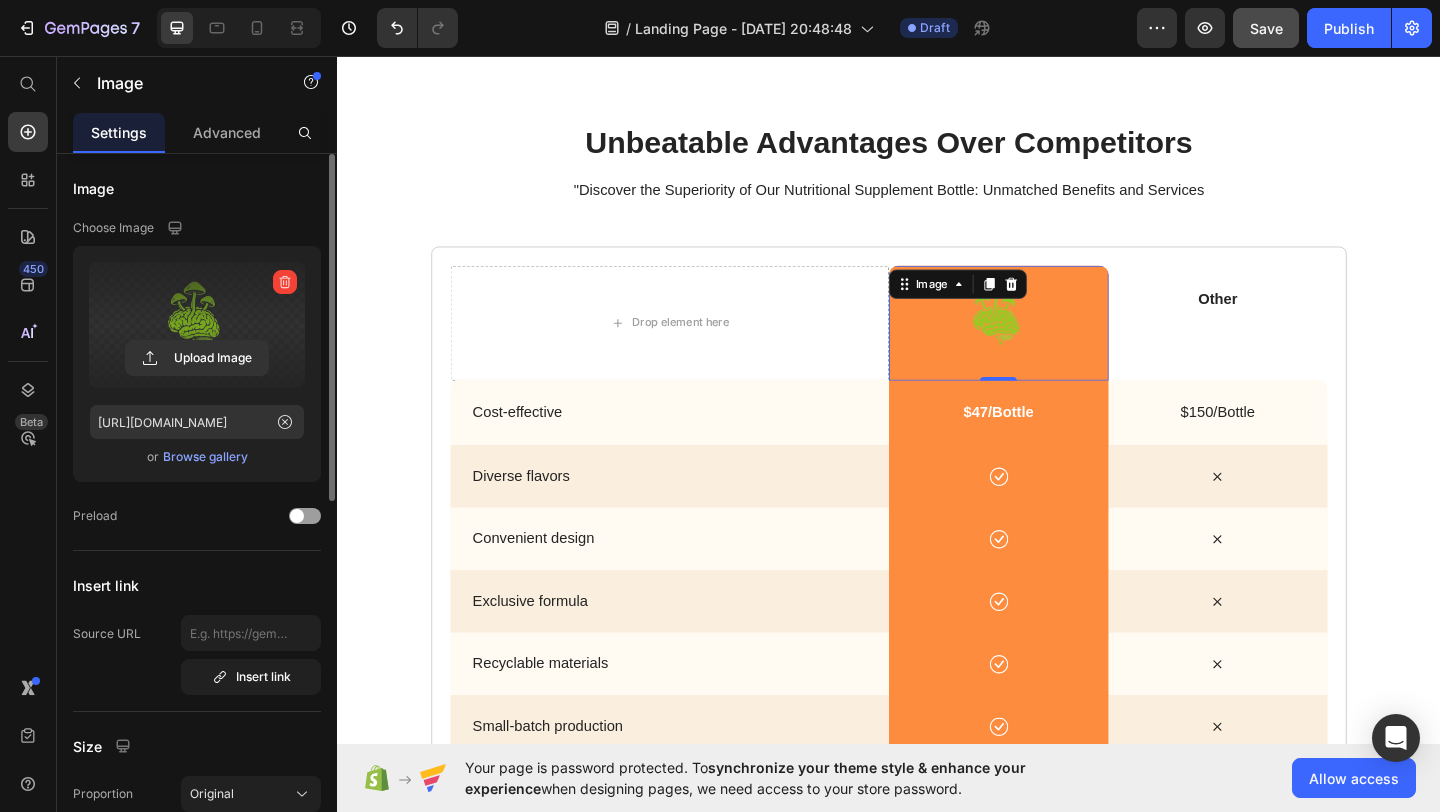 drag, startPoint x: 1066, startPoint y: 492, endPoint x: 1061, endPoint y: 401, distance: 91.13726 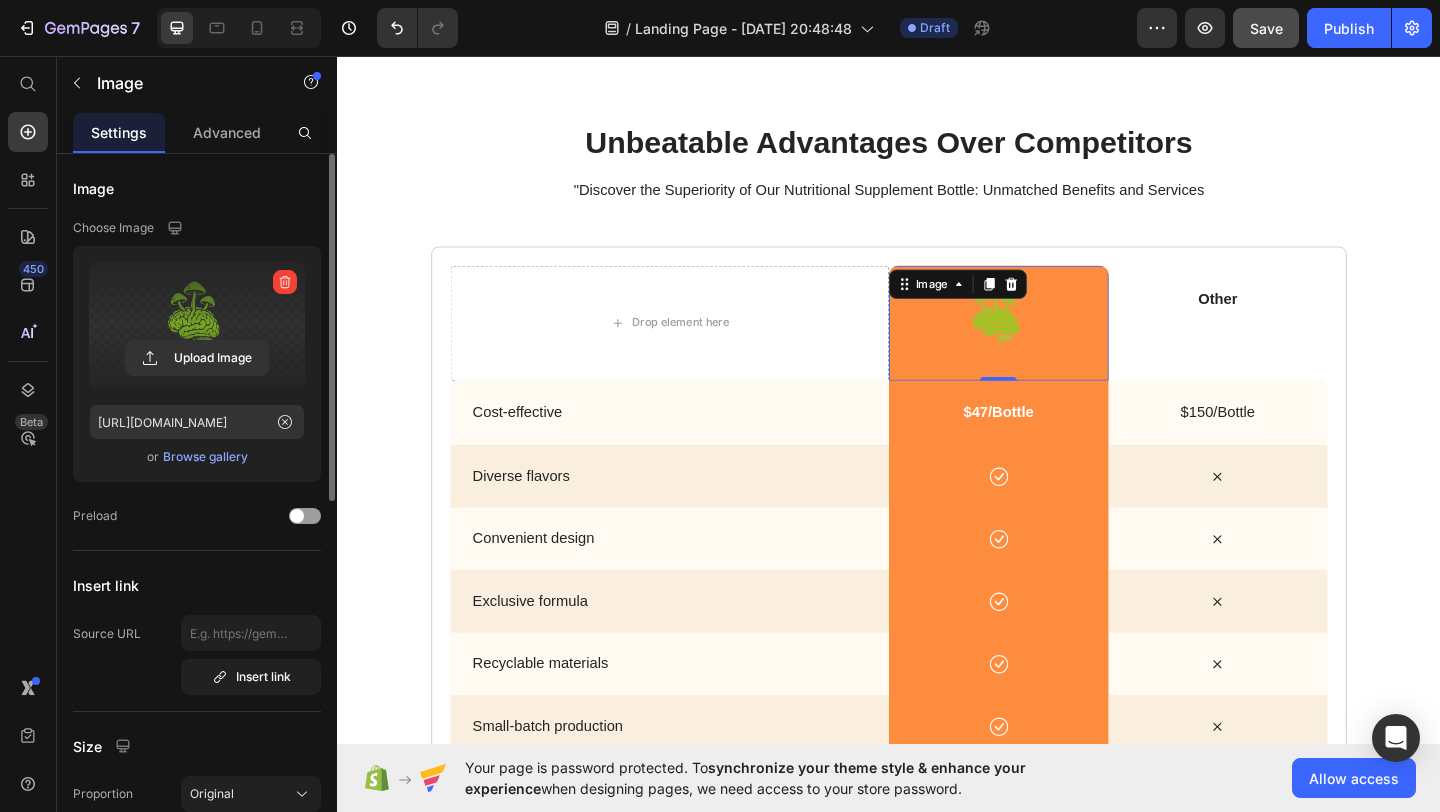 click on "Image   0" at bounding box center [1056, 346] 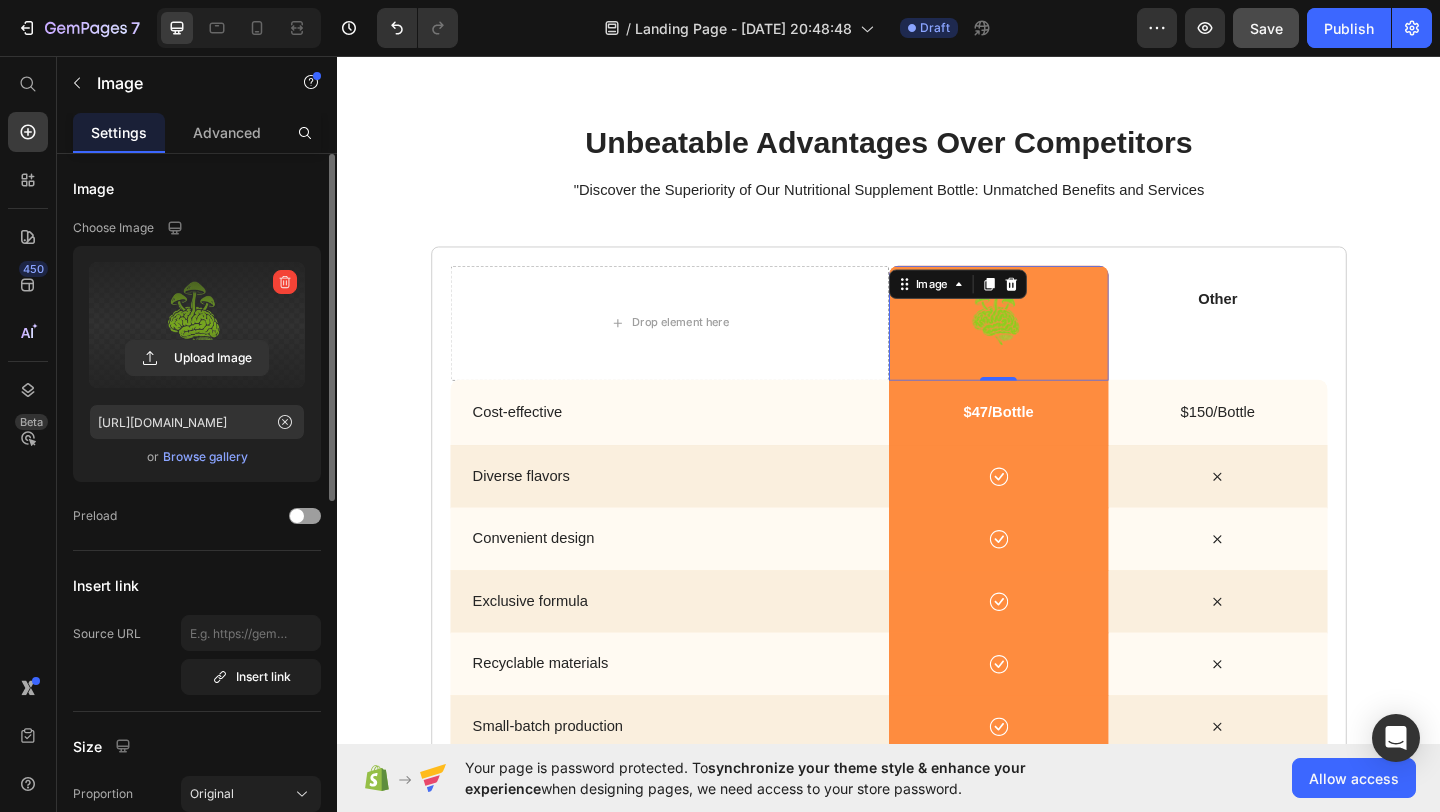 click at bounding box center (197, 325) 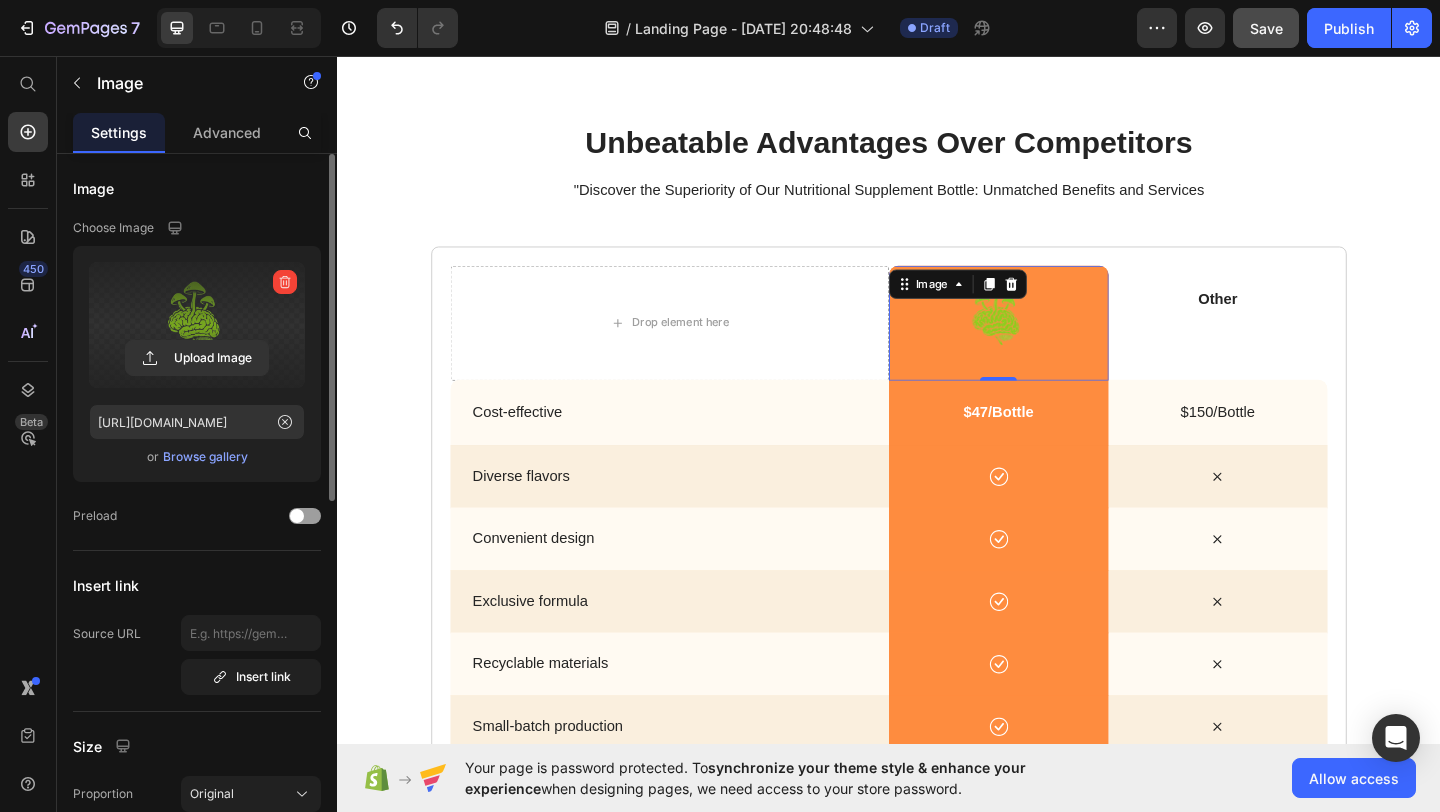 click 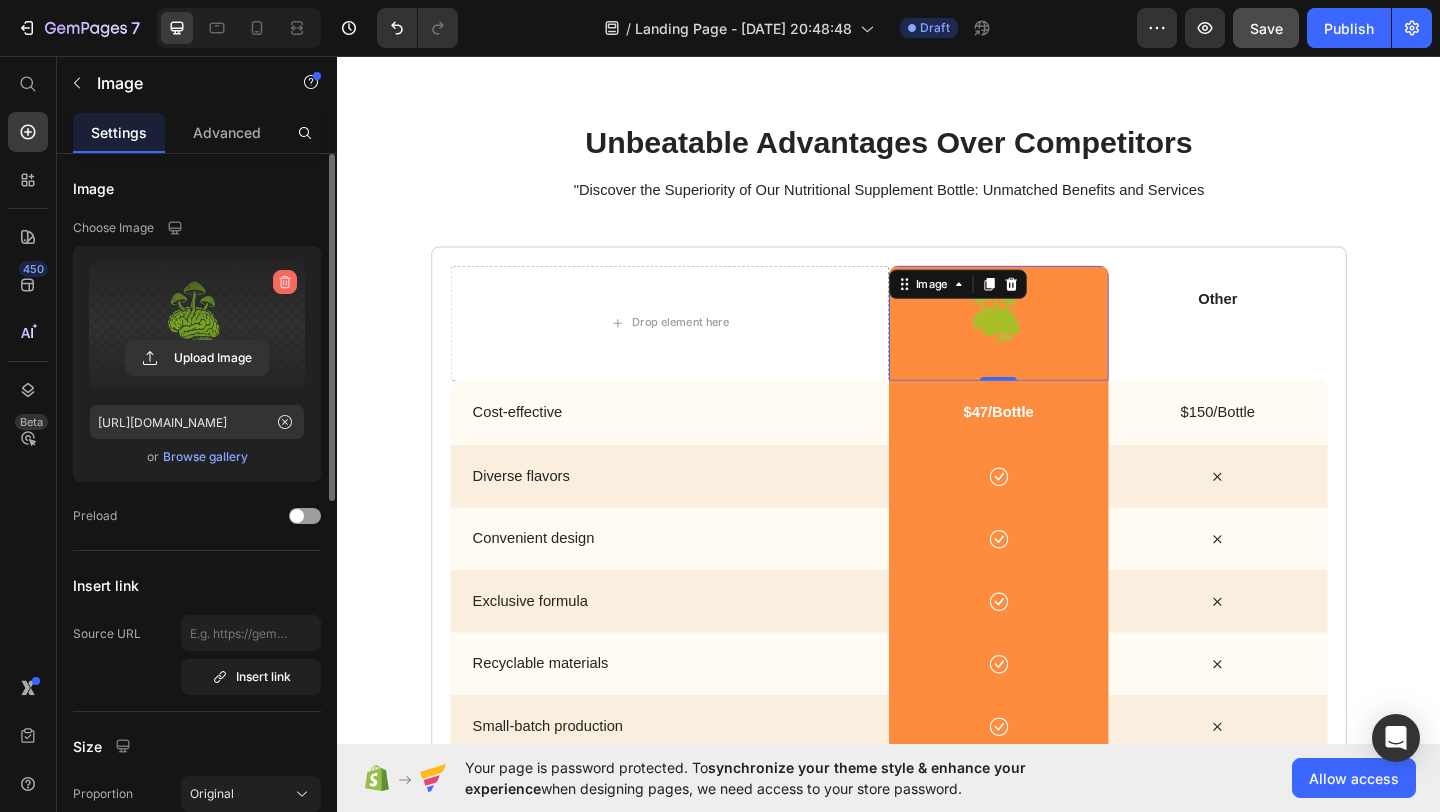 click 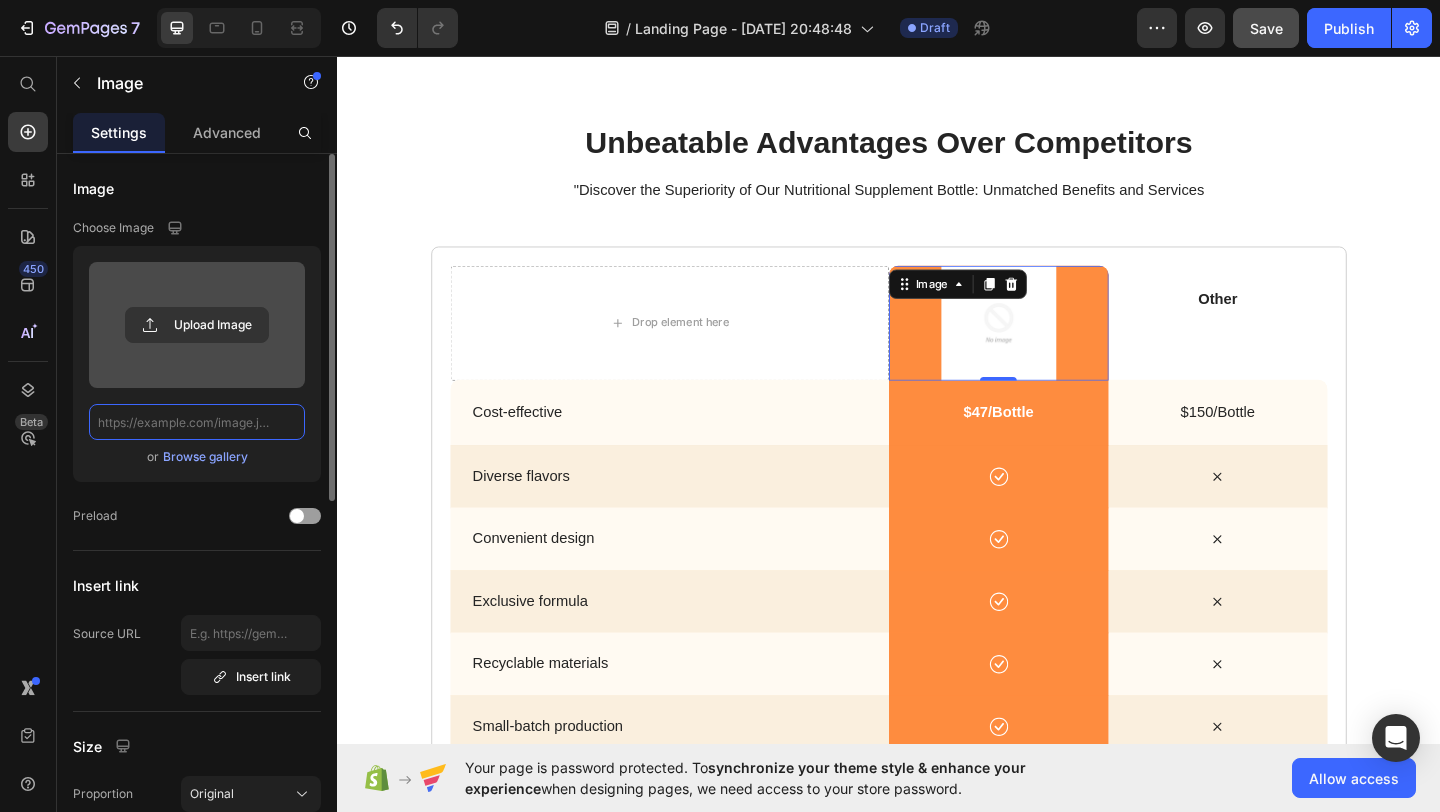 scroll, scrollTop: 0, scrollLeft: 0, axis: both 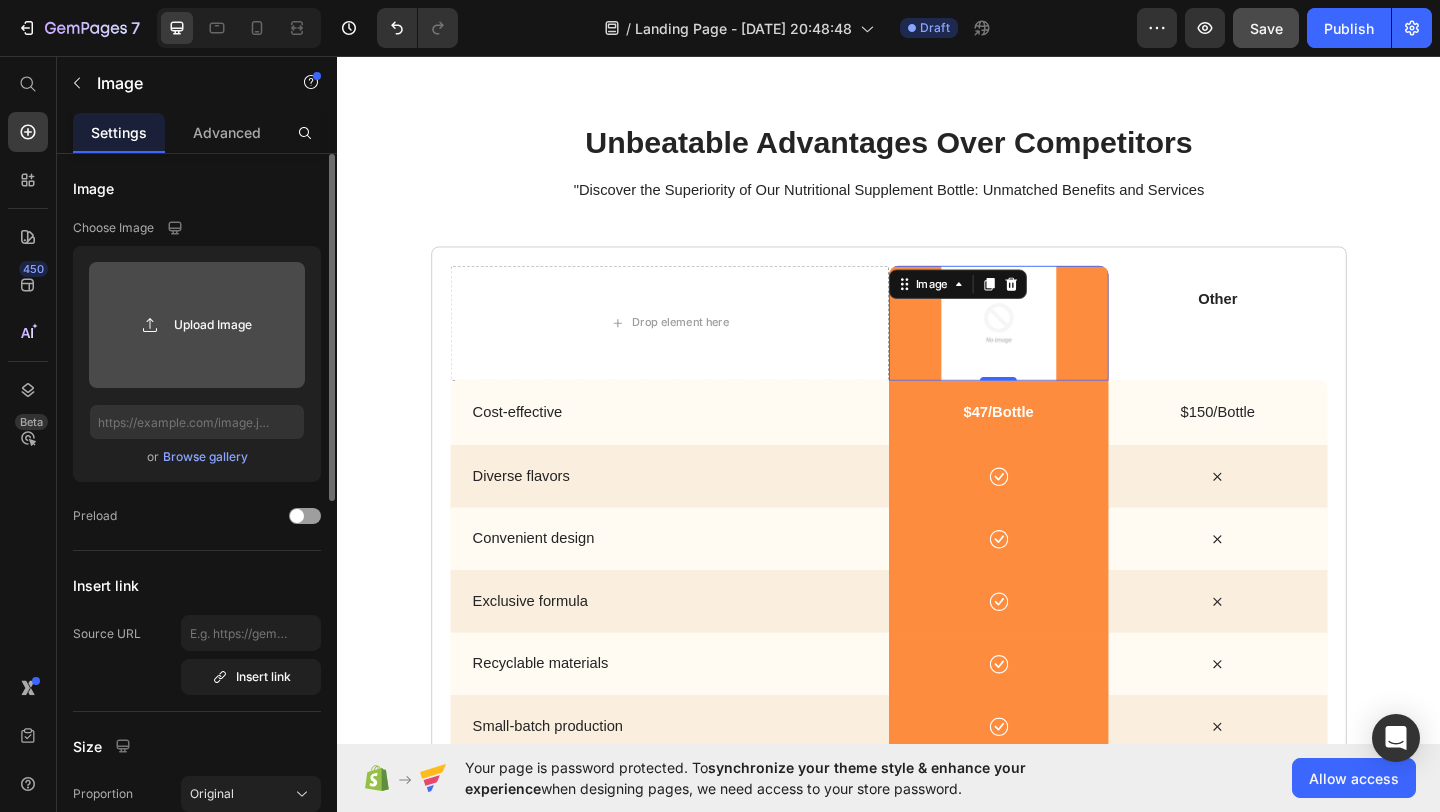 click 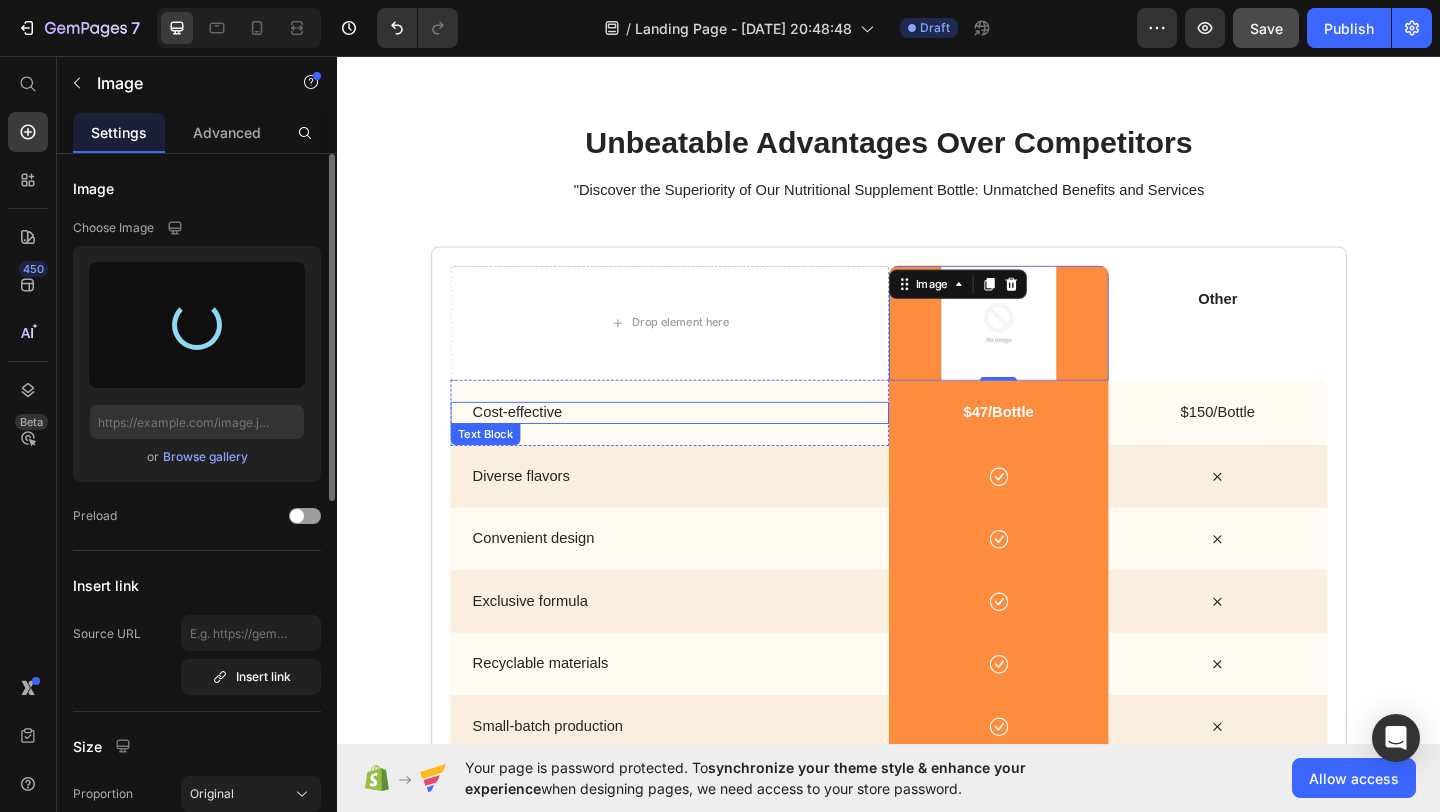 type on "[URL][DOMAIN_NAME]" 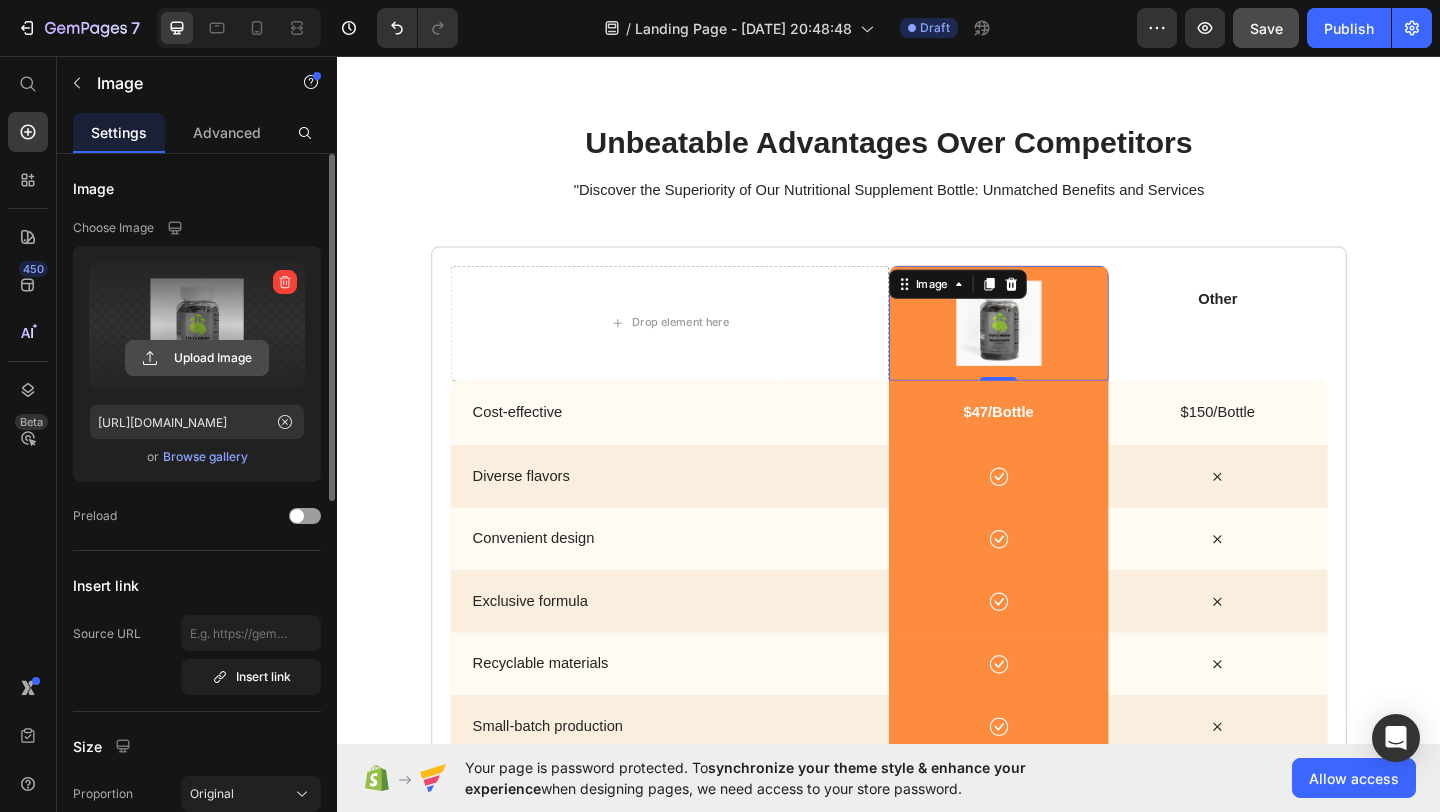 click 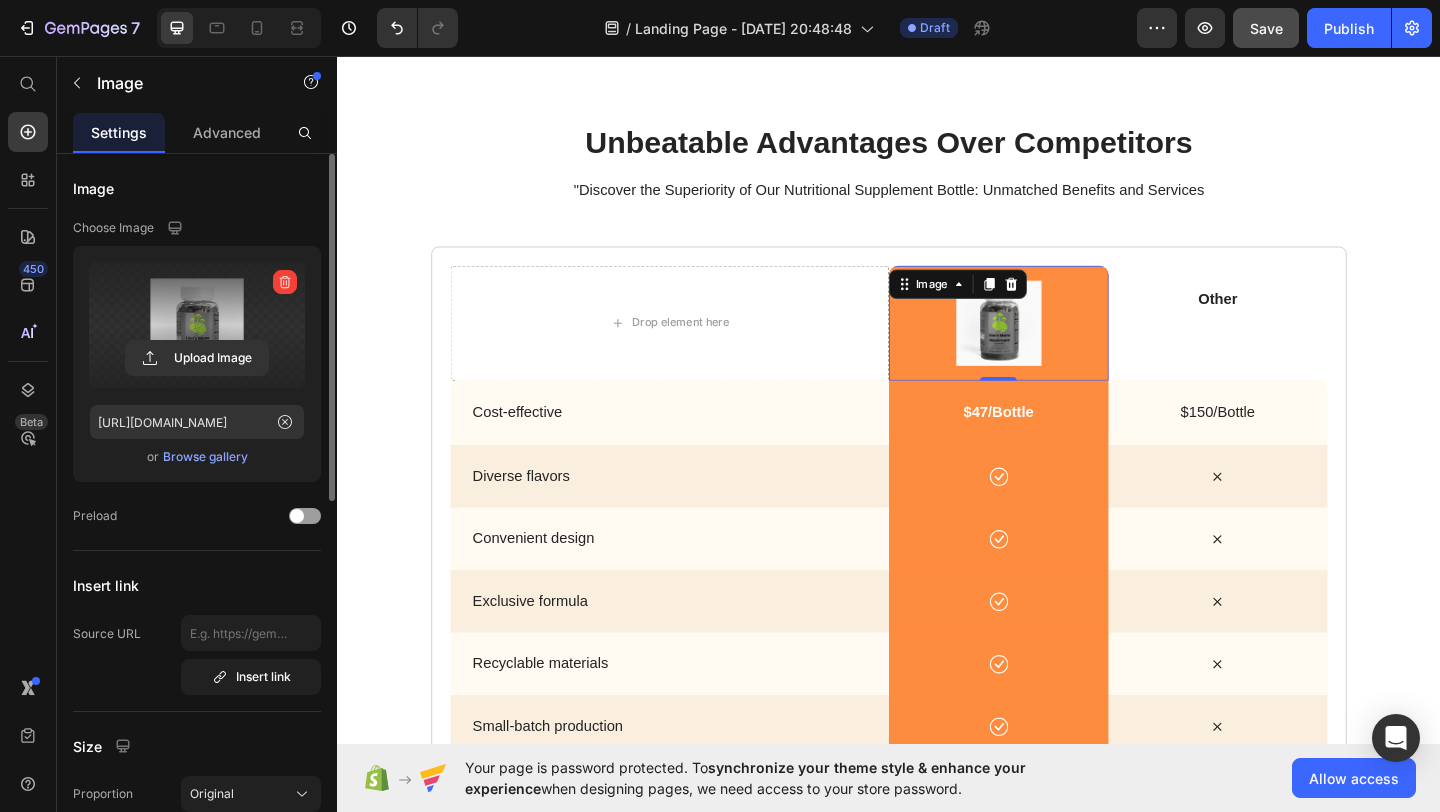 click at bounding box center [1056, 346] 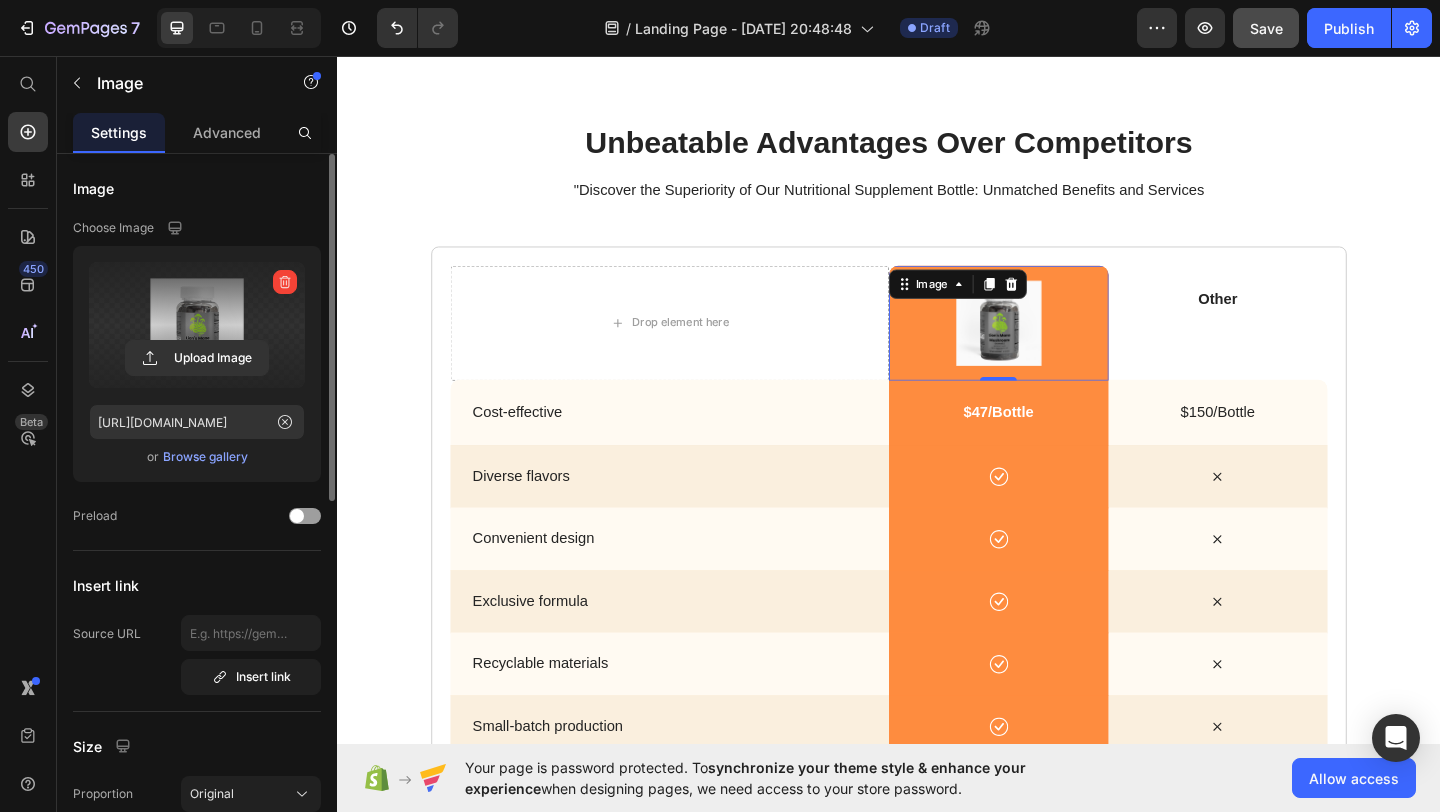 click at bounding box center (1056, 346) 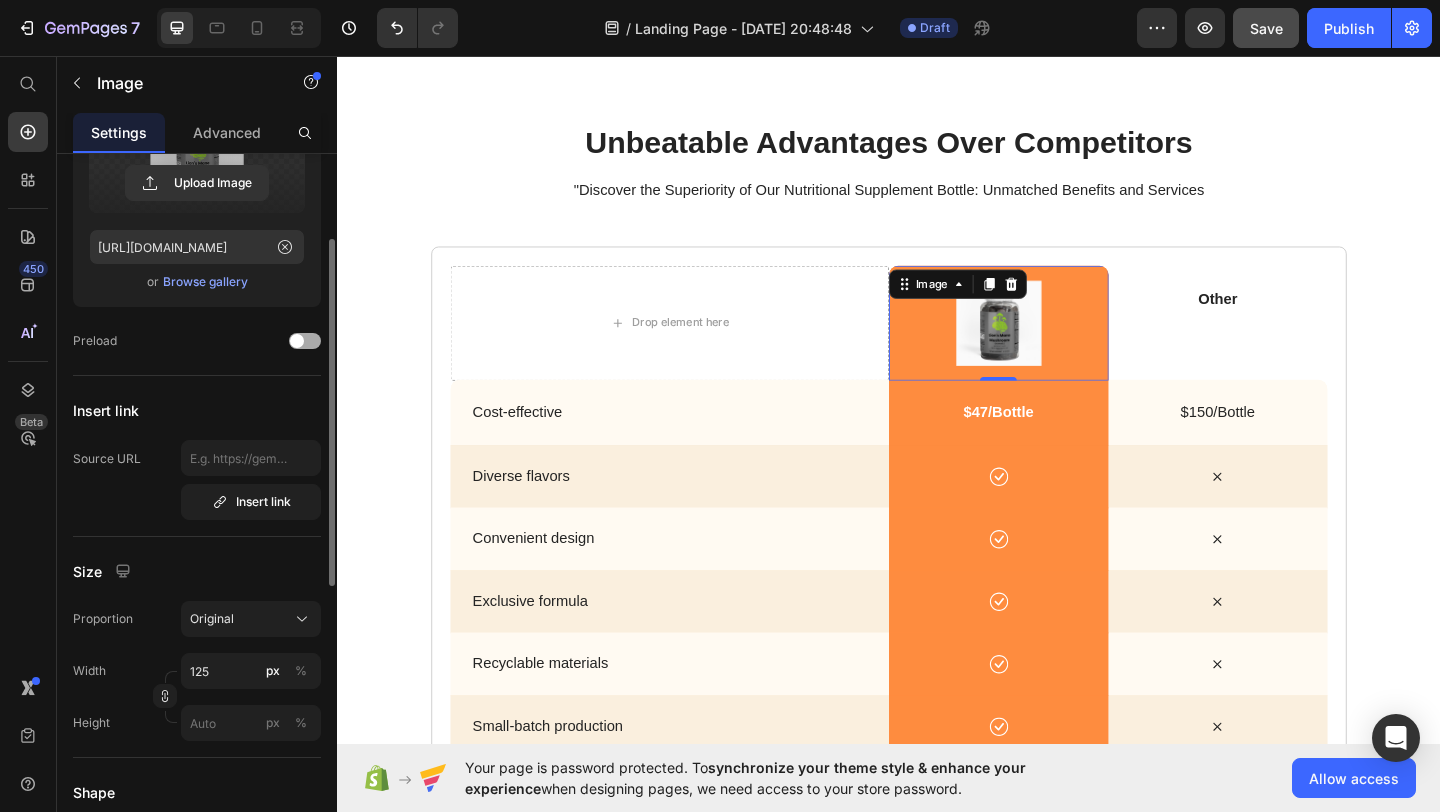 scroll, scrollTop: 0, scrollLeft: 0, axis: both 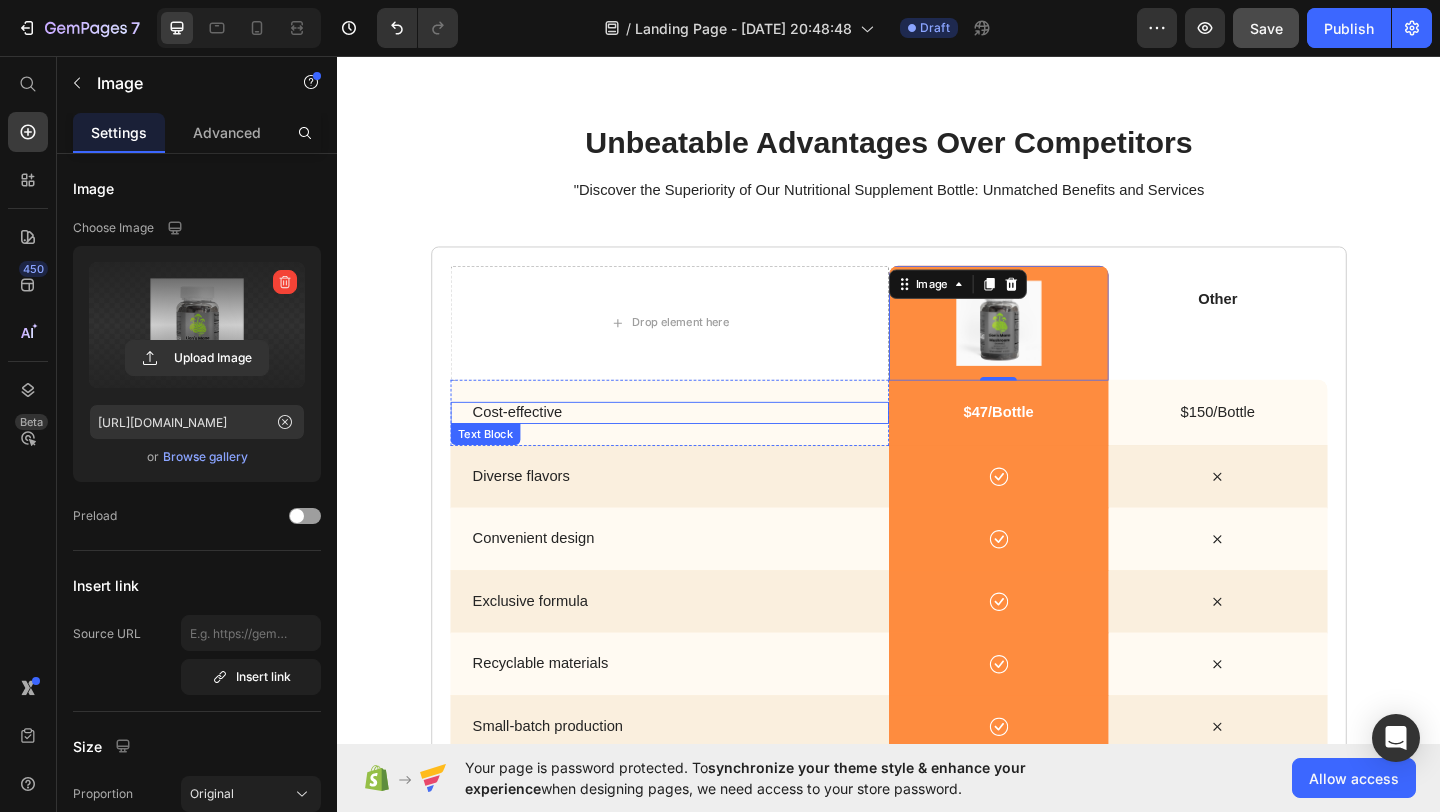 click on "$47/Bottle" at bounding box center [1056, 444] 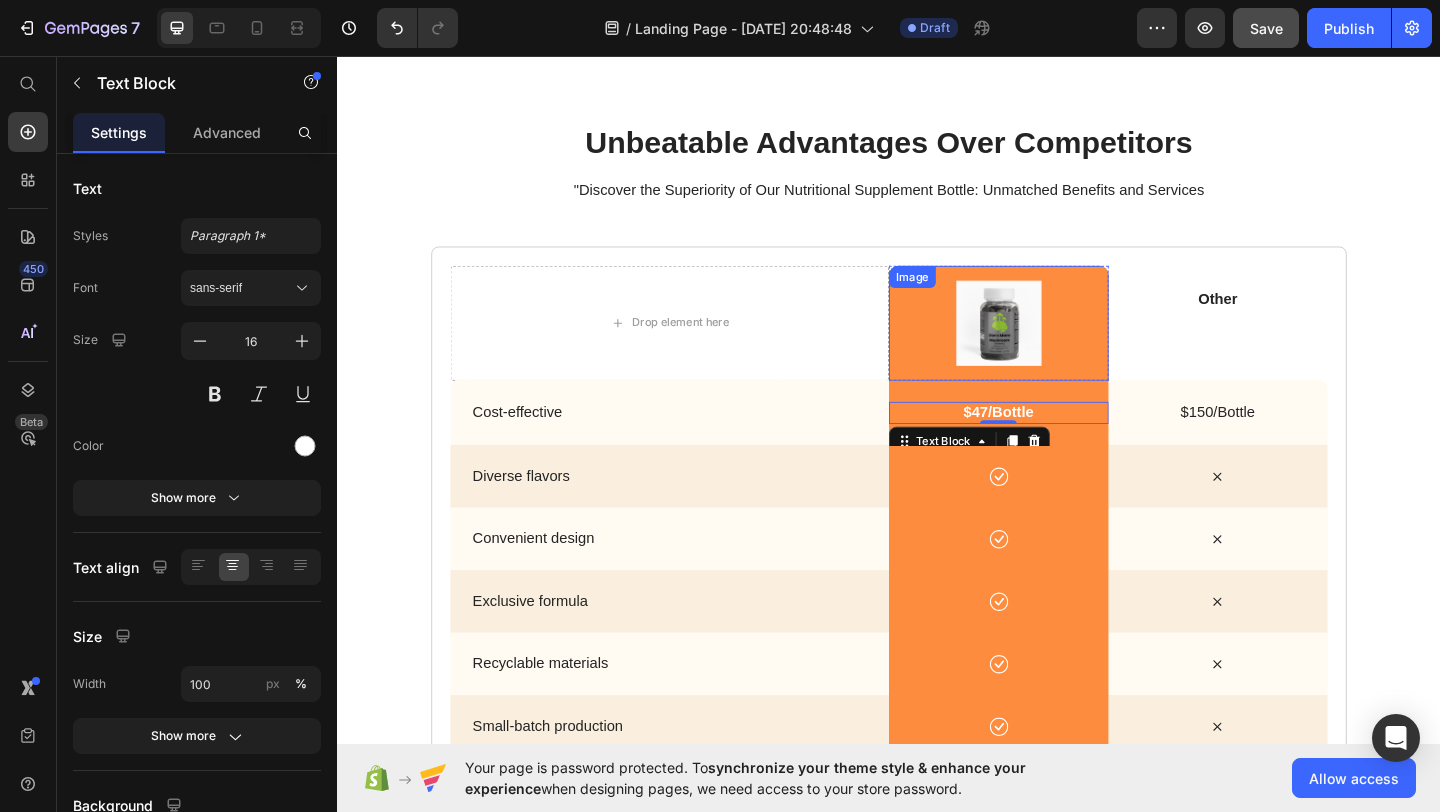 click at bounding box center (1056, 346) 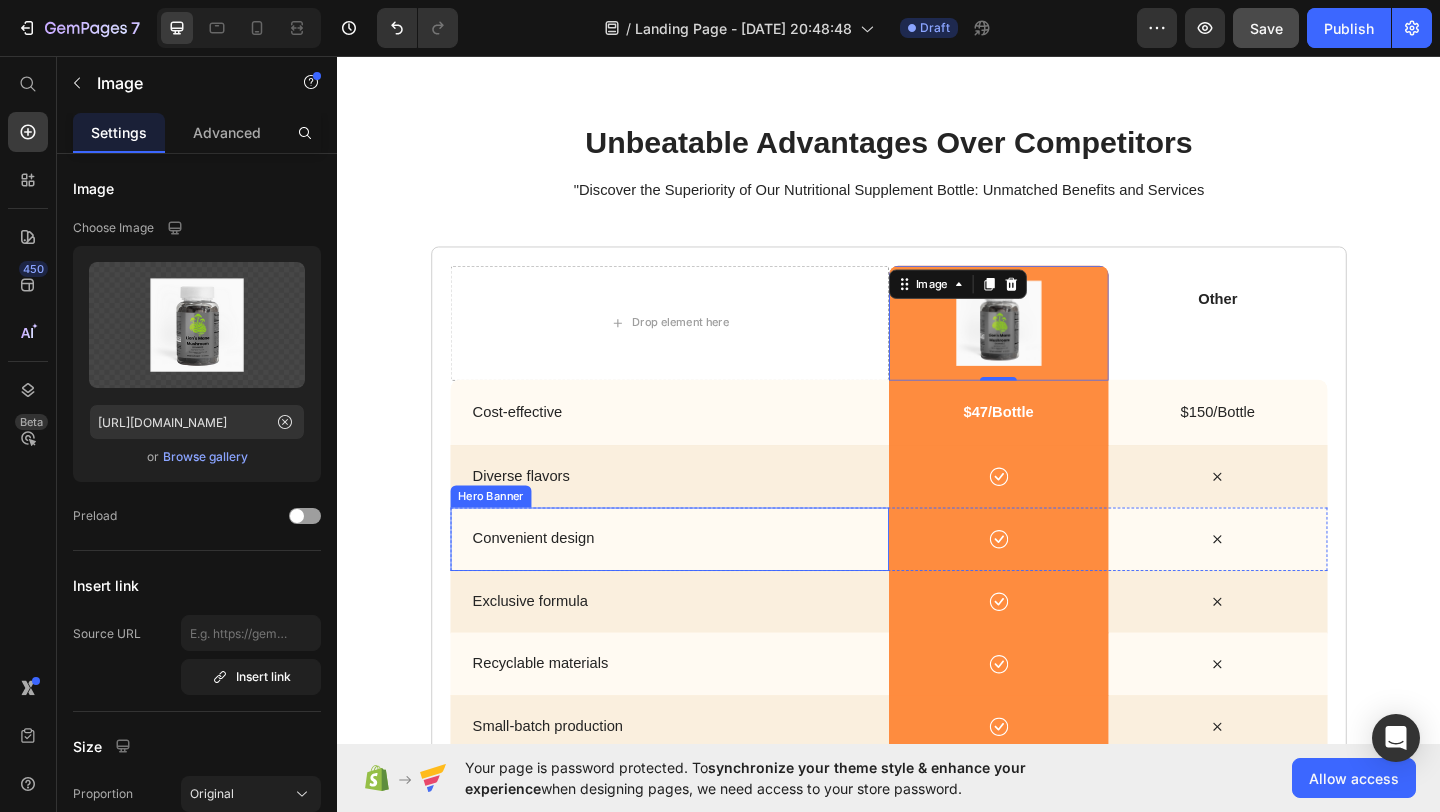 click on "Diverse flavors" at bounding box center [706, 513] 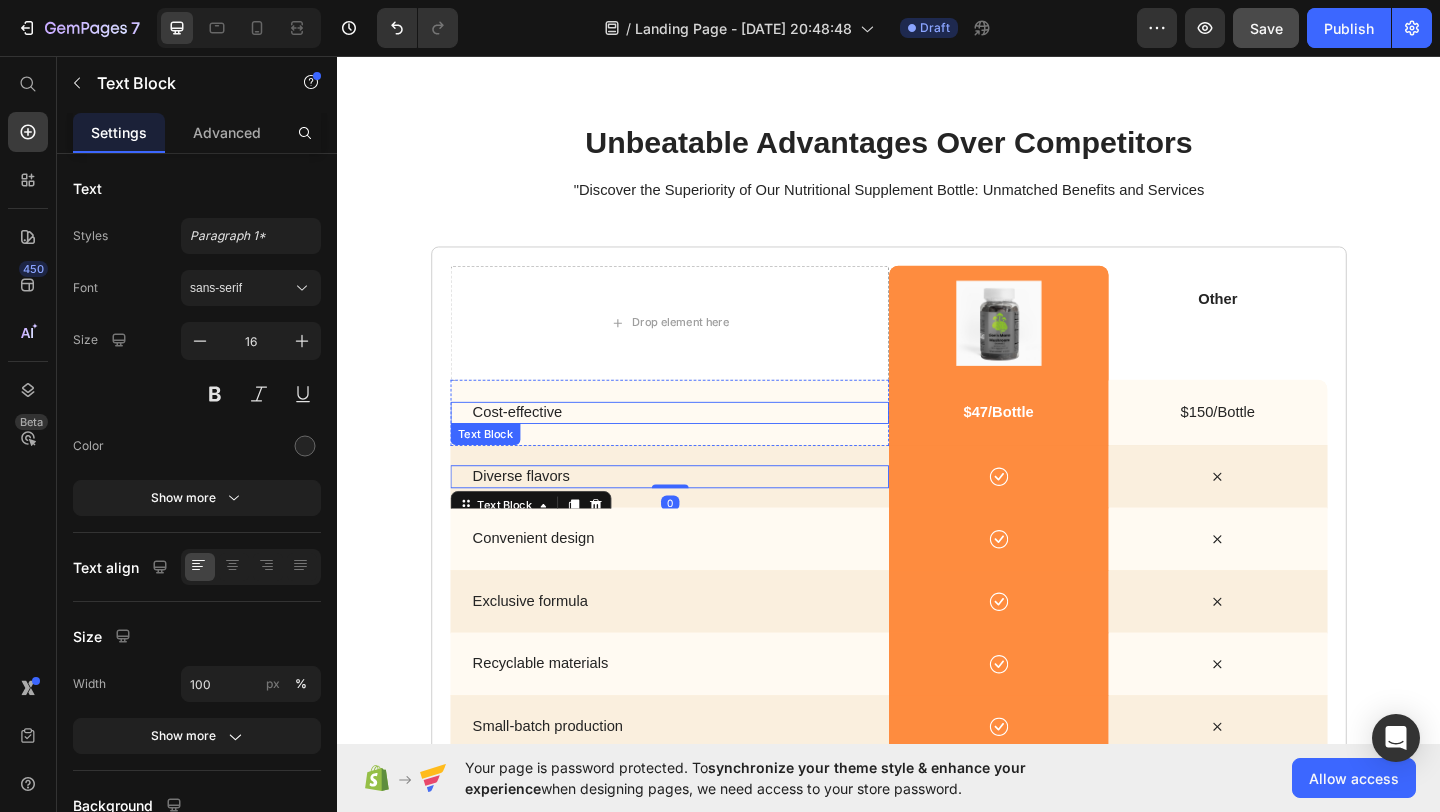 click on "Cost-effective" at bounding box center [706, 444] 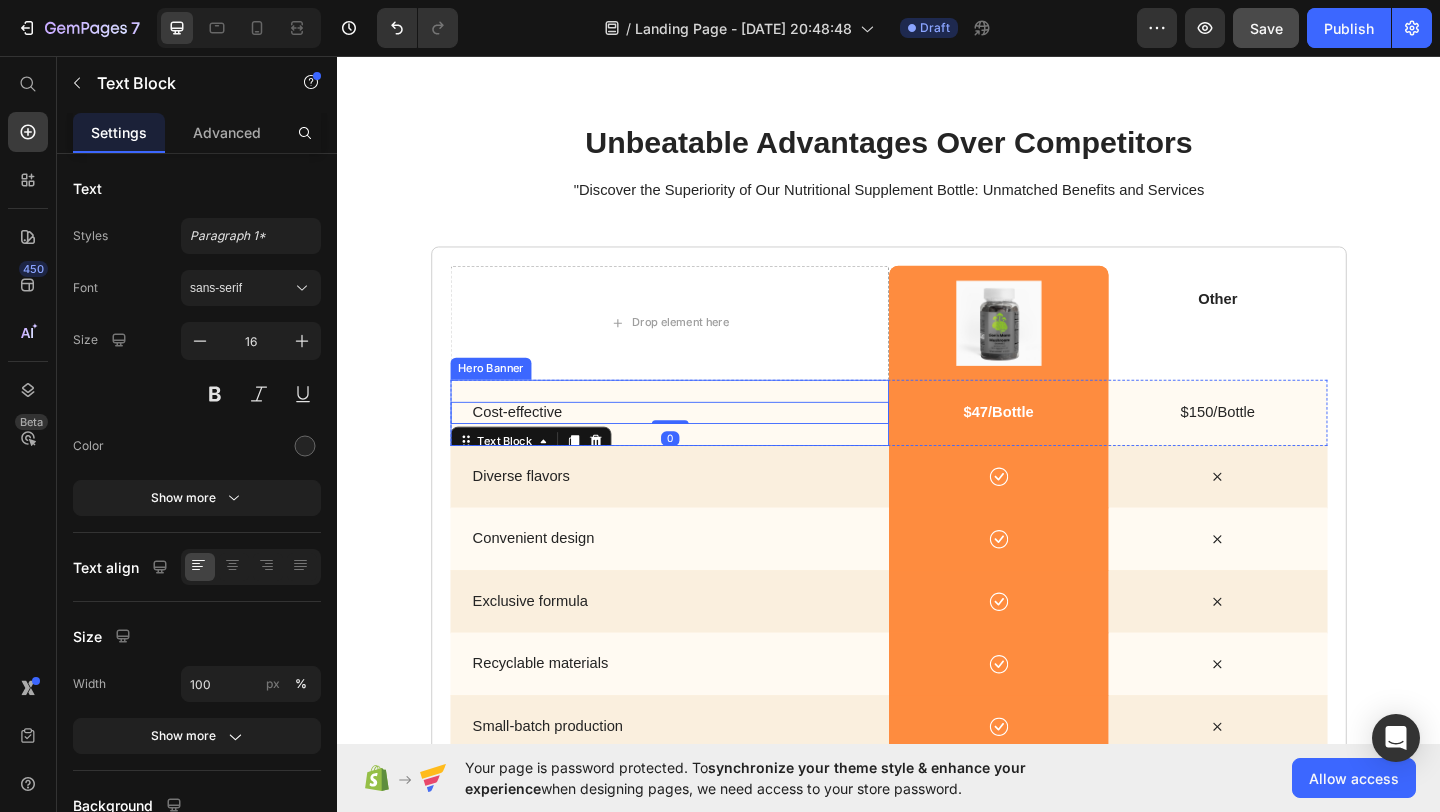 click on "Cost-effective Text Block   0" at bounding box center [698, 444] 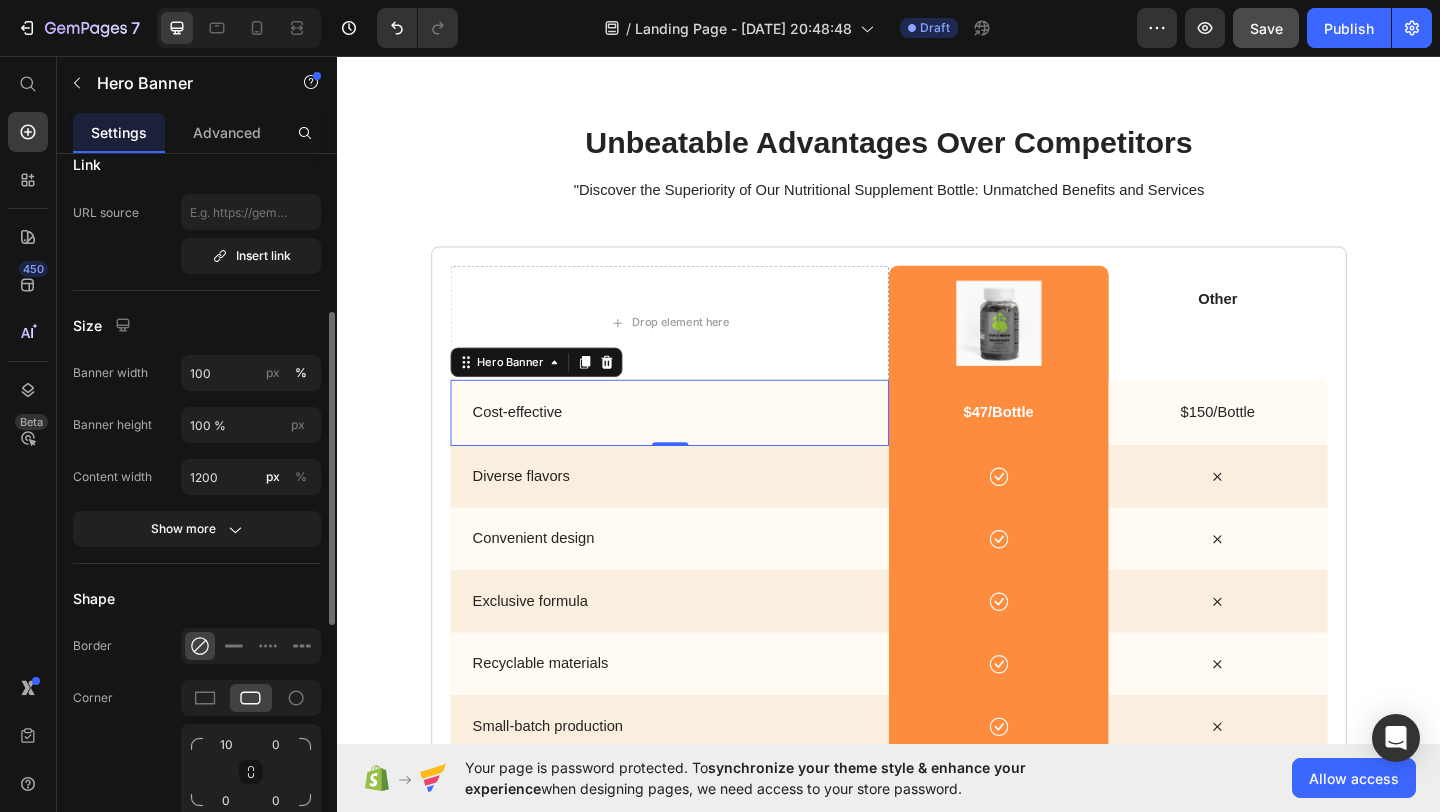 scroll, scrollTop: 0, scrollLeft: 0, axis: both 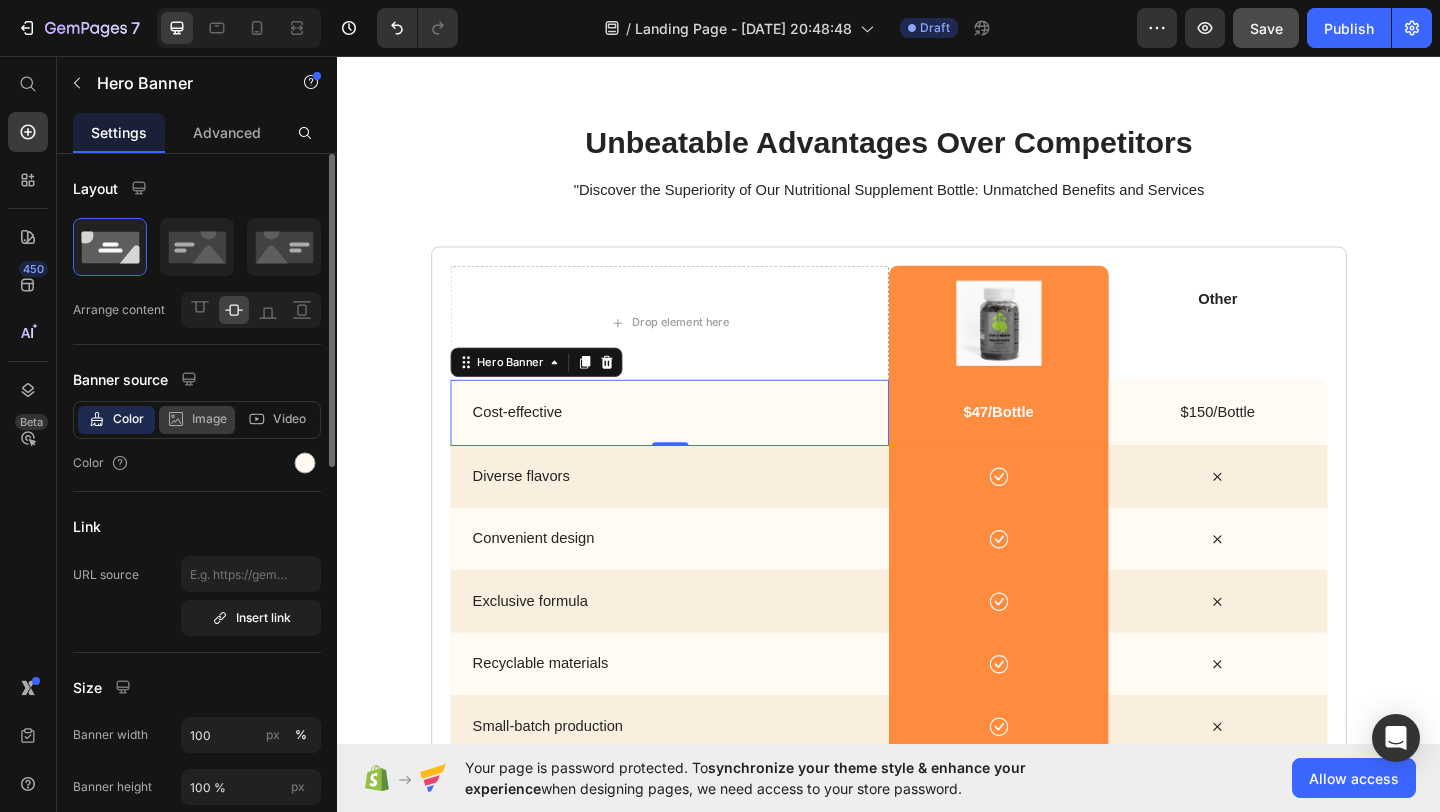 drag, startPoint x: 196, startPoint y: 428, endPoint x: 214, endPoint y: 428, distance: 18 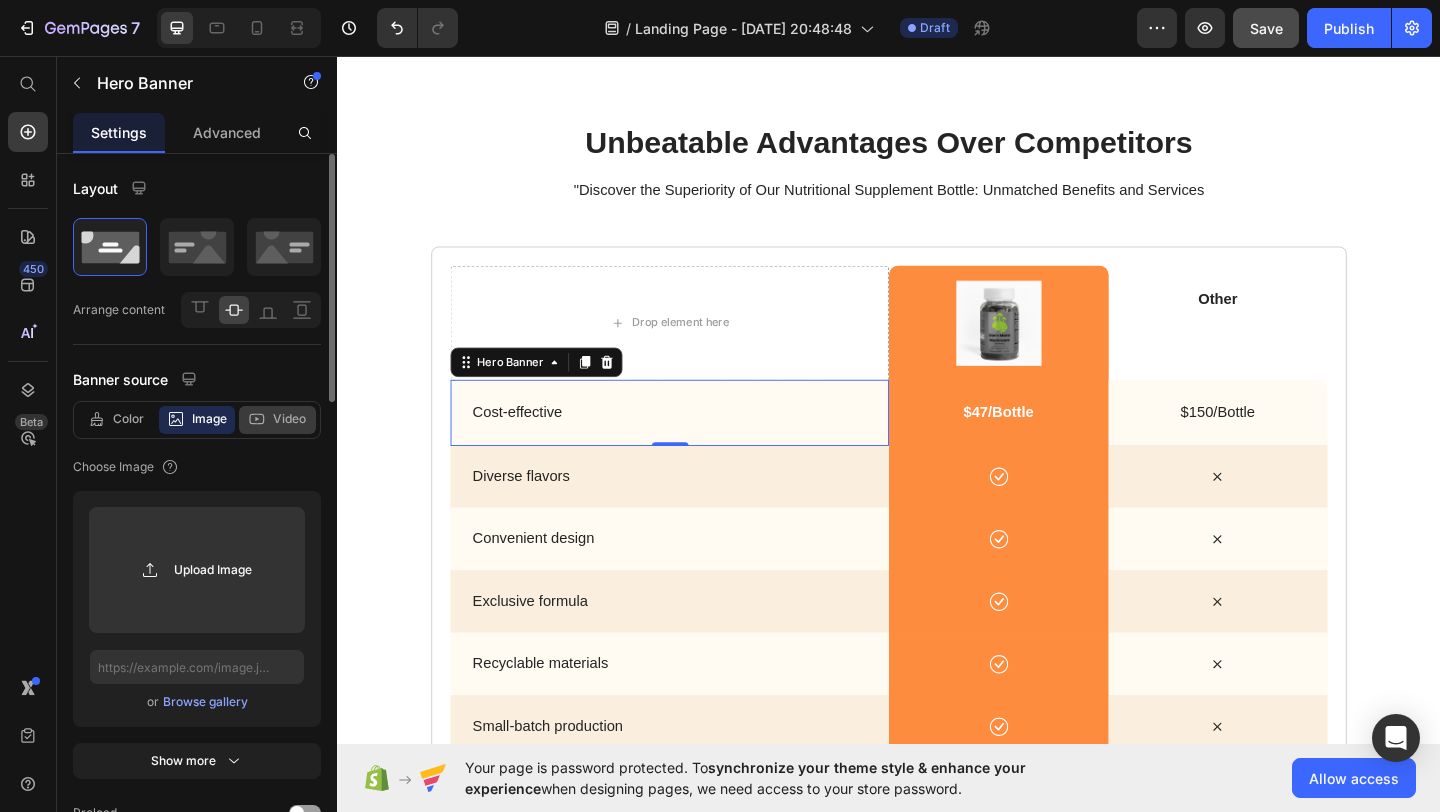 click on "Video" at bounding box center (289, 419) 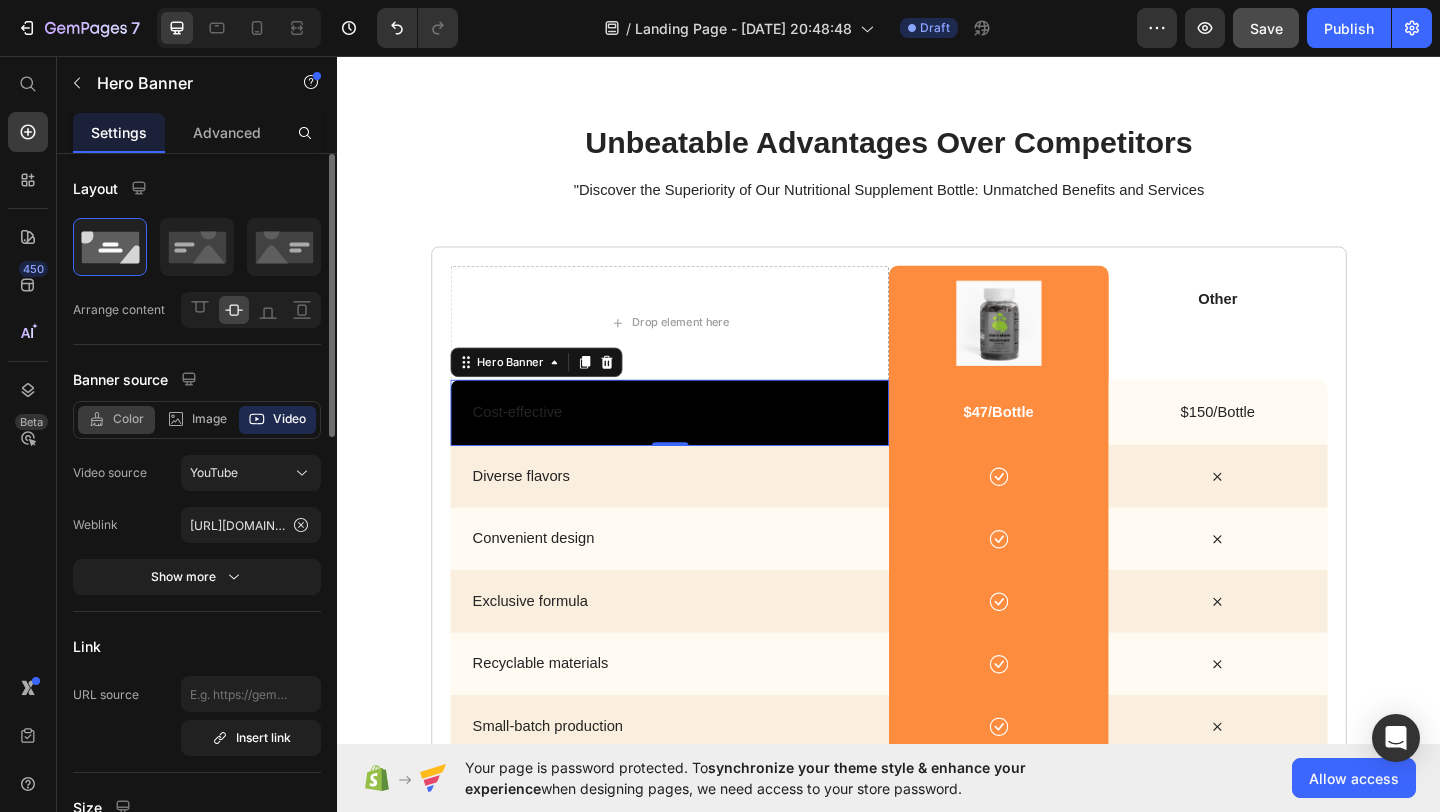 click on "Color" at bounding box center [128, 419] 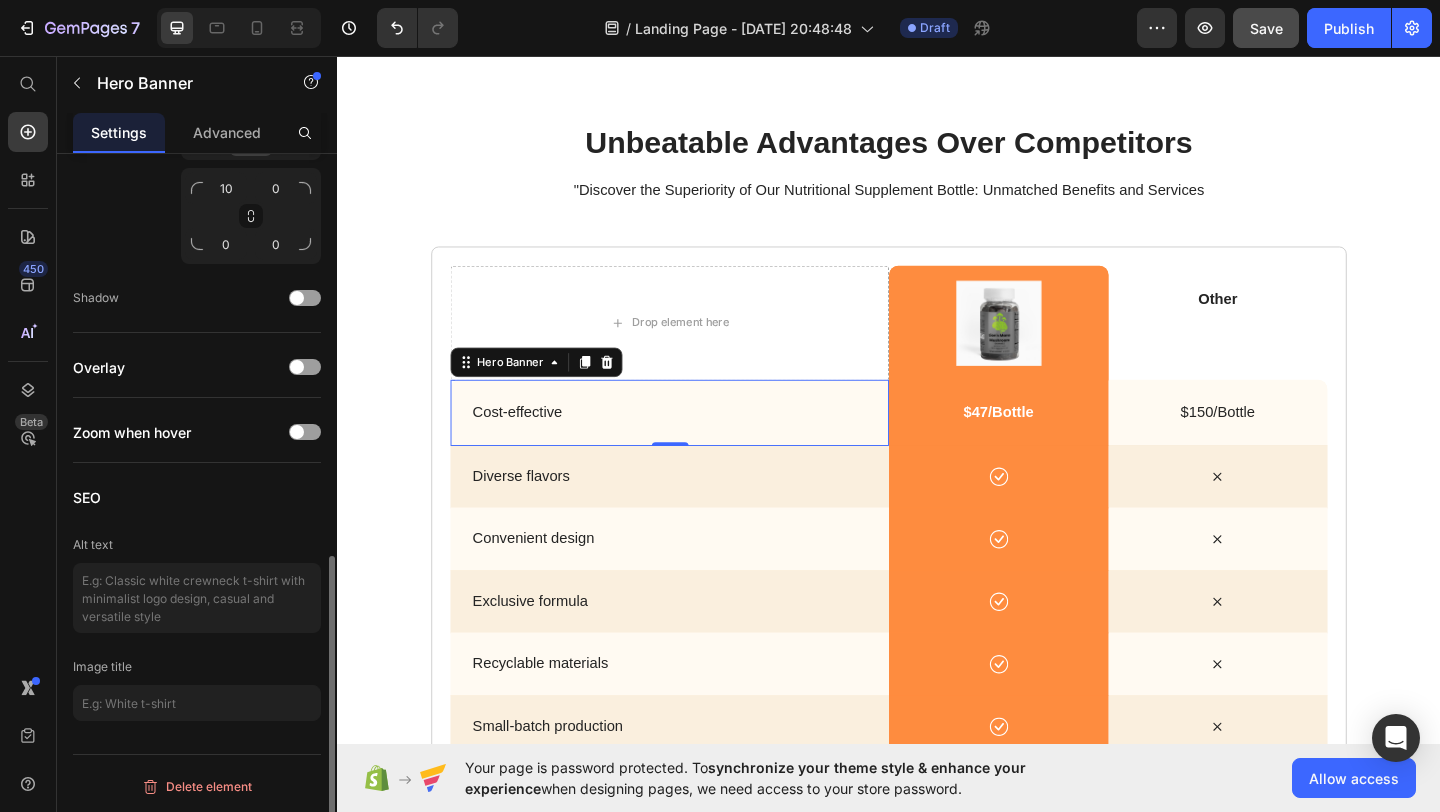 scroll, scrollTop: 0, scrollLeft: 0, axis: both 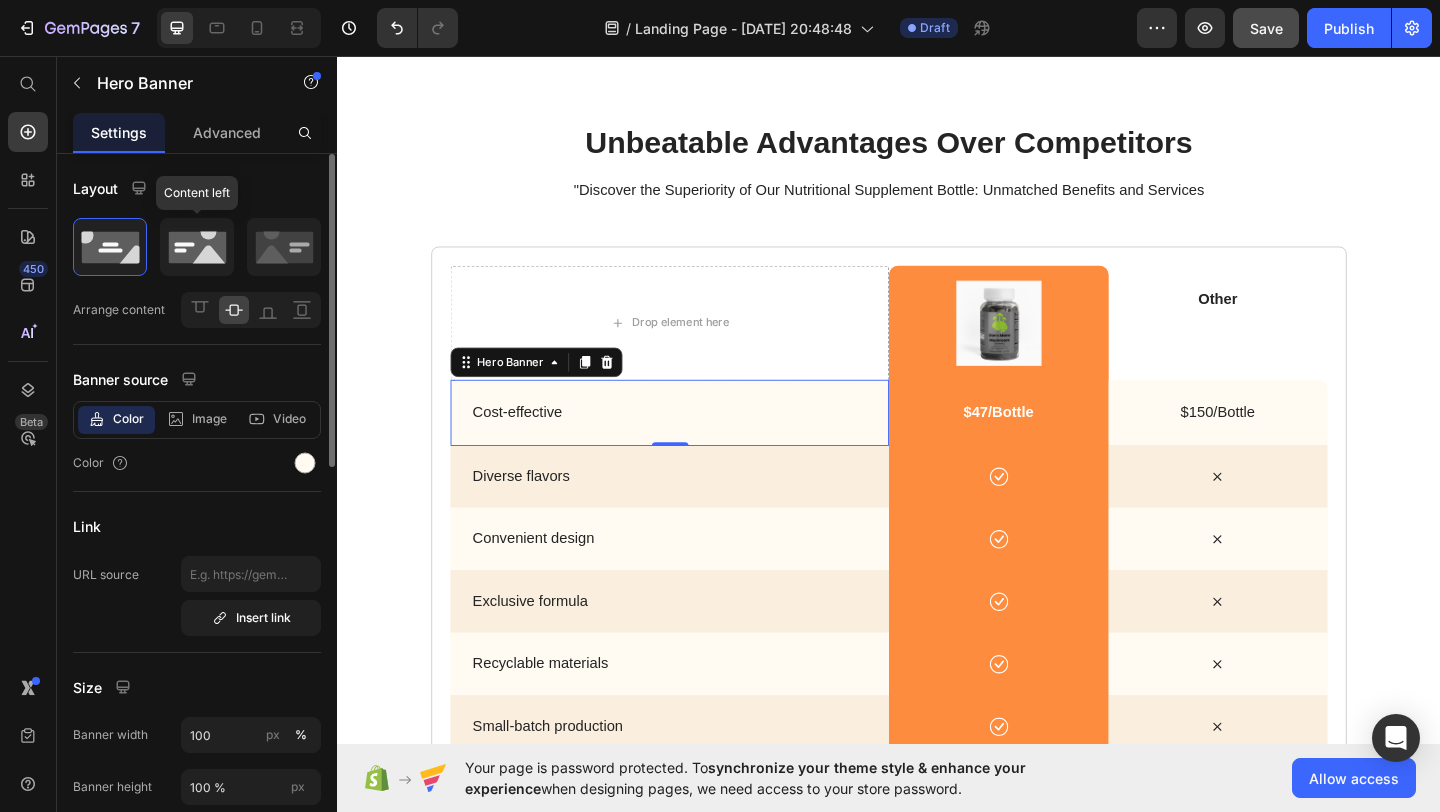 click 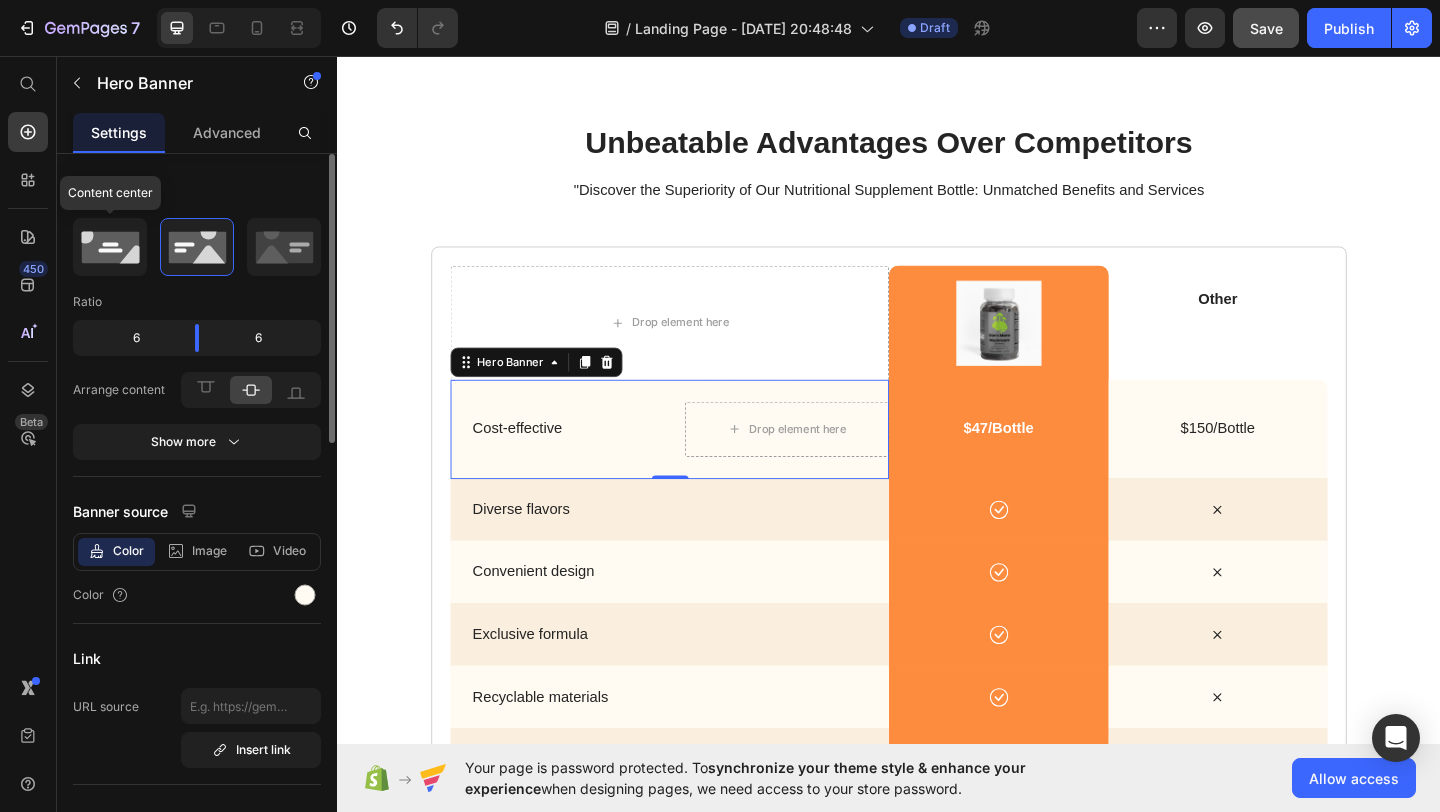 click 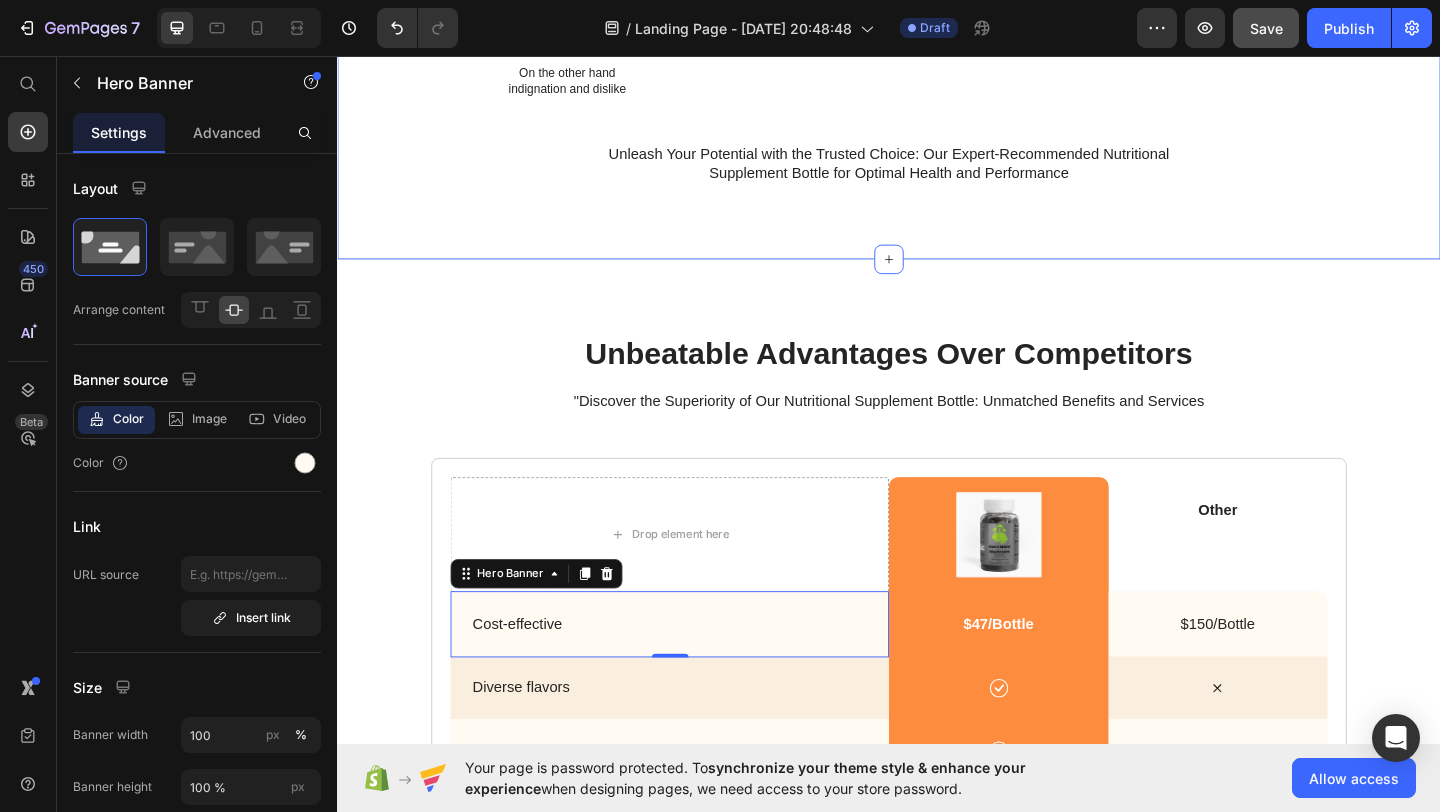 scroll, scrollTop: 2623, scrollLeft: 0, axis: vertical 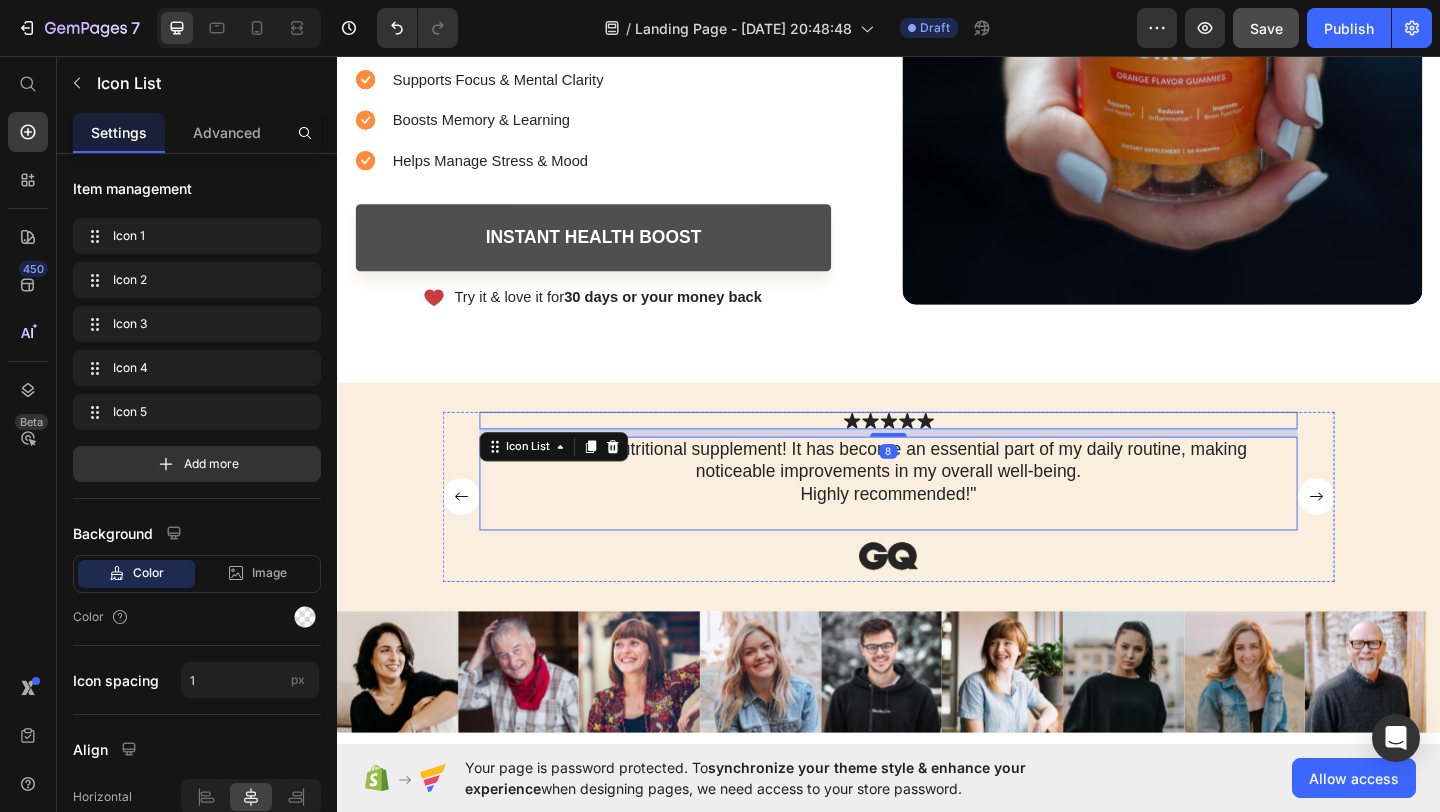 click on ""Love this nutritional supplement! It has become an essential part of my daily routine, making noticeable improvements in my overall well-being. Highly recommended!" Text Block" at bounding box center (937, 521) 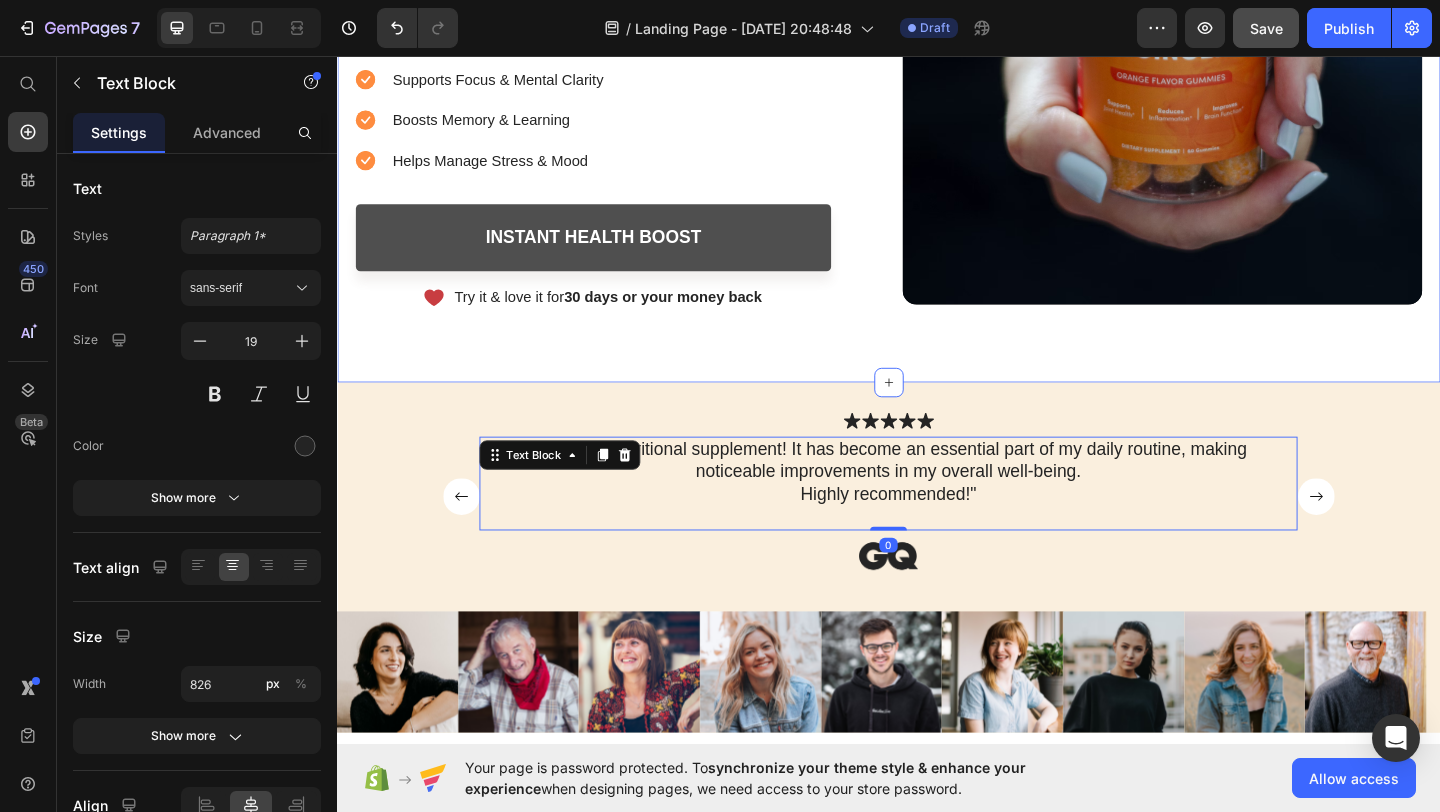 click on "buy 1 get one 50% OFF Text Block 04 Hours 19 Mins 52 Secs Countdown Timer Row Image
Icon
Icon
Icon
Icon
Icon Icon List “Brain-Boosting Gummies for Focus & Memory” Text Block Row Unlock Focus & Memory With 'Lion's Mane Mushroom Gummies' Heading Buy 2  Get One Free  Nutritional Supplements Text Block
Enhances Cognitive Function
Supports Focus & Mental Clarity
Boosts Memory & Learning
Helps Manage Stress & Mood Item List Instant Health Boost Button
Icon Try it & love it for  30 days or your money back Text Block Row Row Video Row Section 1" at bounding box center (937, -42) 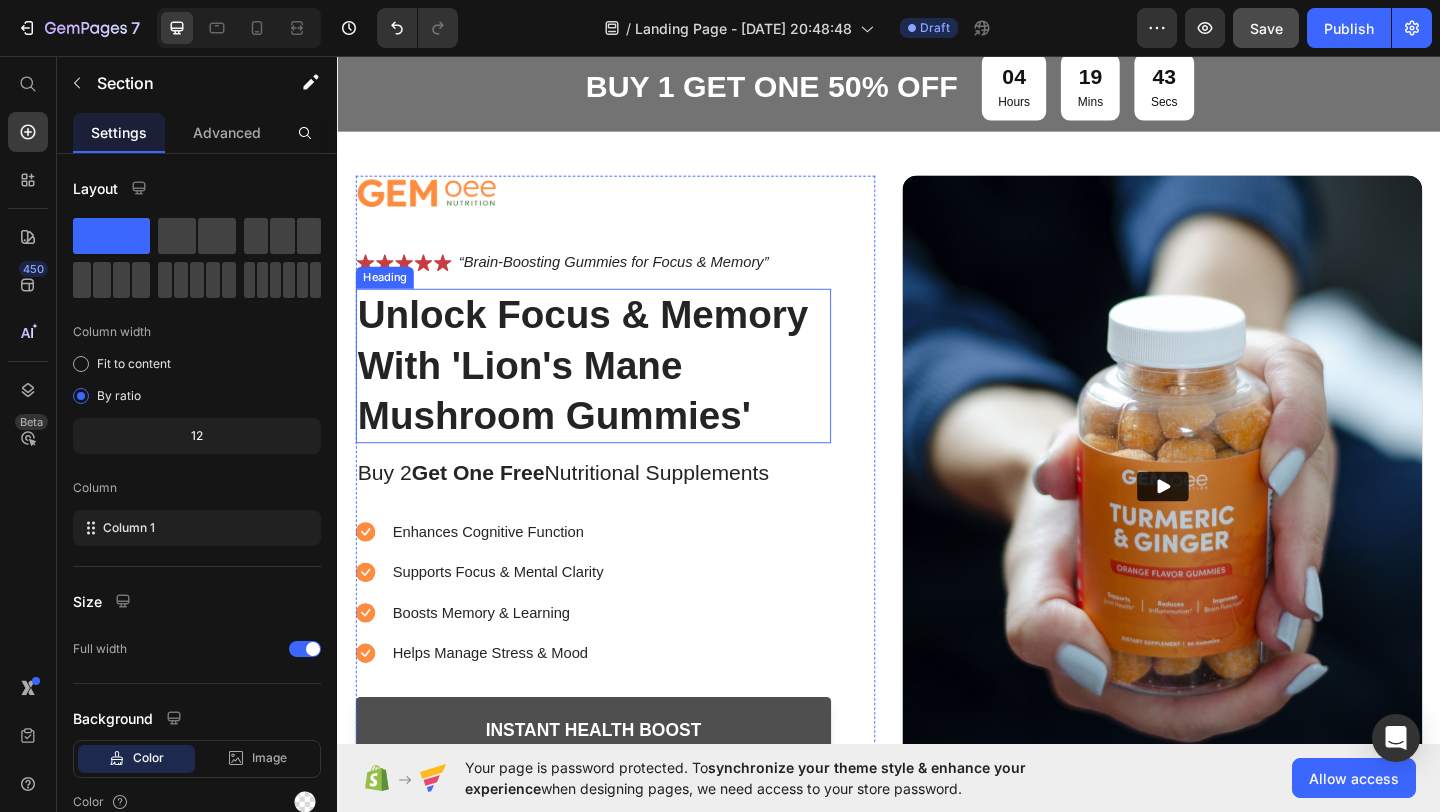 scroll, scrollTop: 225, scrollLeft: 0, axis: vertical 